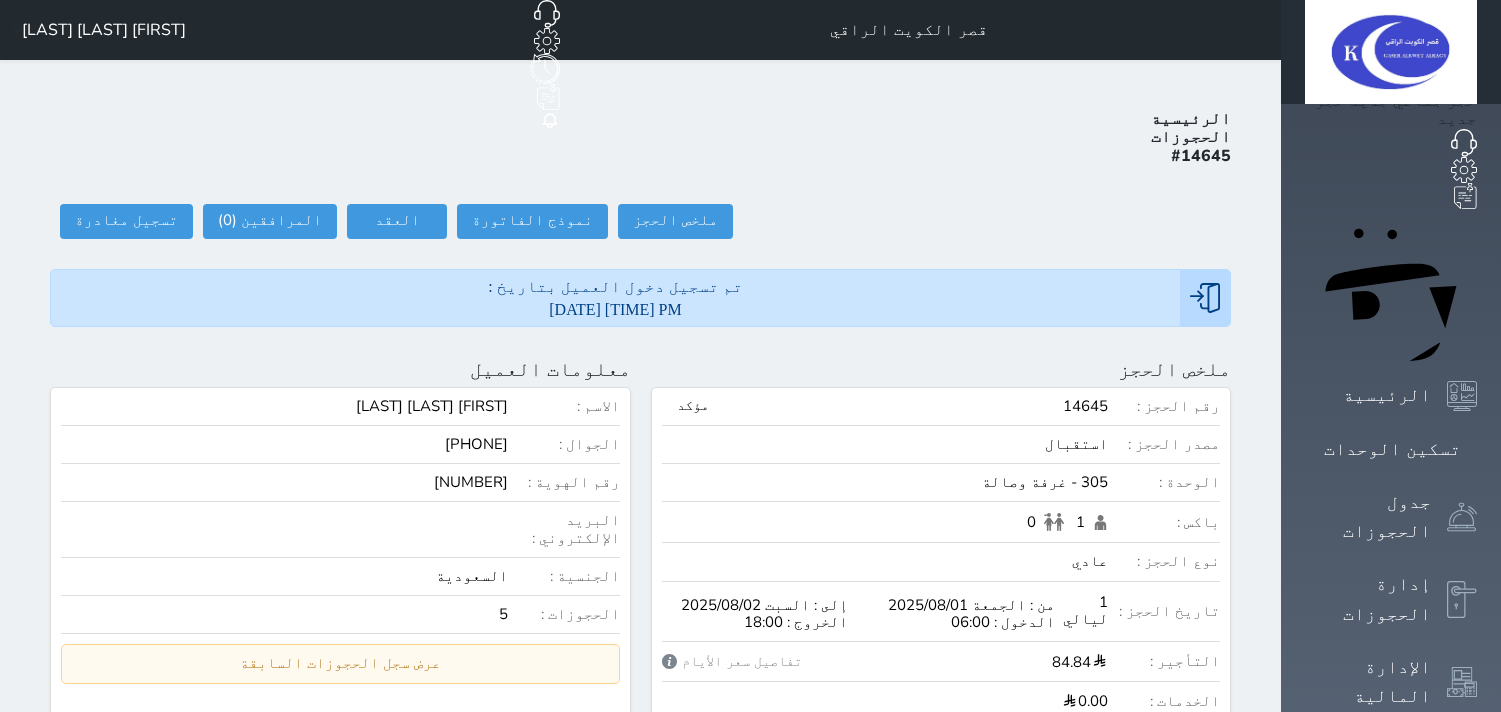 scroll, scrollTop: 0, scrollLeft: 0, axis: both 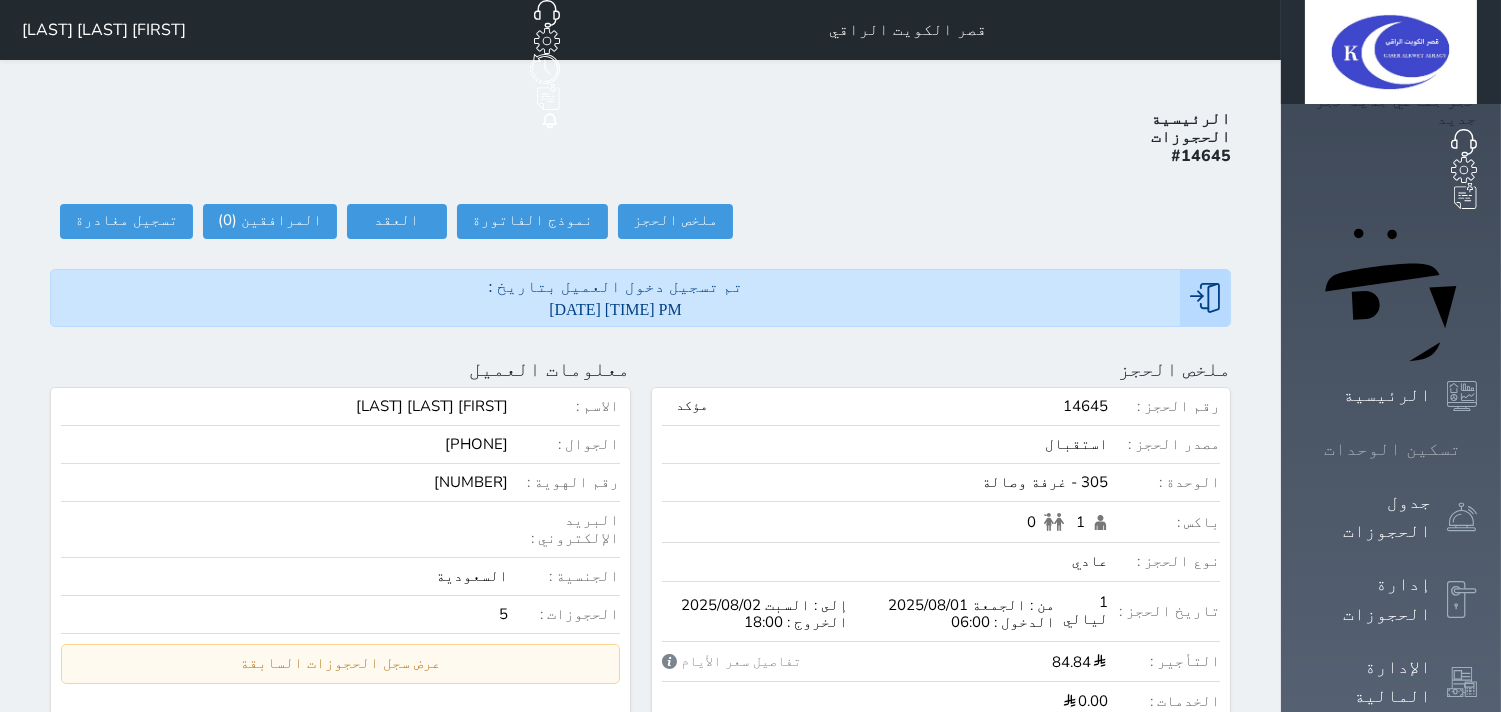 click 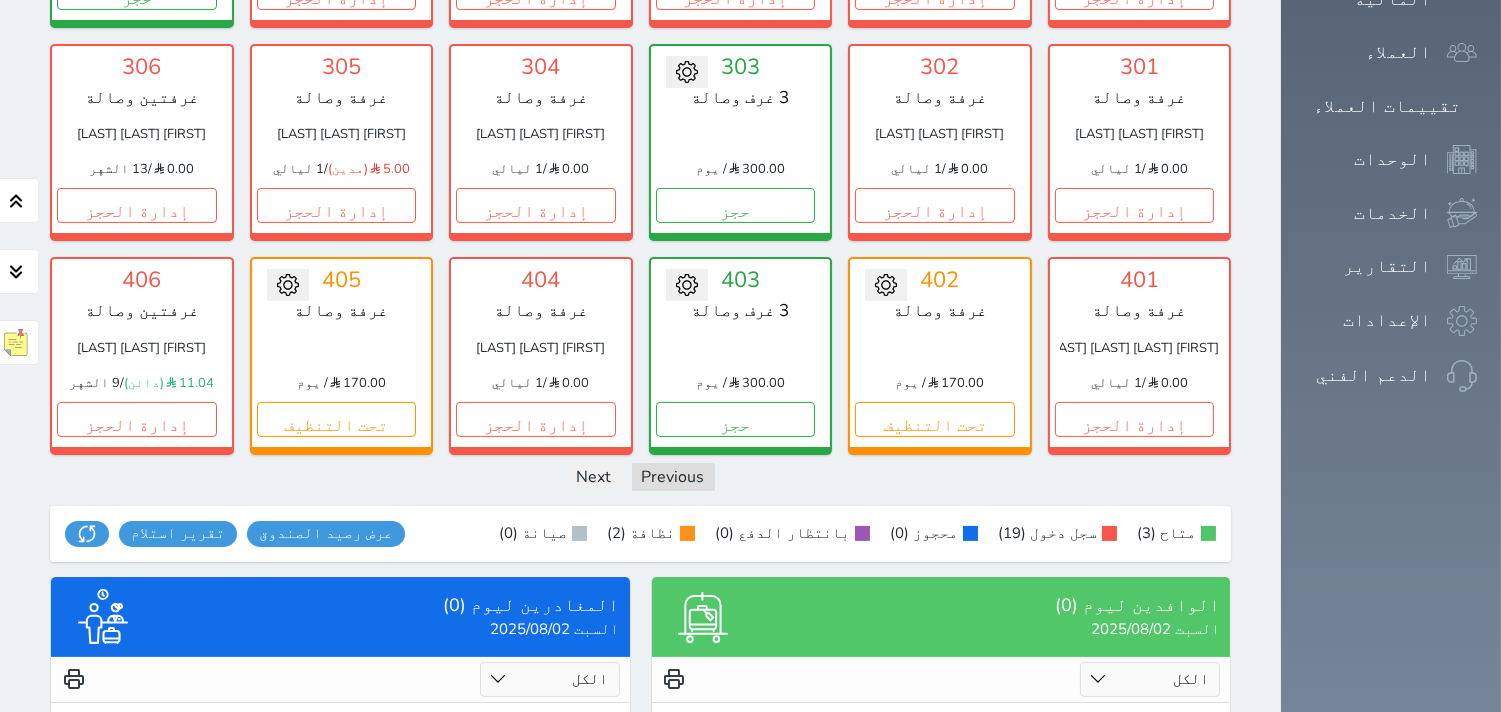 scroll, scrollTop: 777, scrollLeft: 0, axis: vertical 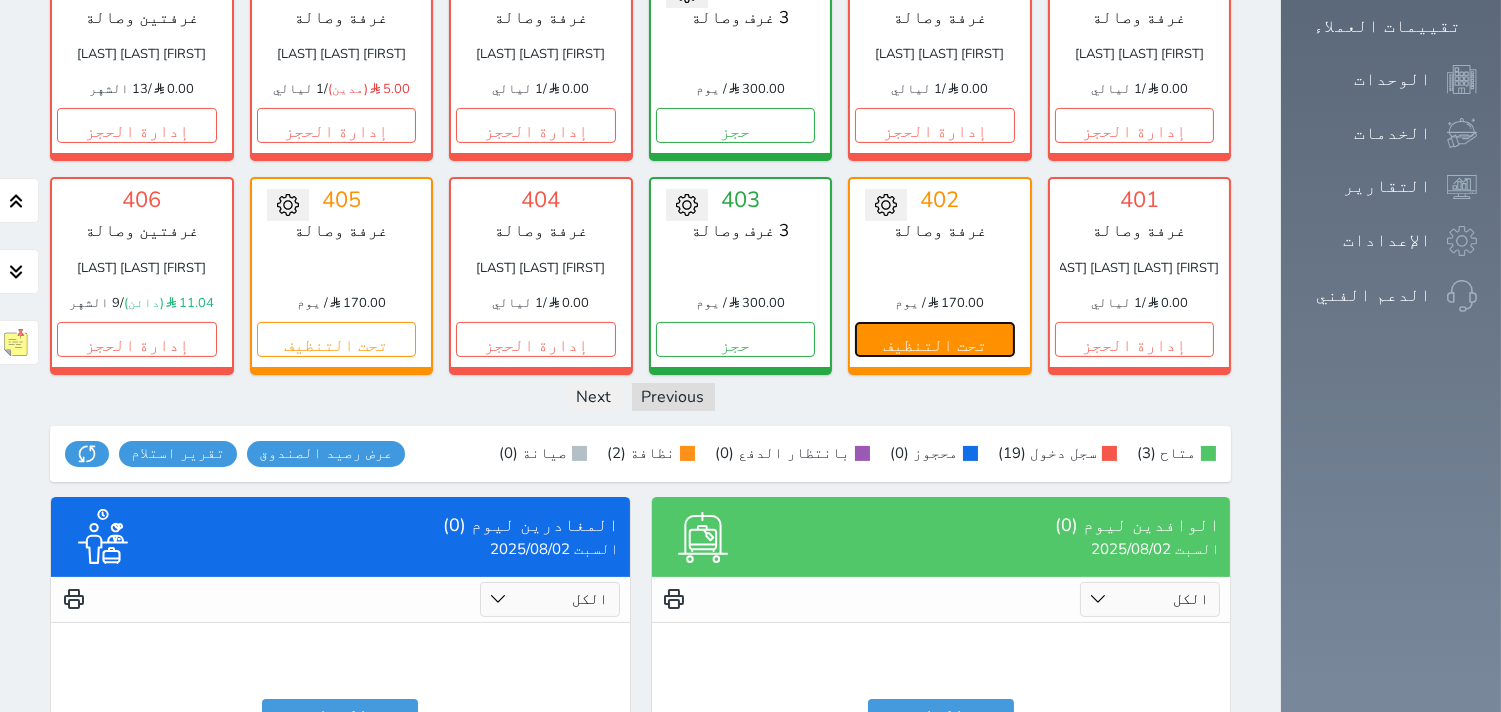 click on "تحت التنظيف" at bounding box center (935, 339) 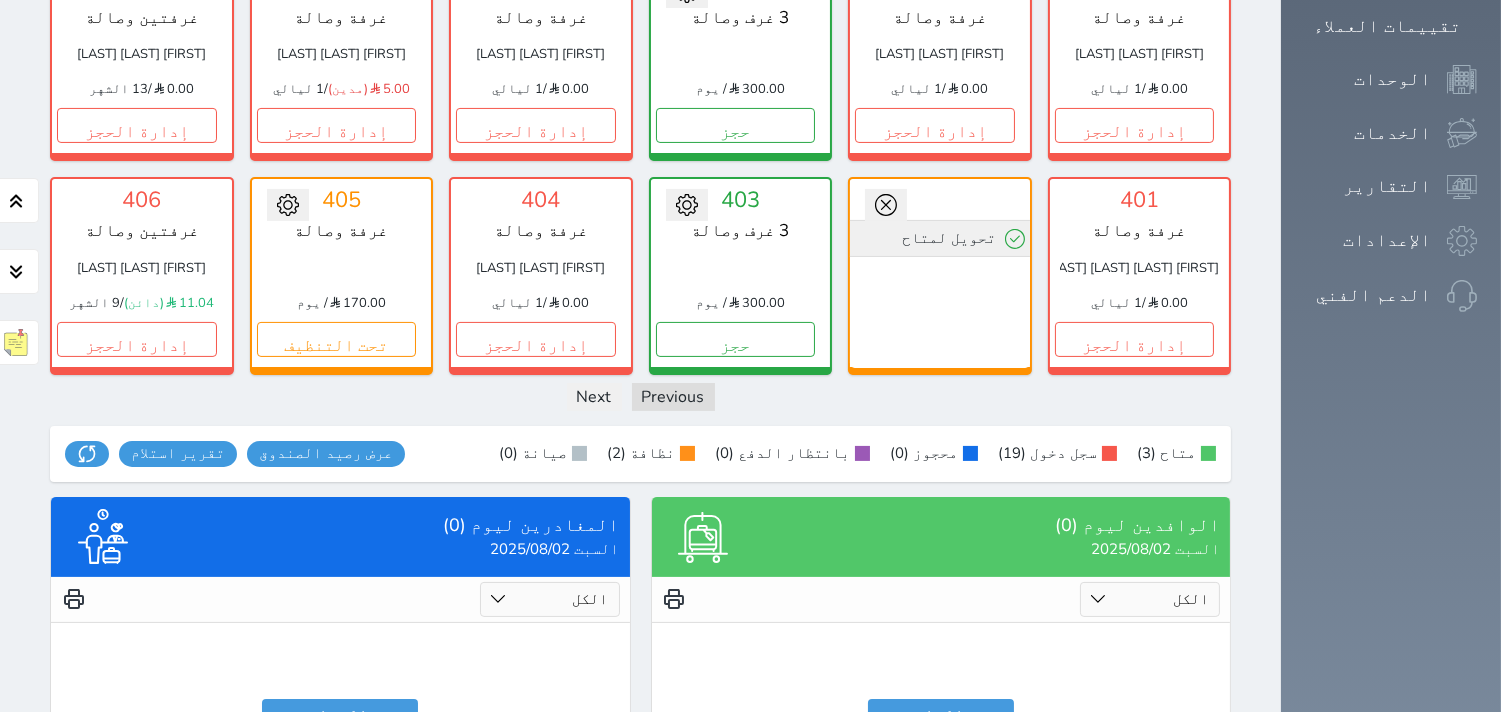 click 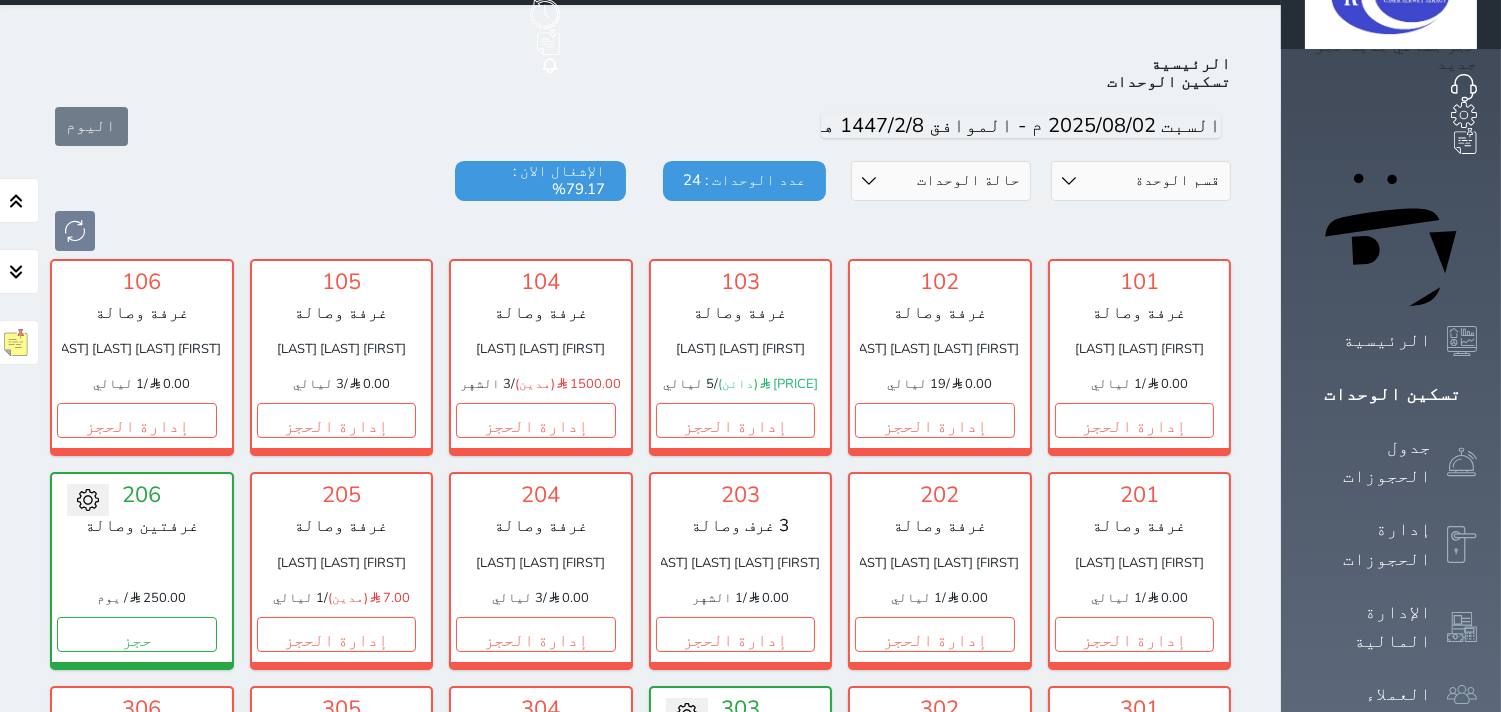 scroll, scrollTop: 0, scrollLeft: 0, axis: both 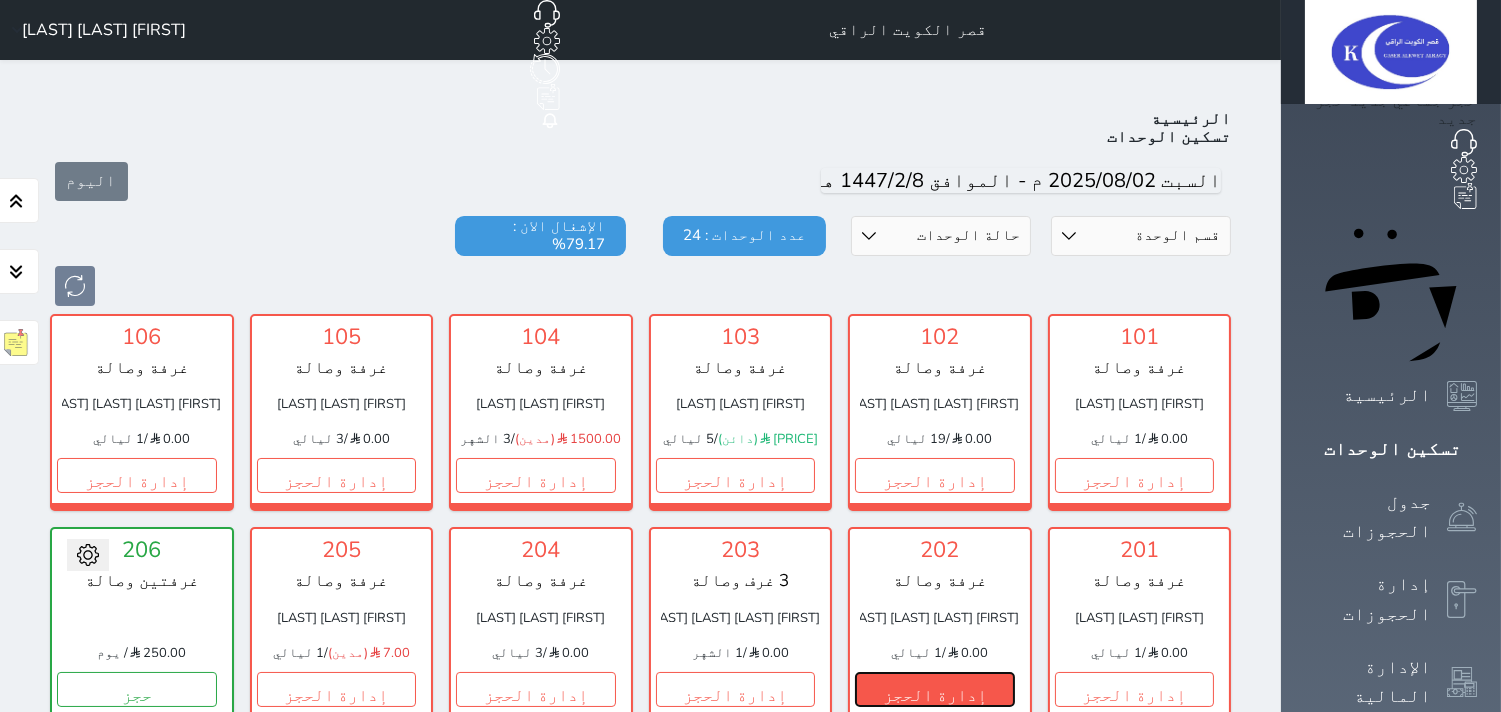 click on "إدارة الحجز" at bounding box center [935, 689] 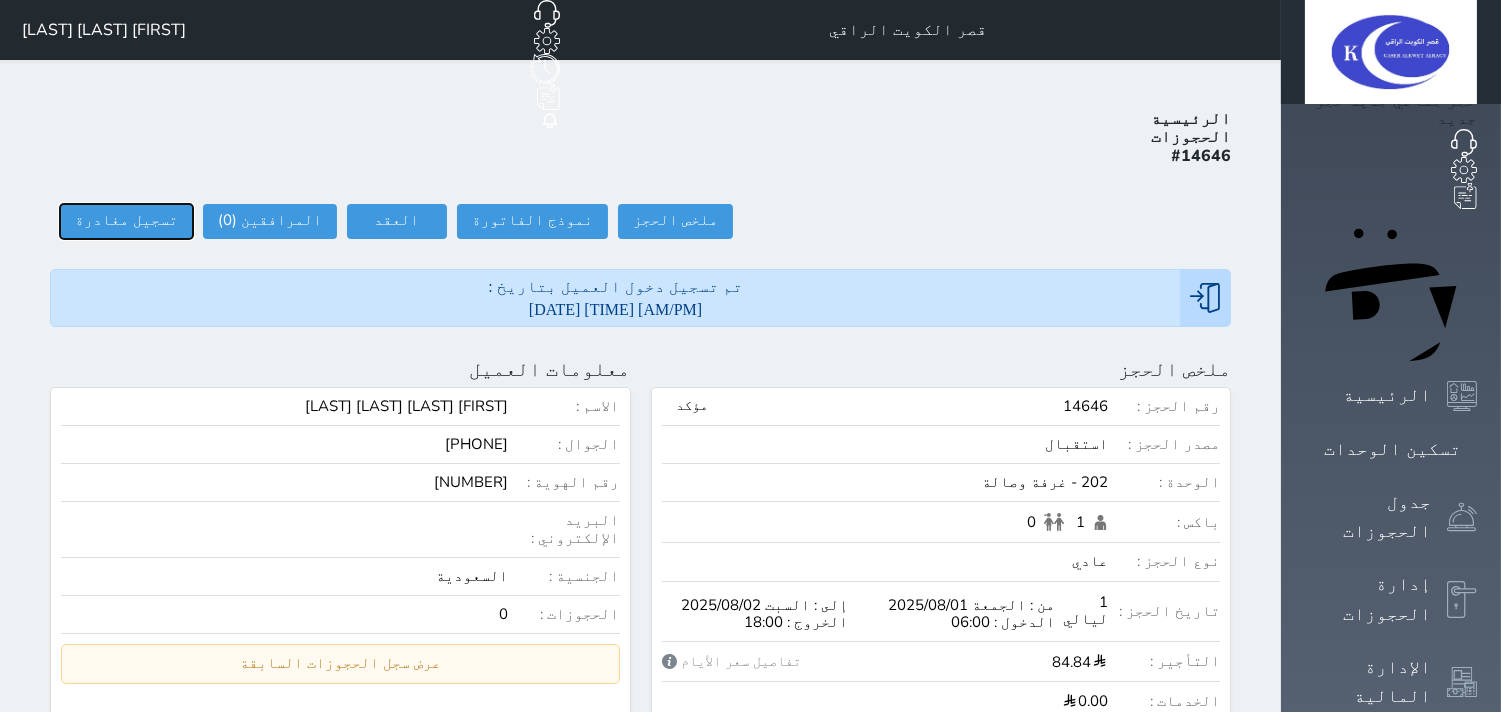 drag, startPoint x: 95, startPoint y: 135, endPoint x: 108, endPoint y: 145, distance: 16.40122 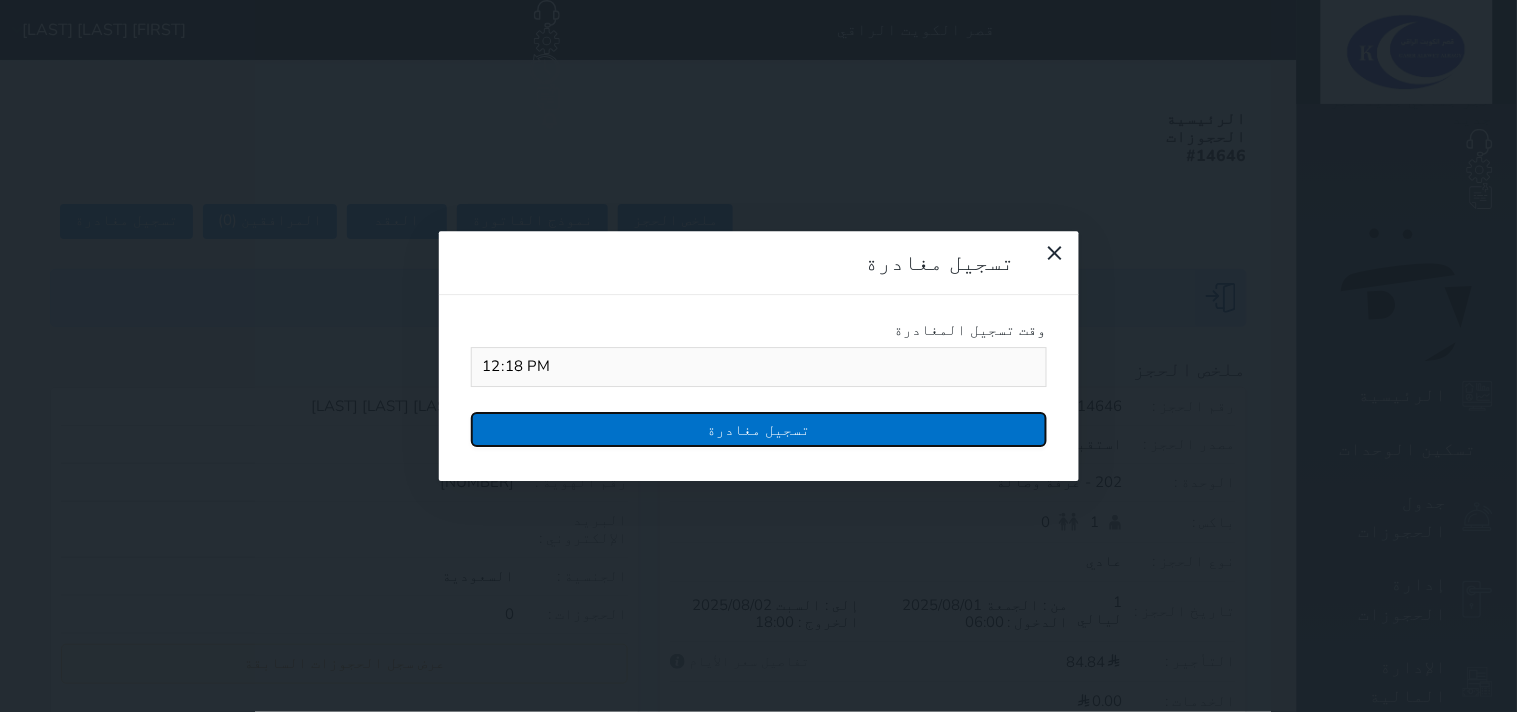 click on "تسجيل مغادرة" at bounding box center [759, 429] 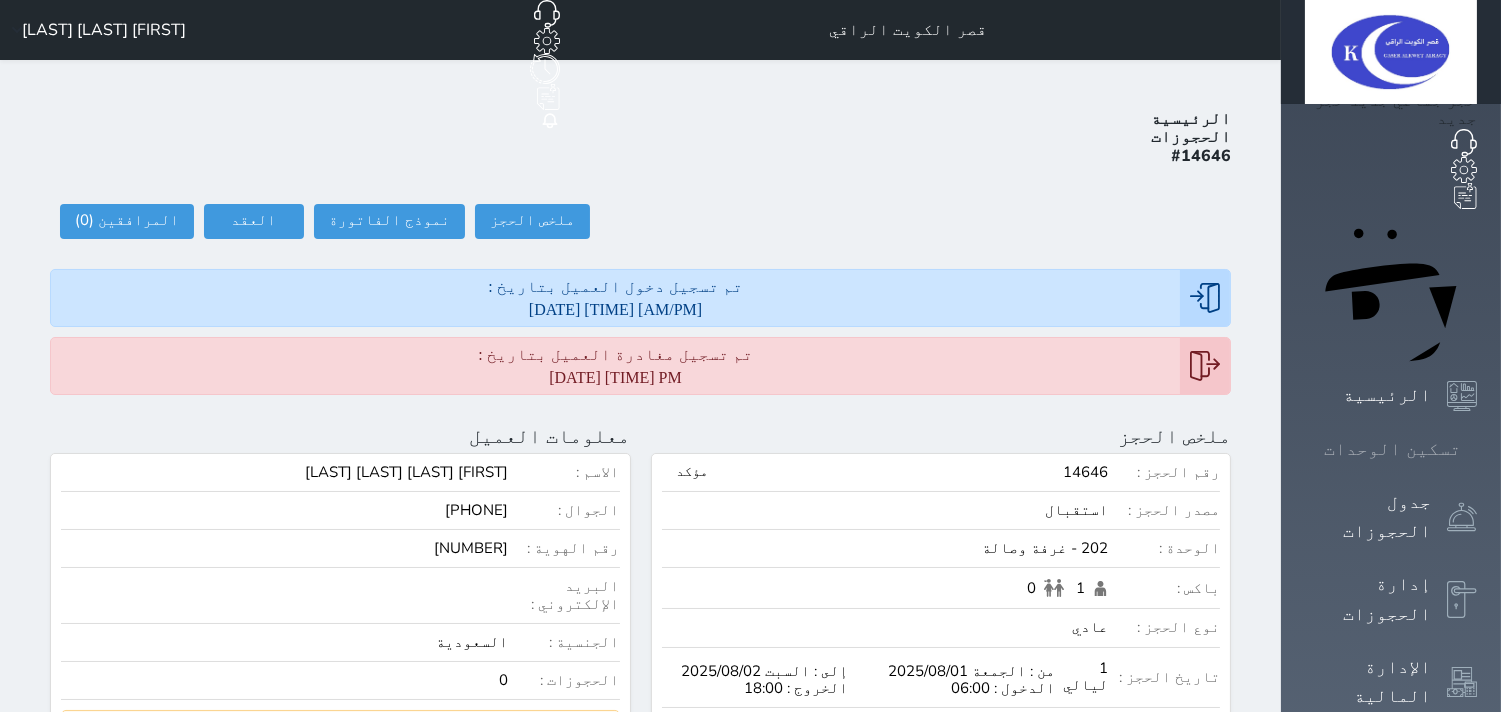 click at bounding box center [1477, 449] 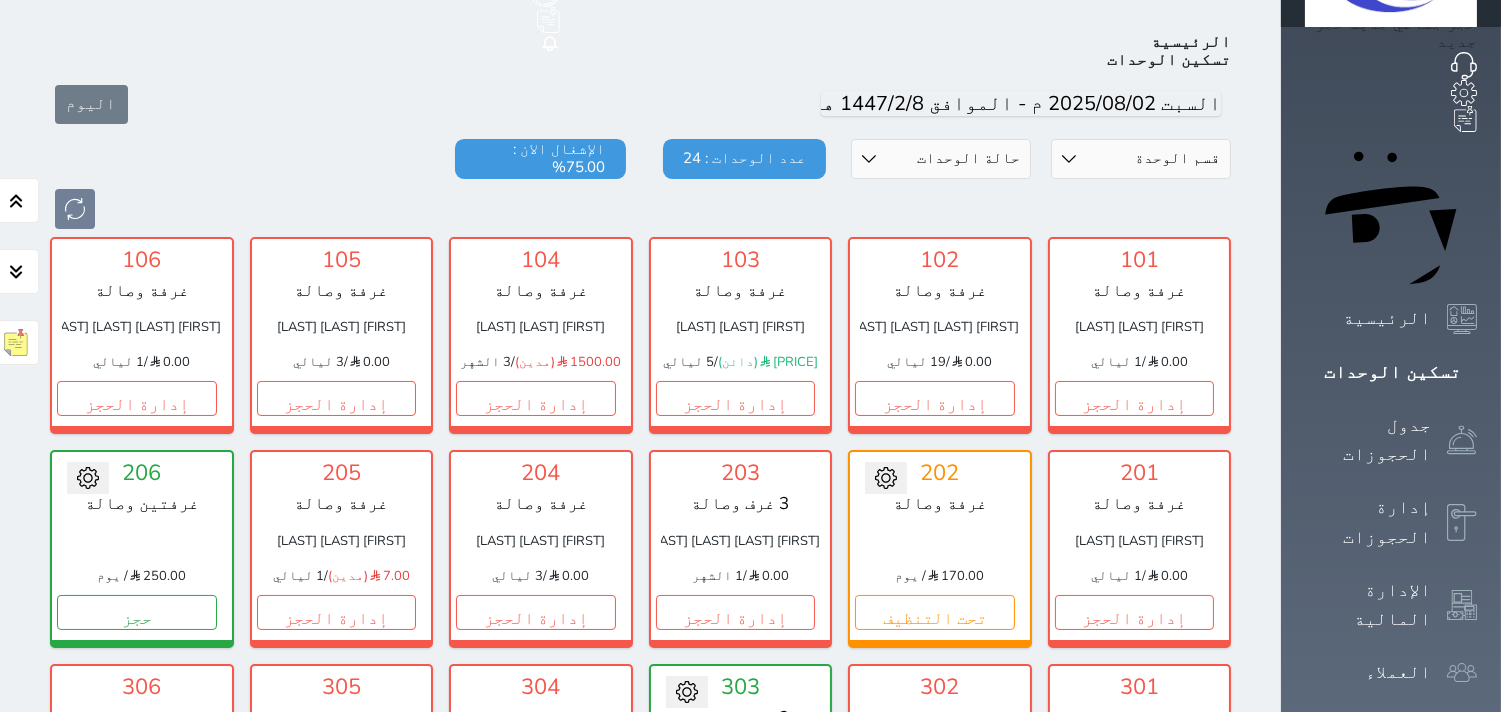 scroll, scrollTop: 522, scrollLeft: 0, axis: vertical 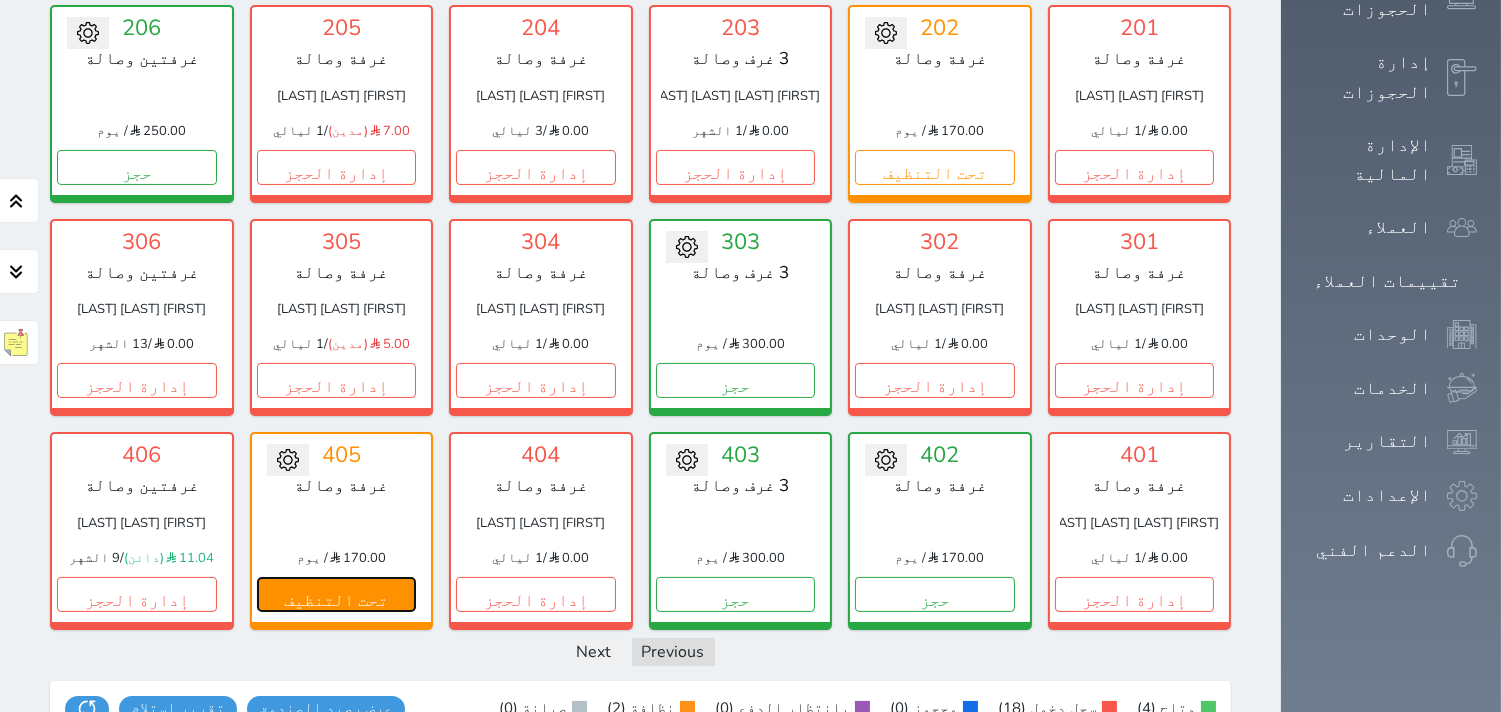 click on "تحت التنظيف" at bounding box center (337, 594) 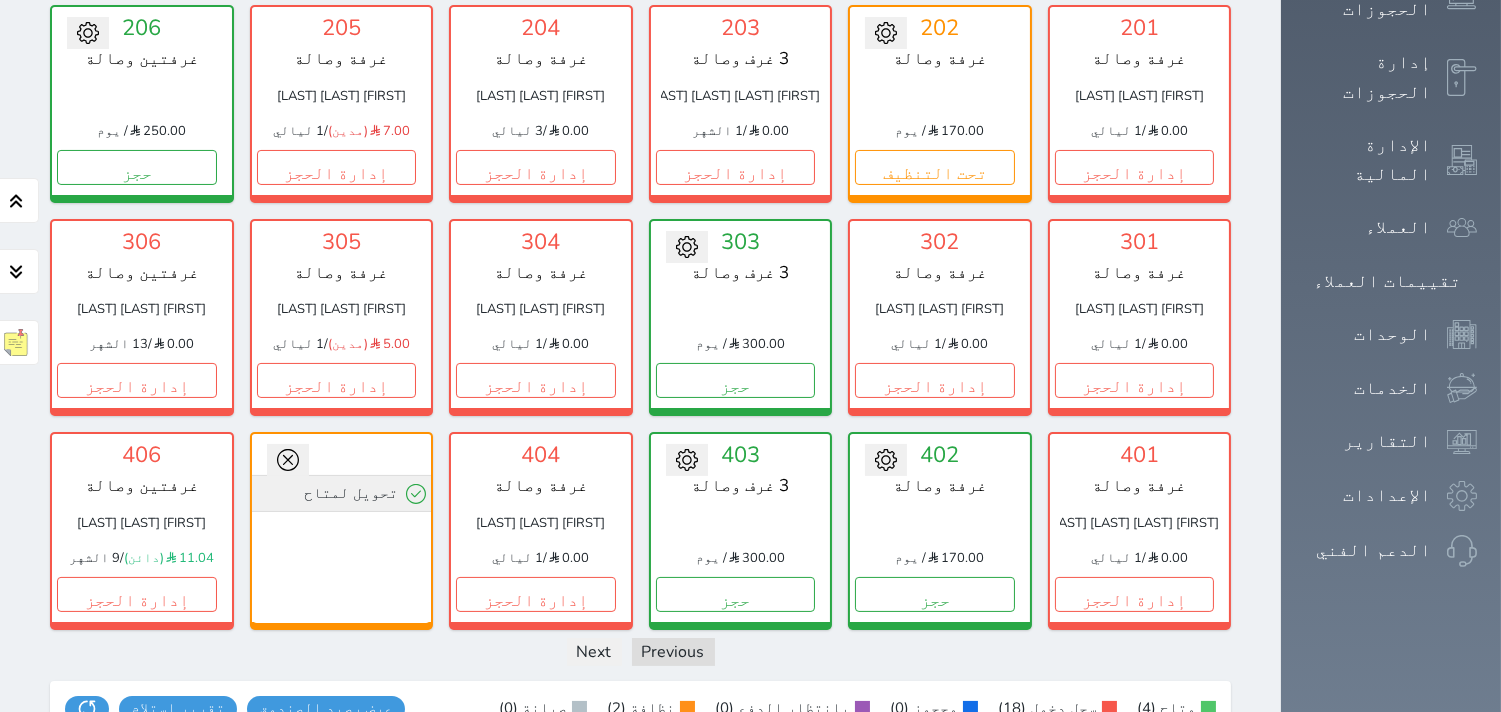 click 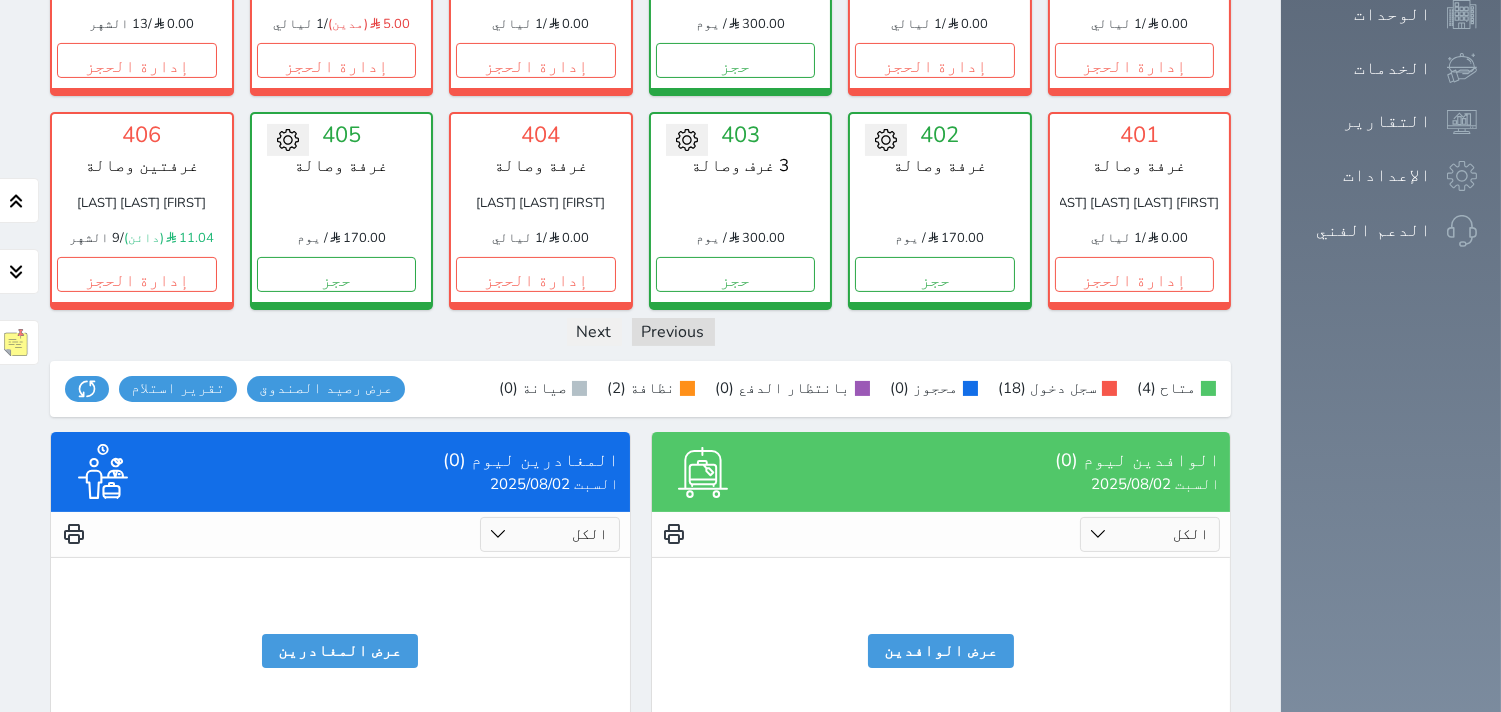 scroll, scrollTop: 844, scrollLeft: 0, axis: vertical 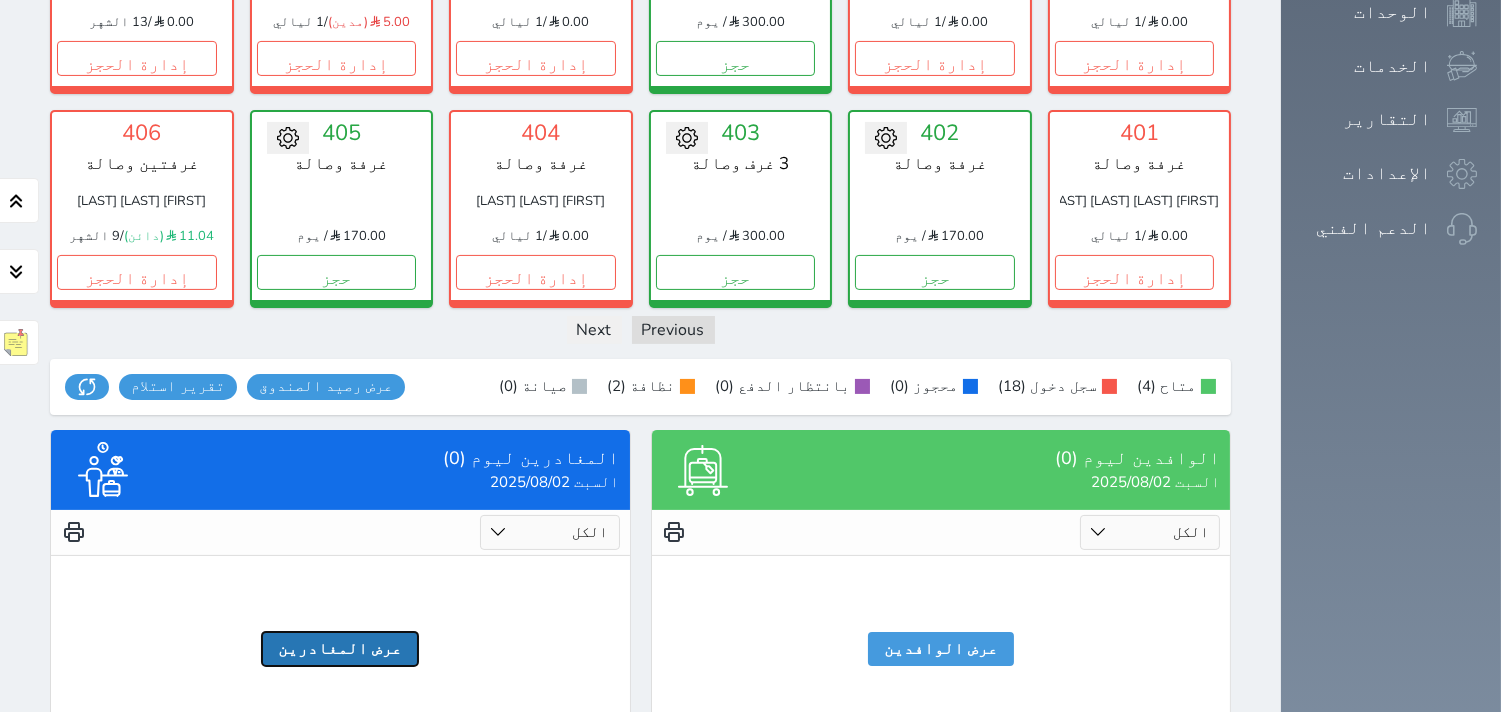 click on "عرض المغادرين" at bounding box center (340, 649) 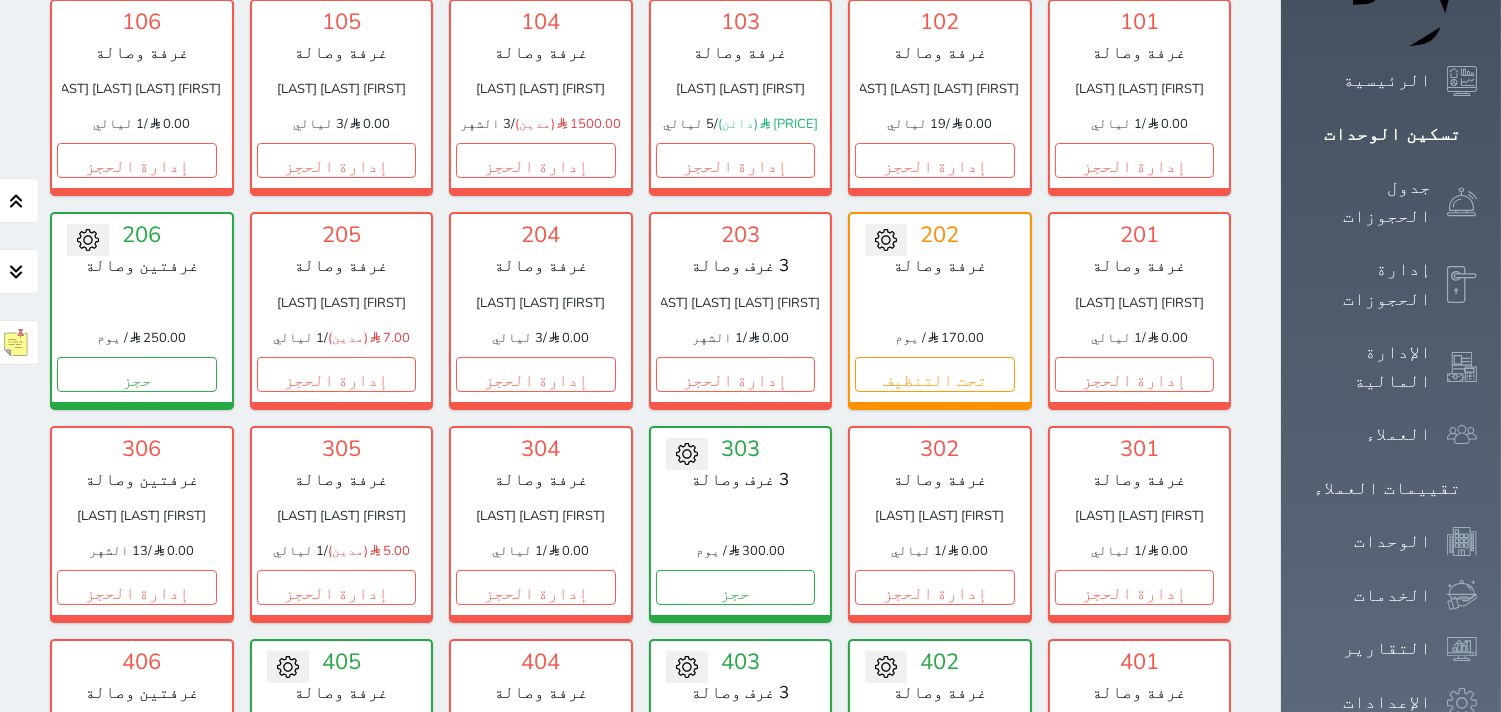 scroll, scrollTop: 237, scrollLeft: 0, axis: vertical 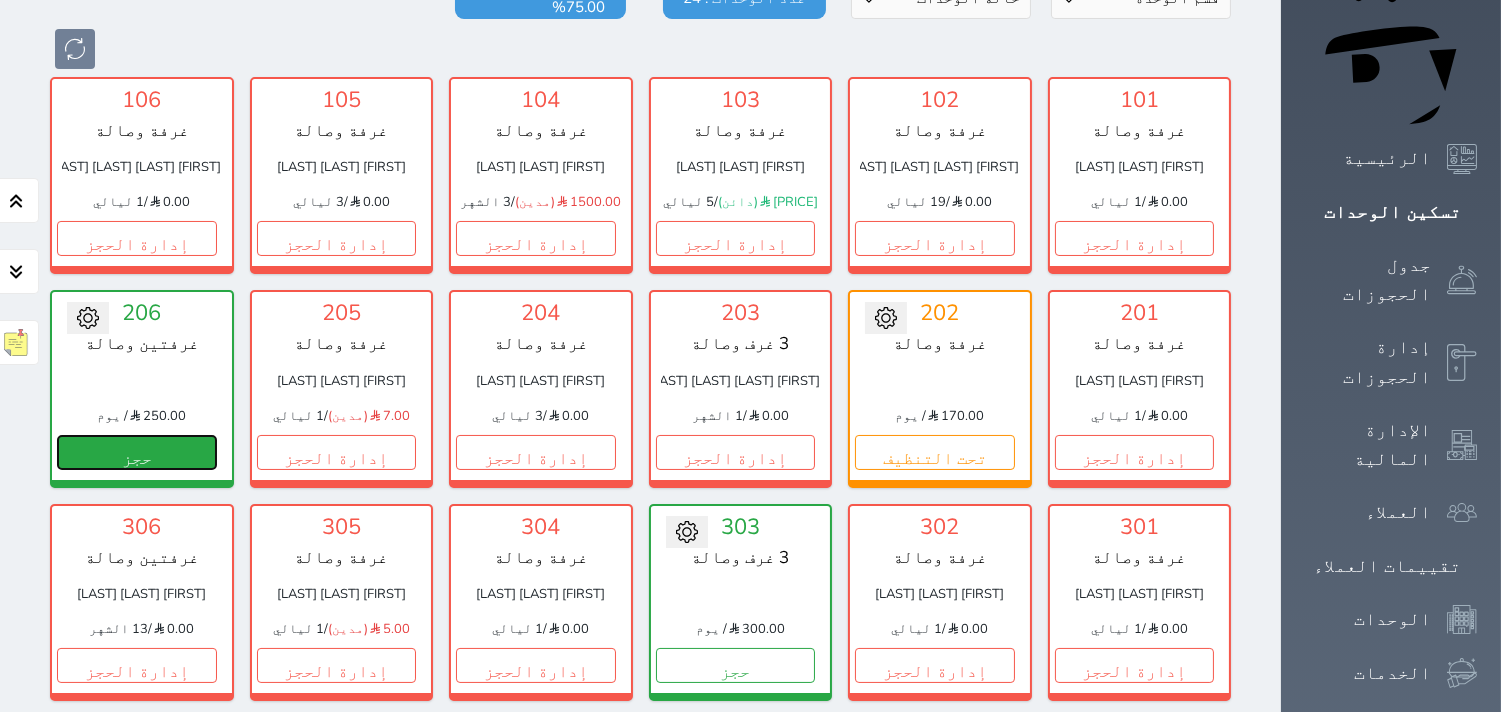 click on "حجز" at bounding box center (137, 452) 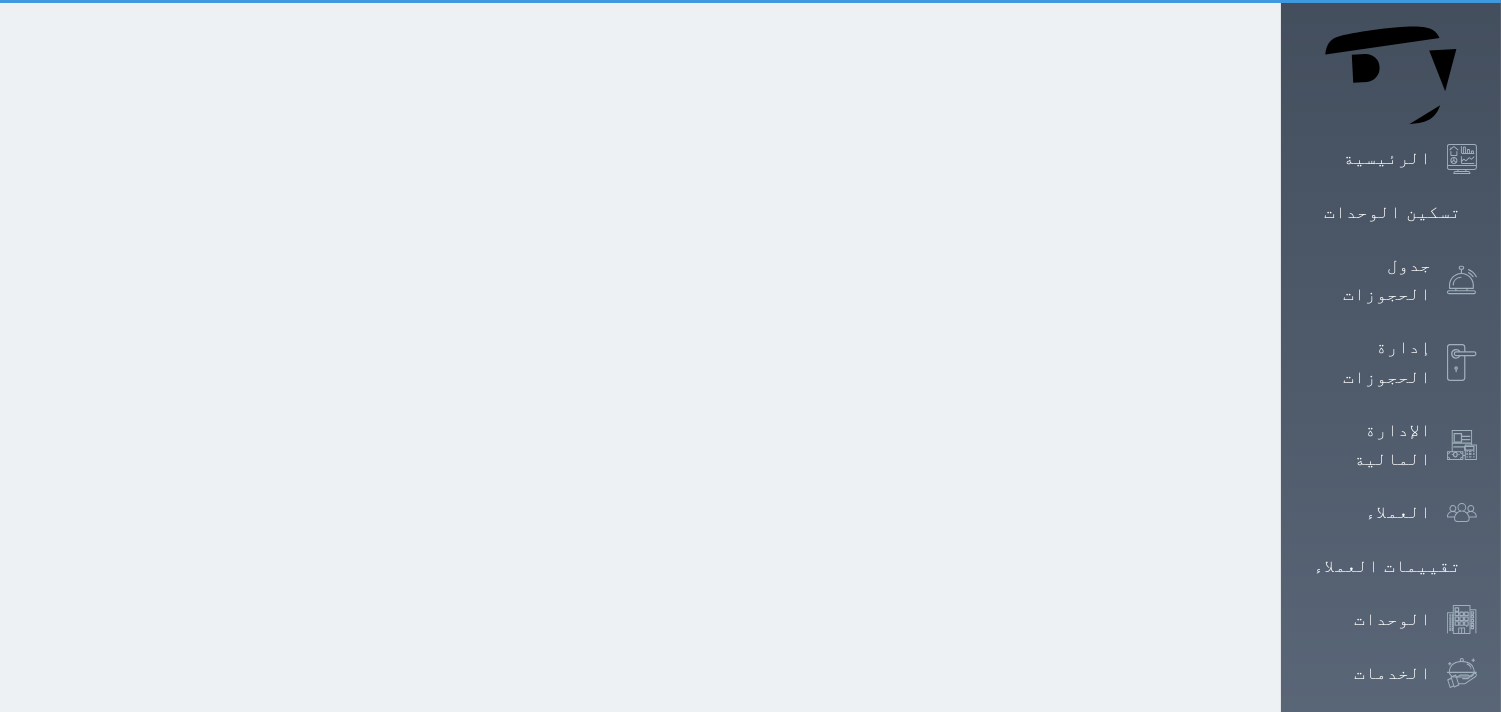 scroll, scrollTop: 31, scrollLeft: 0, axis: vertical 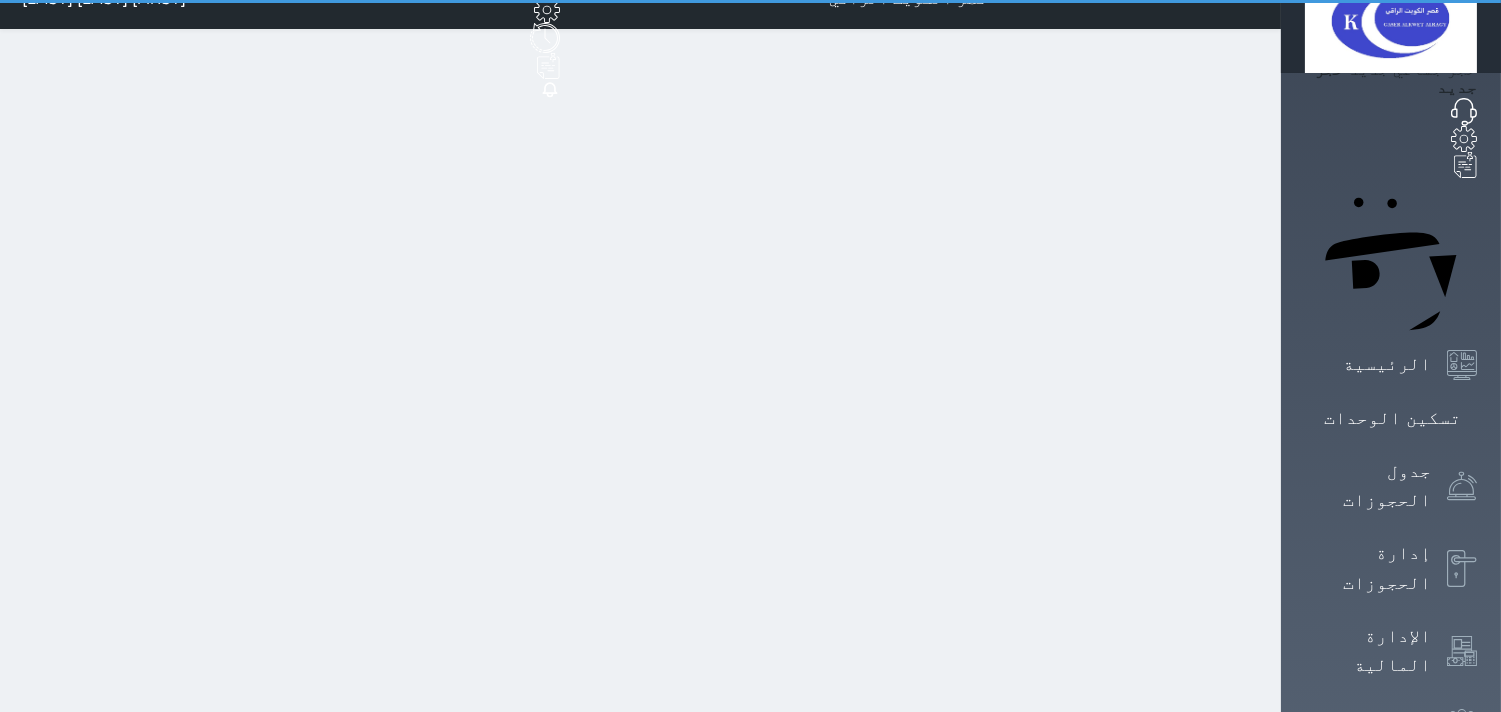 select on "1" 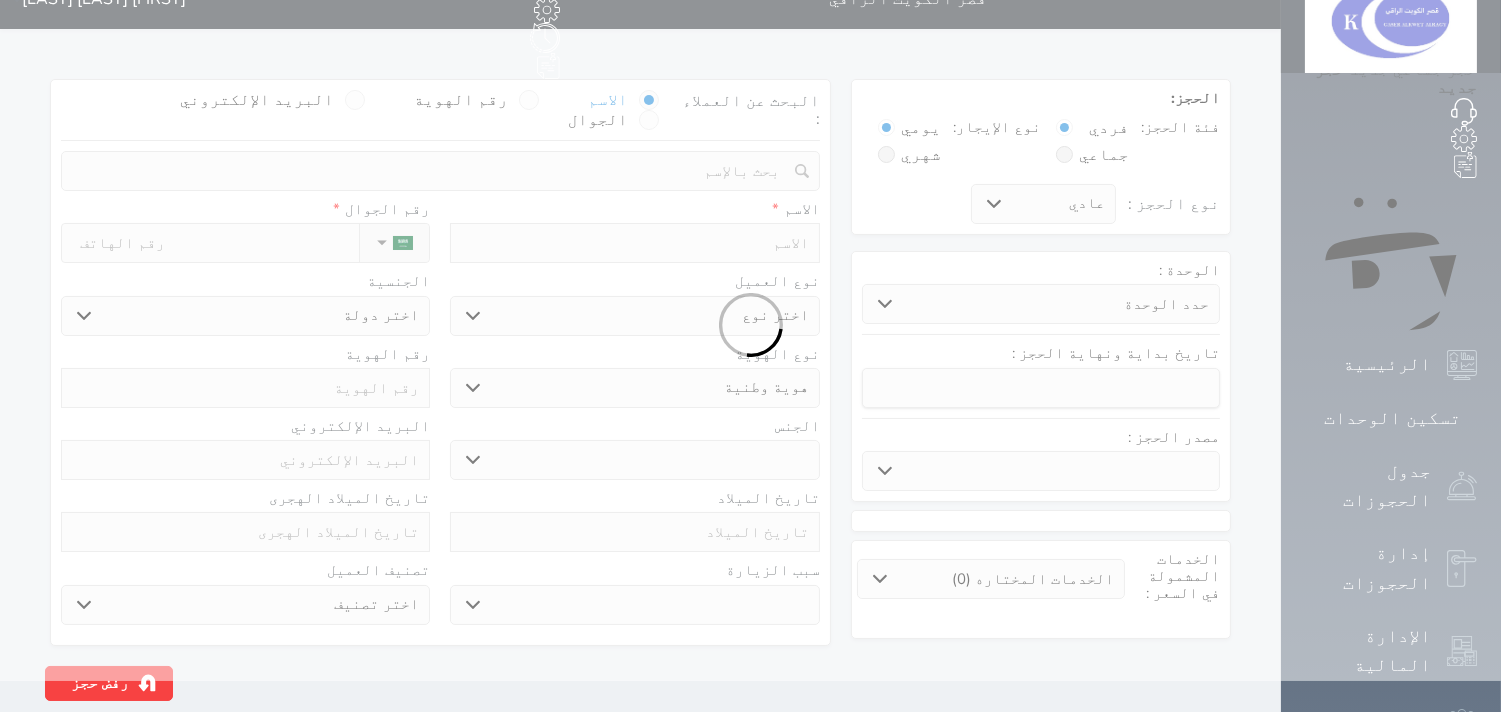 scroll, scrollTop: 0, scrollLeft: 0, axis: both 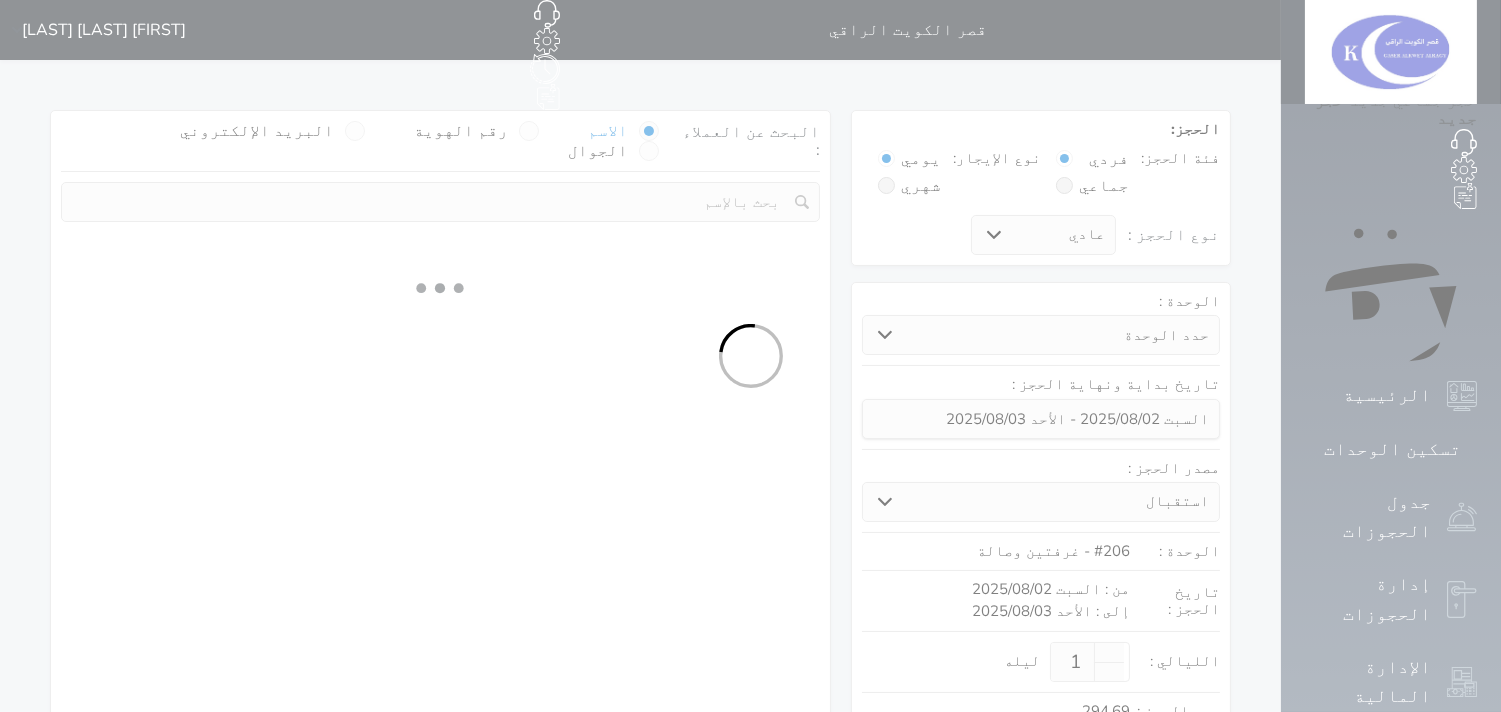 select 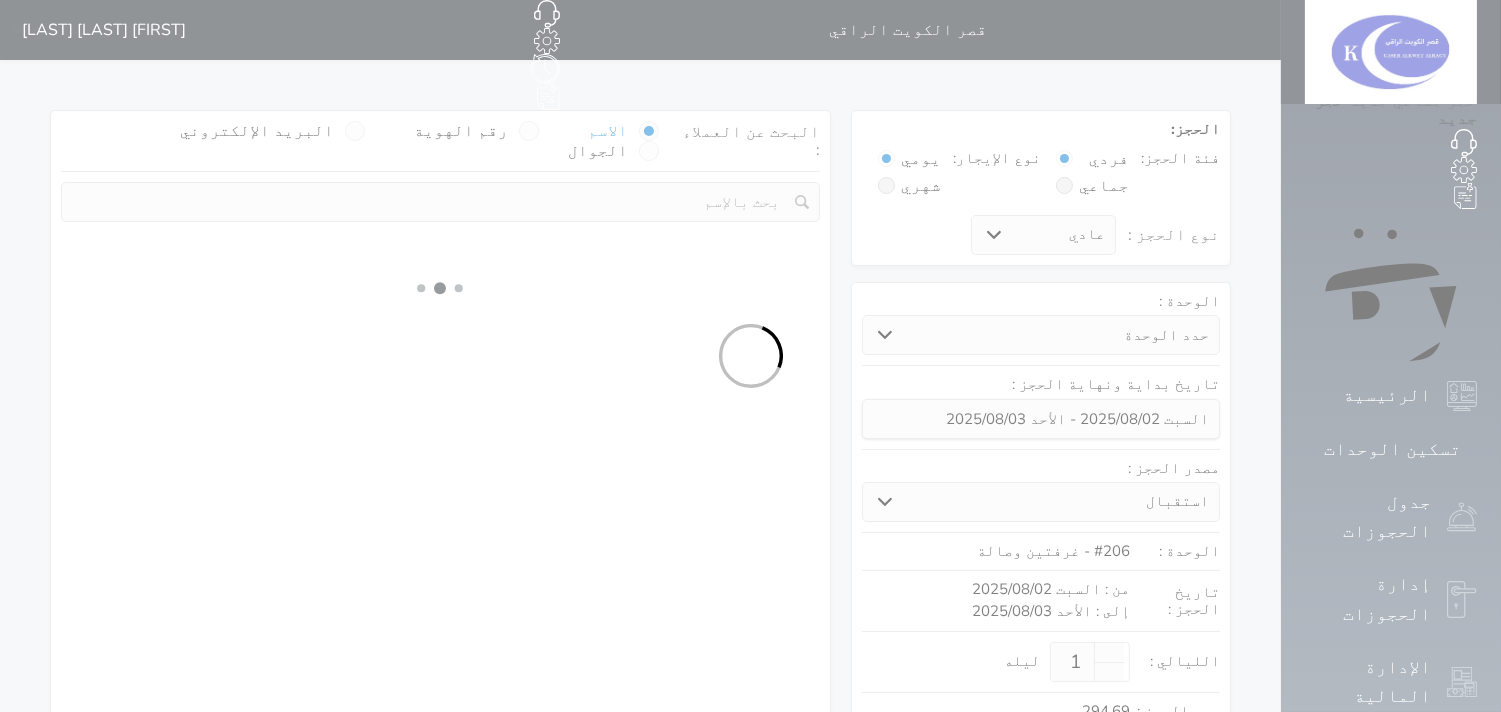 select on "113" 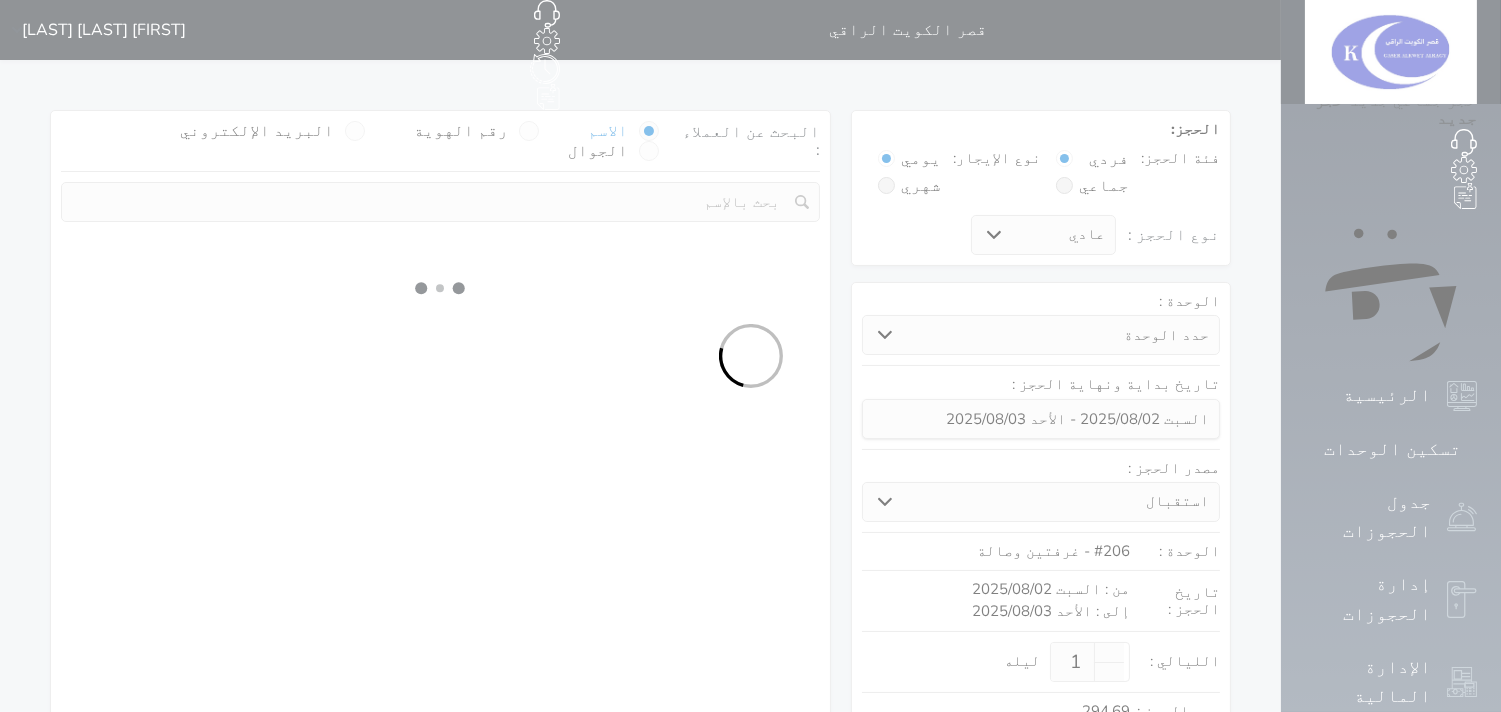 select on "1" 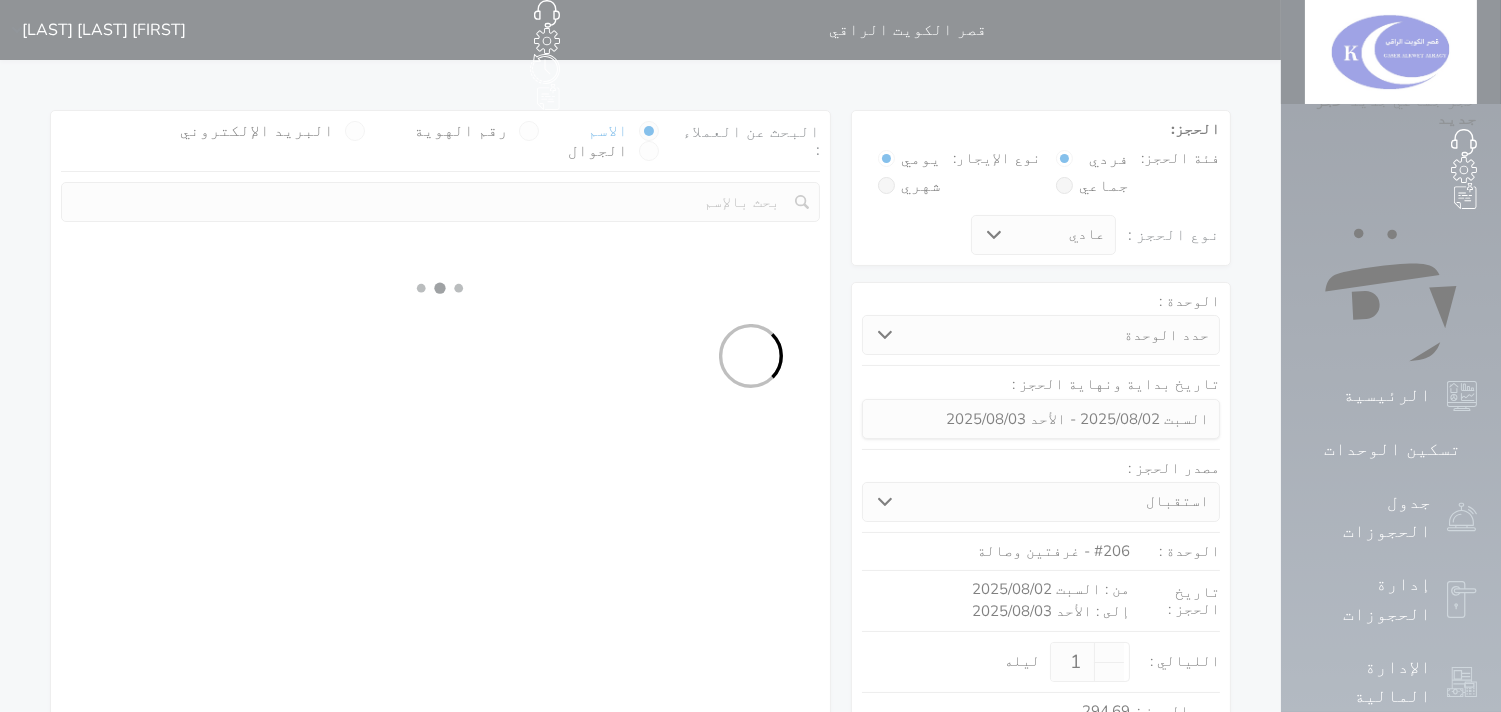 select 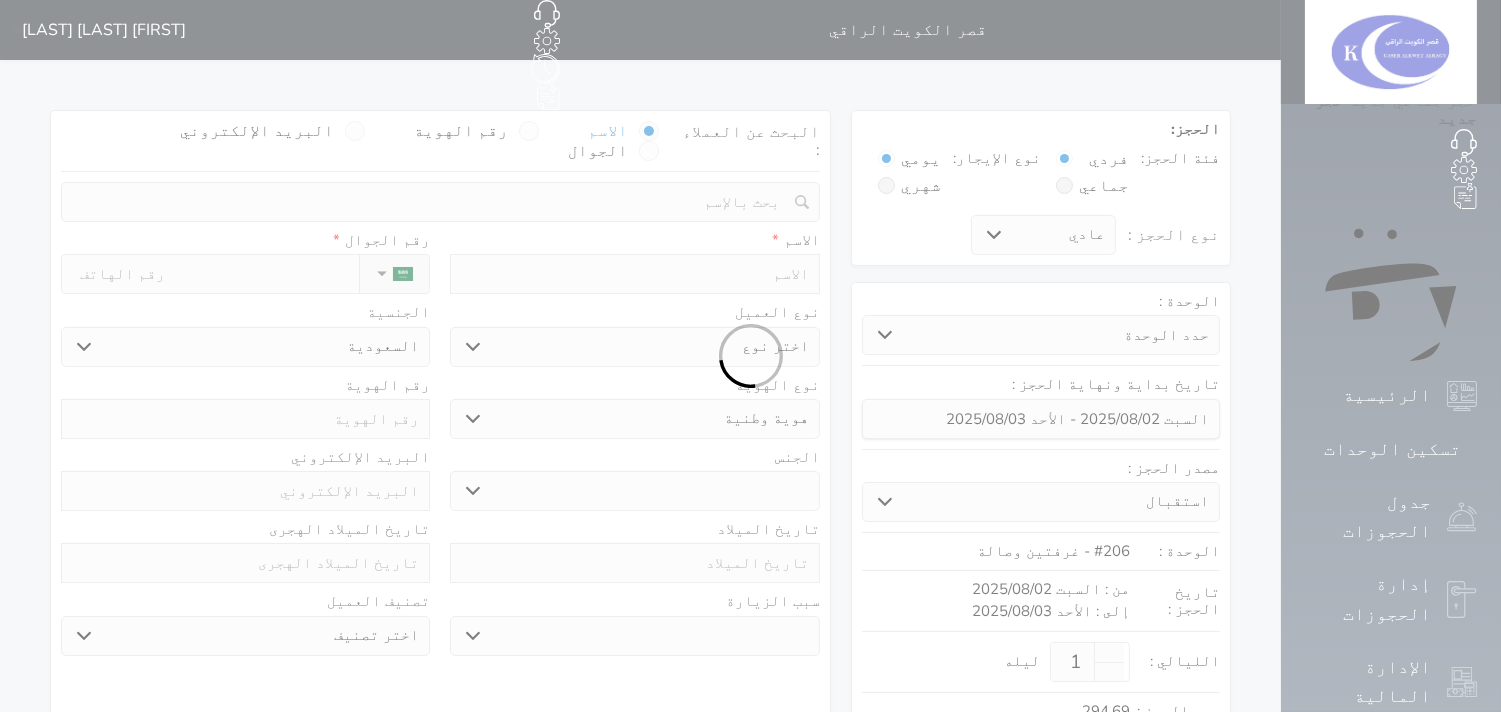 select 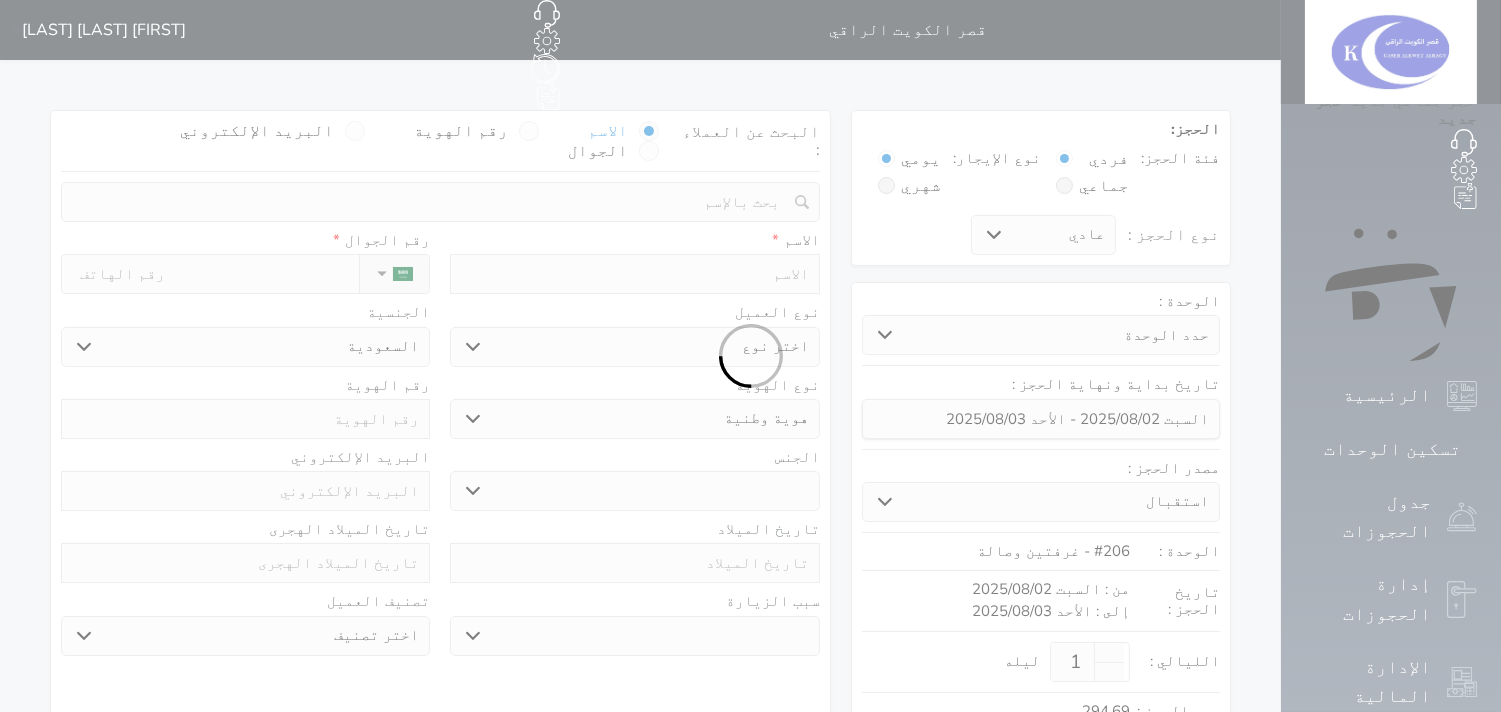 select 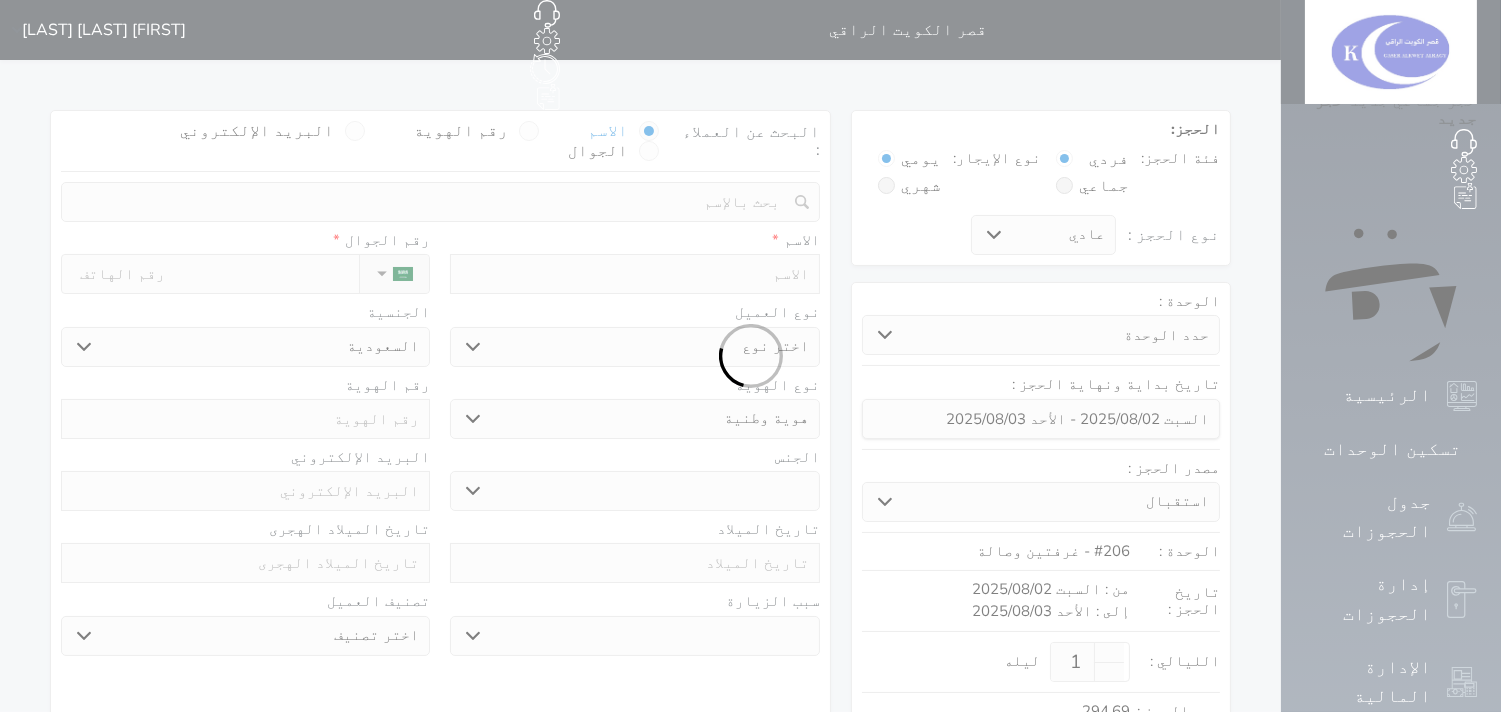 select 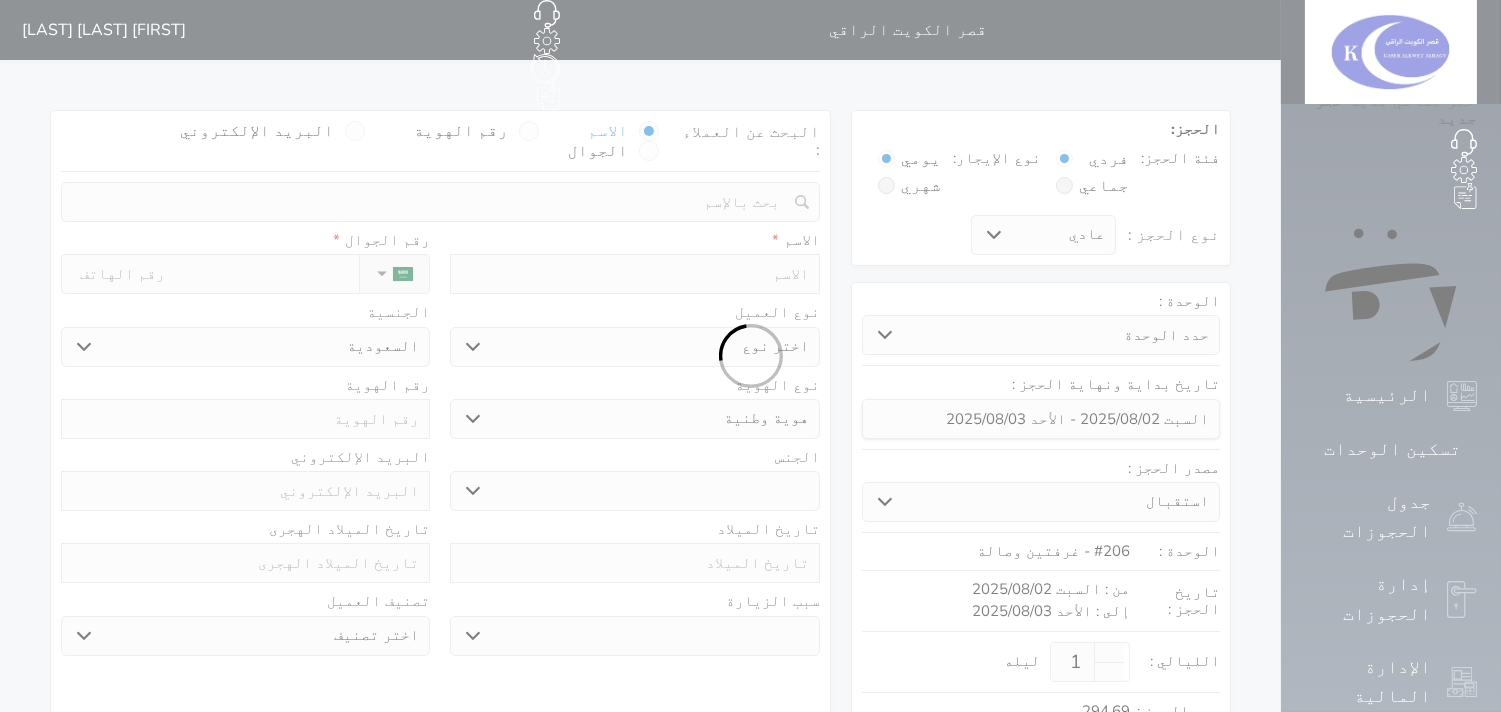 click at bounding box center (750, 356) 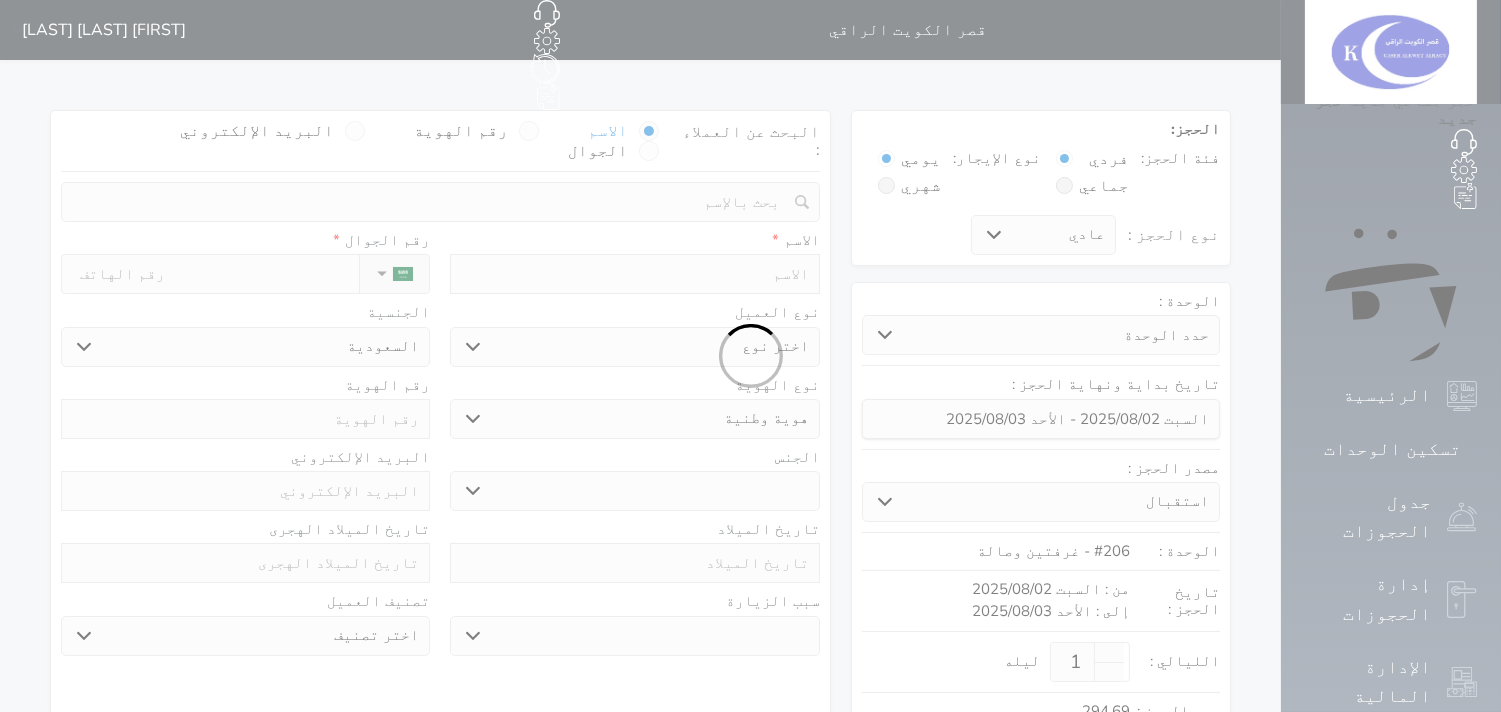 select 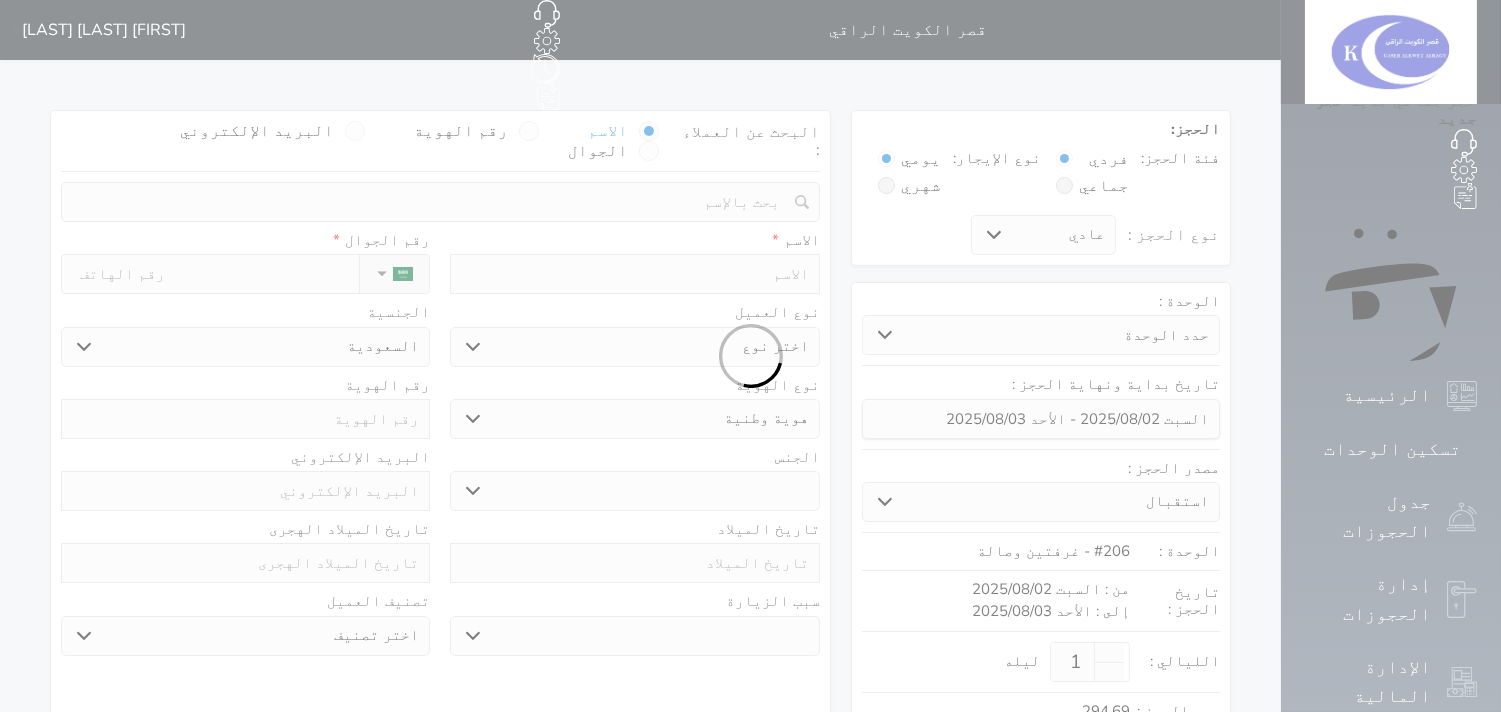 select 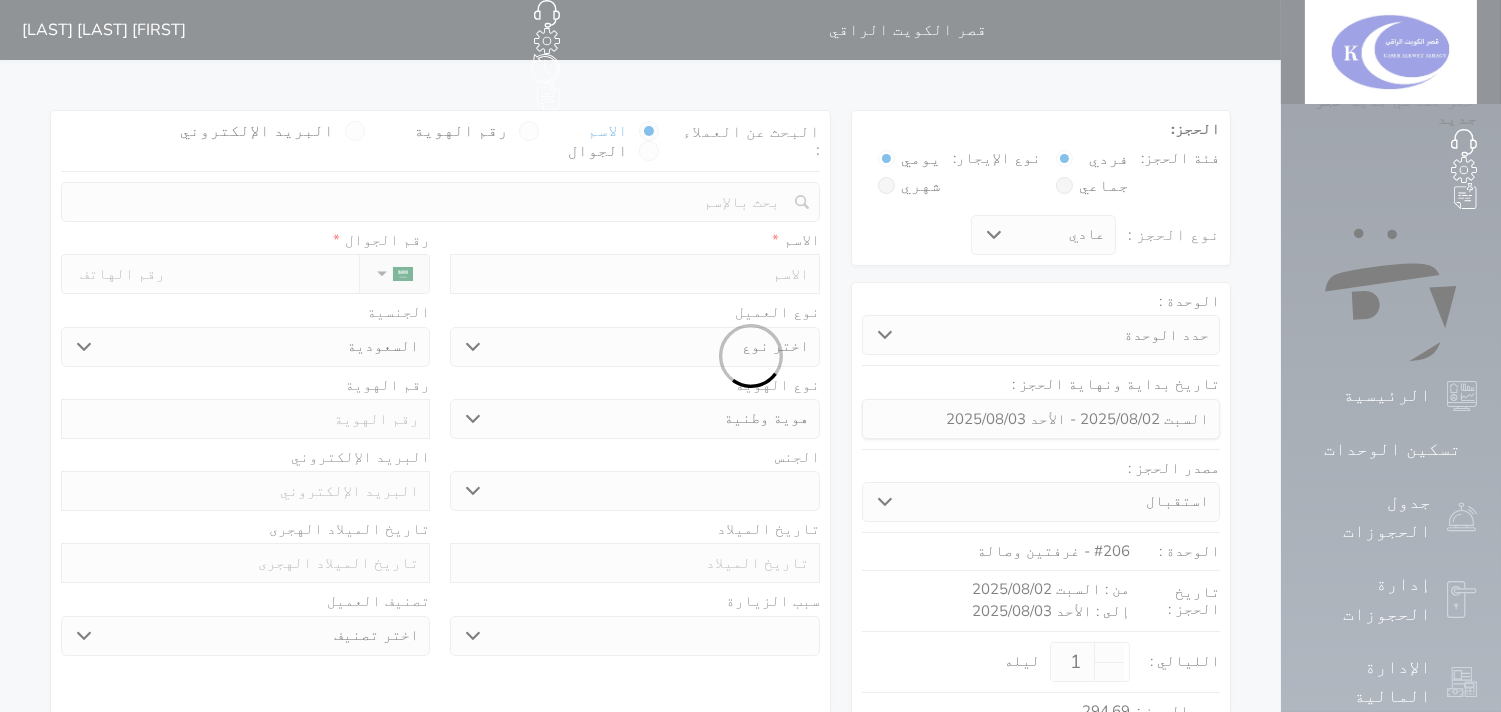 select 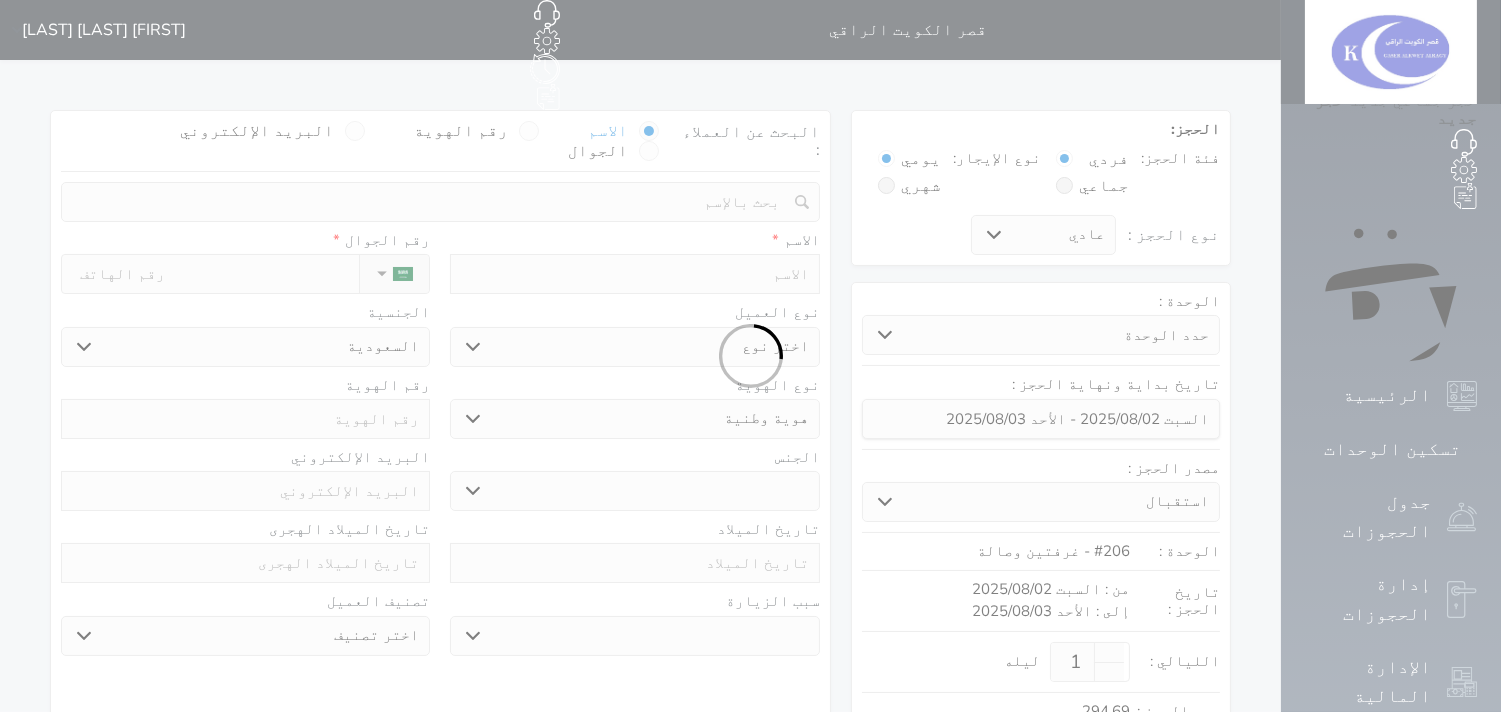 click at bounding box center (750, 356) 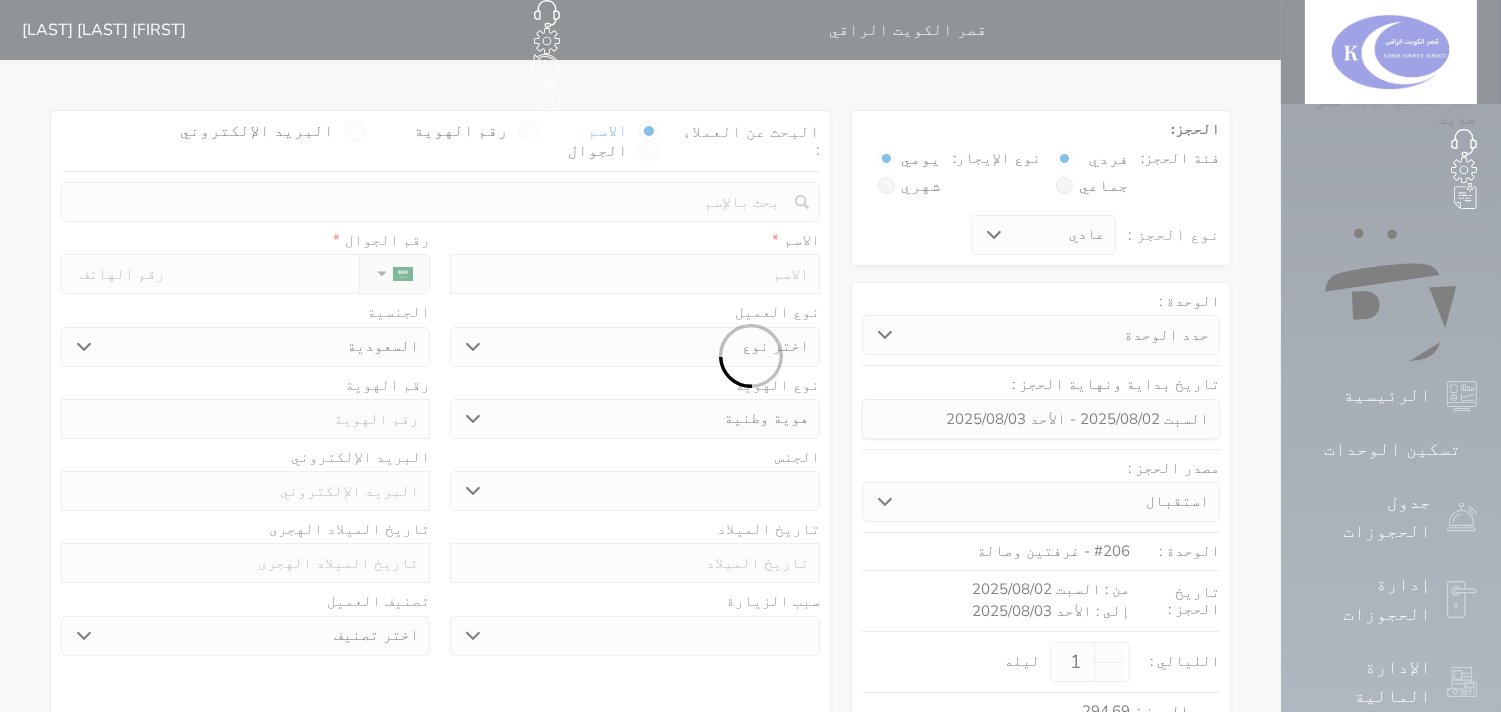 click at bounding box center [750, 356] 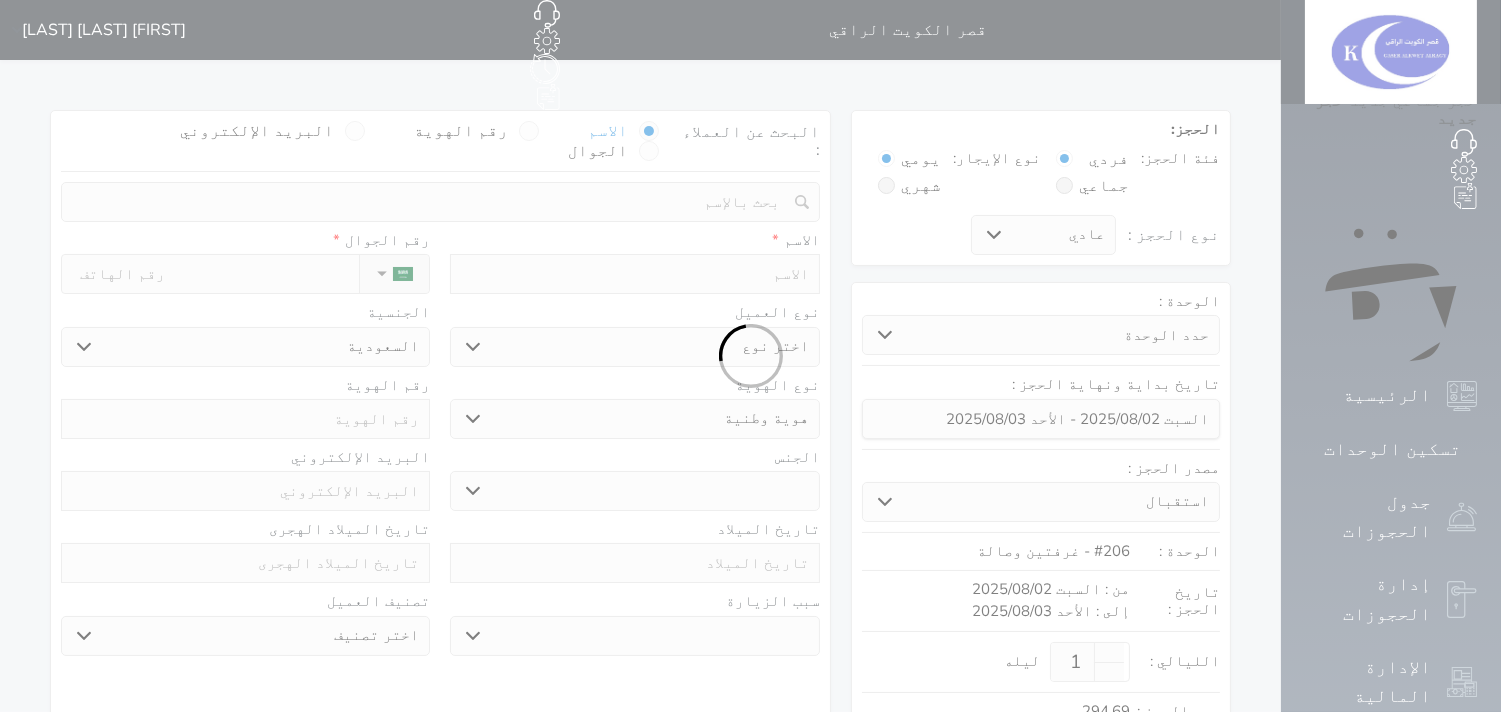 drag, startPoint x: 586, startPoint y: 93, endPoint x: 570, endPoint y: 88, distance: 16.763054 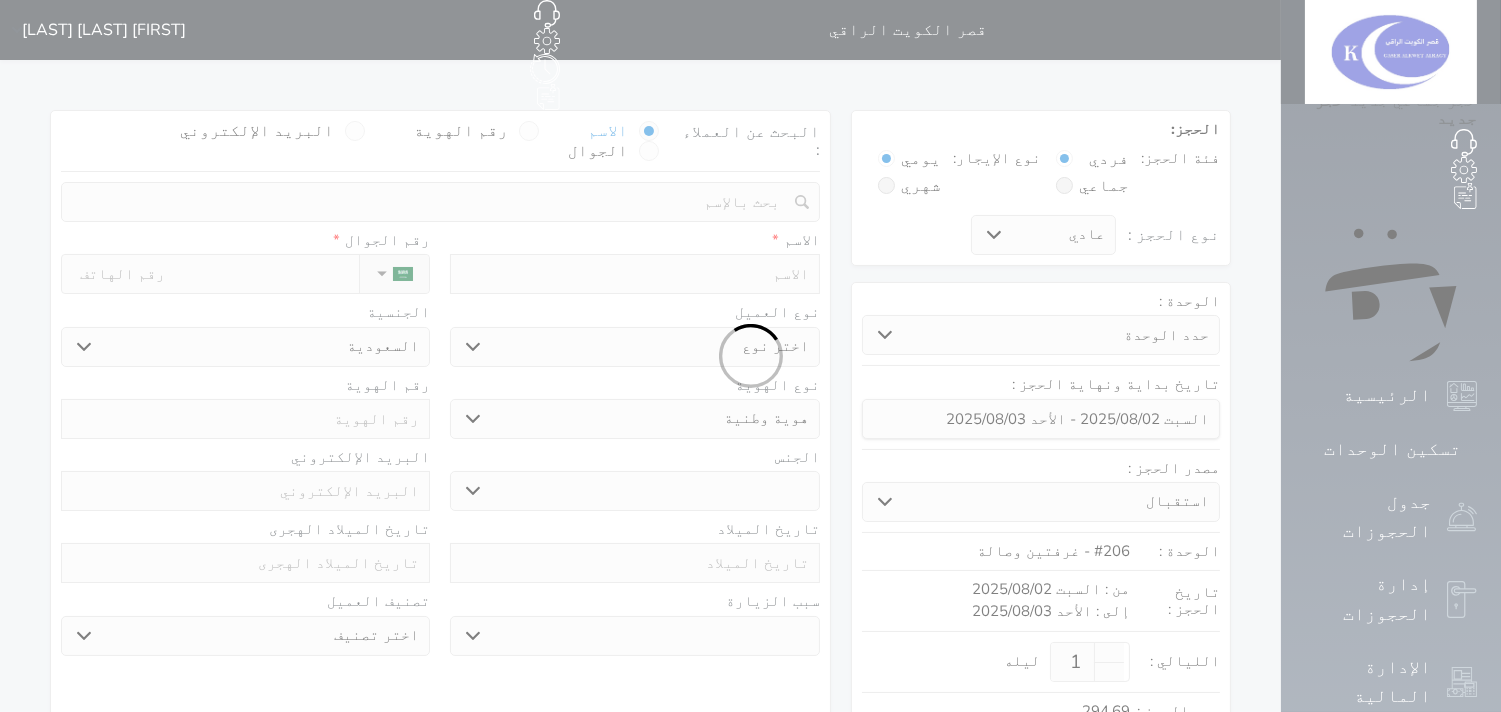 click at bounding box center [750, 356] 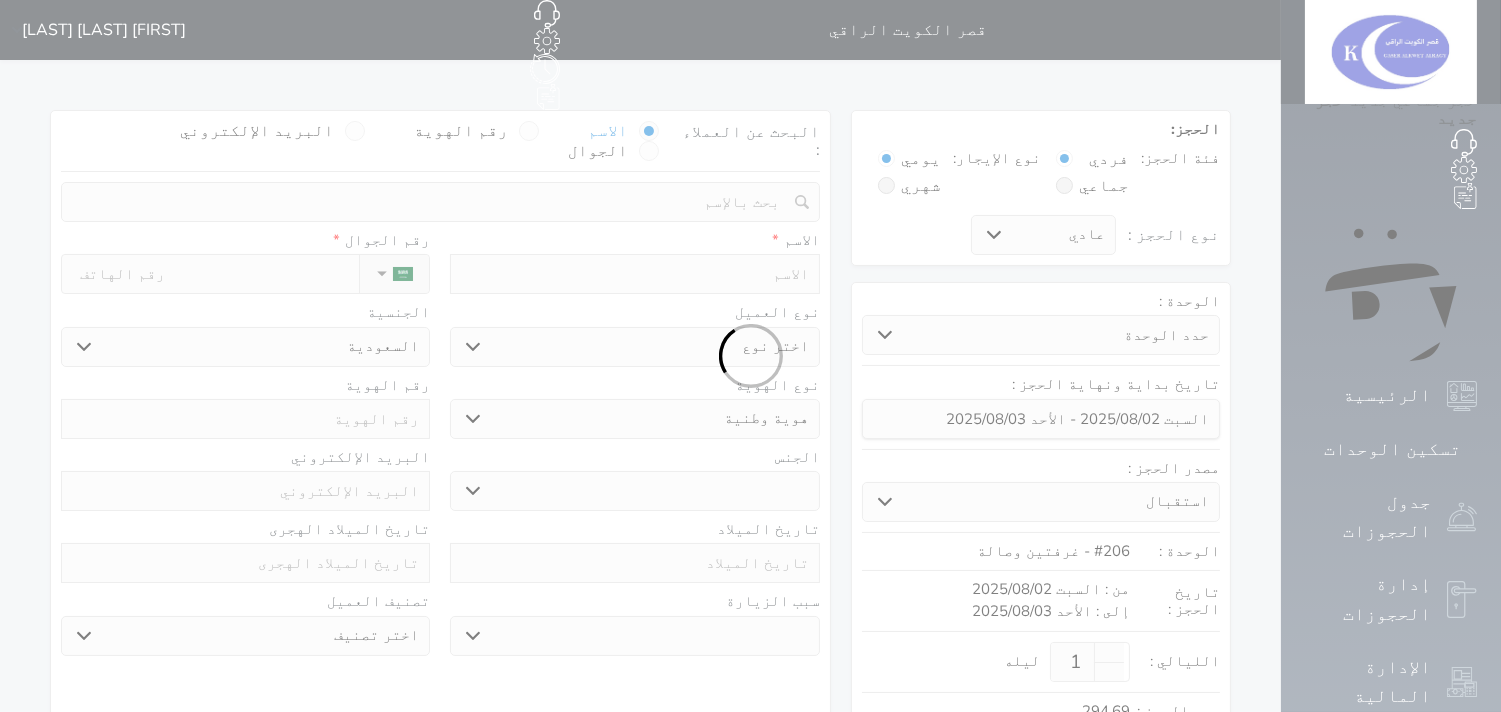 select 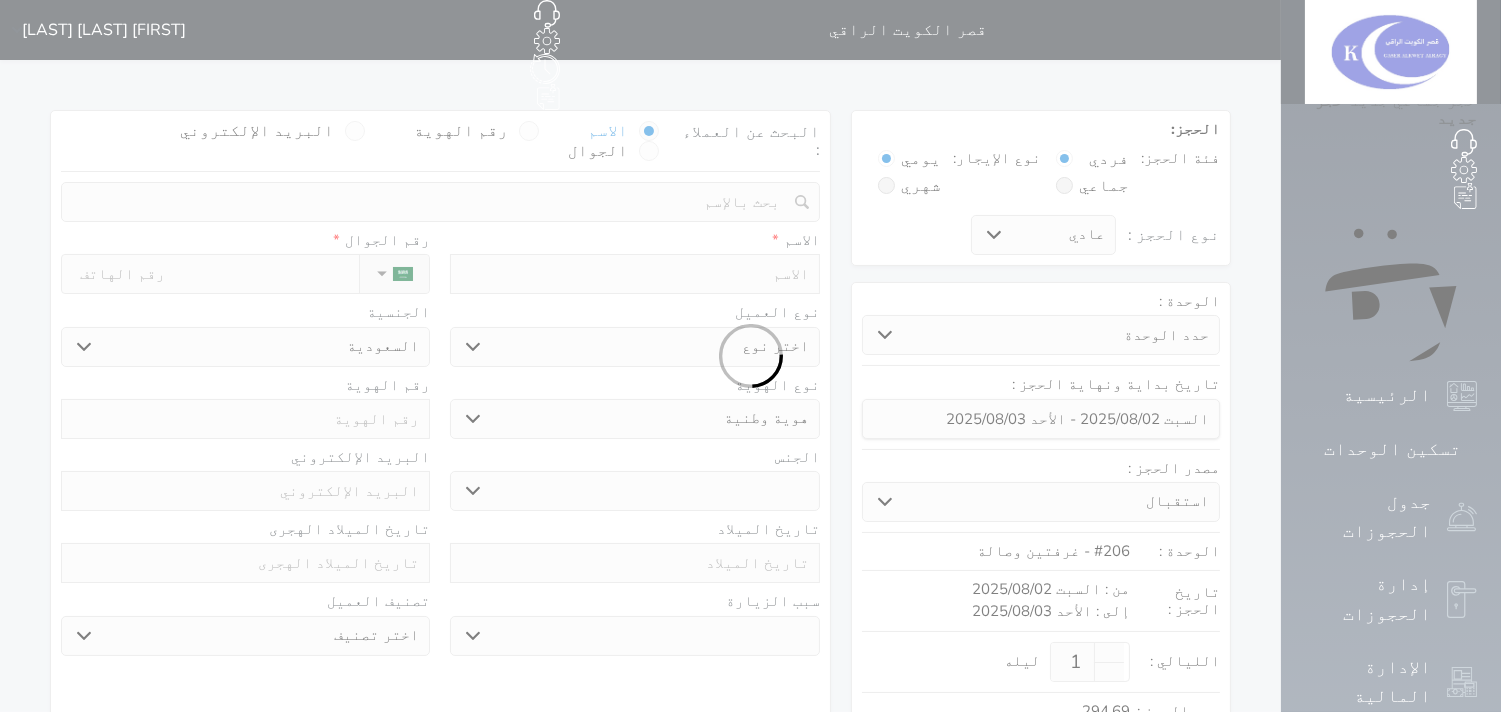 select on "1" 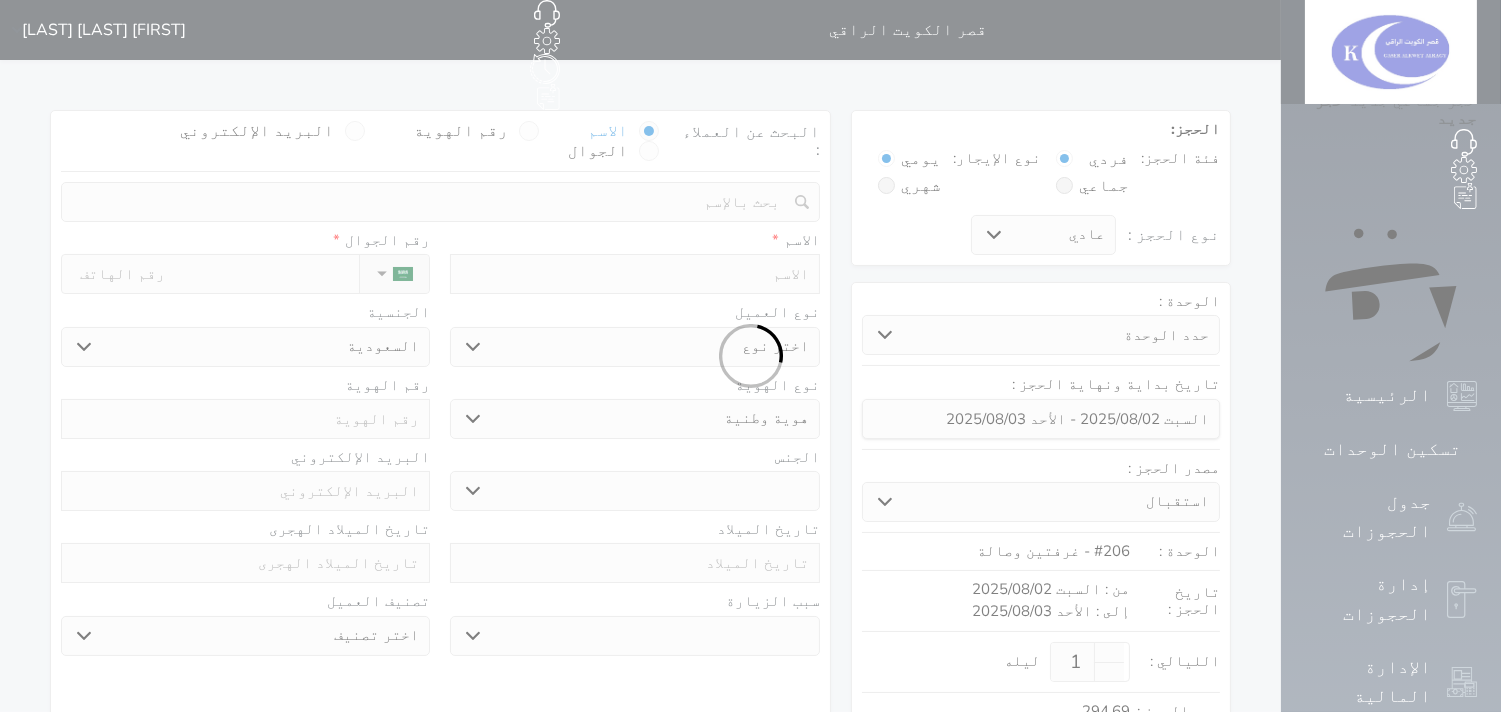 select on "7" 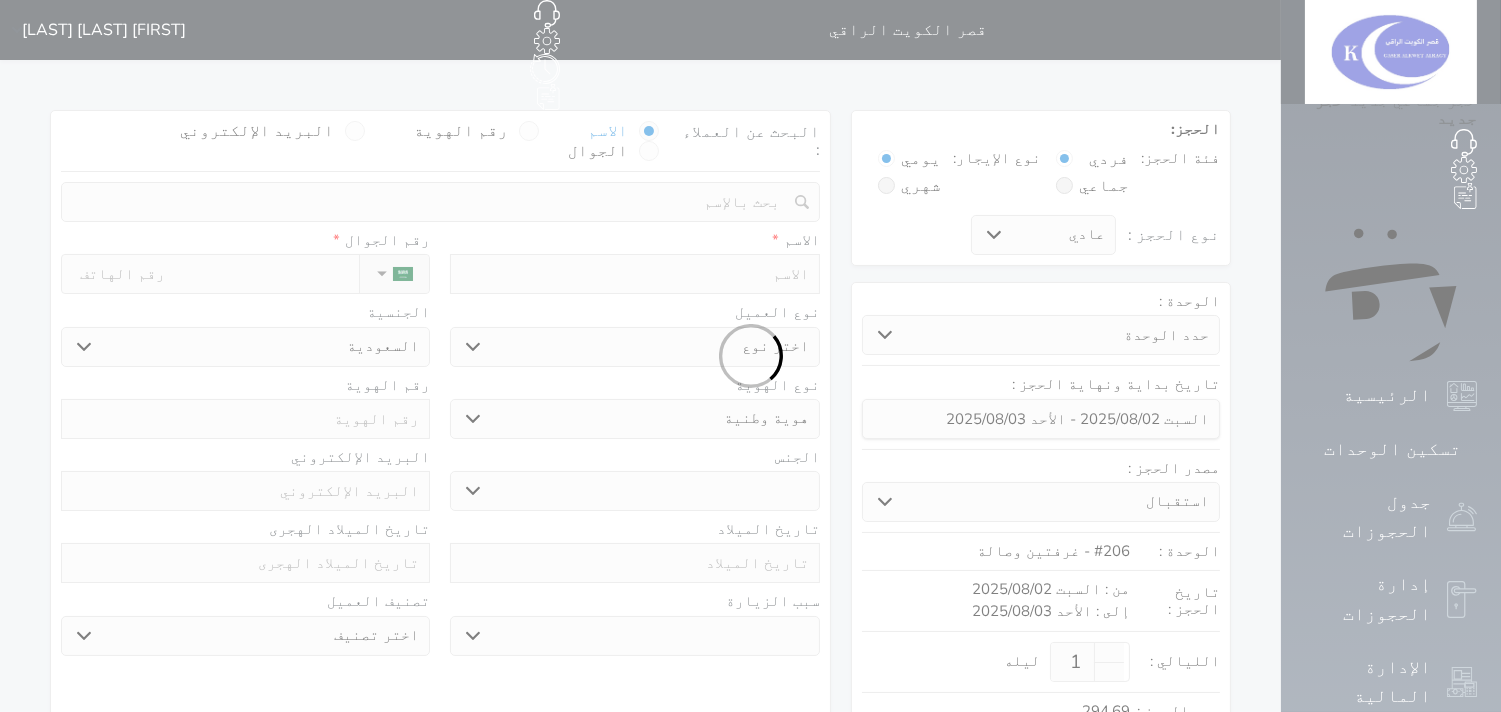 select 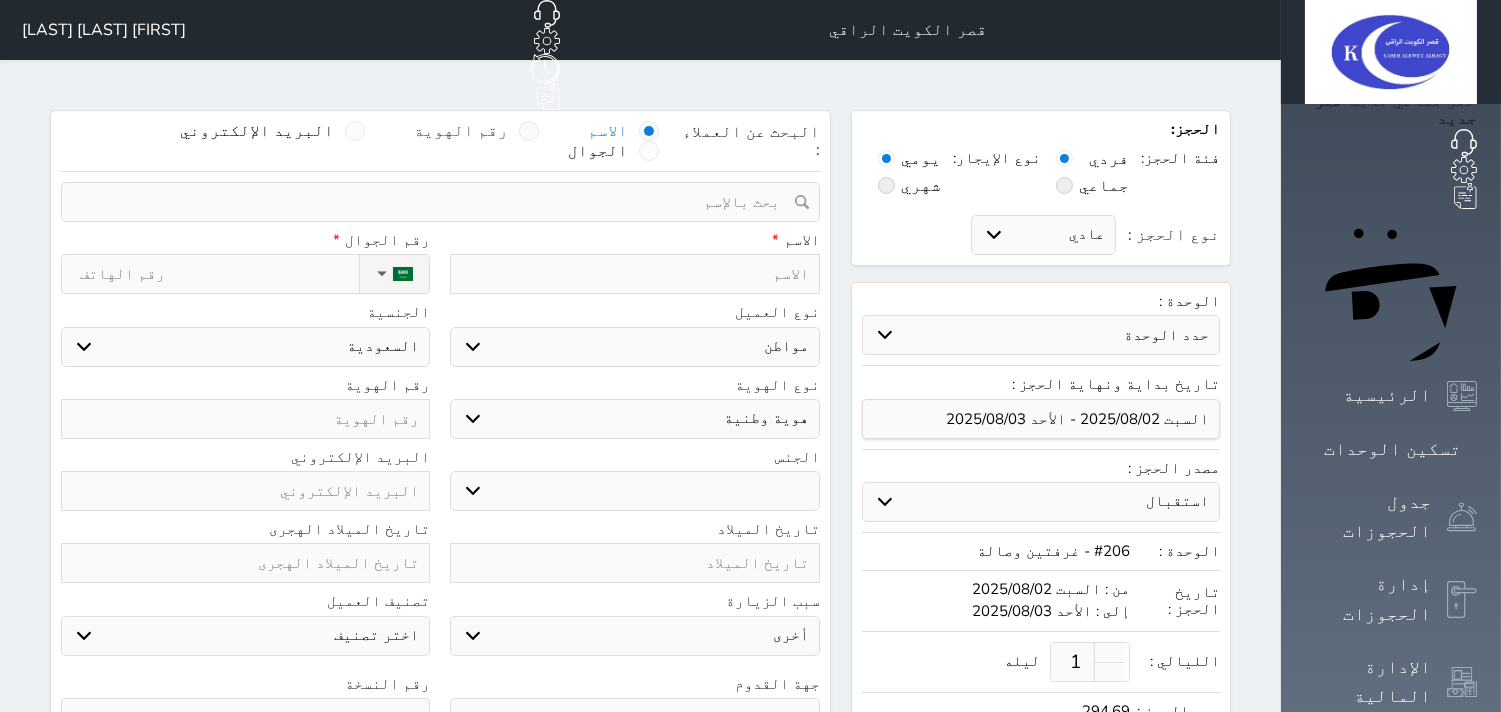 drag, startPoint x: 565, startPoint y: 95, endPoint x: 582, endPoint y: 101, distance: 18.027756 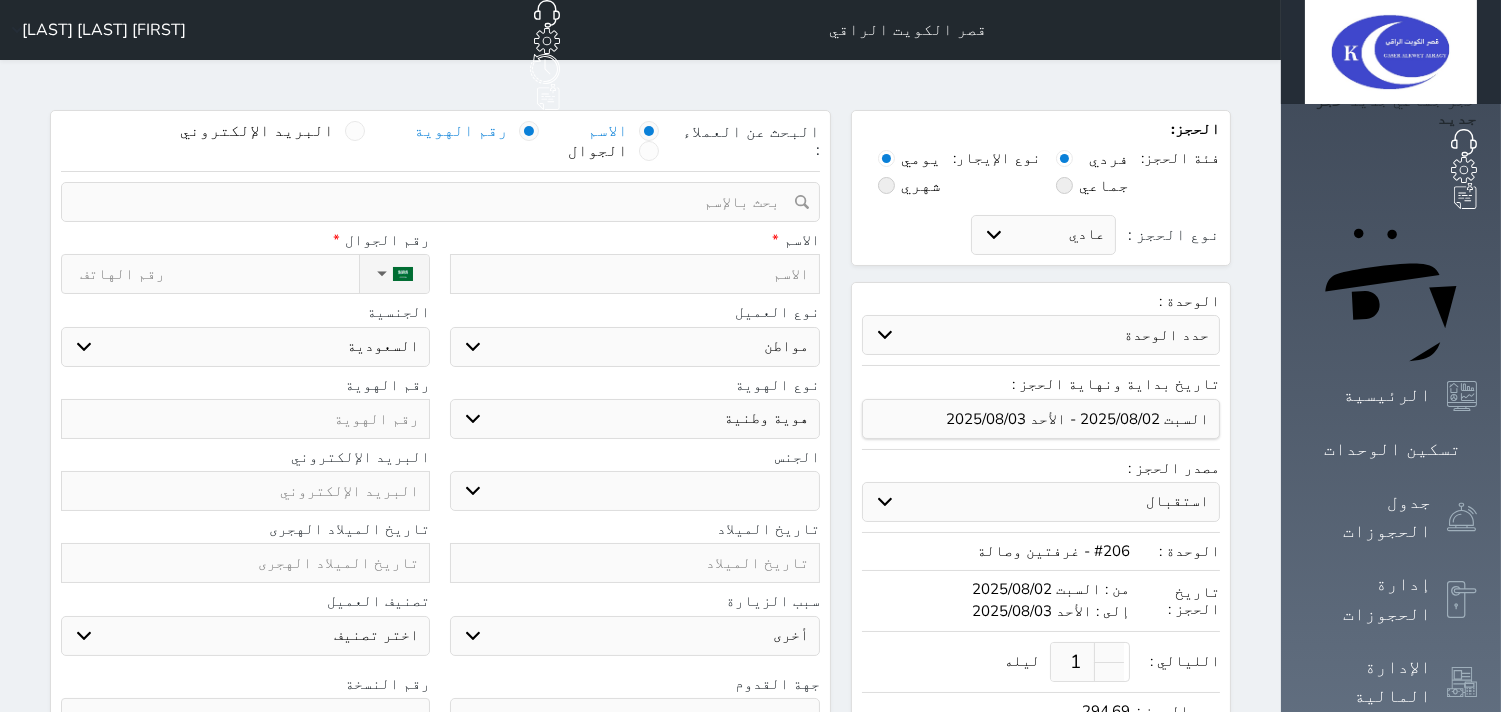 select 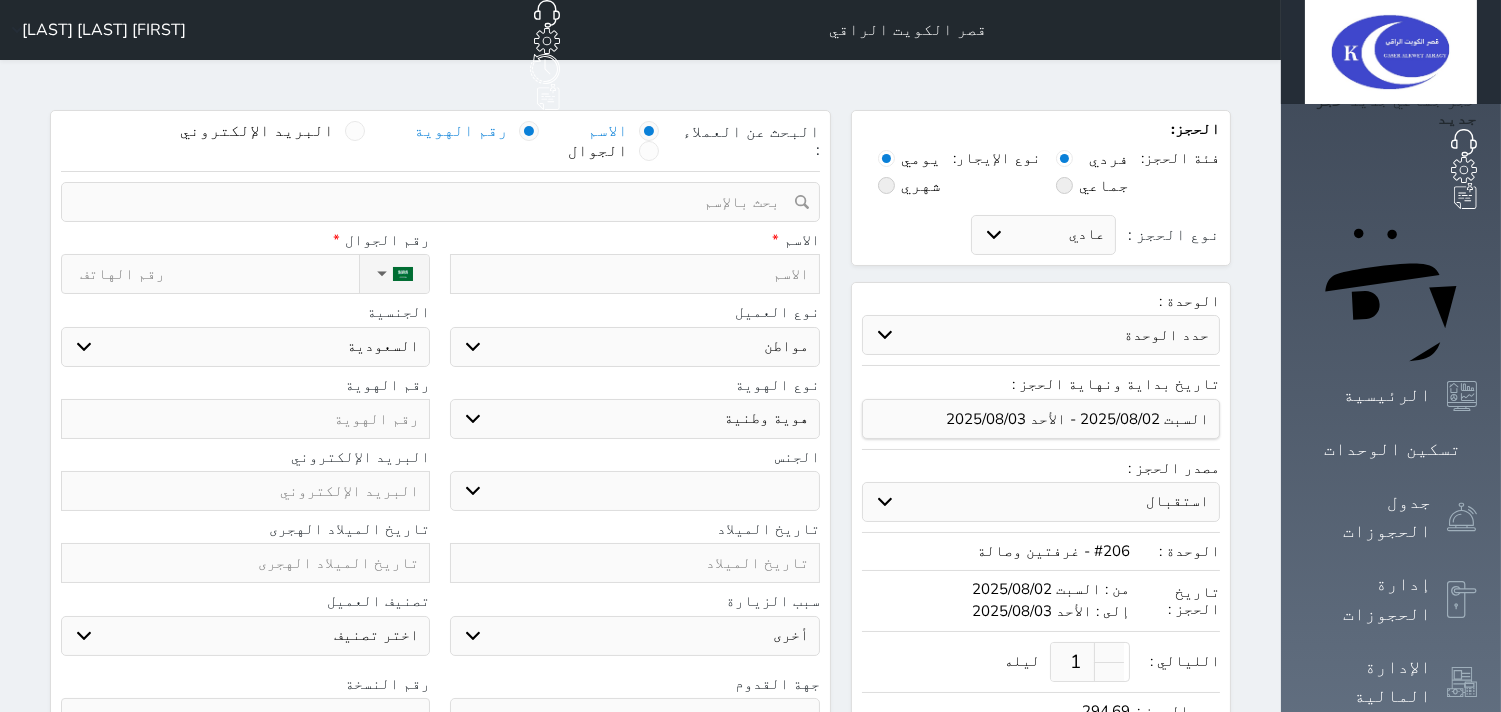 select 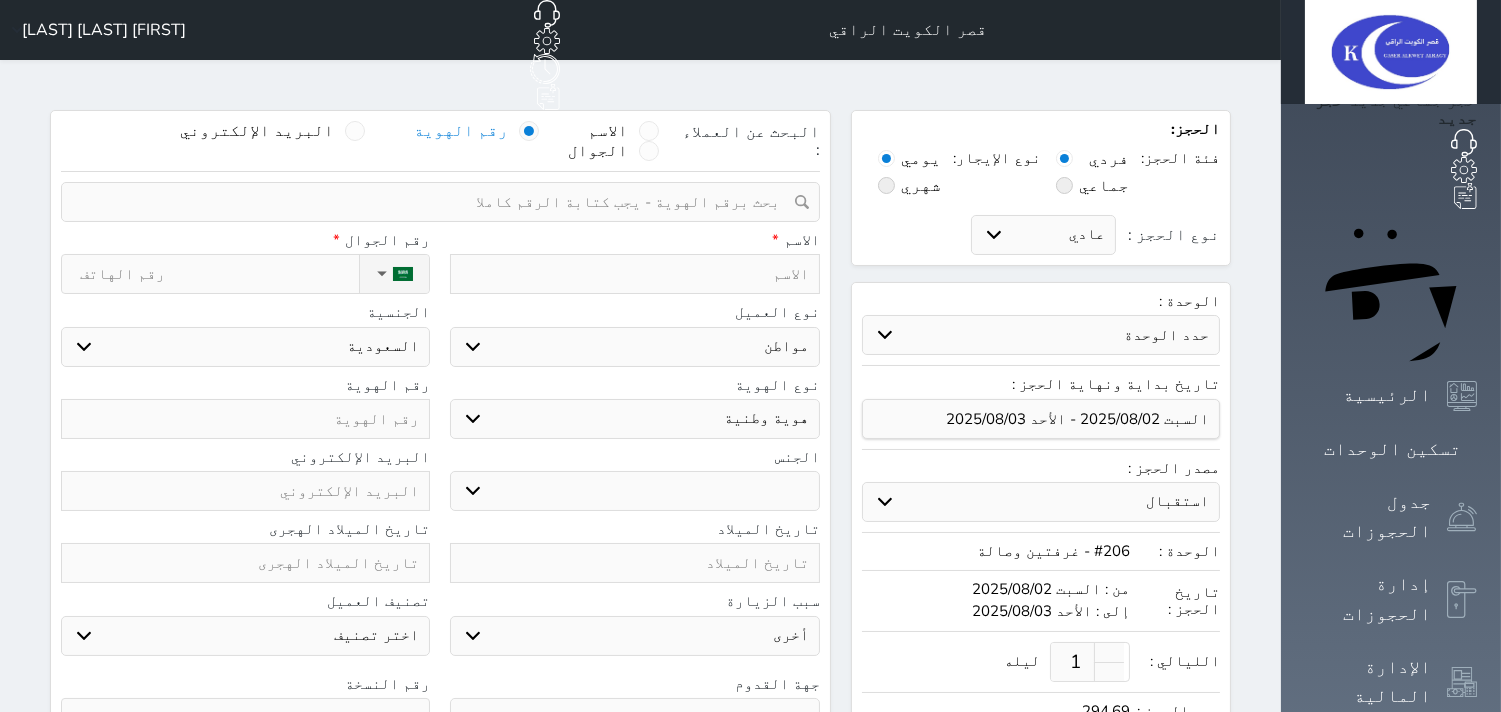 click at bounding box center [433, 202] 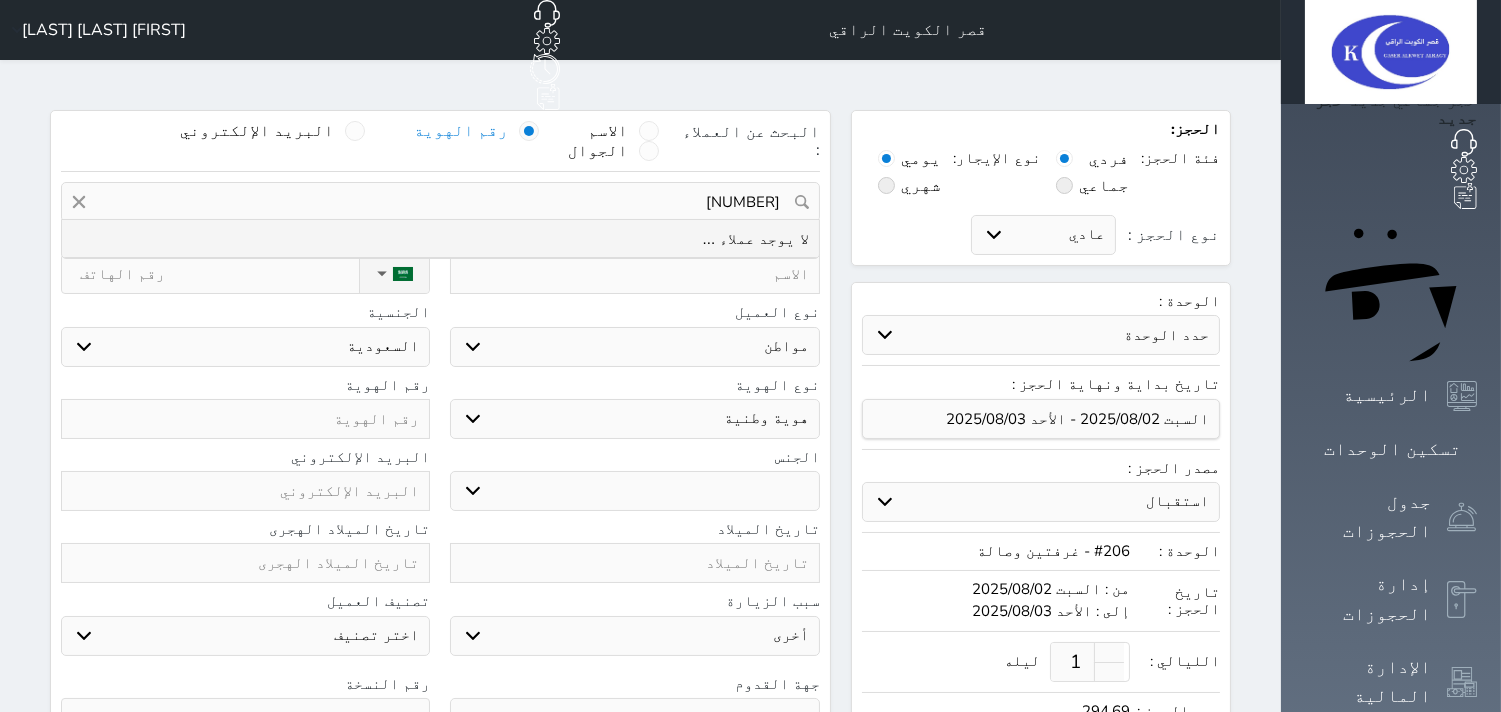 click on "[NUMBER]" at bounding box center (440, 202) 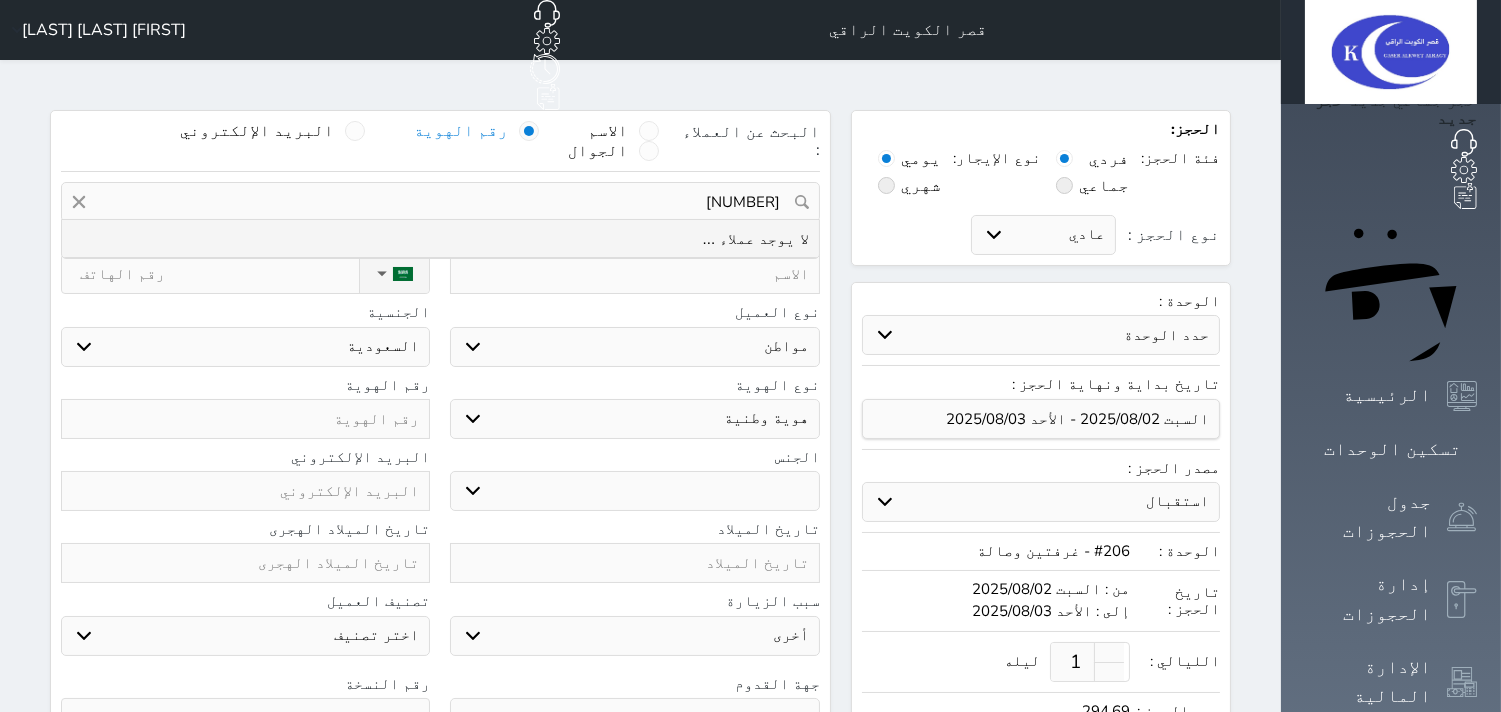 select 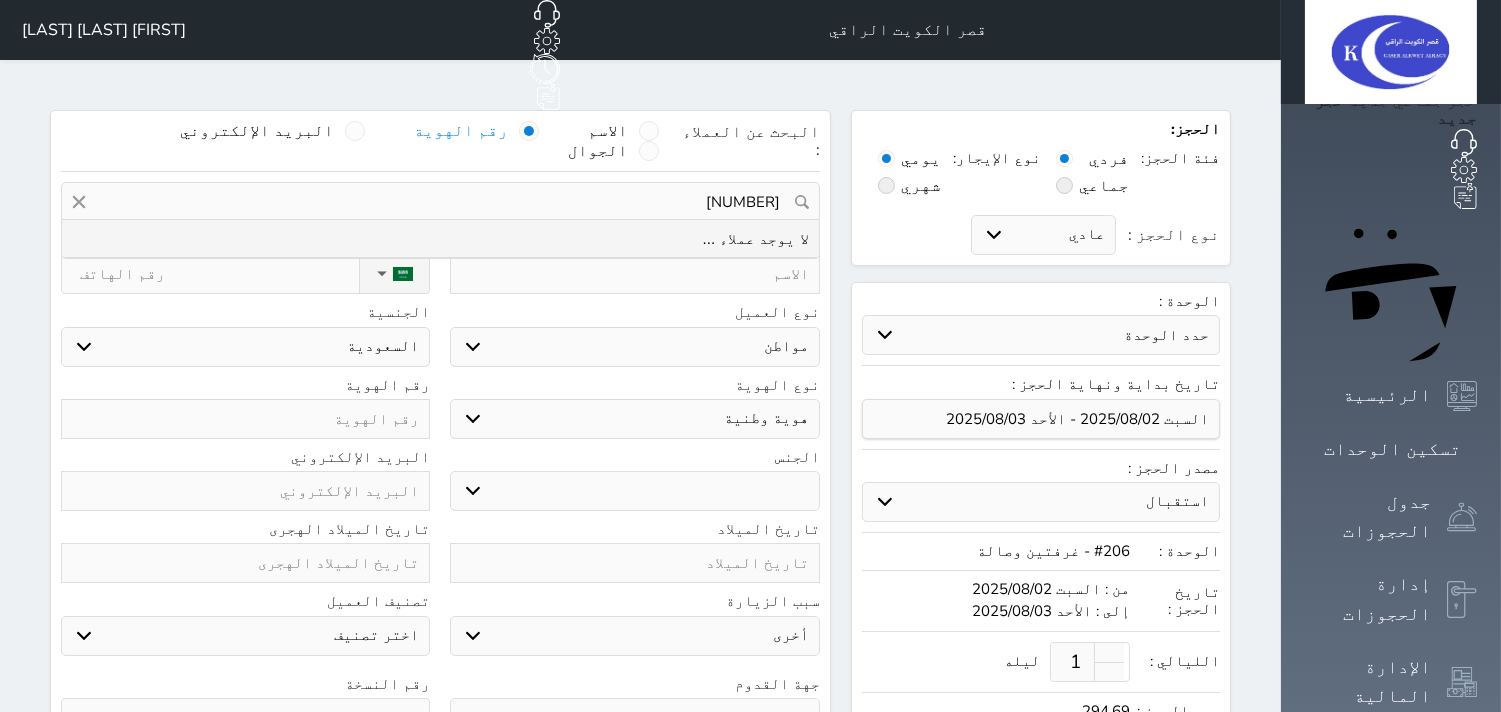 select 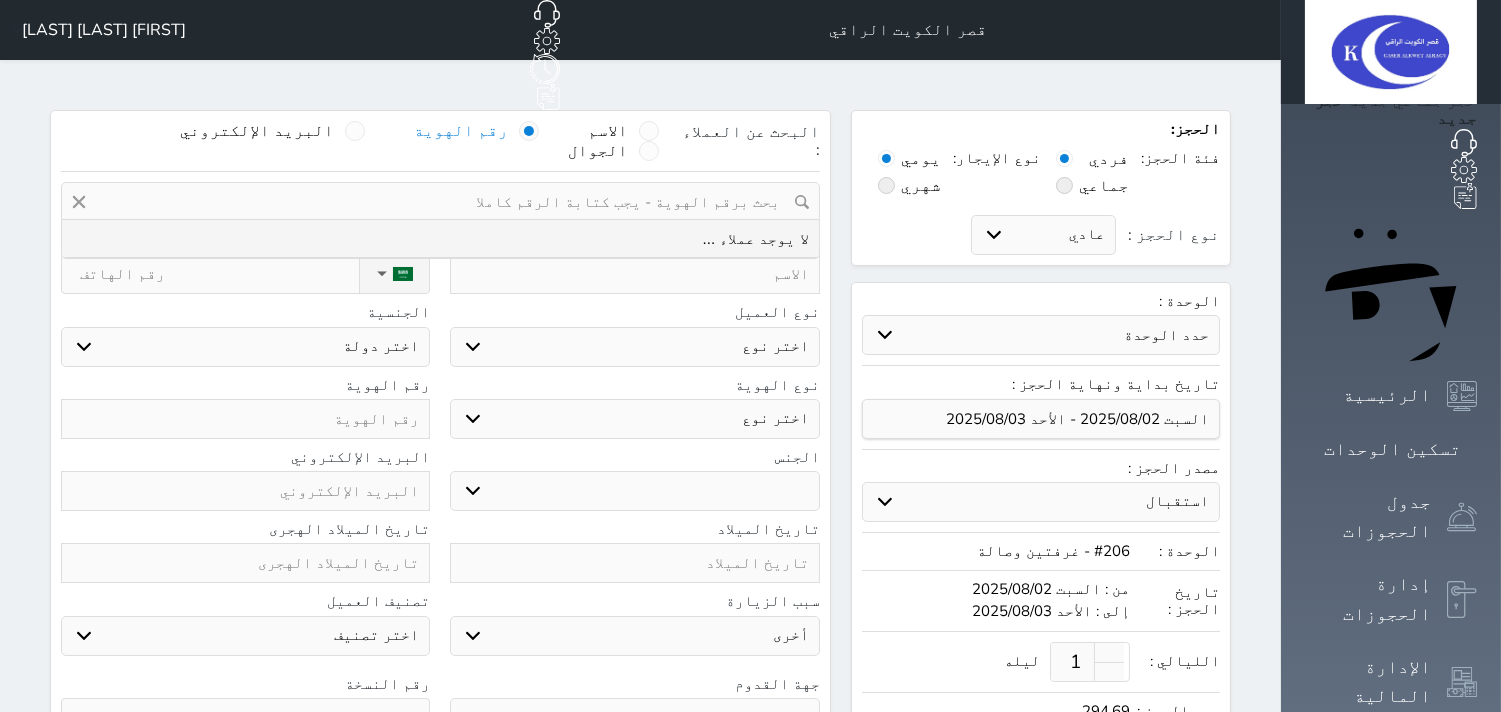 select 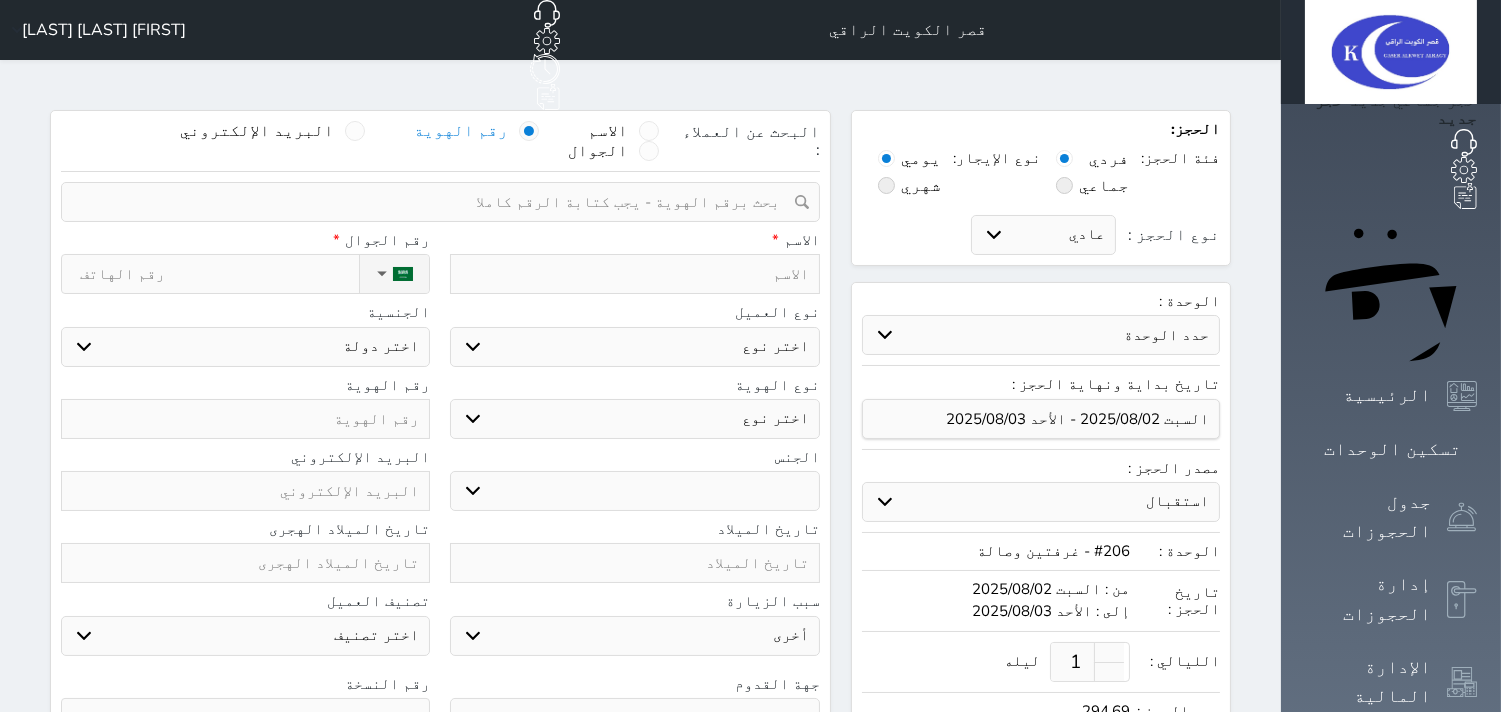 paste on "[NUMBER]" 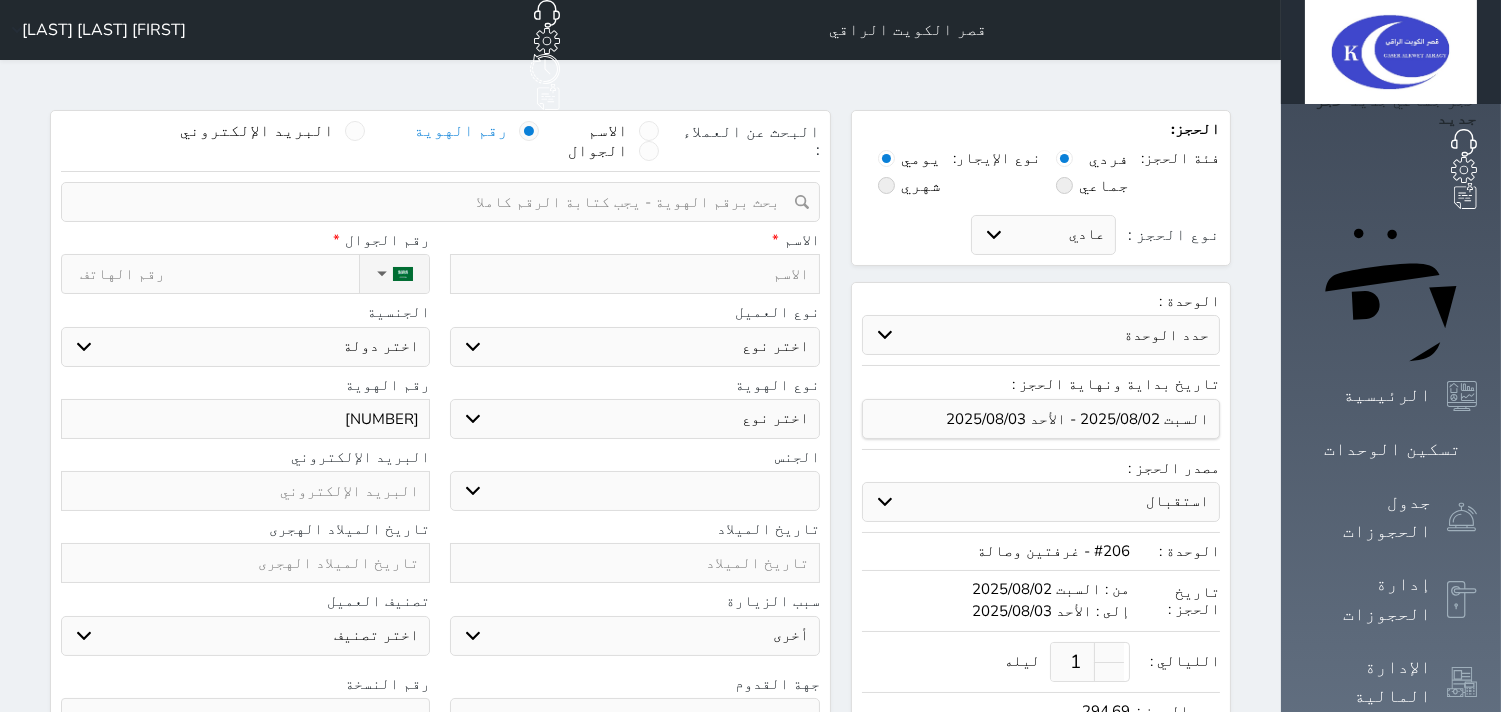 type on "[NUMBER]" 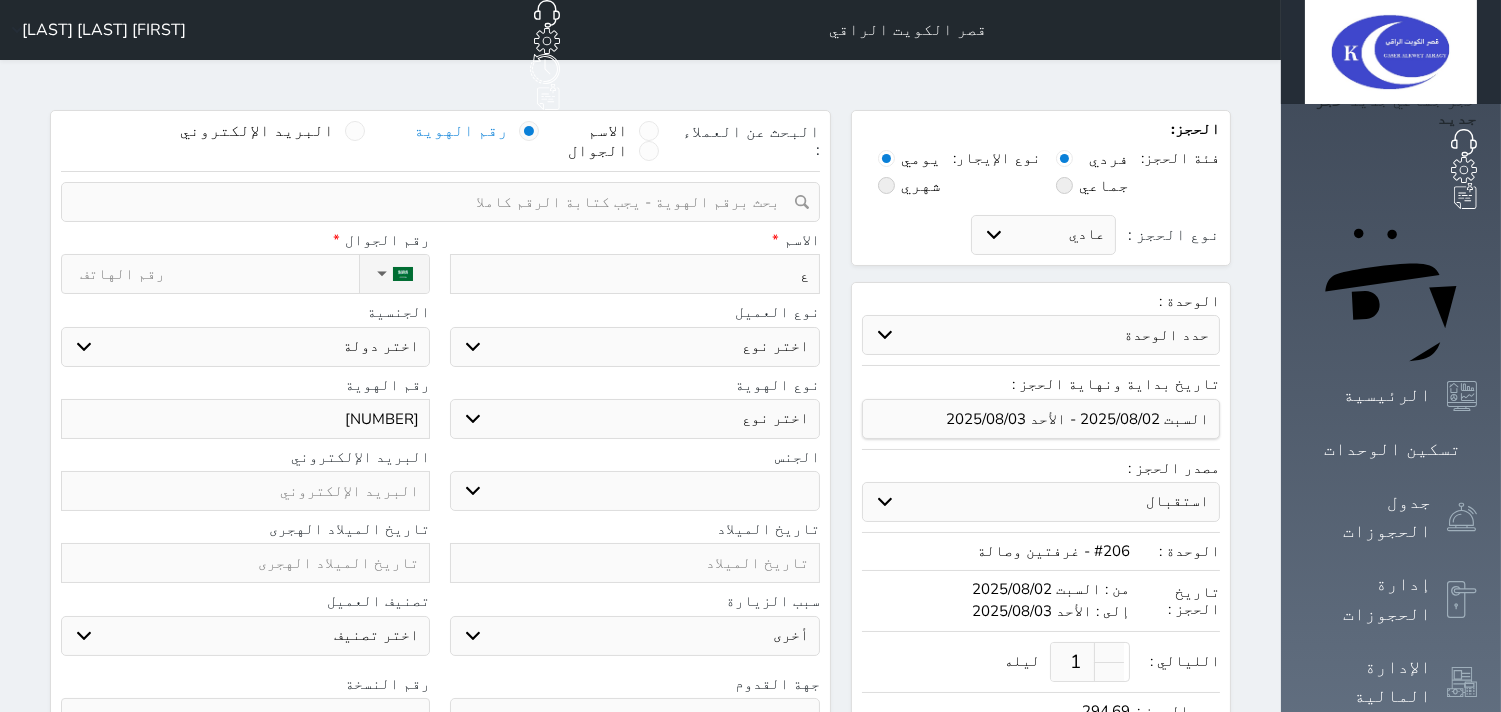 select 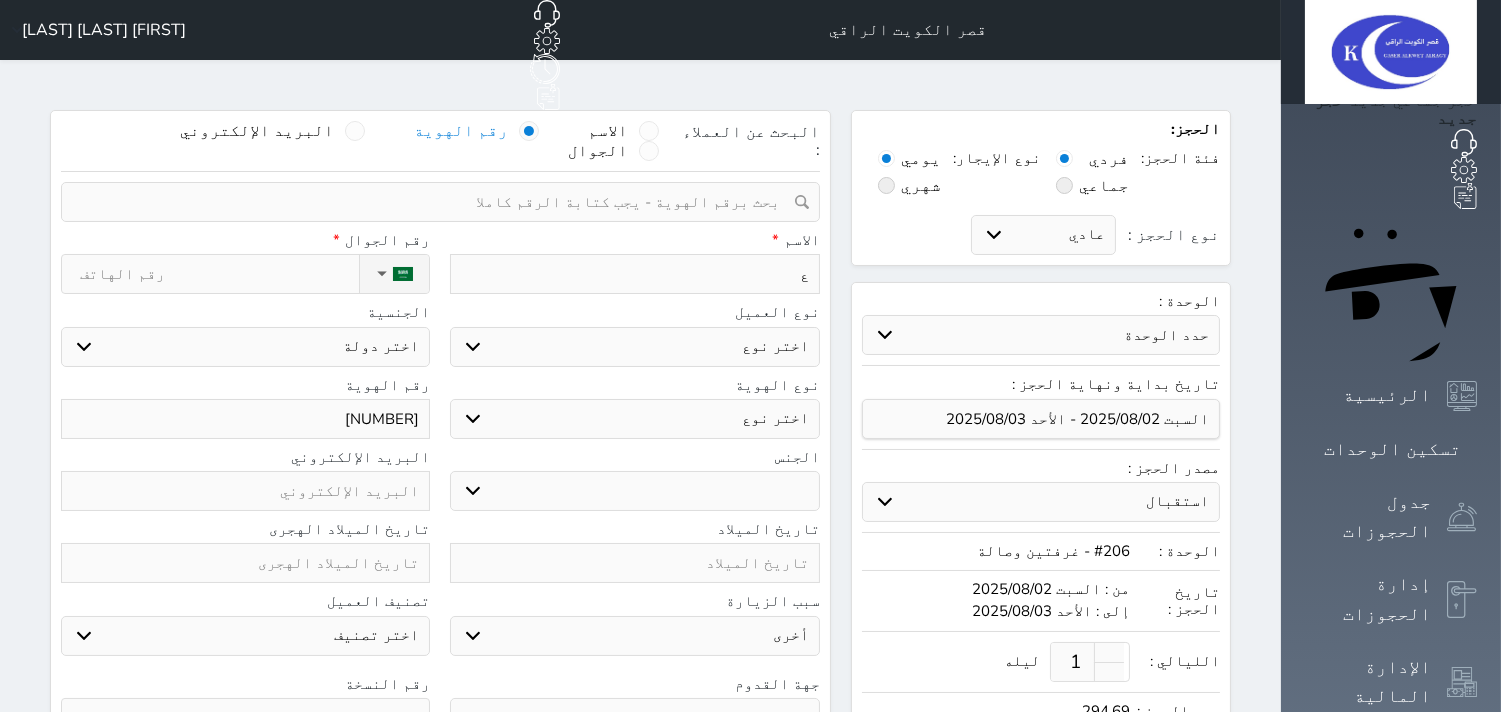 select 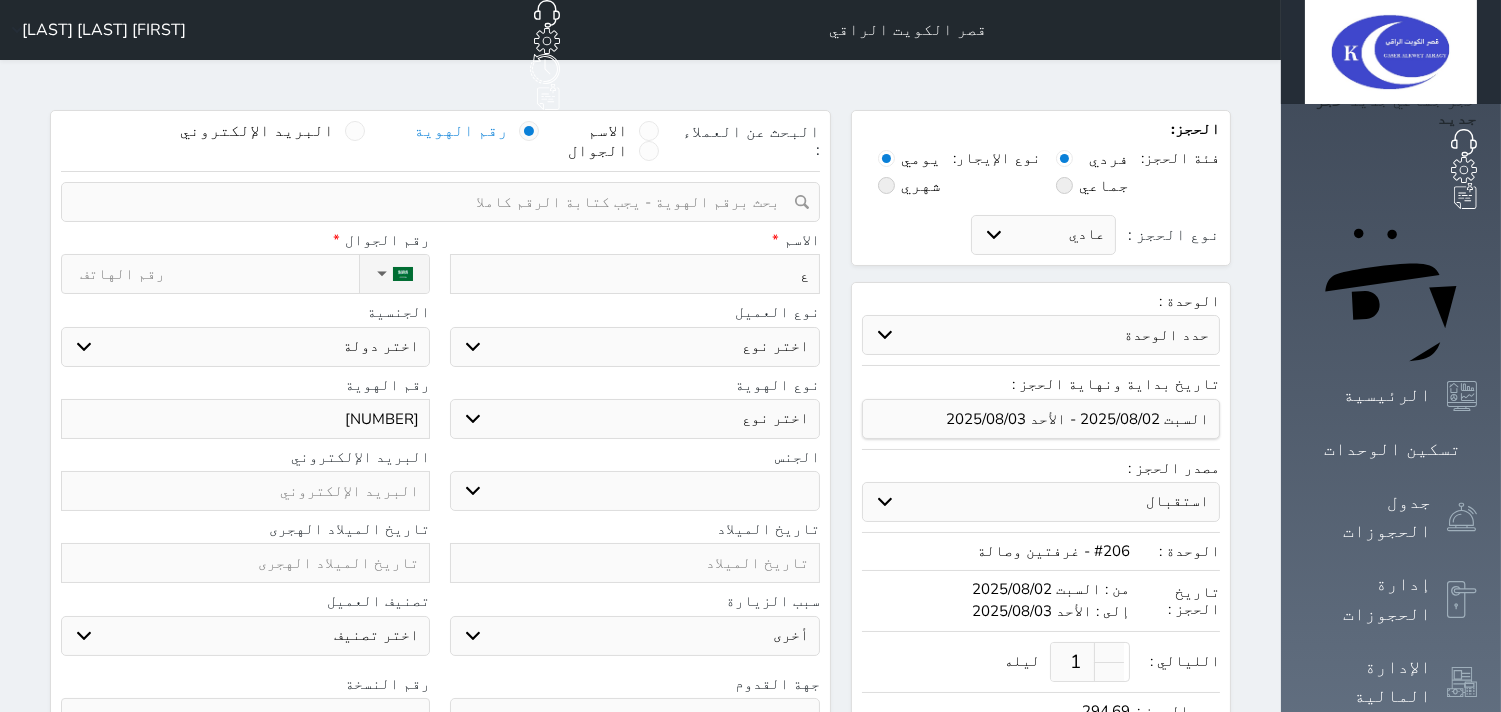 type on "عب" 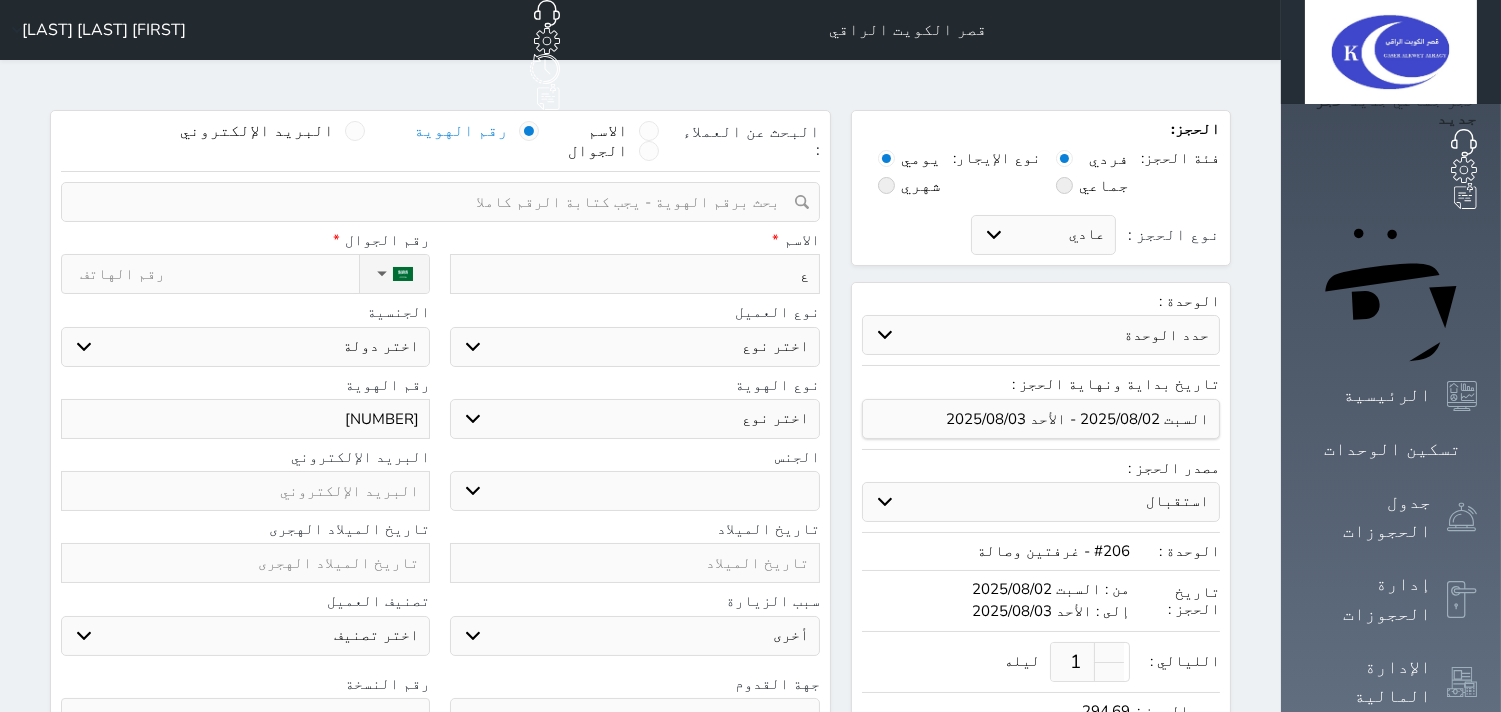 select 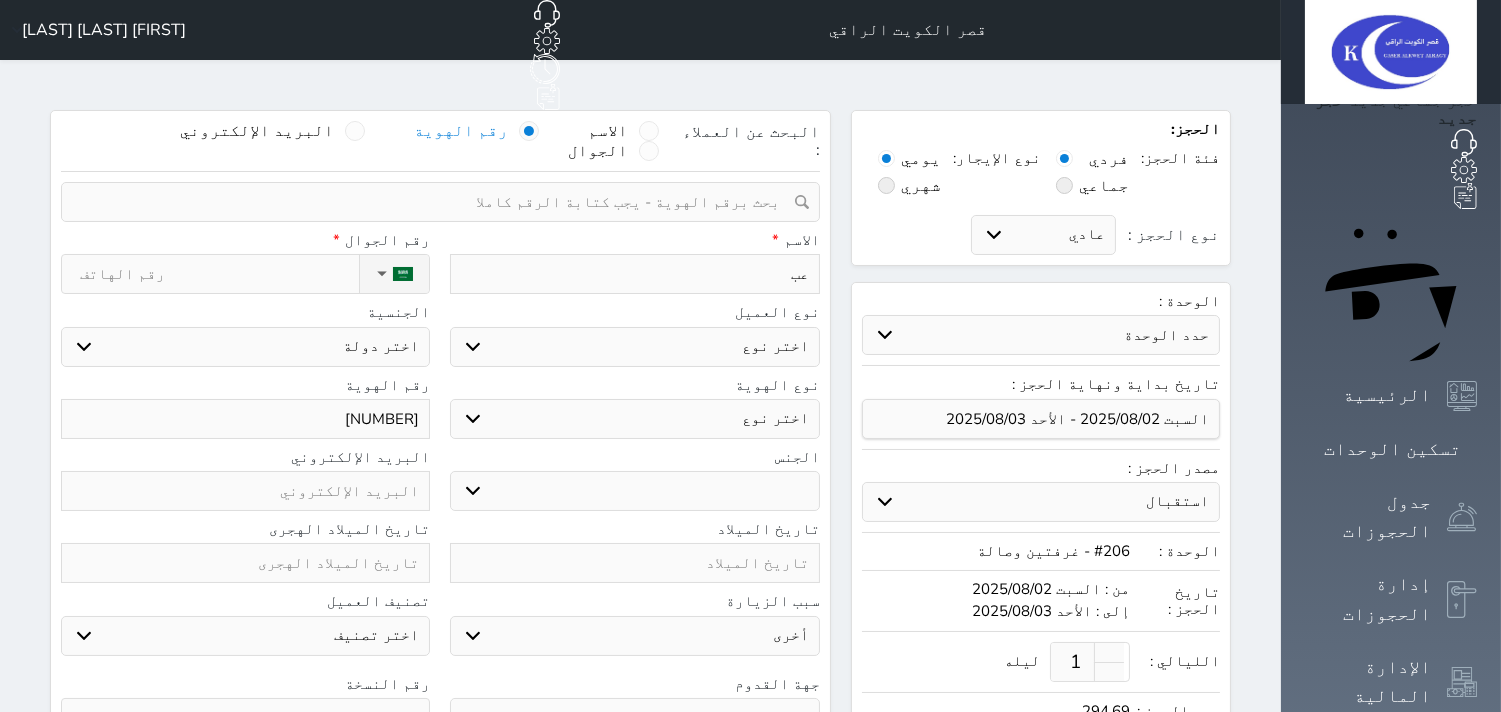 type on "عبد" 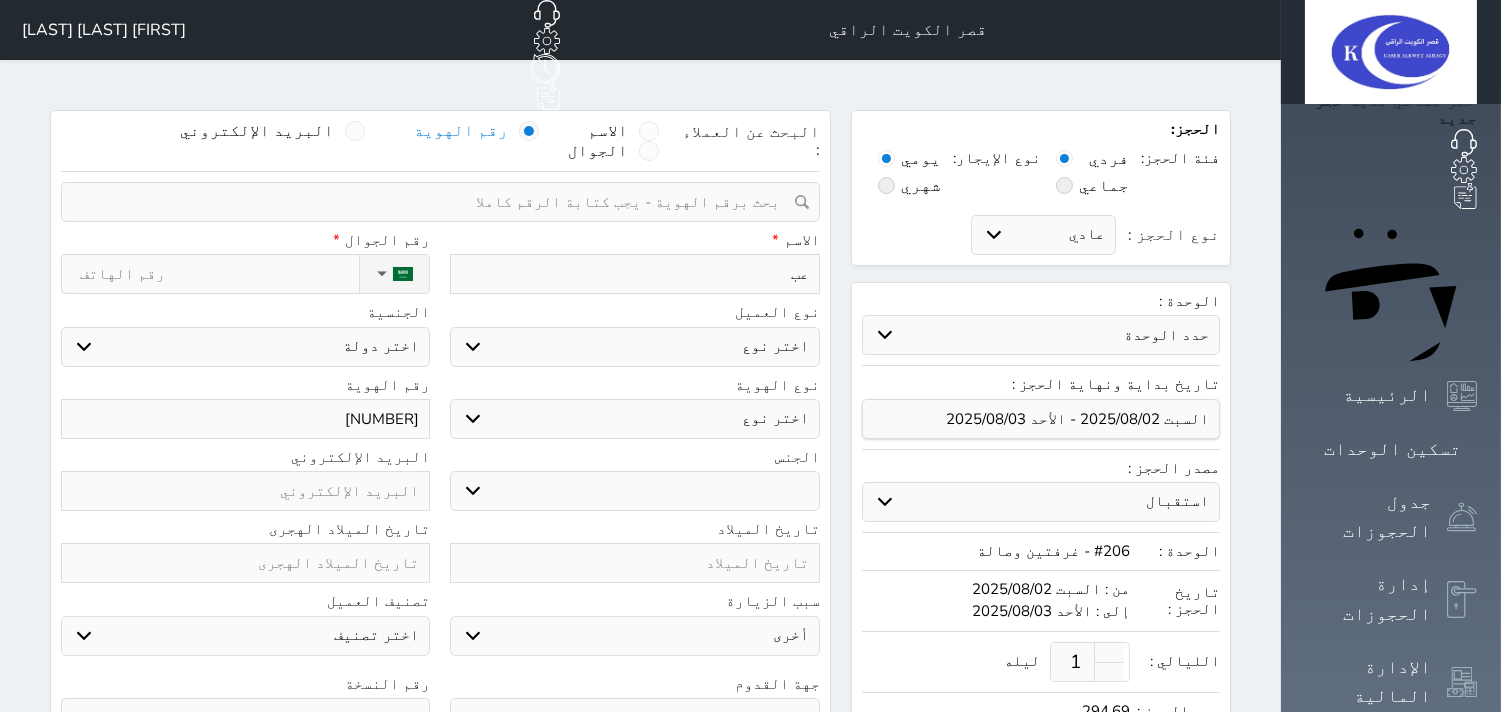 select 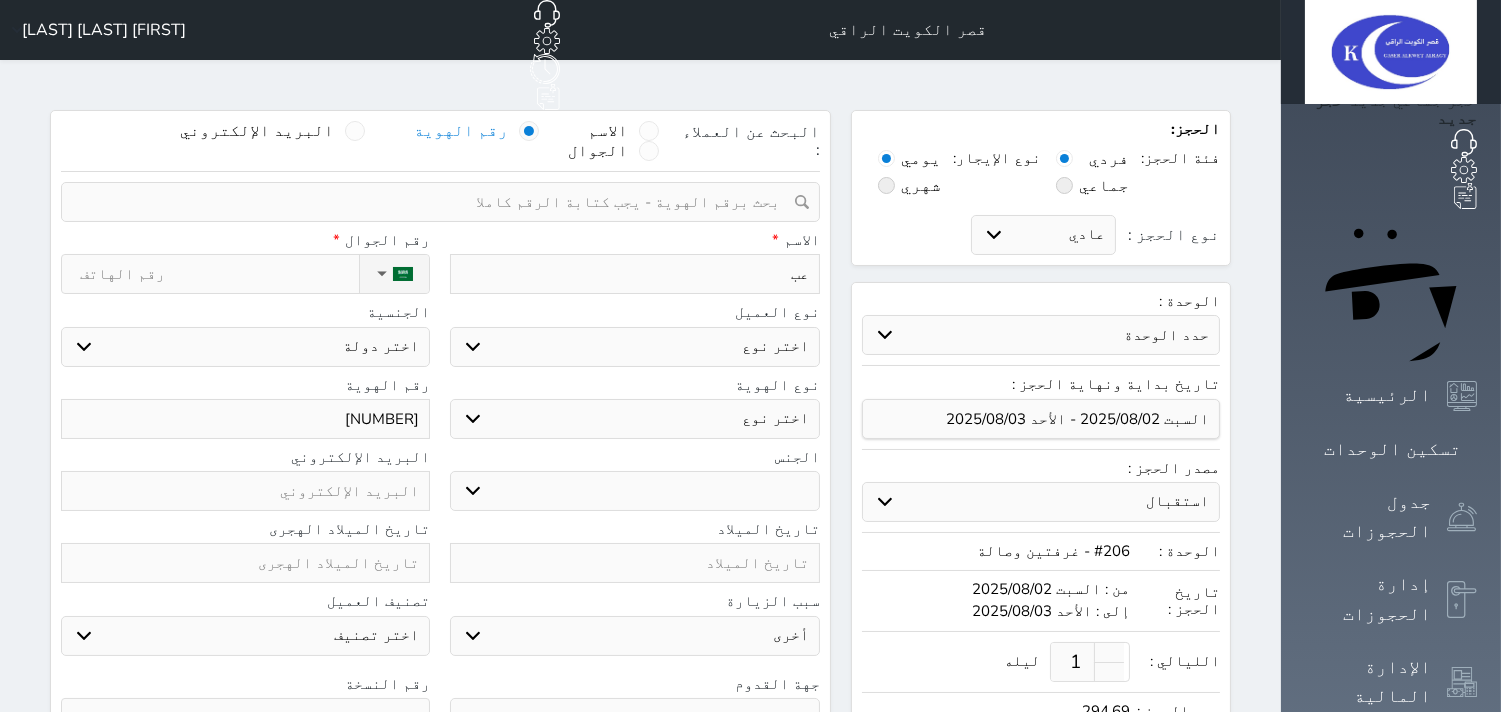 select 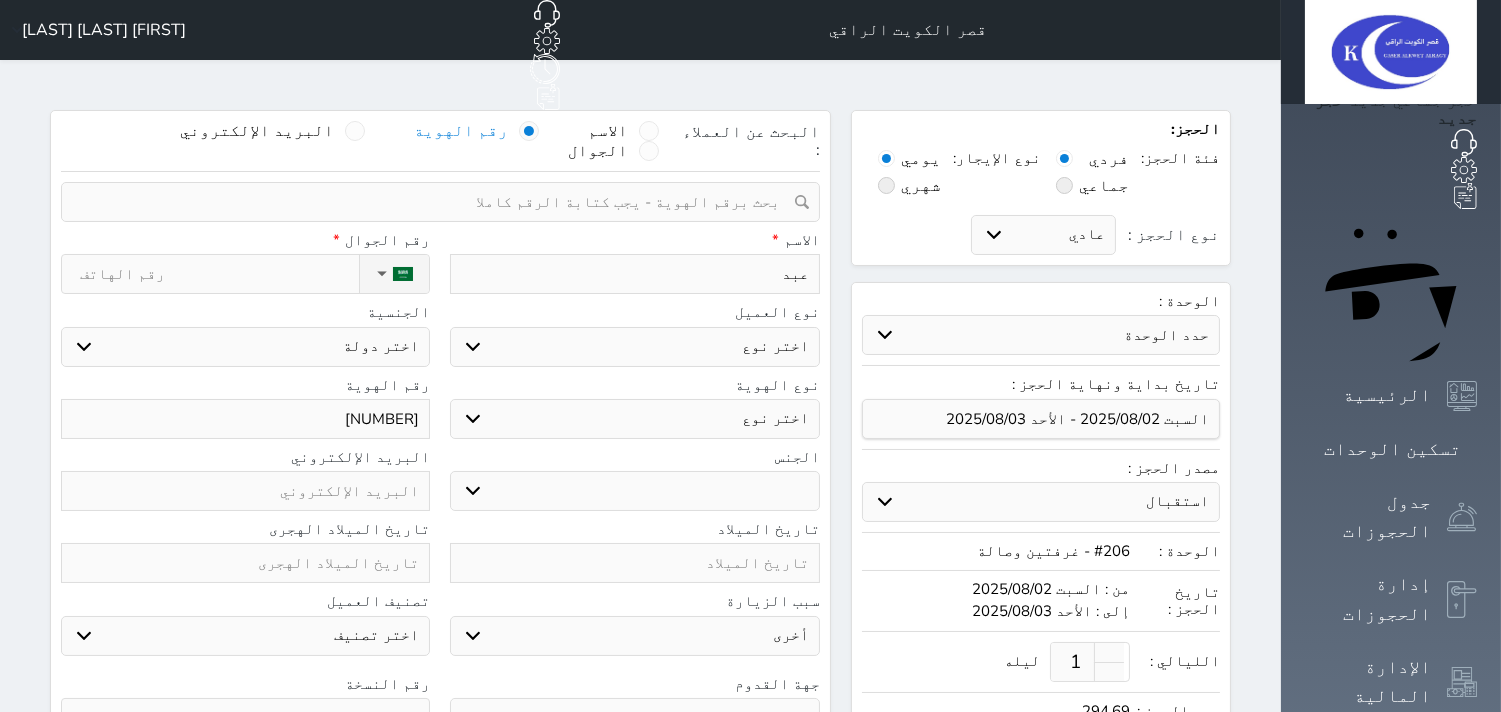 type on "عبد" 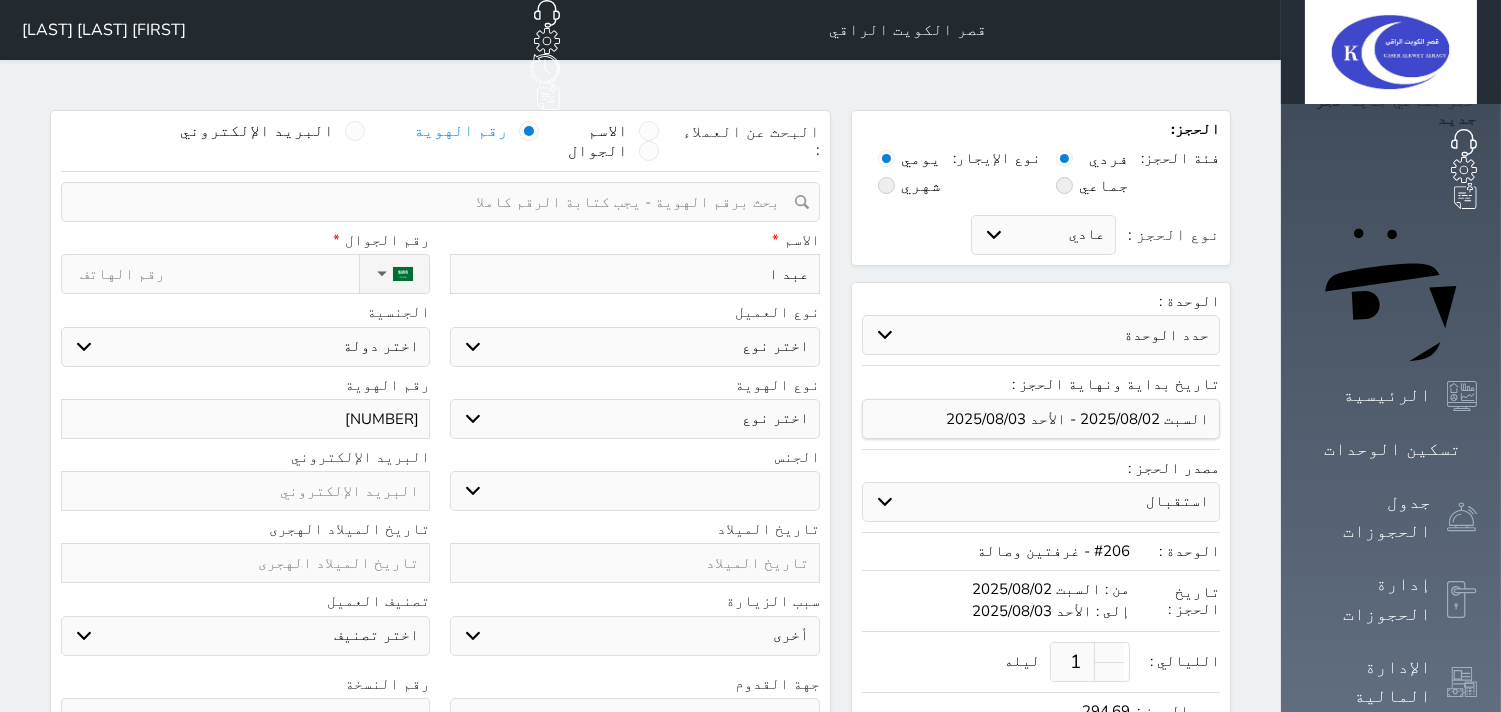 select 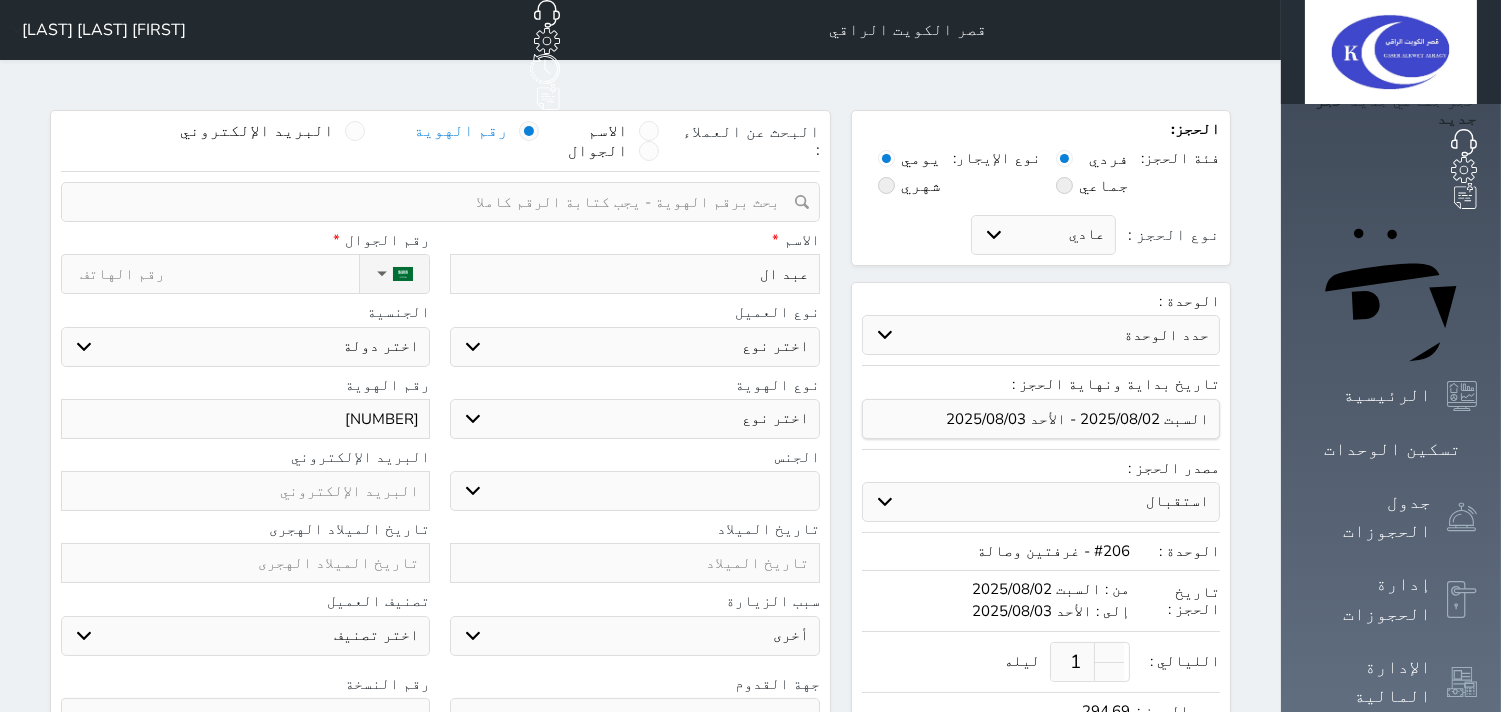 type on "عبد ال[LAST]" 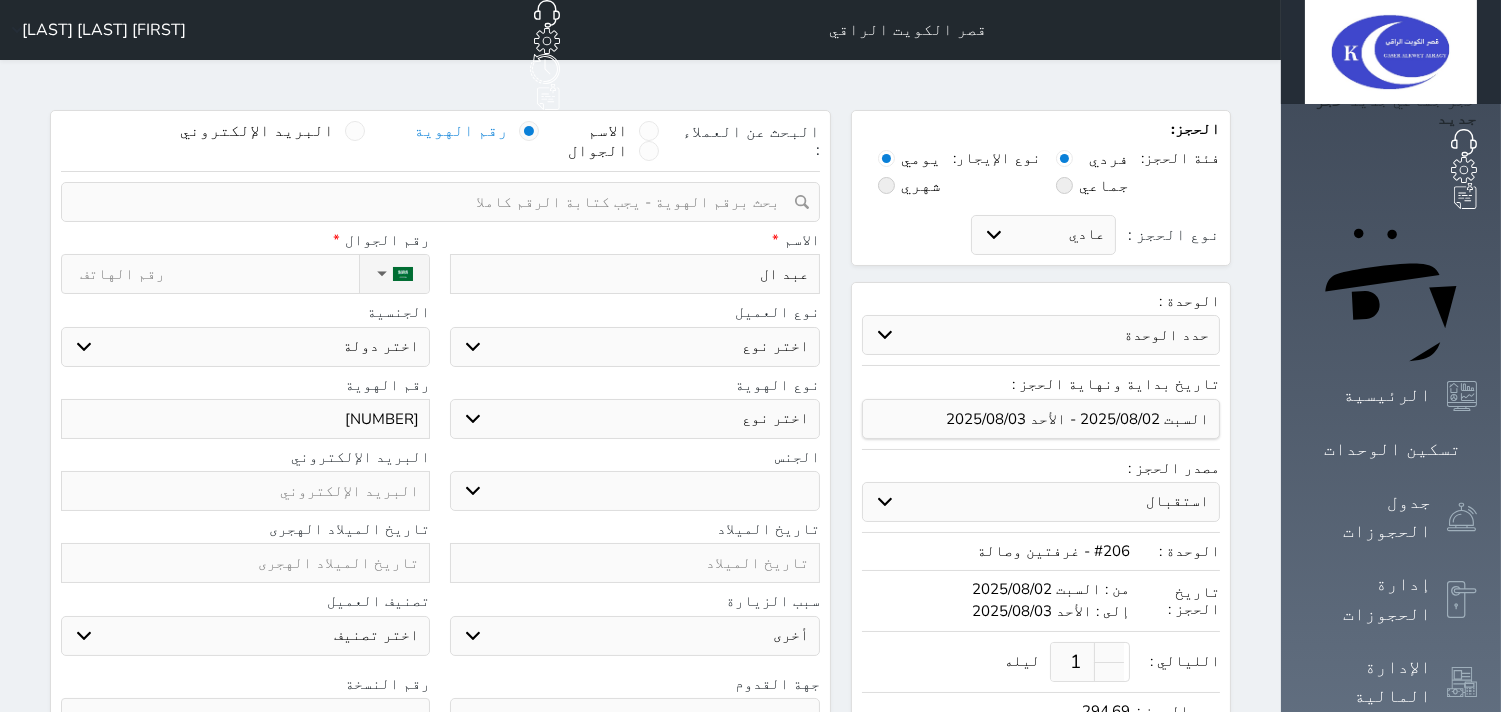 select 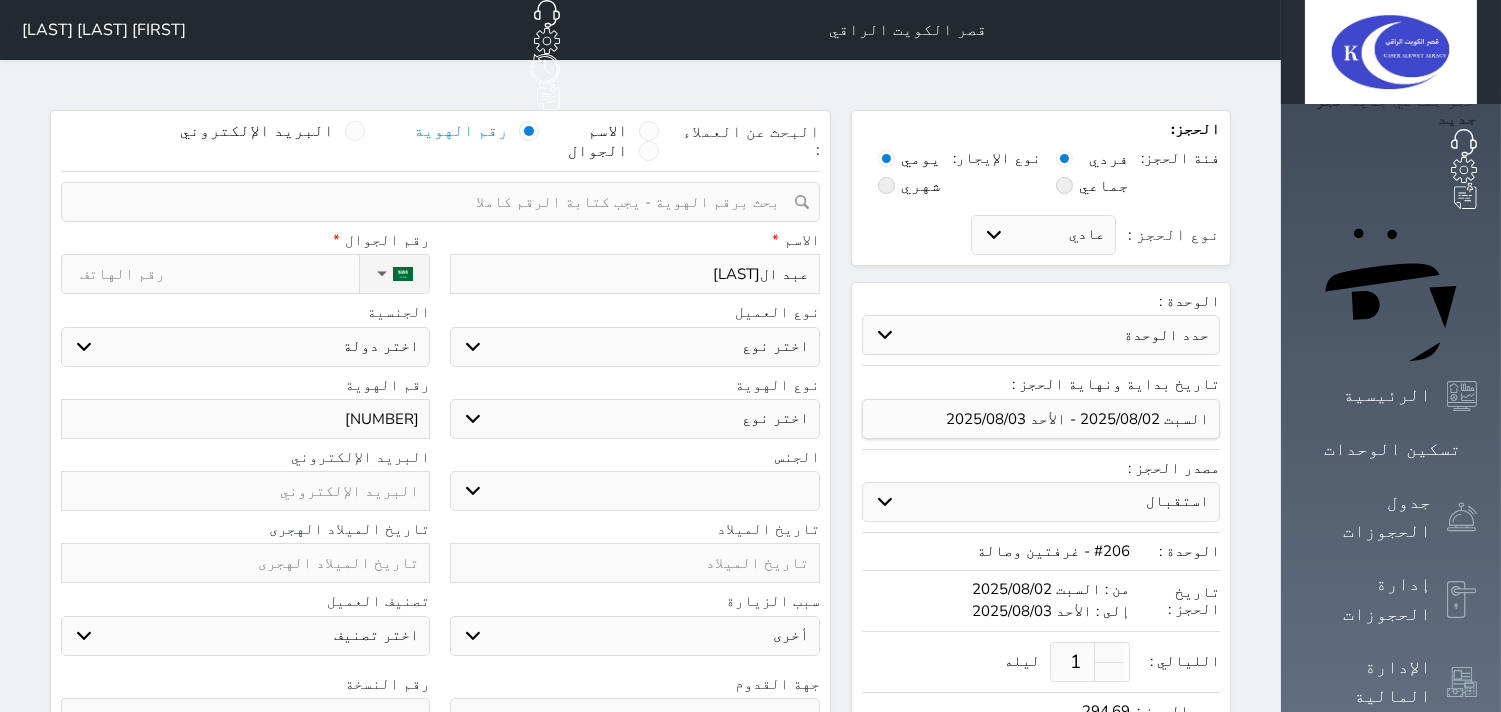 type on "عبد ال" 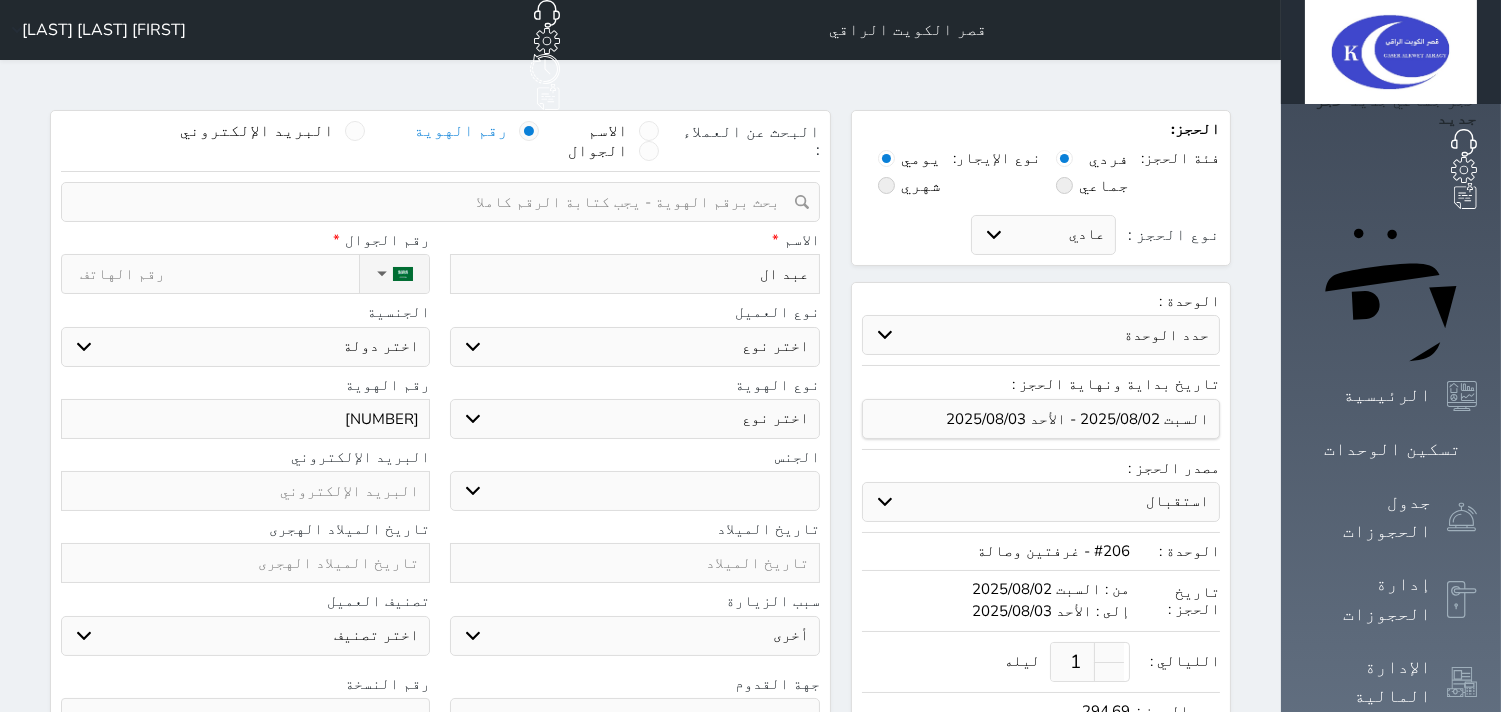 type on "عبد ال[LAST]" 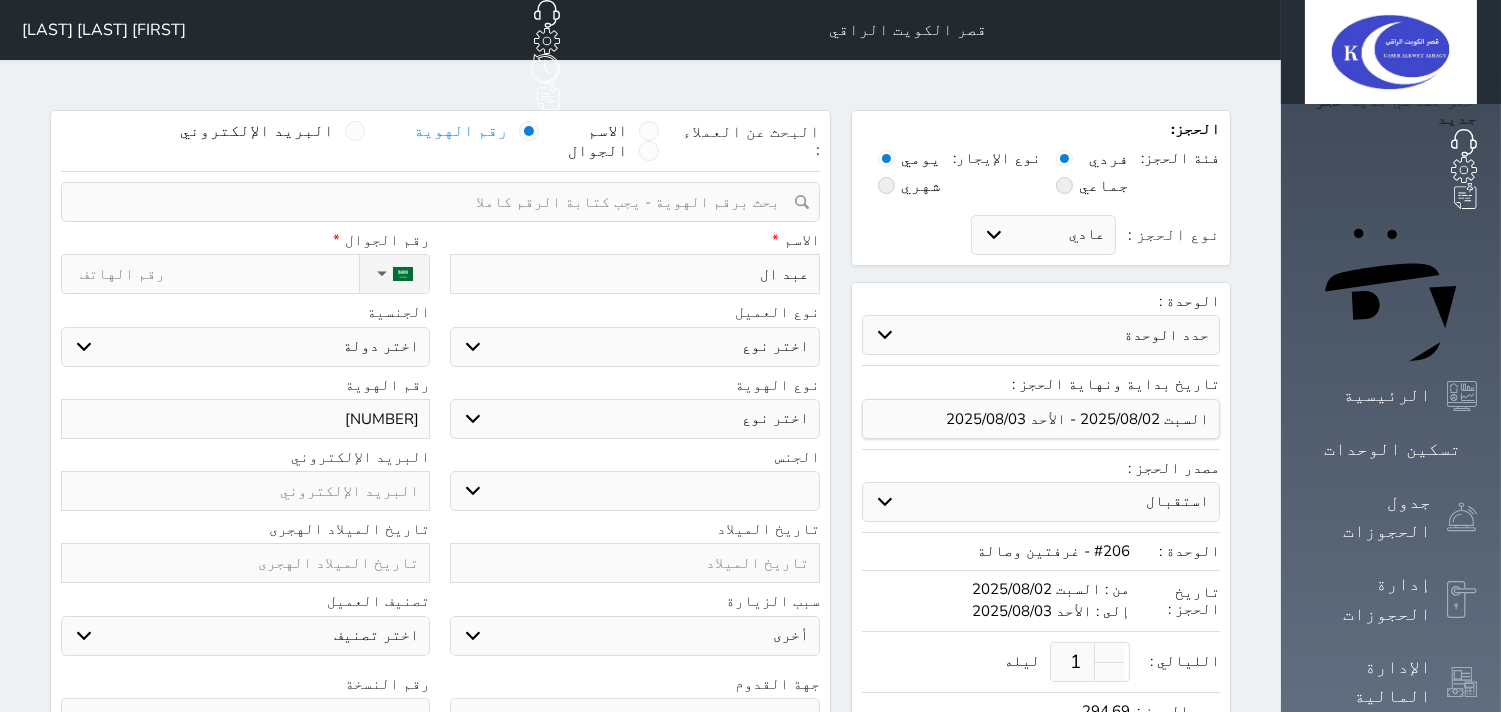 select 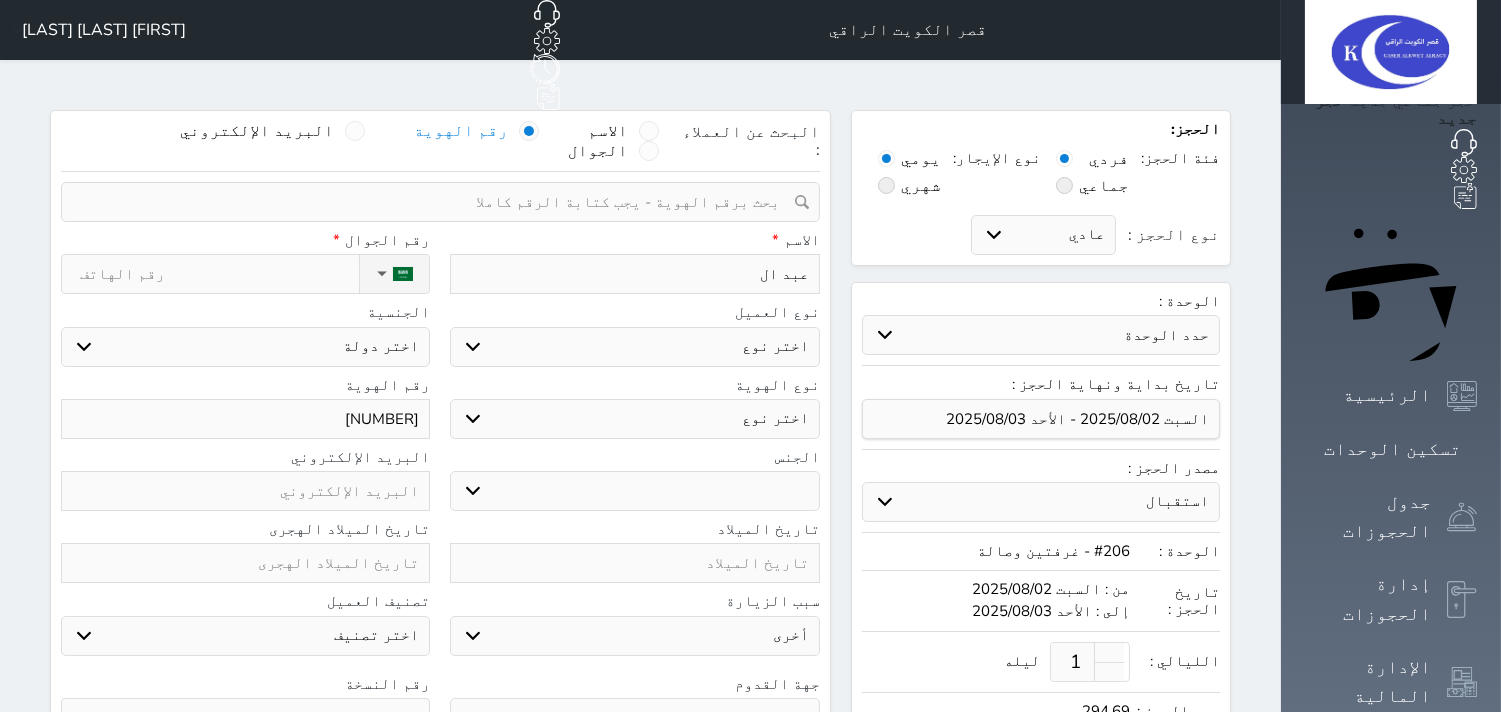 select 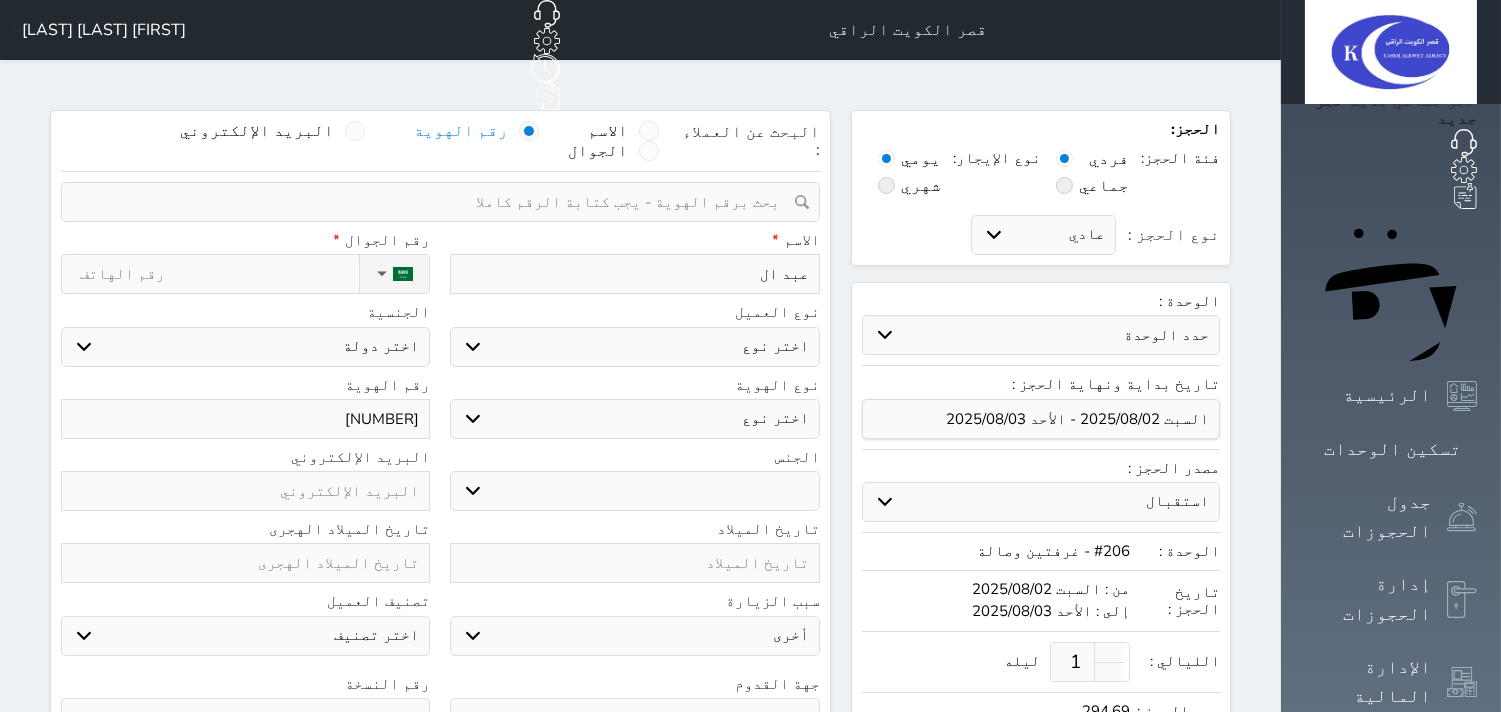 select 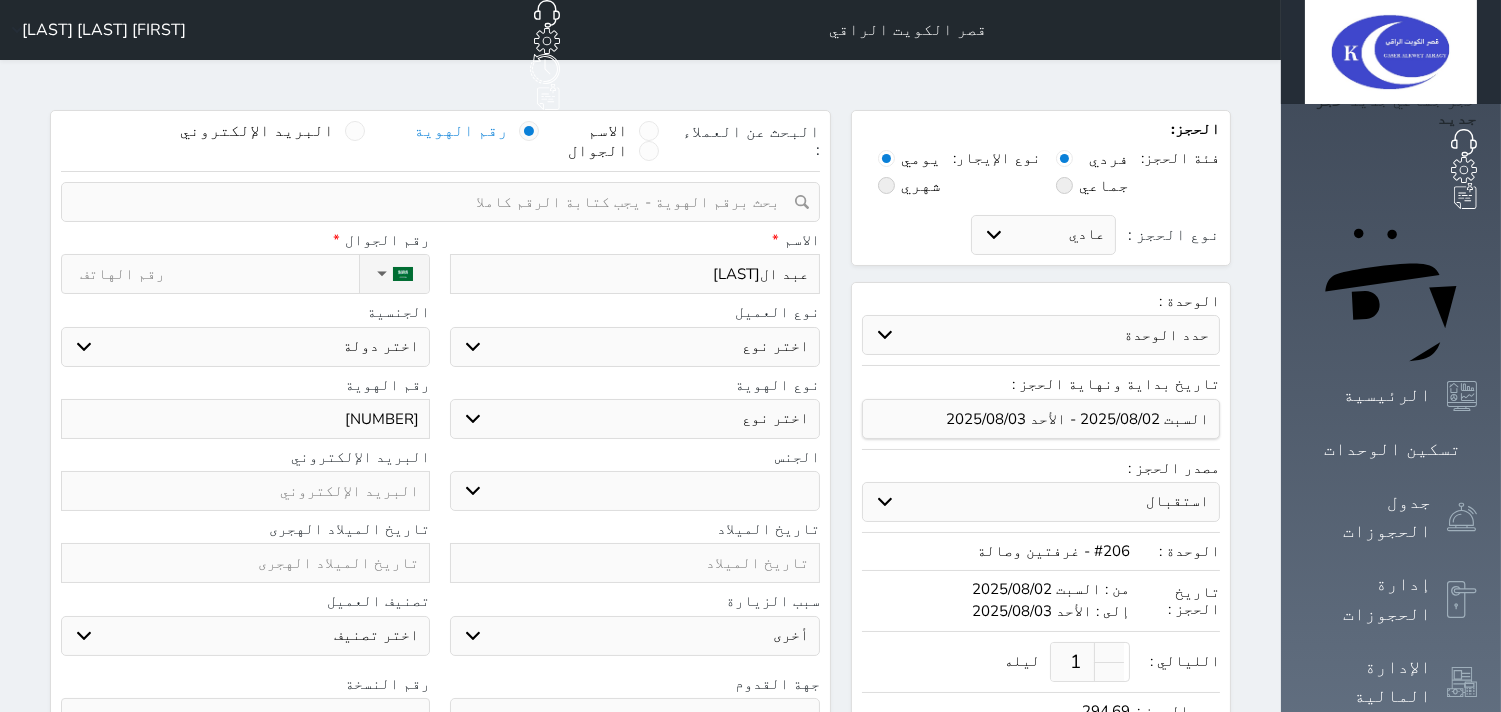 type on "[FIRST]" 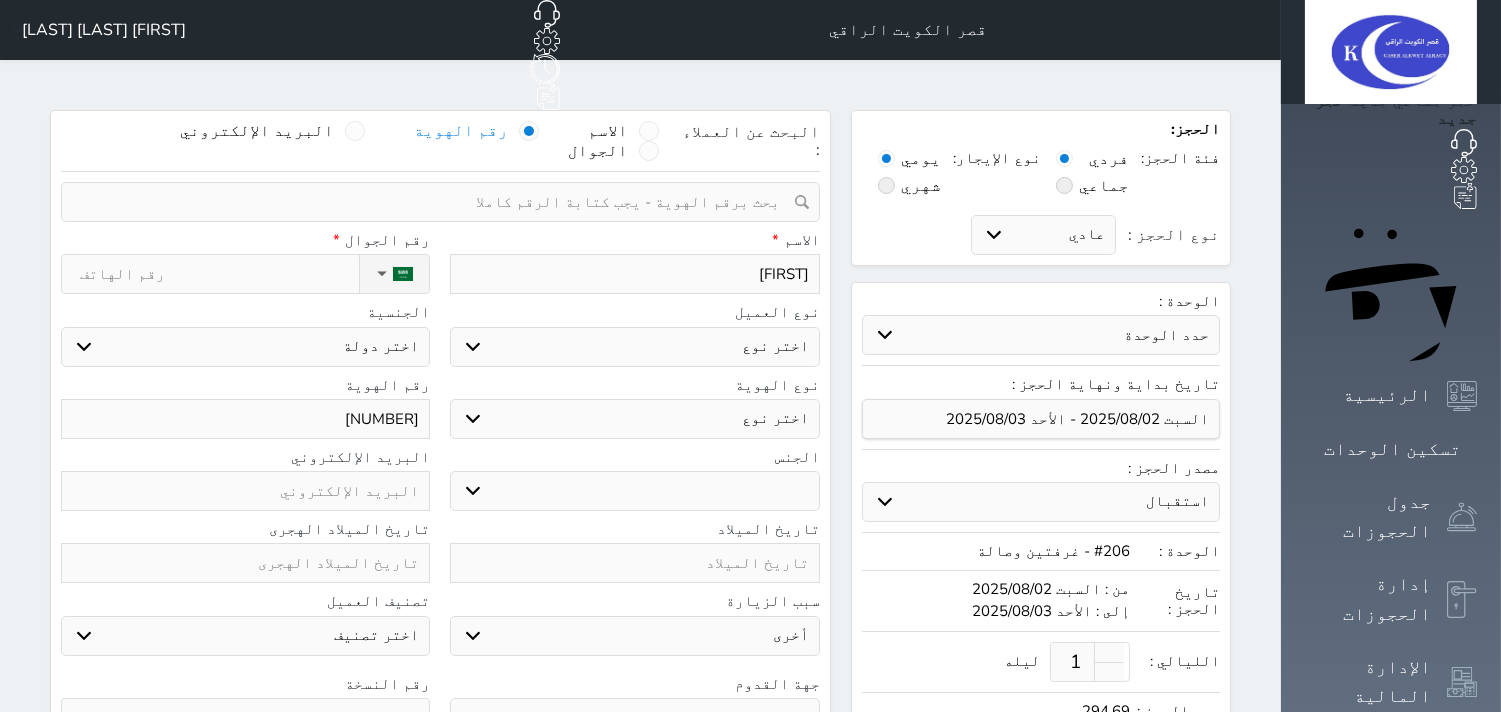 type on "عبد اله[LAST]" 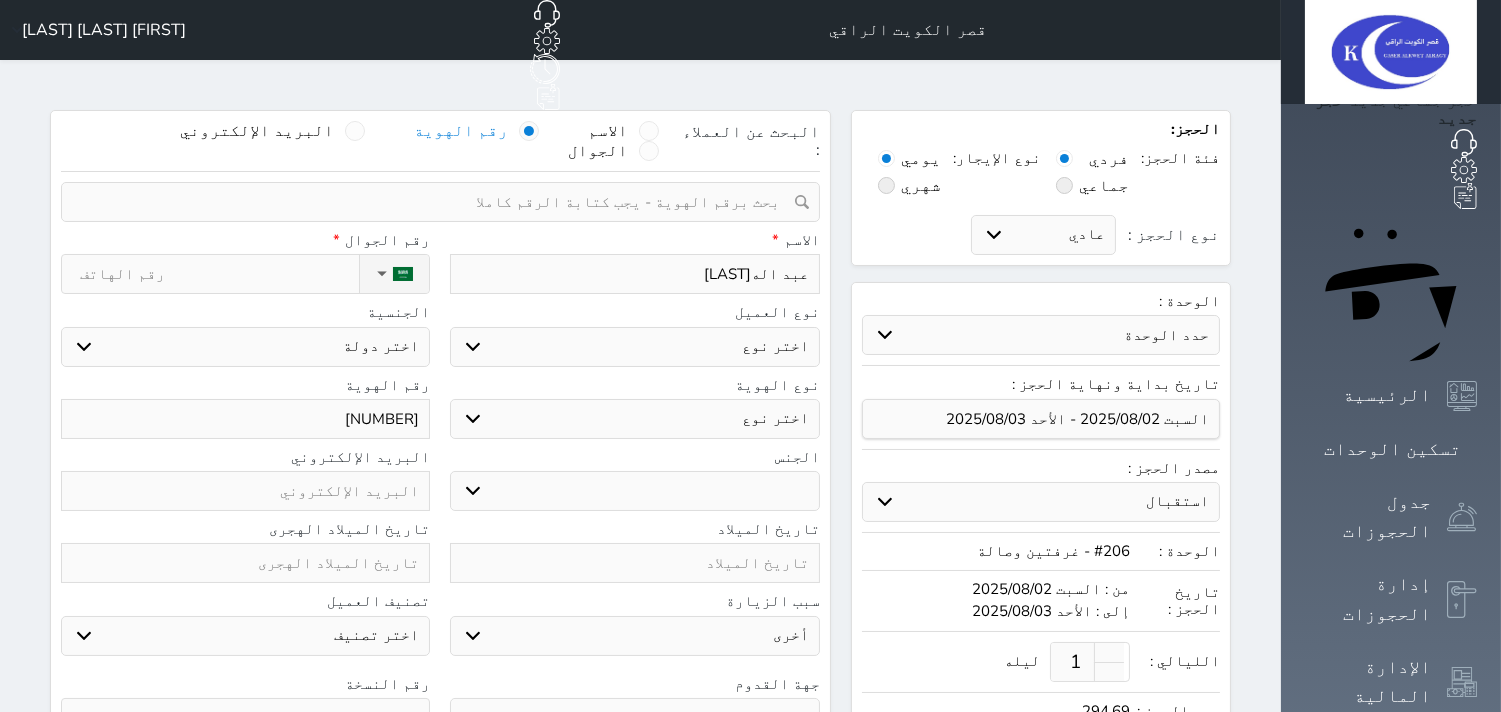 type on "عبد اله[LAST]" 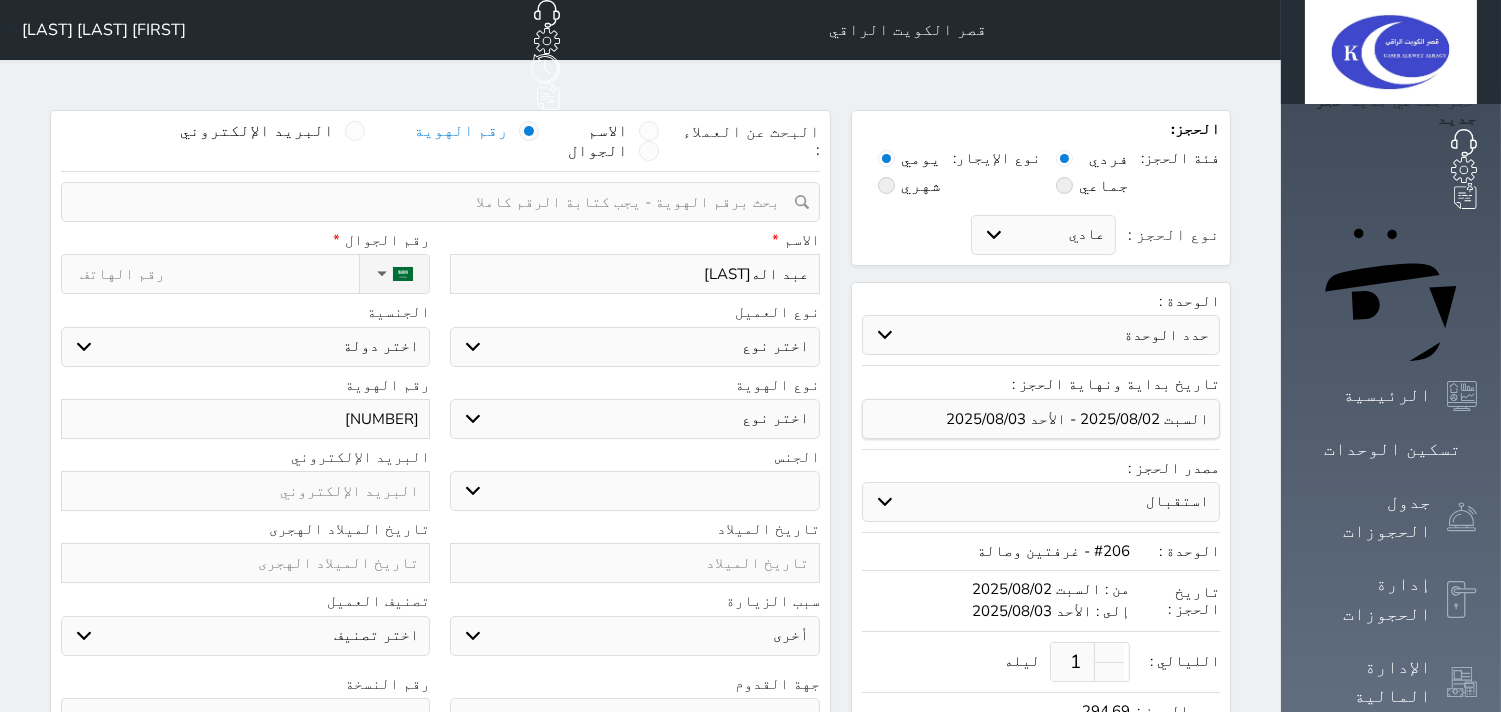 select 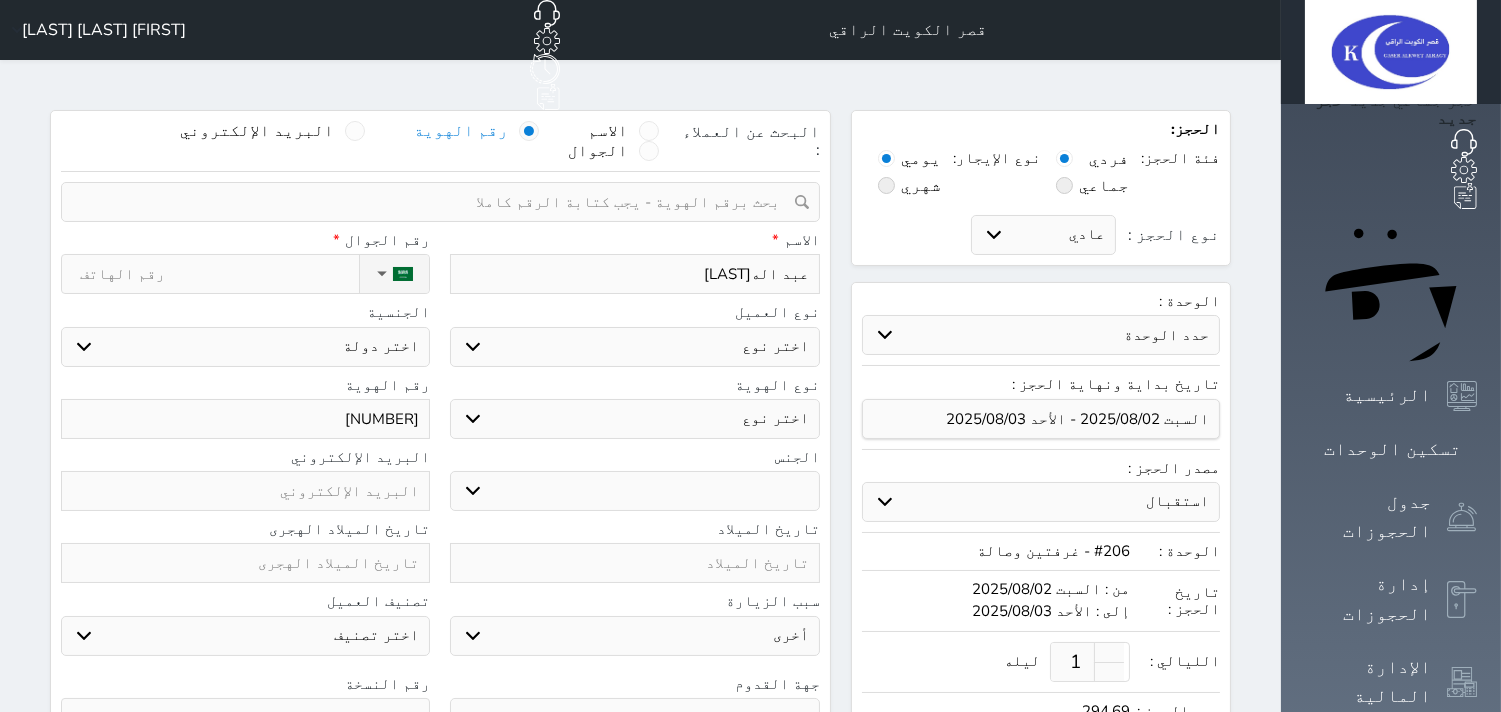select 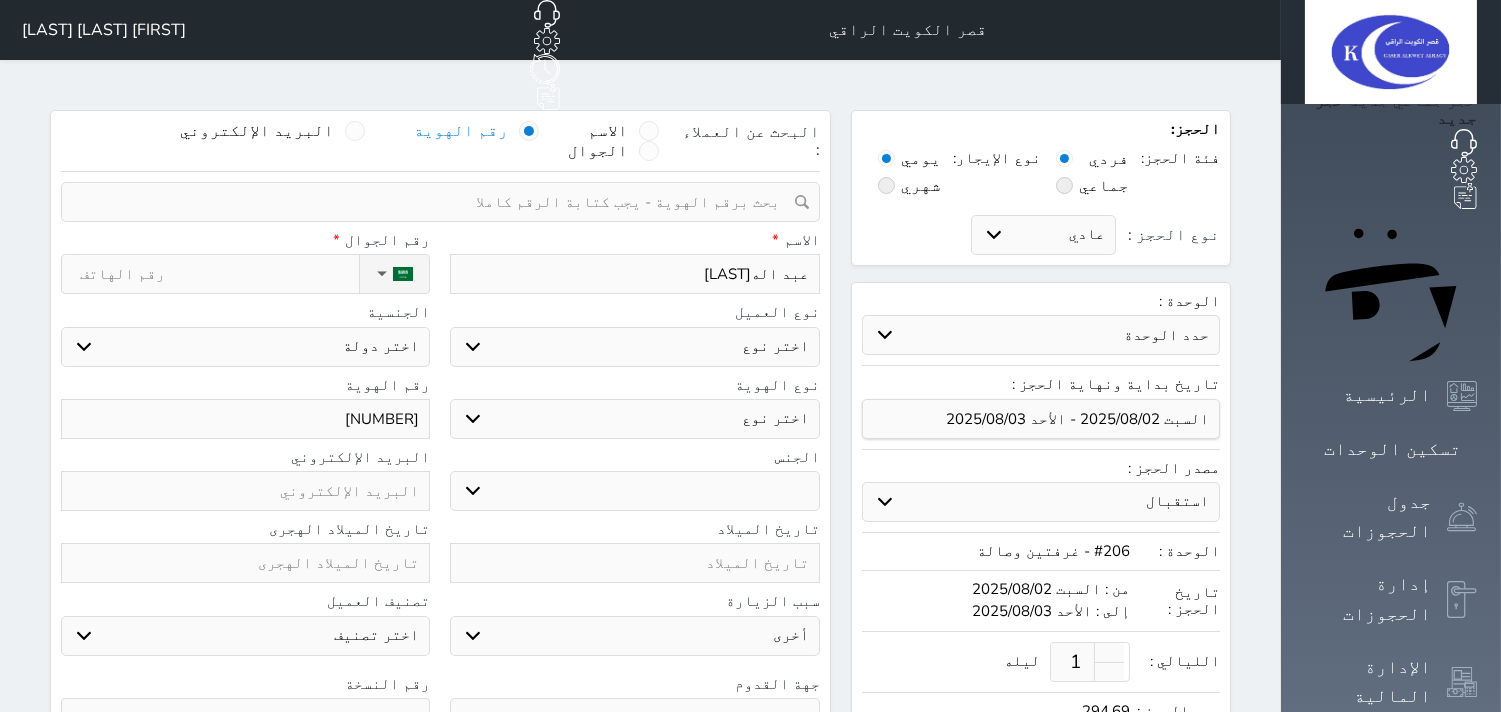 select 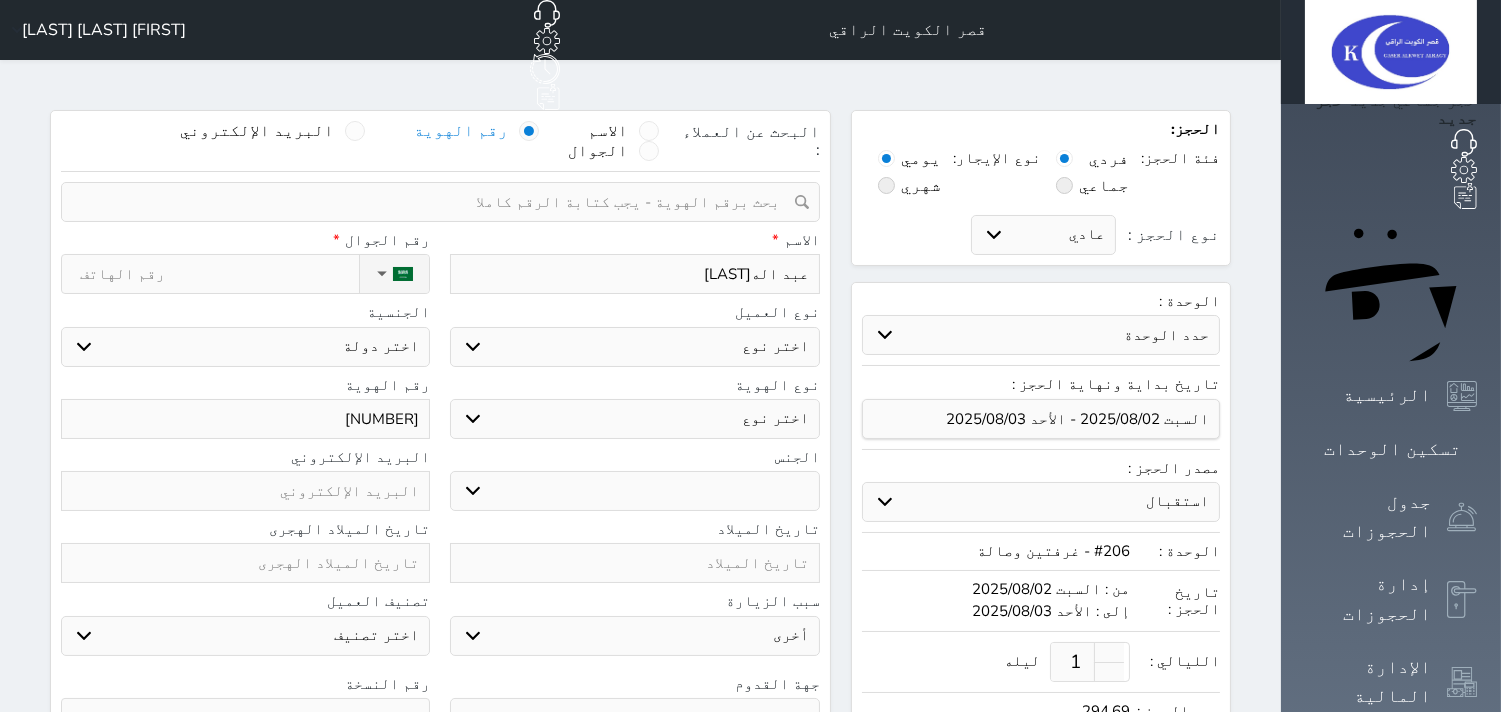 select 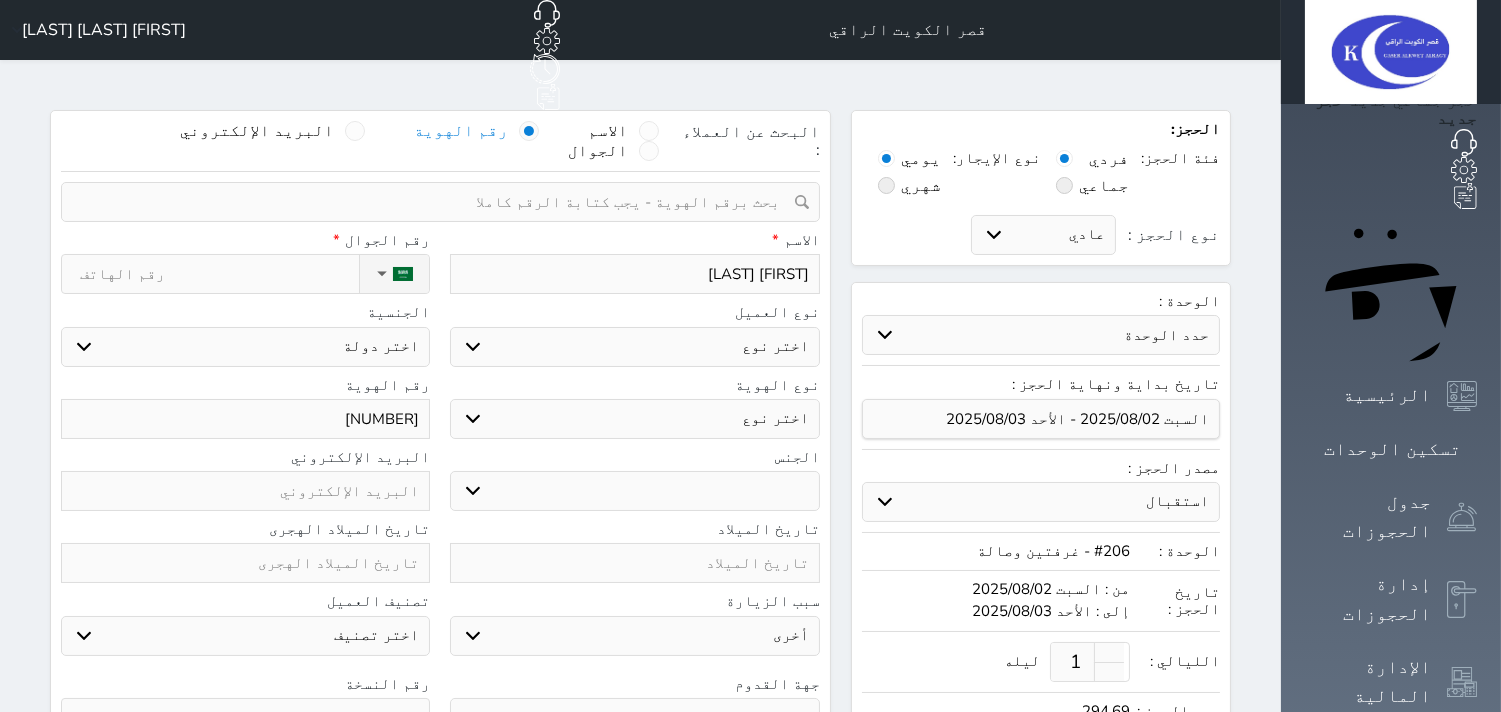 type on "[FIRST] [LAST]" 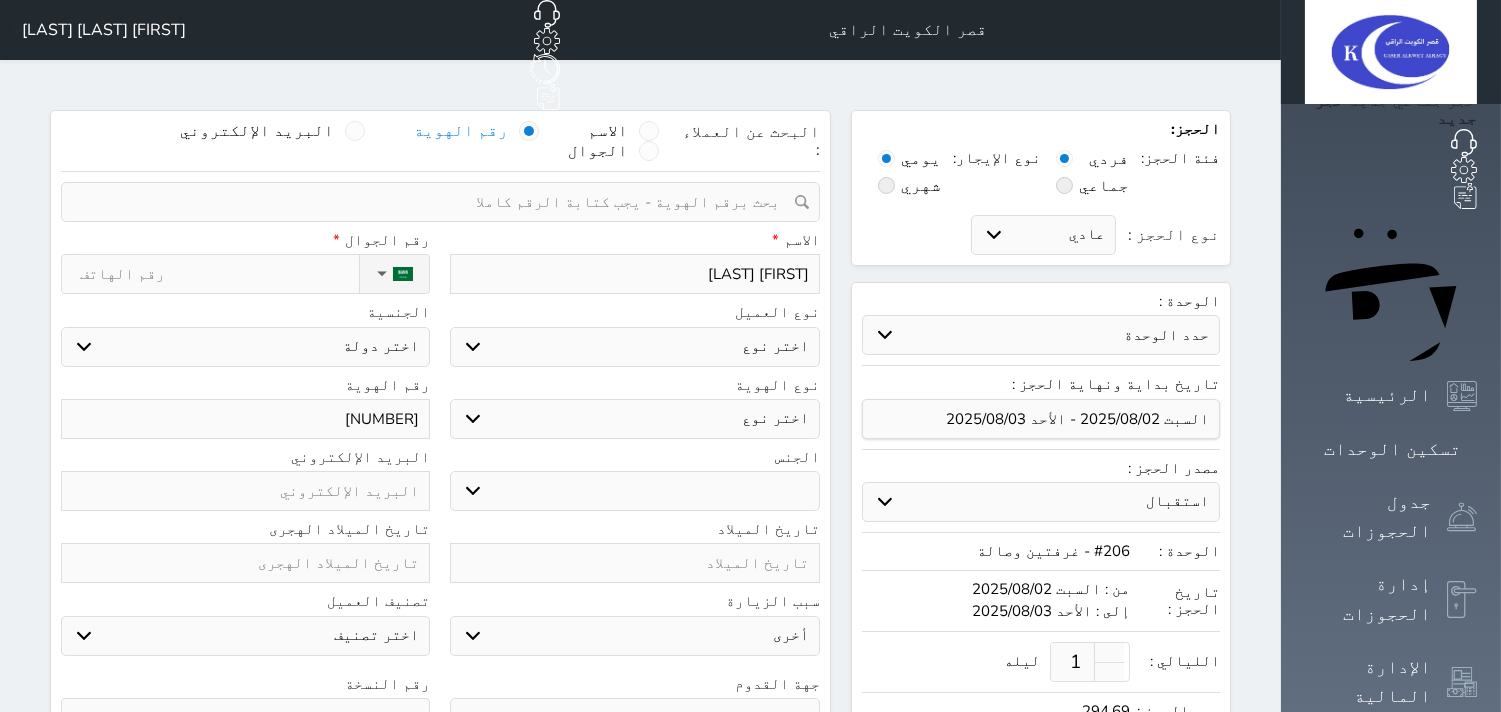 select 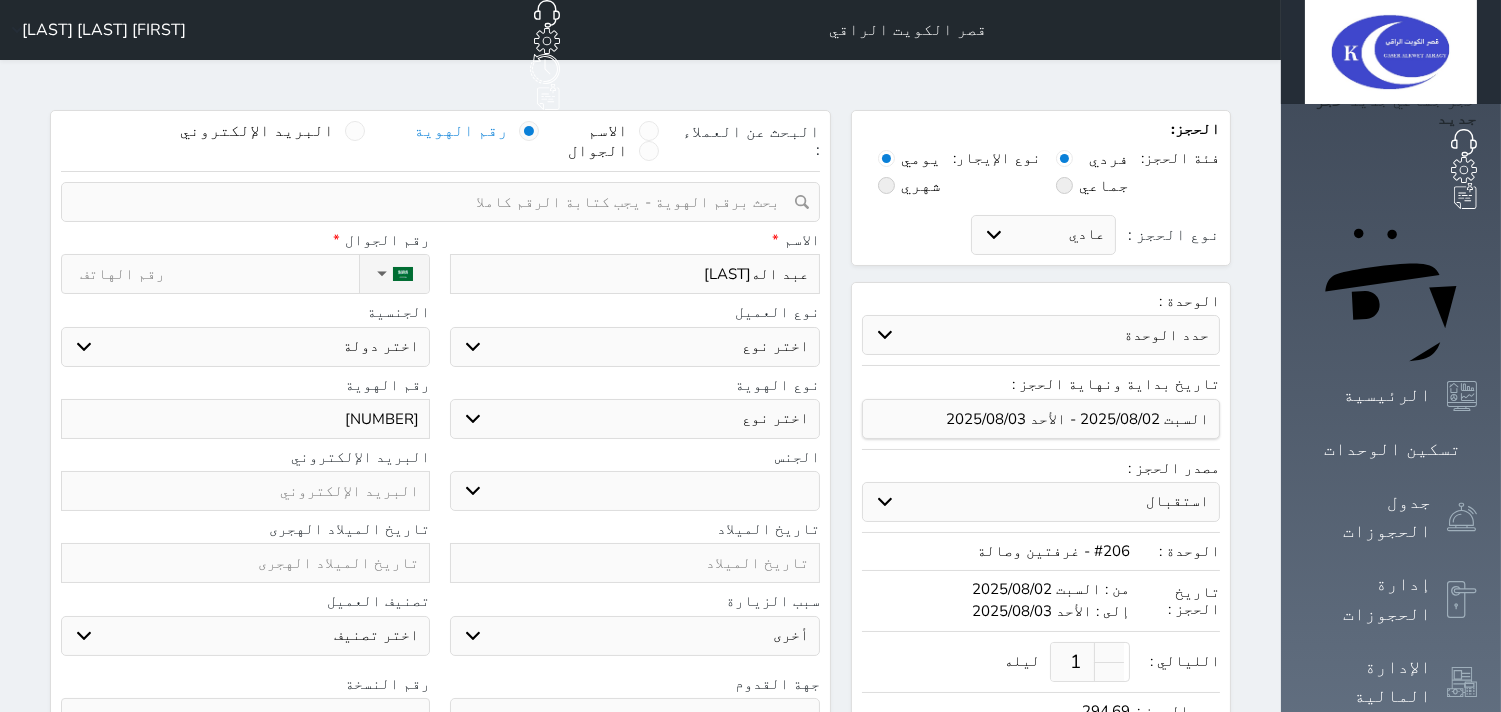 type on "[FIRST] [LAST]" 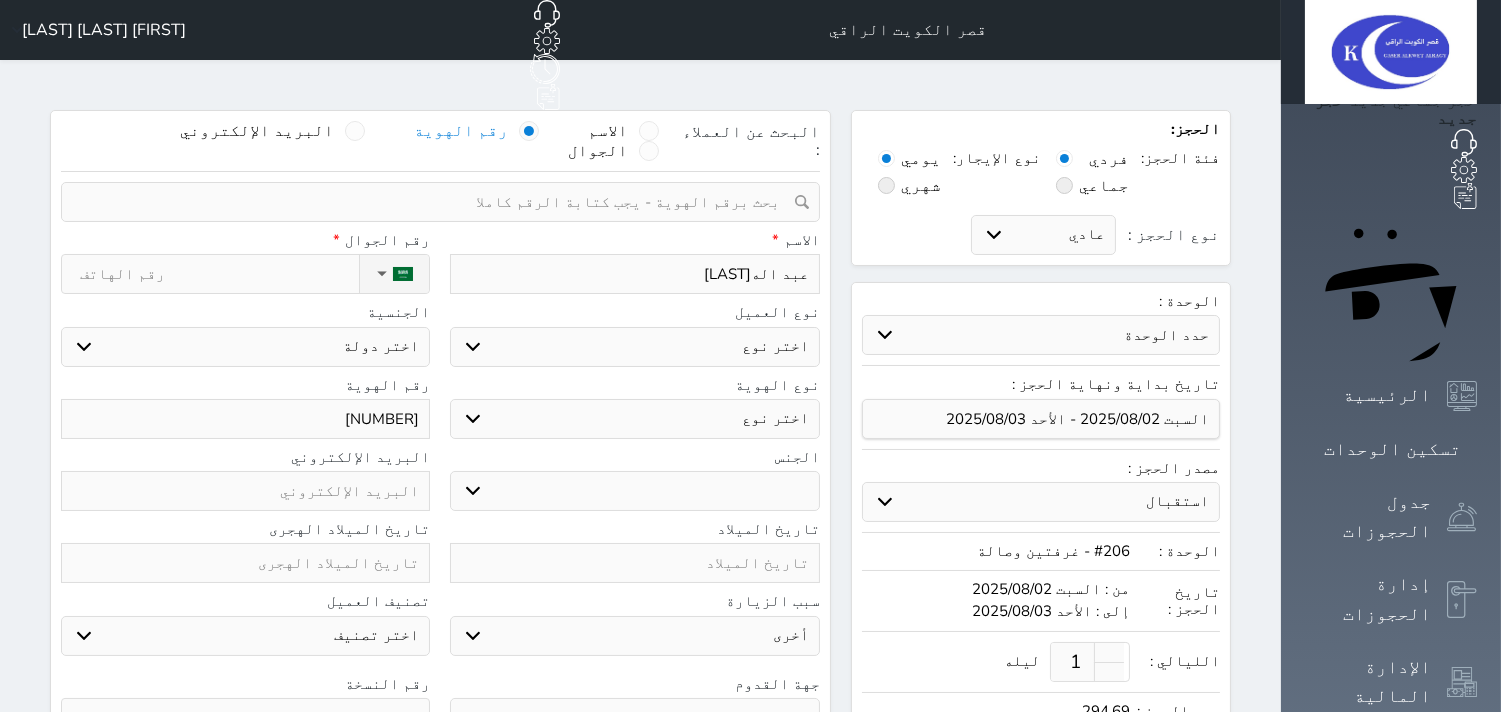 select 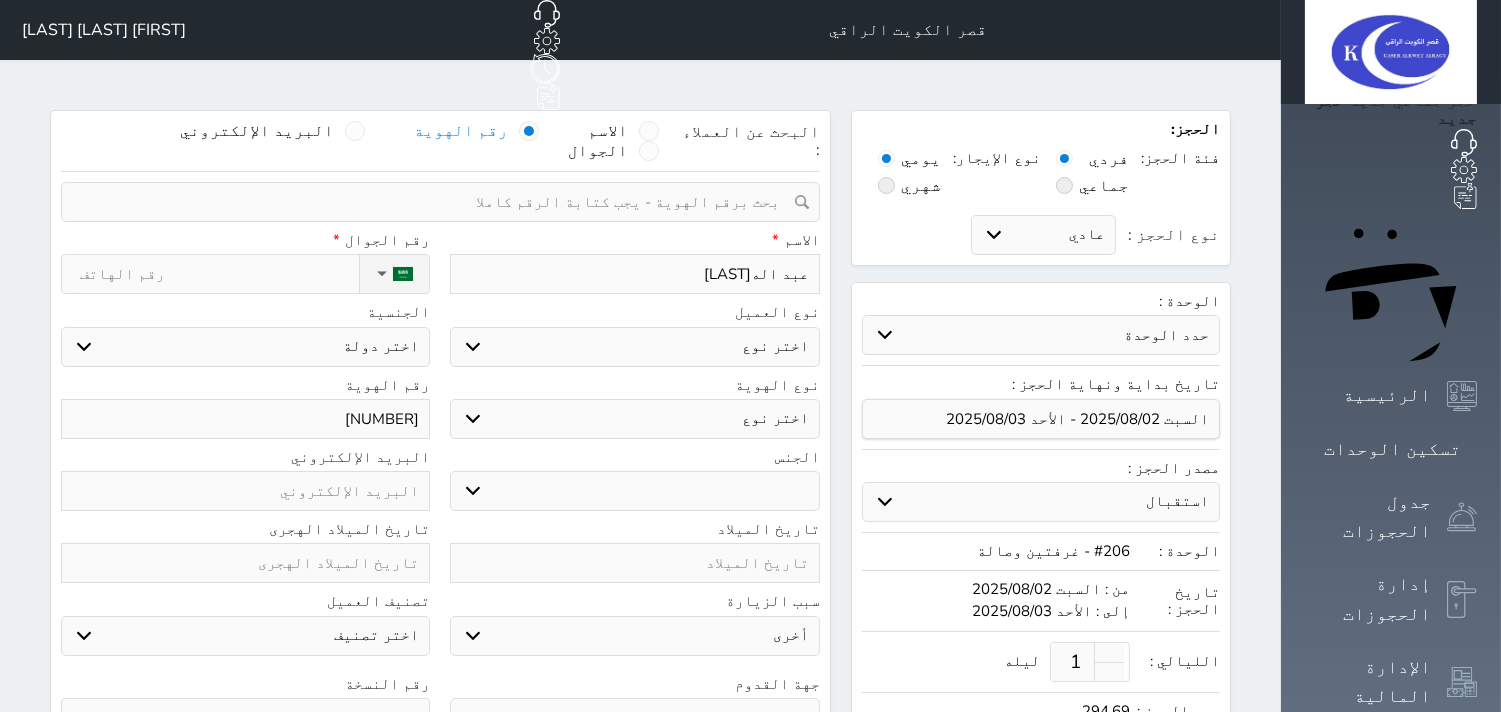 select 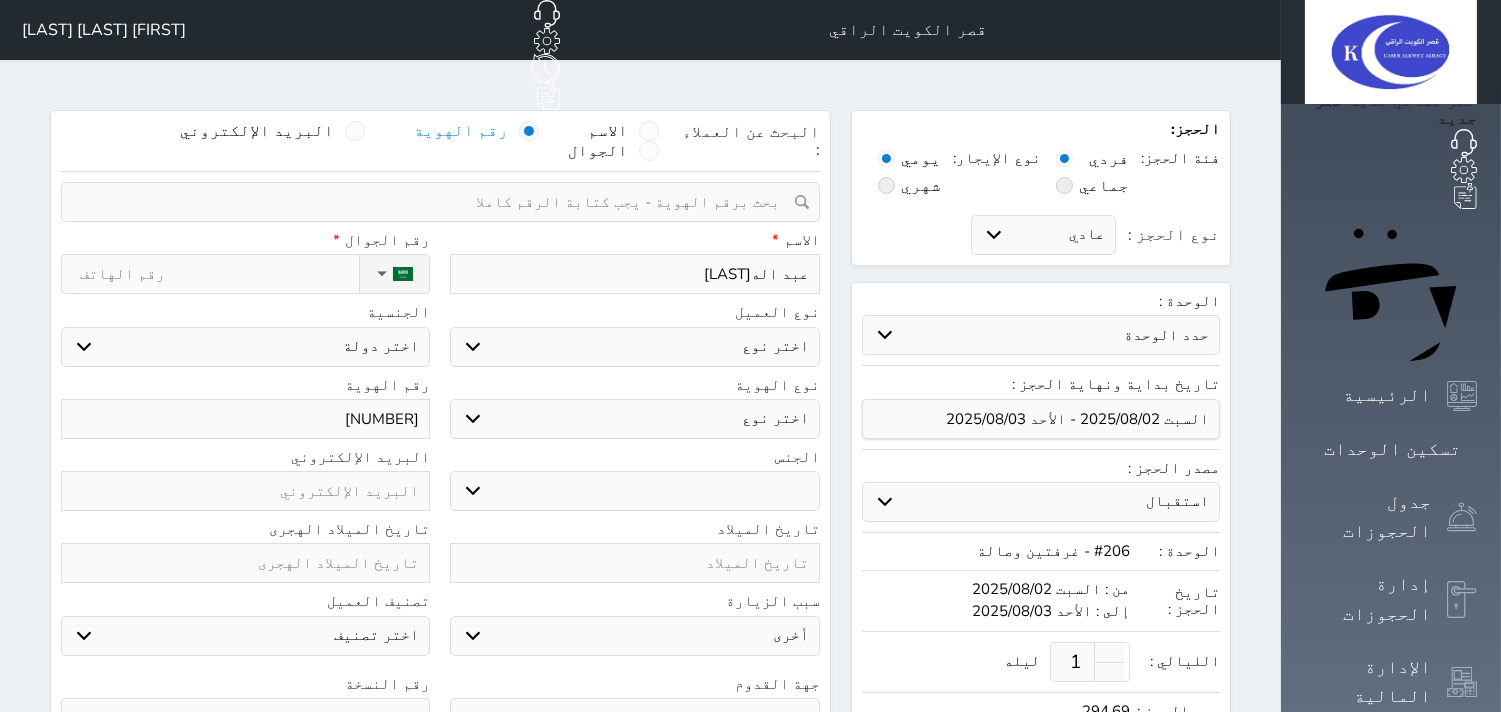 select 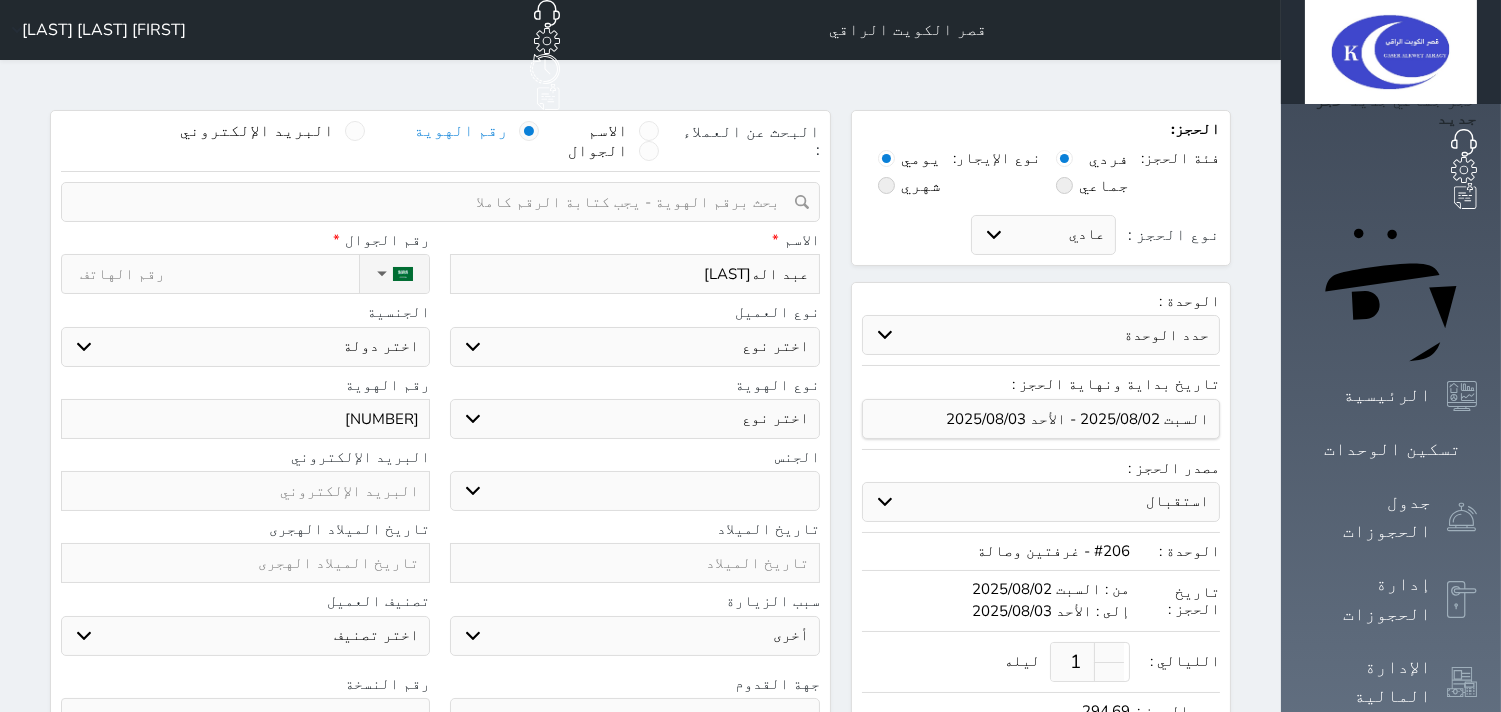 select 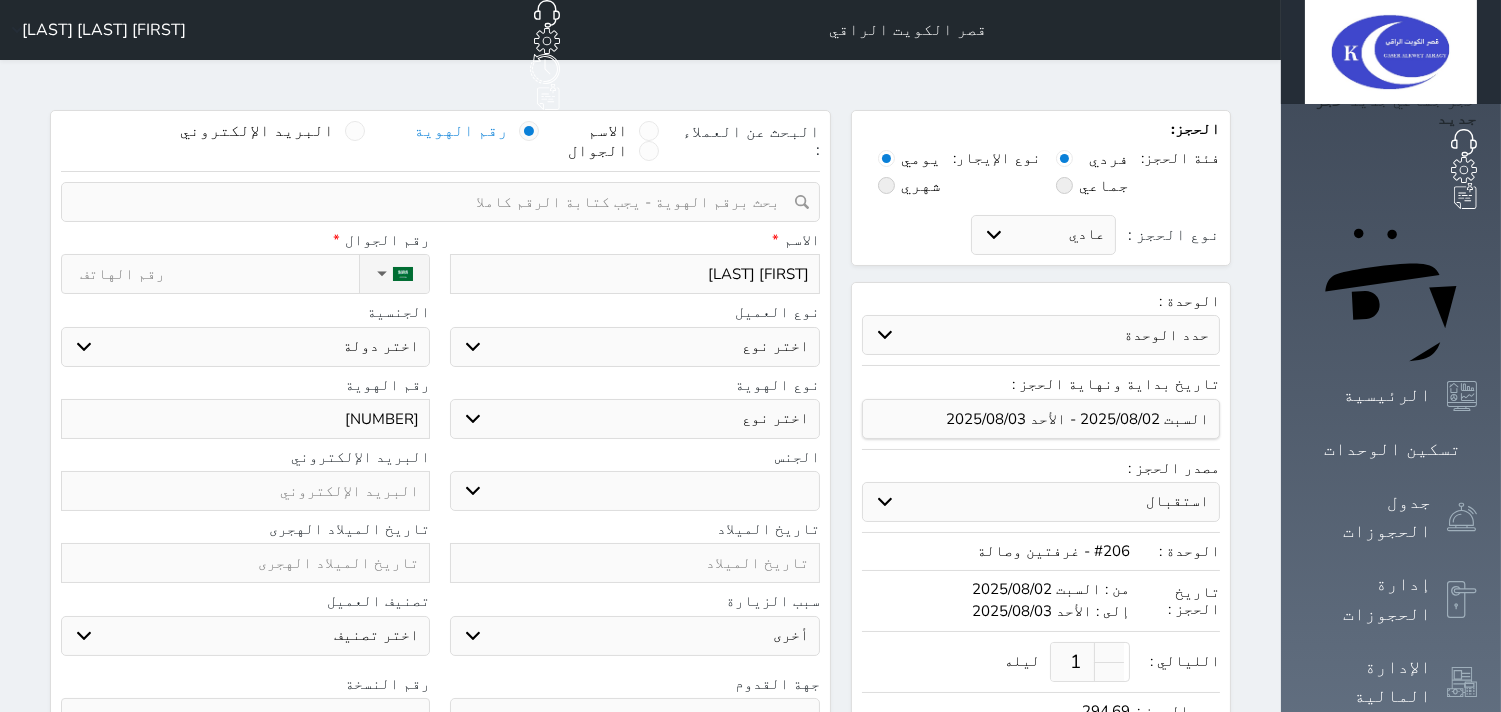 type on "[FIRST] [LAST]" 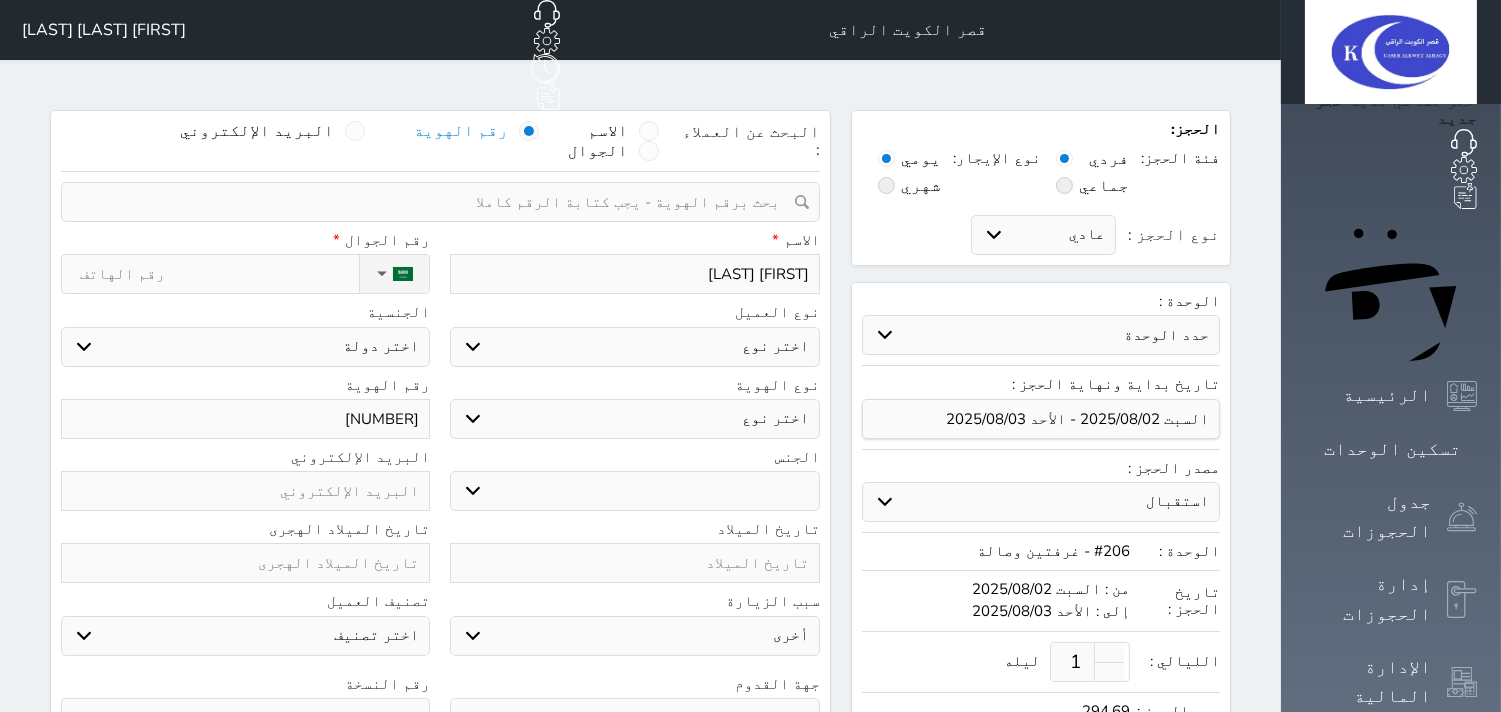 select 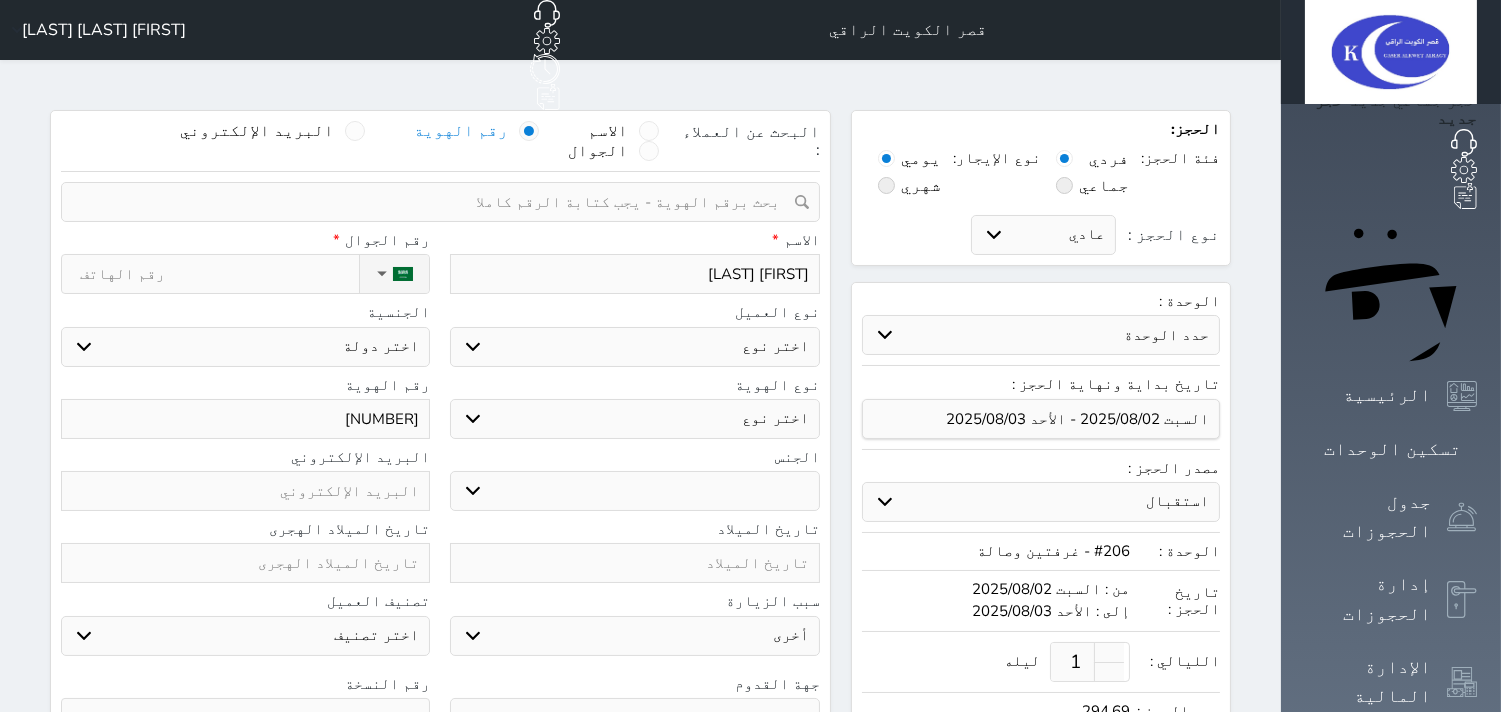 select 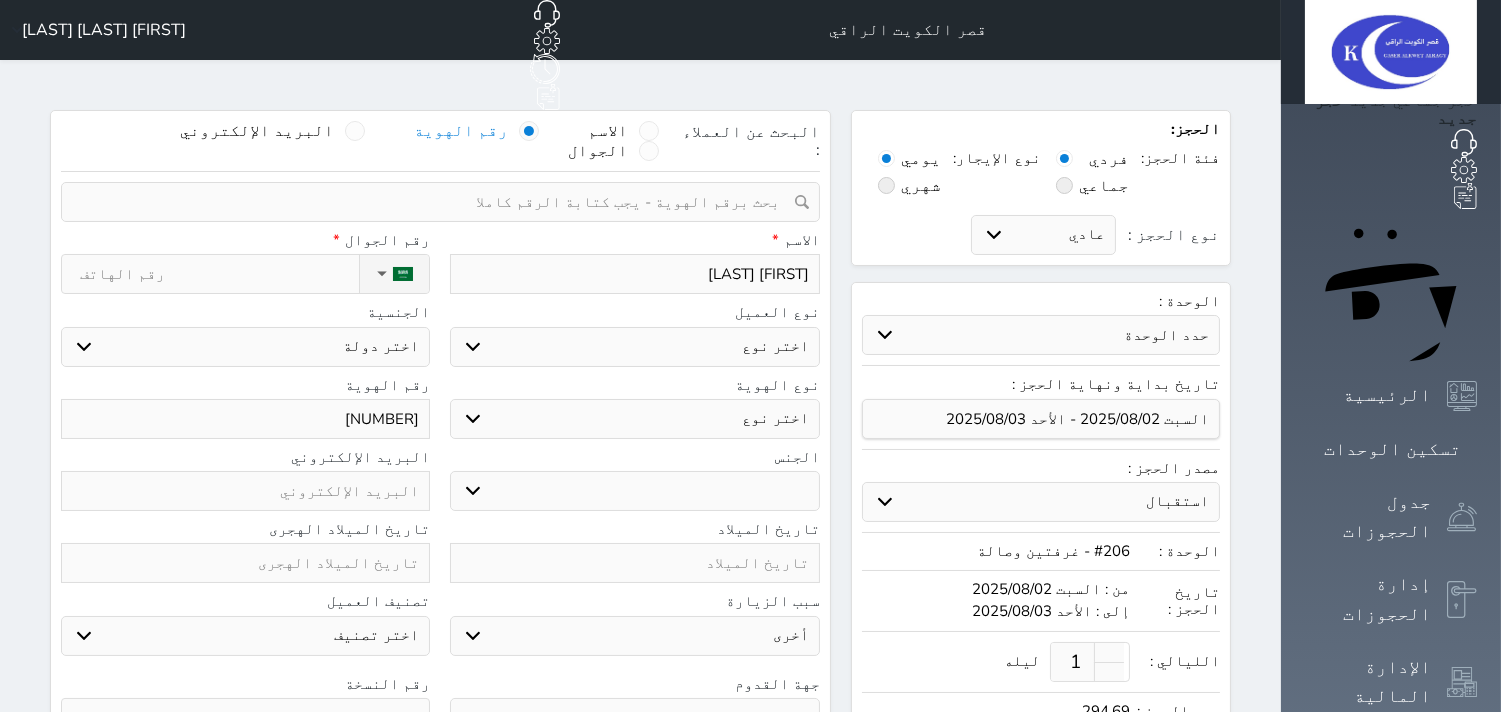 select 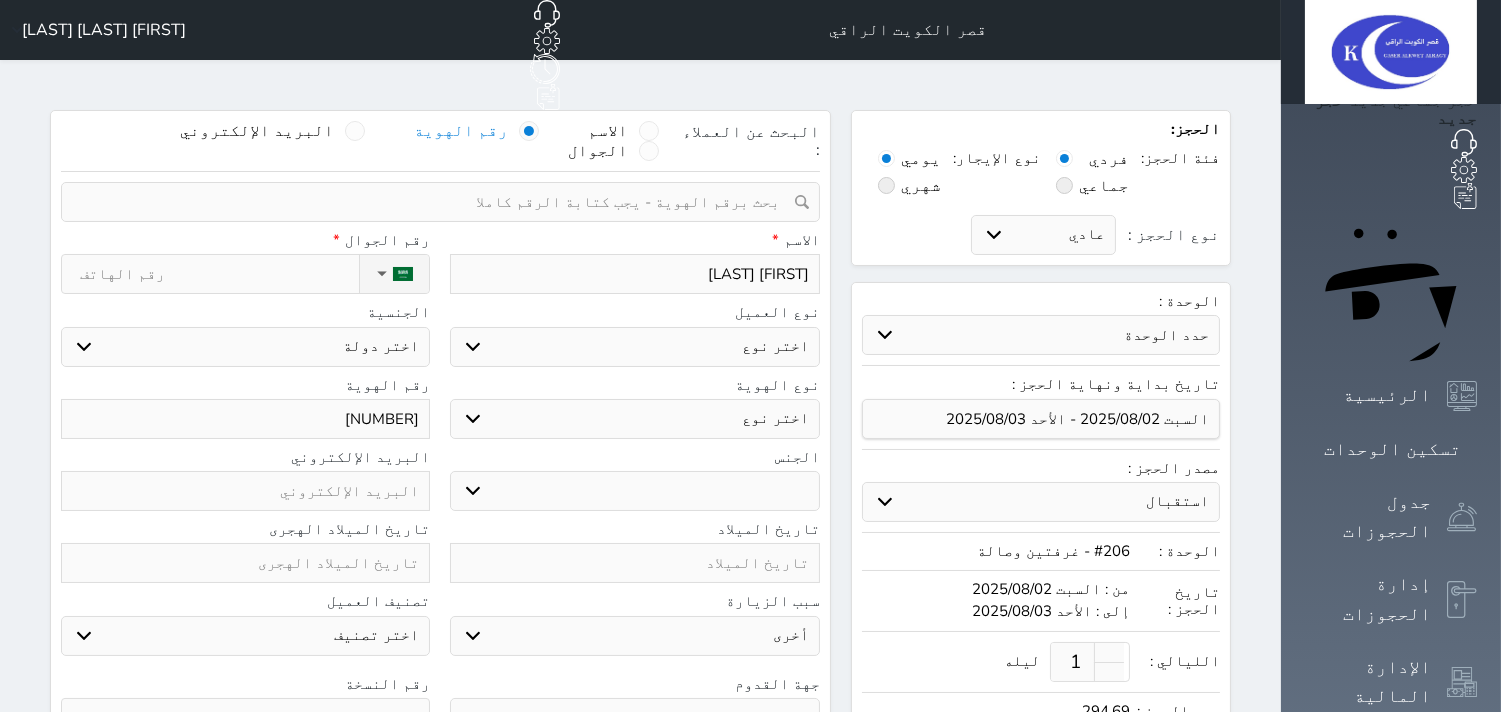 select 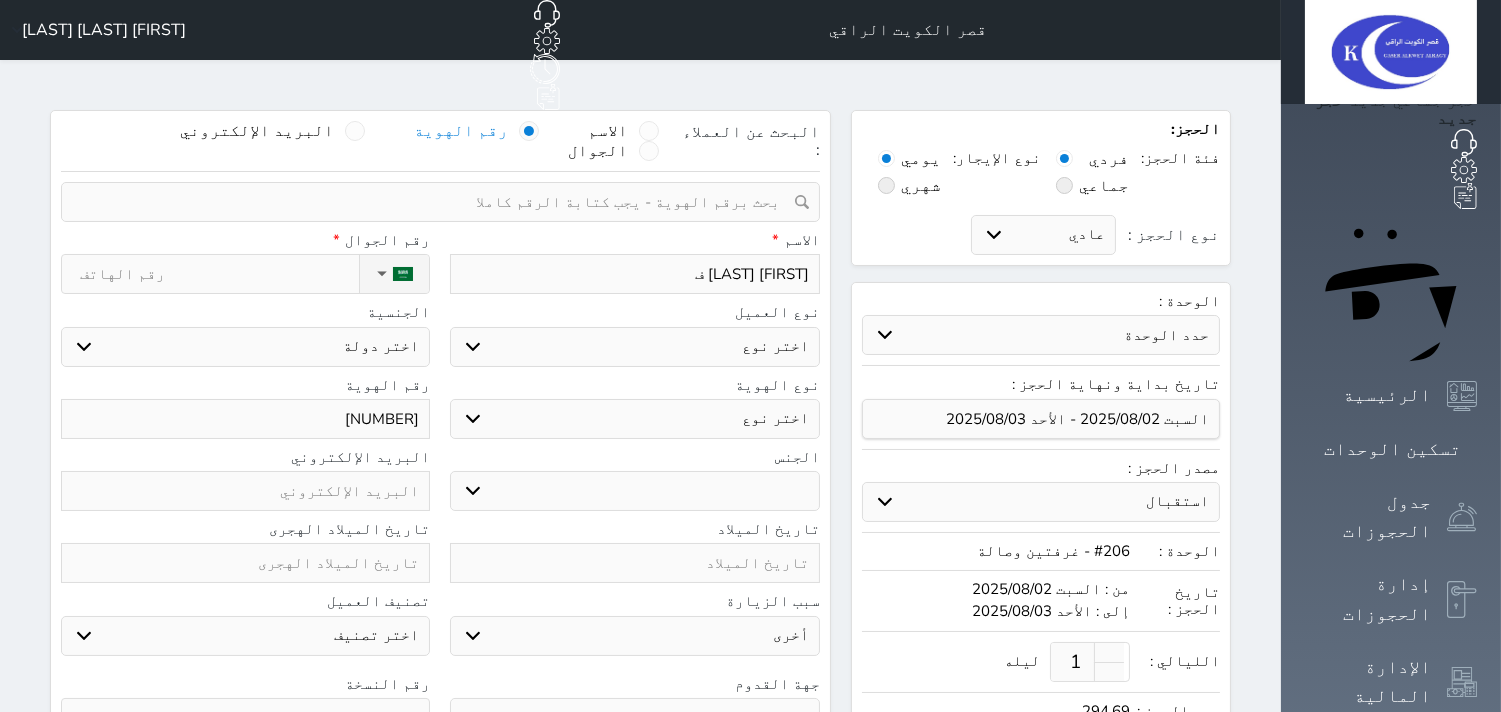 type on "[FIRST] [LAST] في" 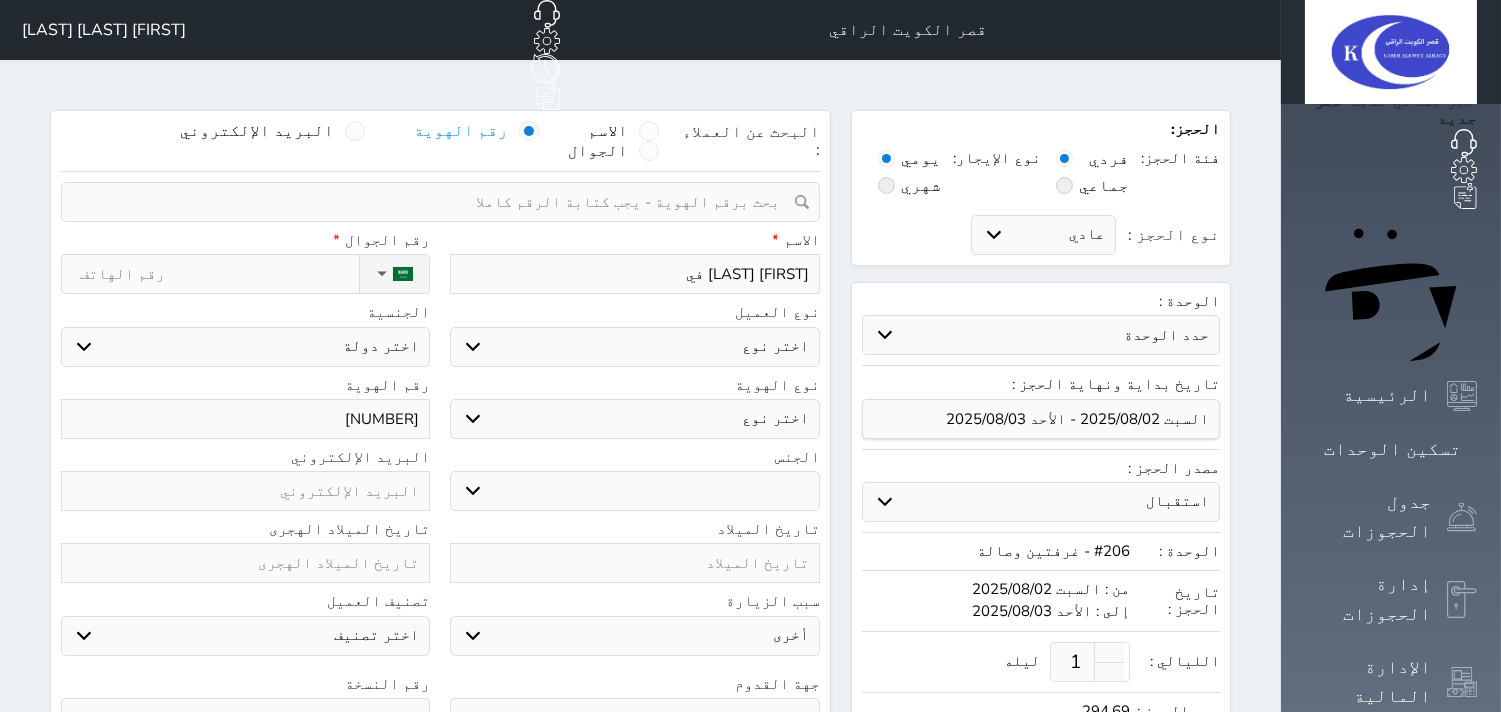 type on "[FIRST] [LAST]  ف" 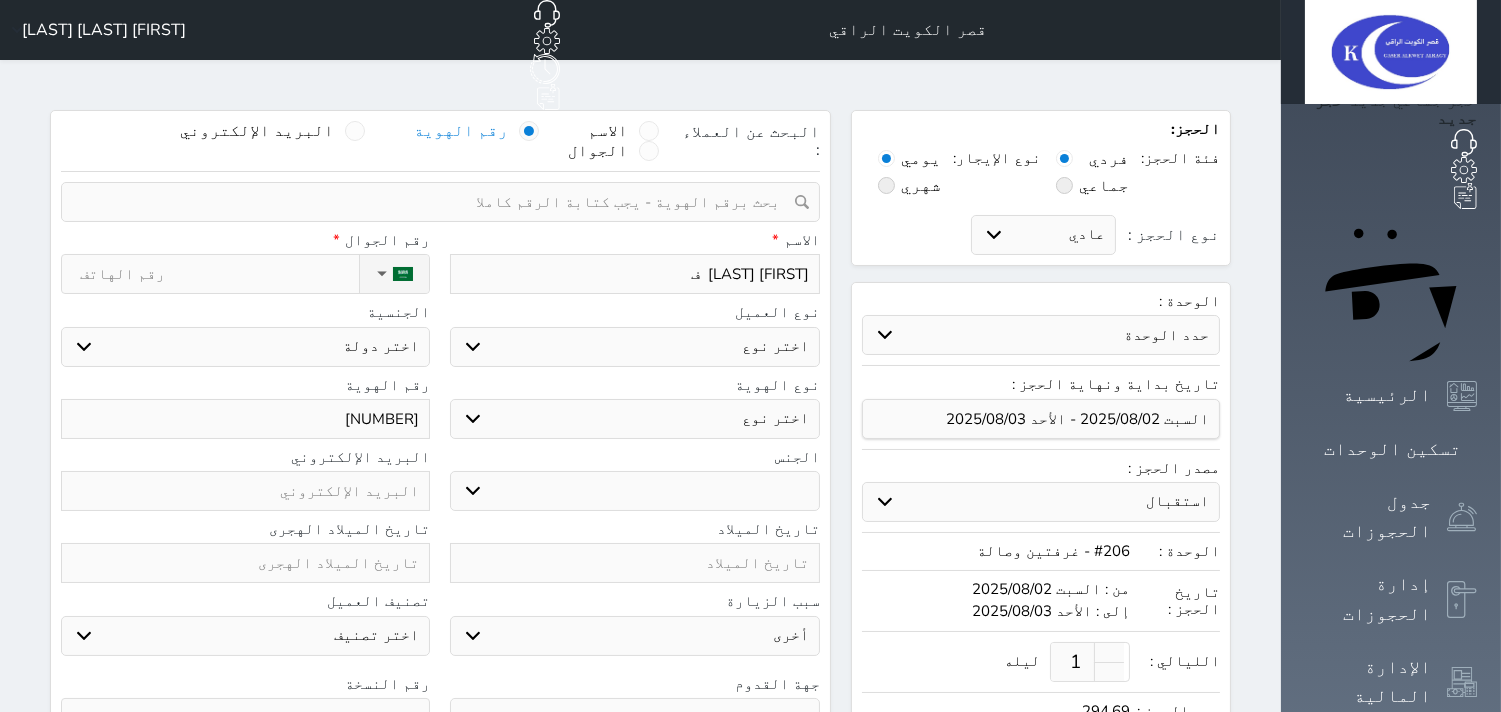 type on "[FIRST] [LAST] [FIRST]" 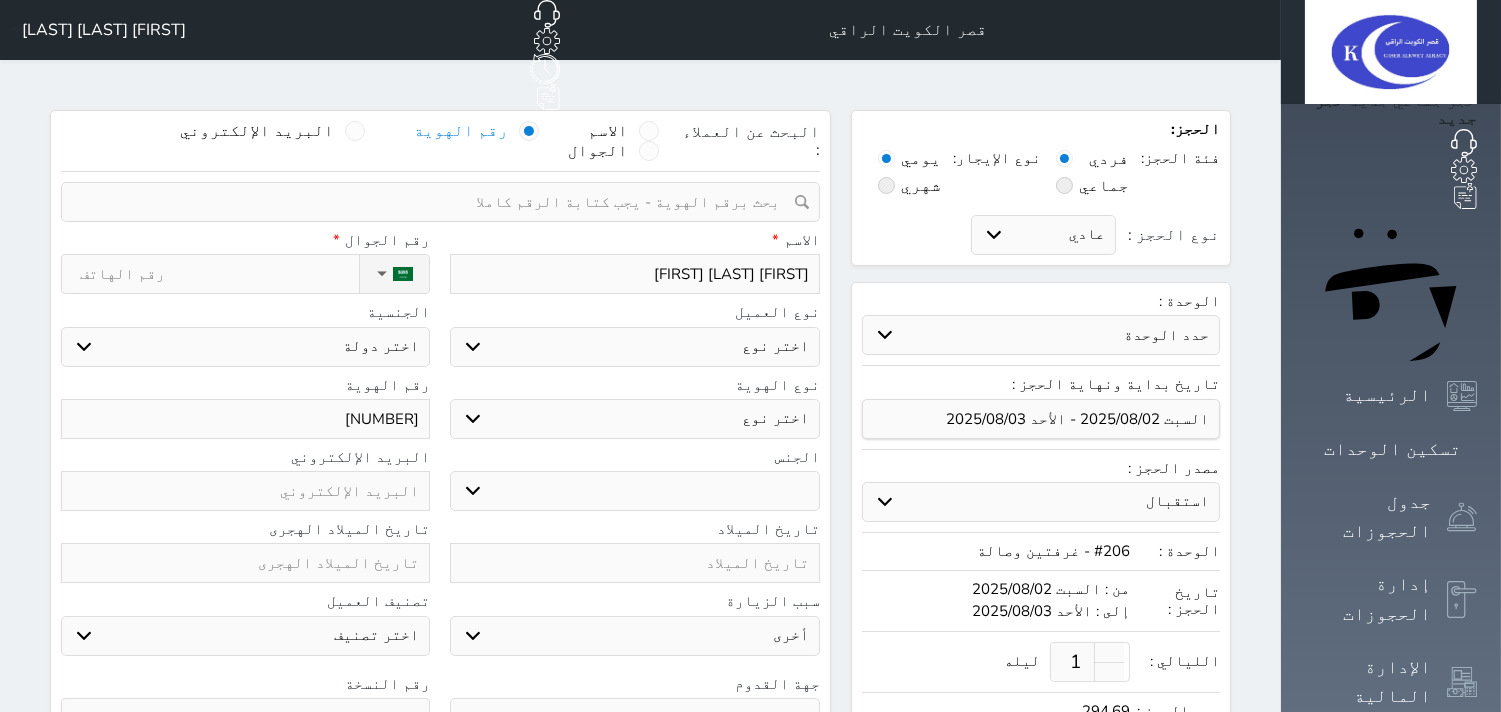 type on "[FIRST] [LAST] [FIRST]" 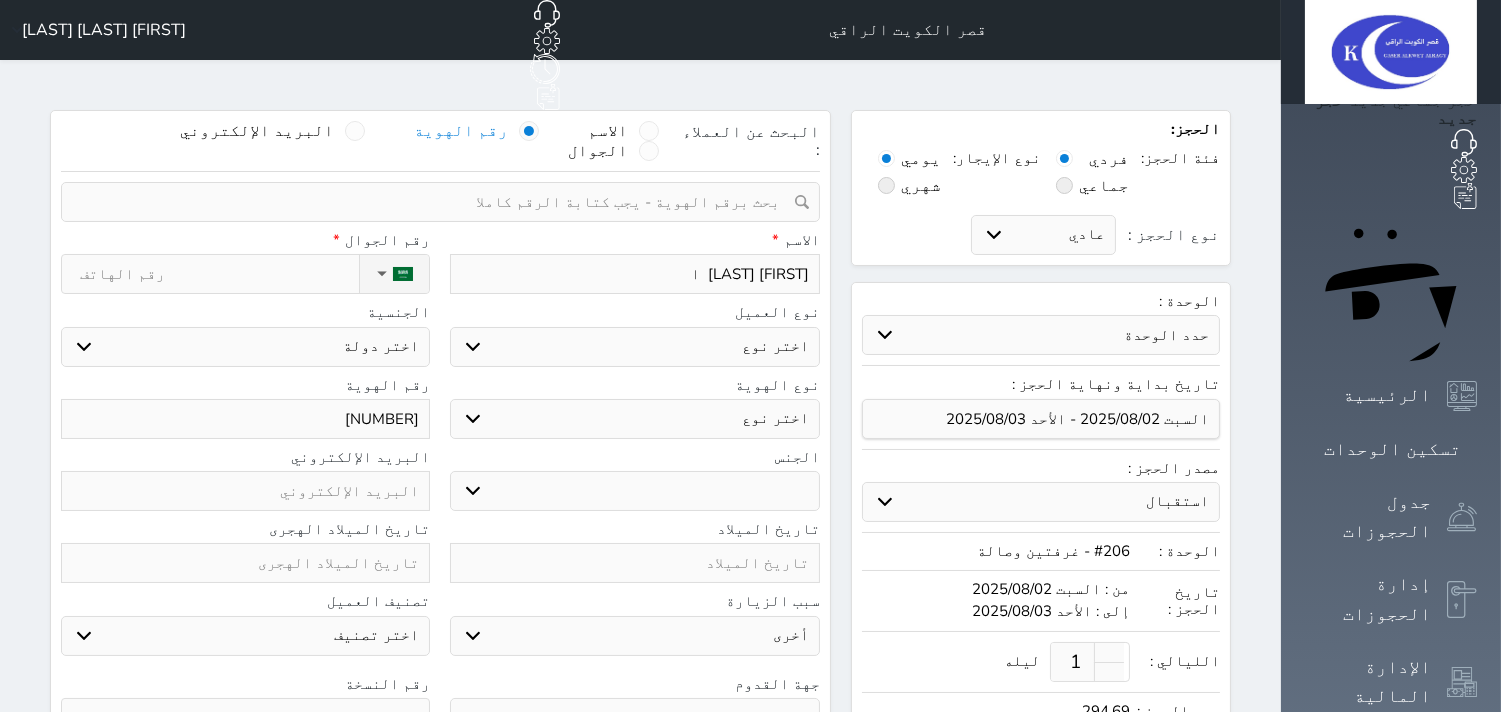 type on "[FIRST] [LAST]  ا" 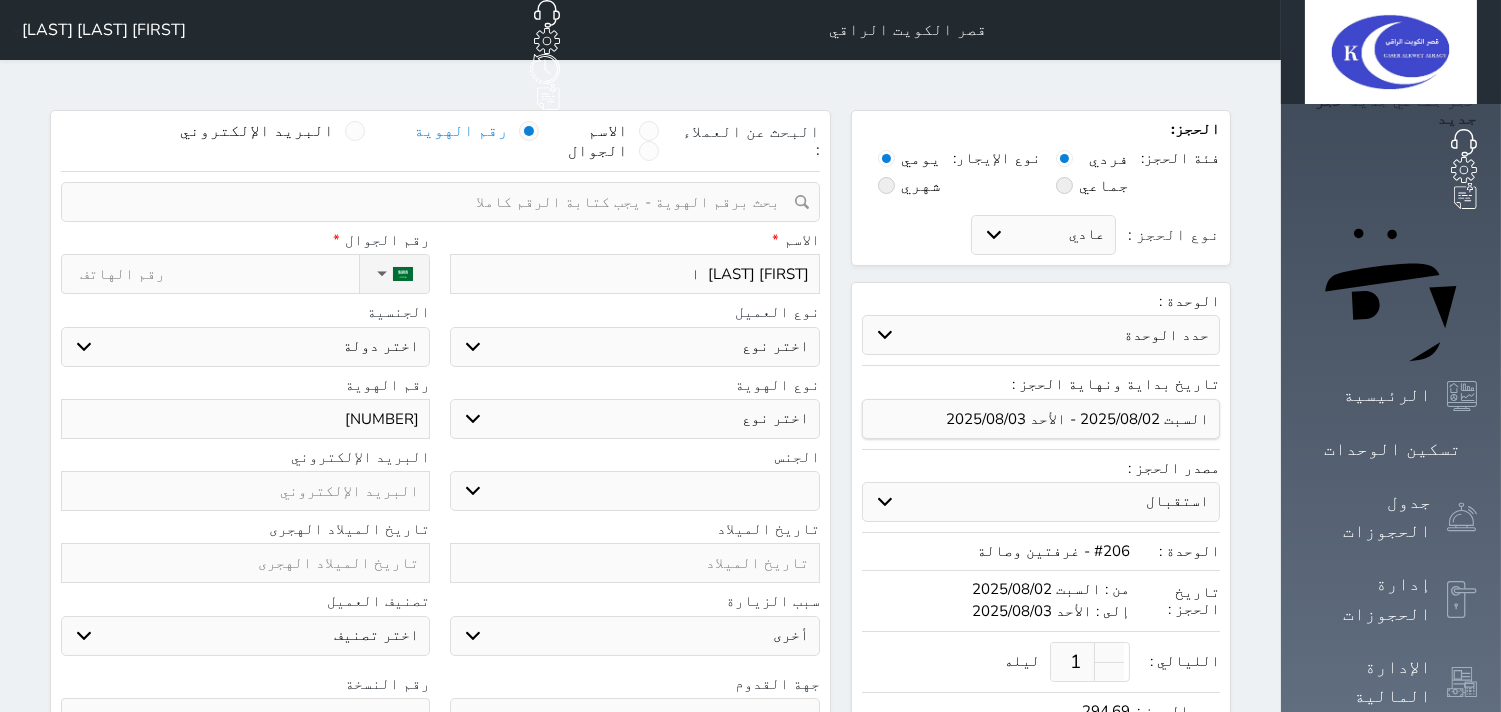 select 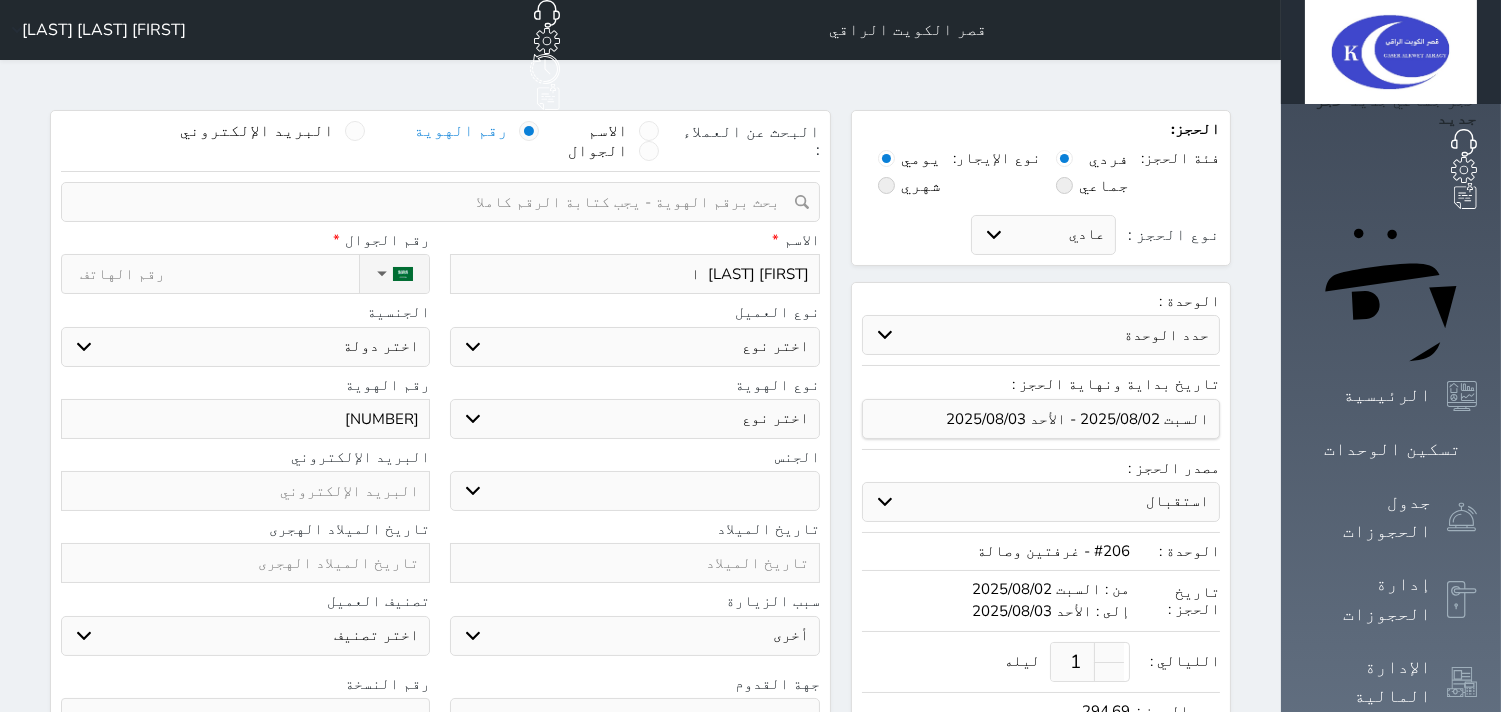 select 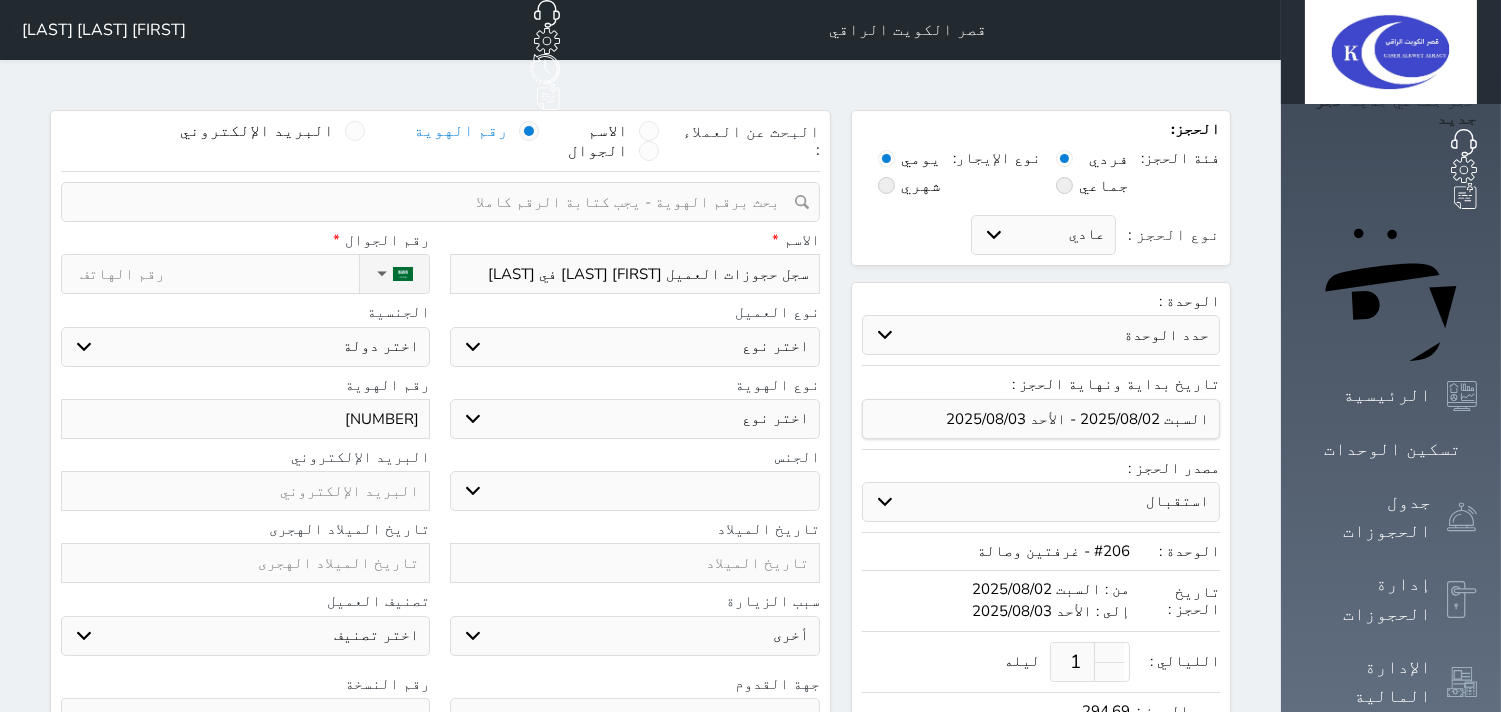 type 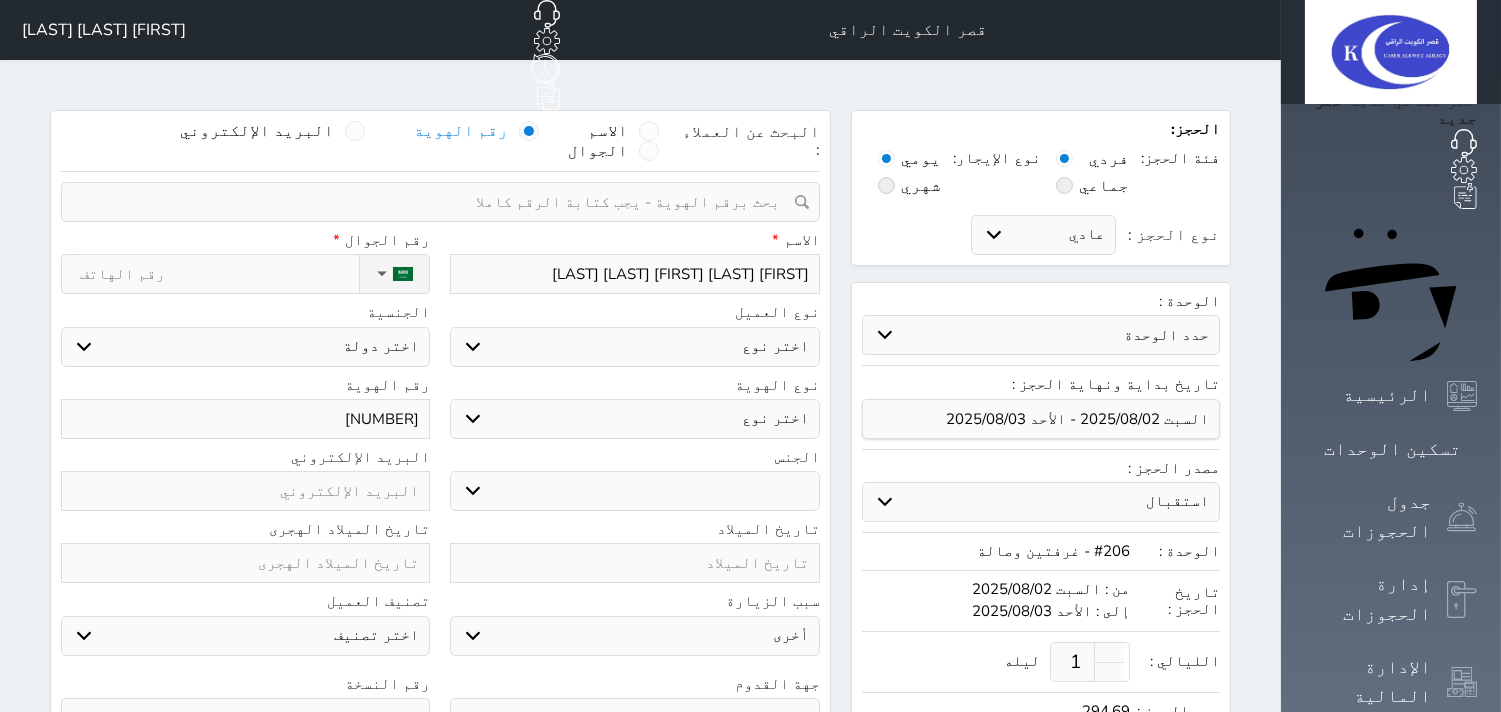 click on "اختر نوع   مواطن مواطن خليجي زائر مقيم" at bounding box center (634, 347) 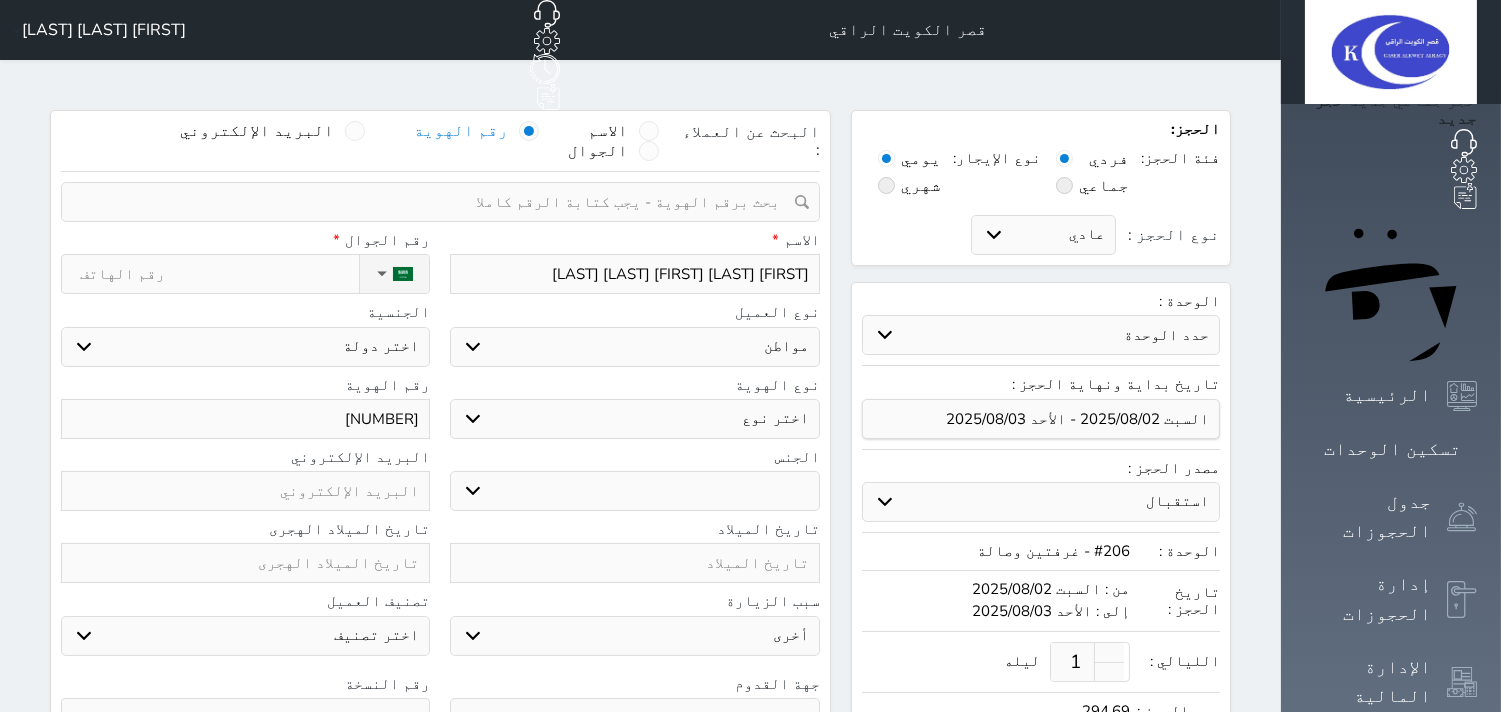 click on "اختر نوع   مواطن مواطن خليجي زائر مقيم" at bounding box center [634, 347] 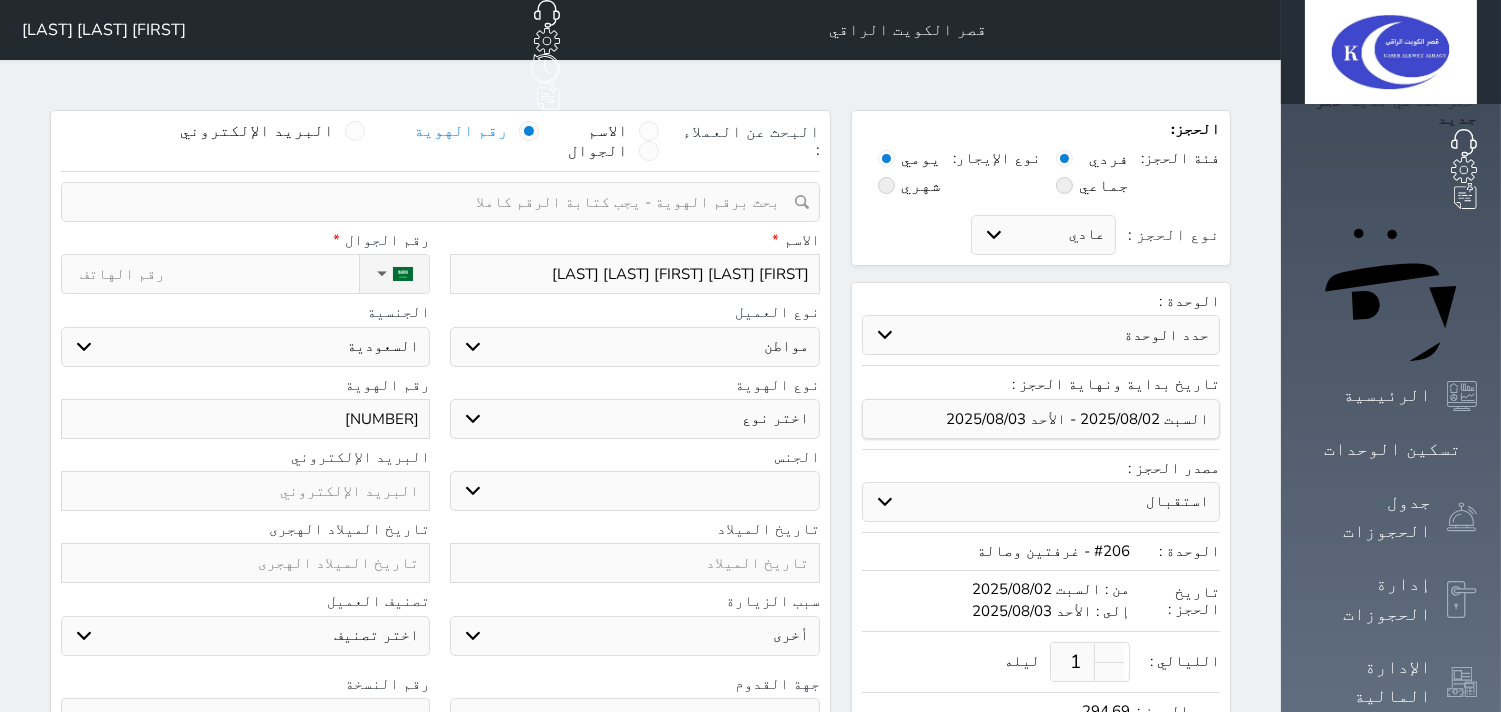 drag, startPoint x: 812, startPoint y: 358, endPoint x: 814, endPoint y: 384, distance: 26.076809 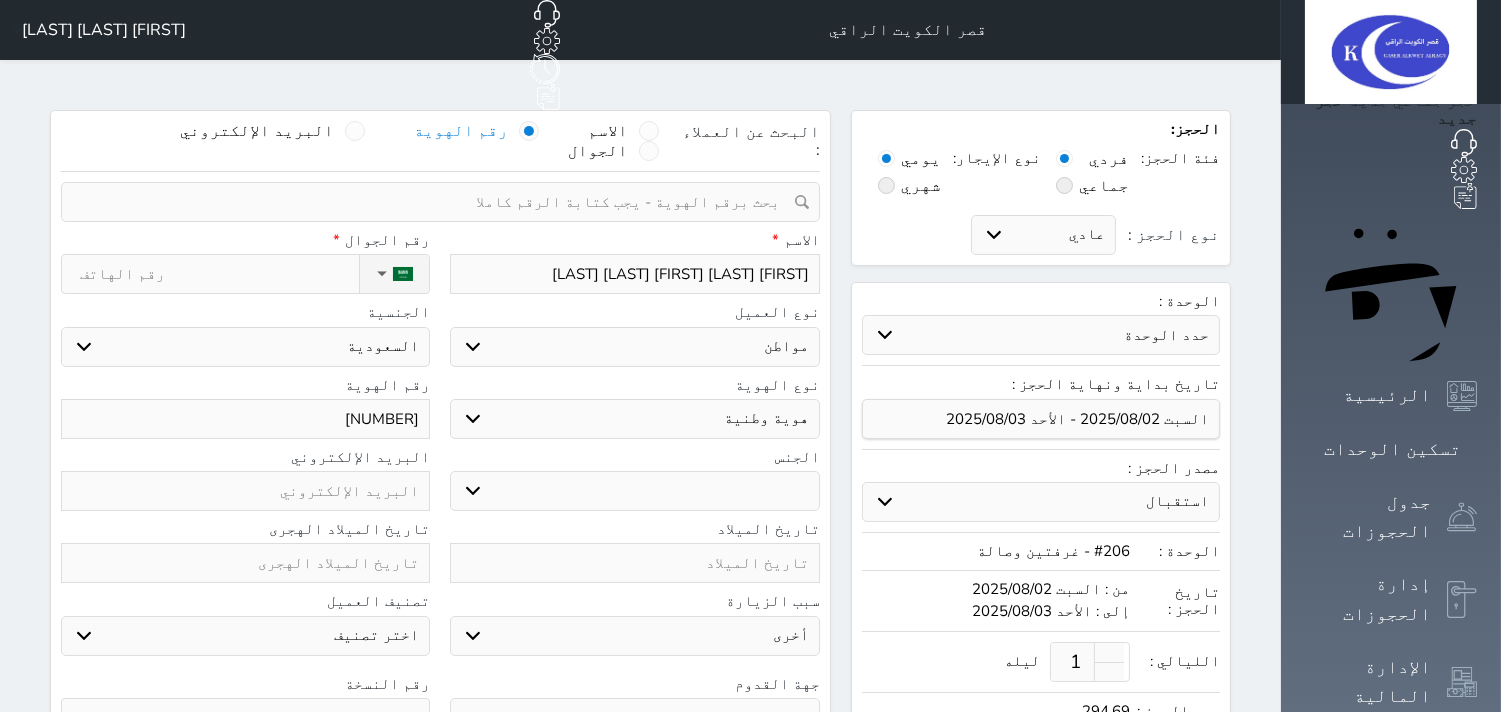 click on "اختر نوع   هوية وطنية هوية عائلية جواز السفر" at bounding box center (634, 419) 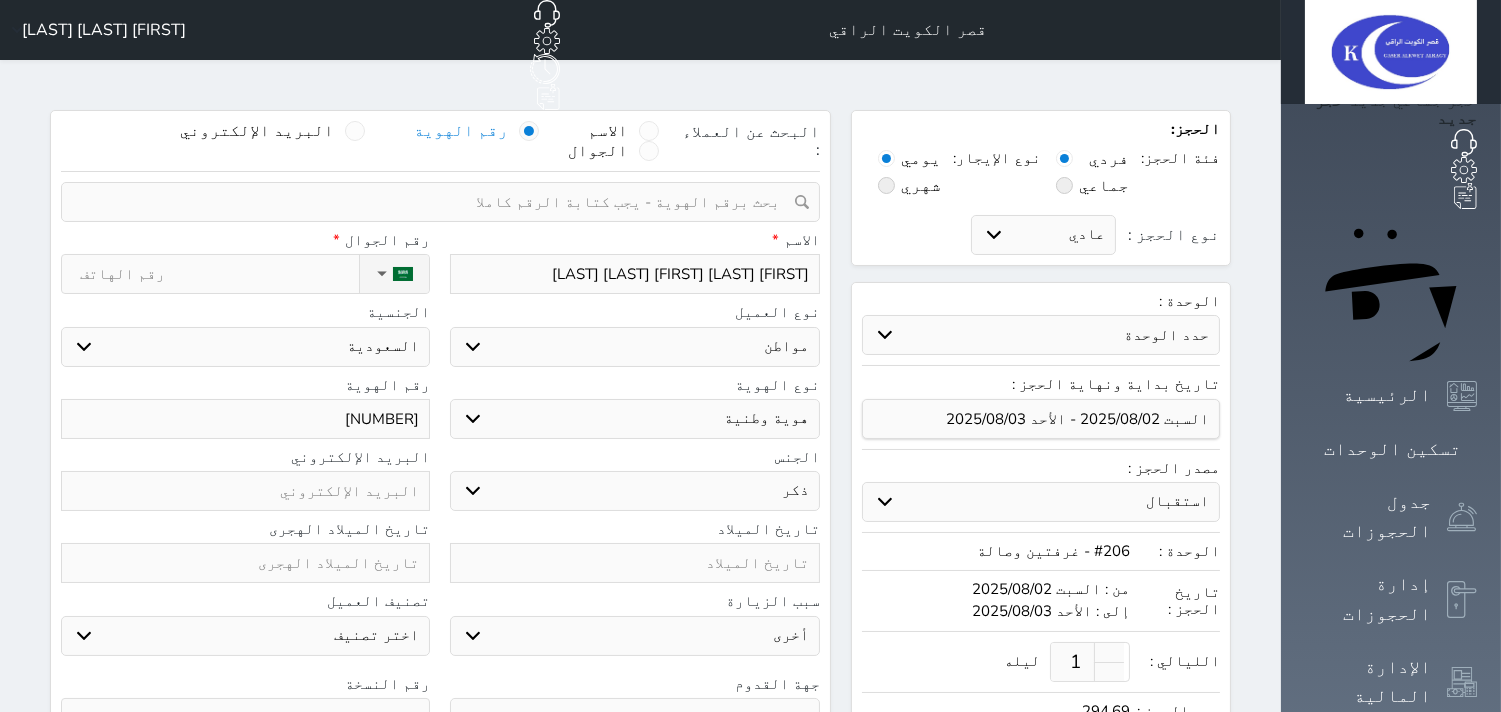 click on "ذكر   انثى" at bounding box center [634, 491] 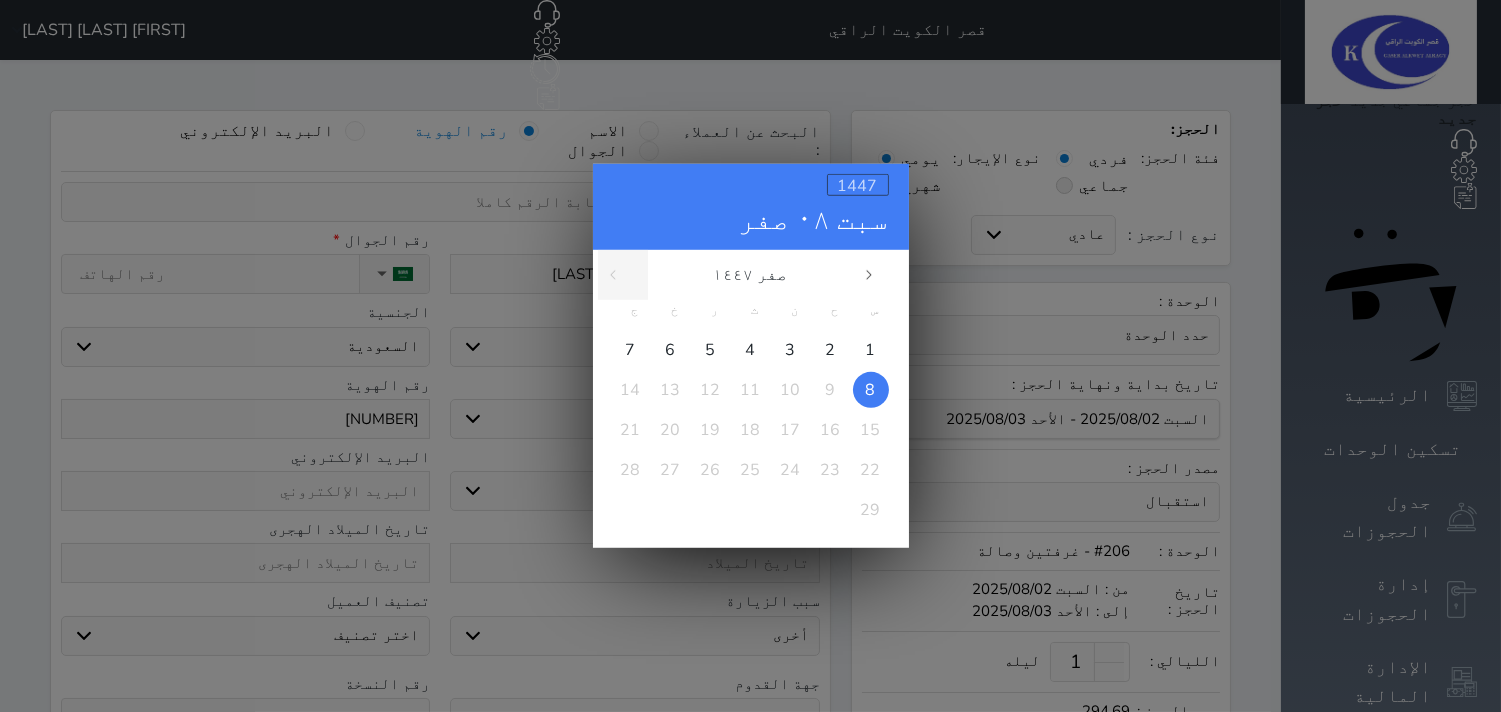 click on "1447" at bounding box center [858, 186] 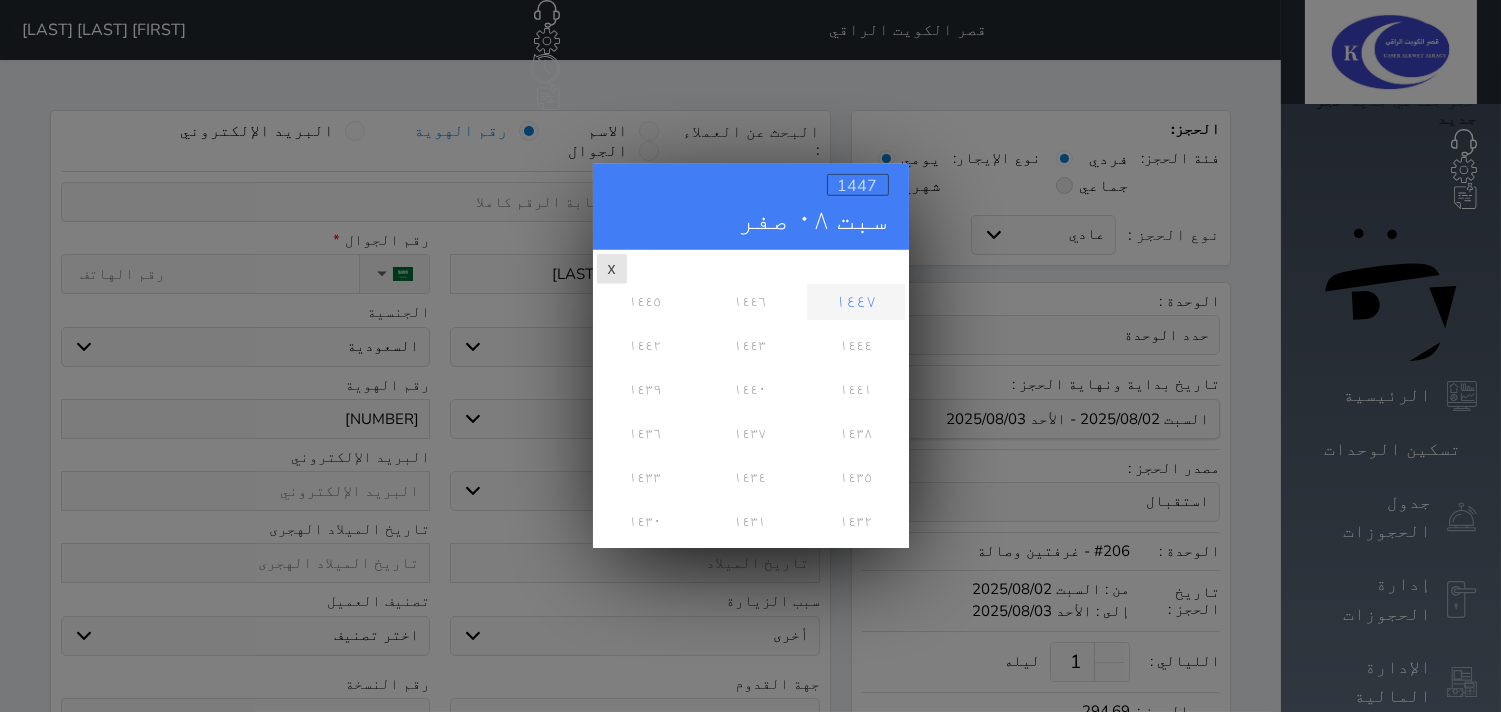 click on "1447" at bounding box center [858, 186] 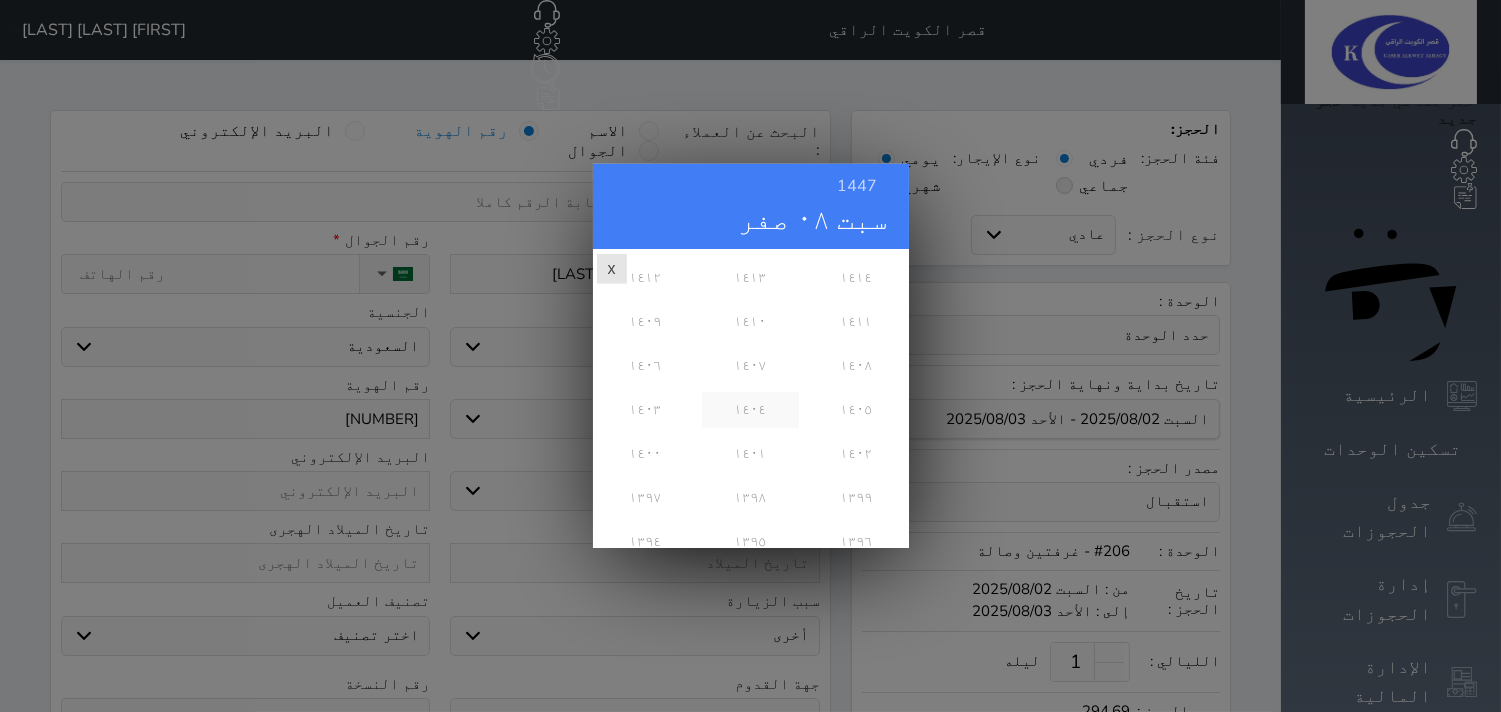 scroll, scrollTop: 555, scrollLeft: 0, axis: vertical 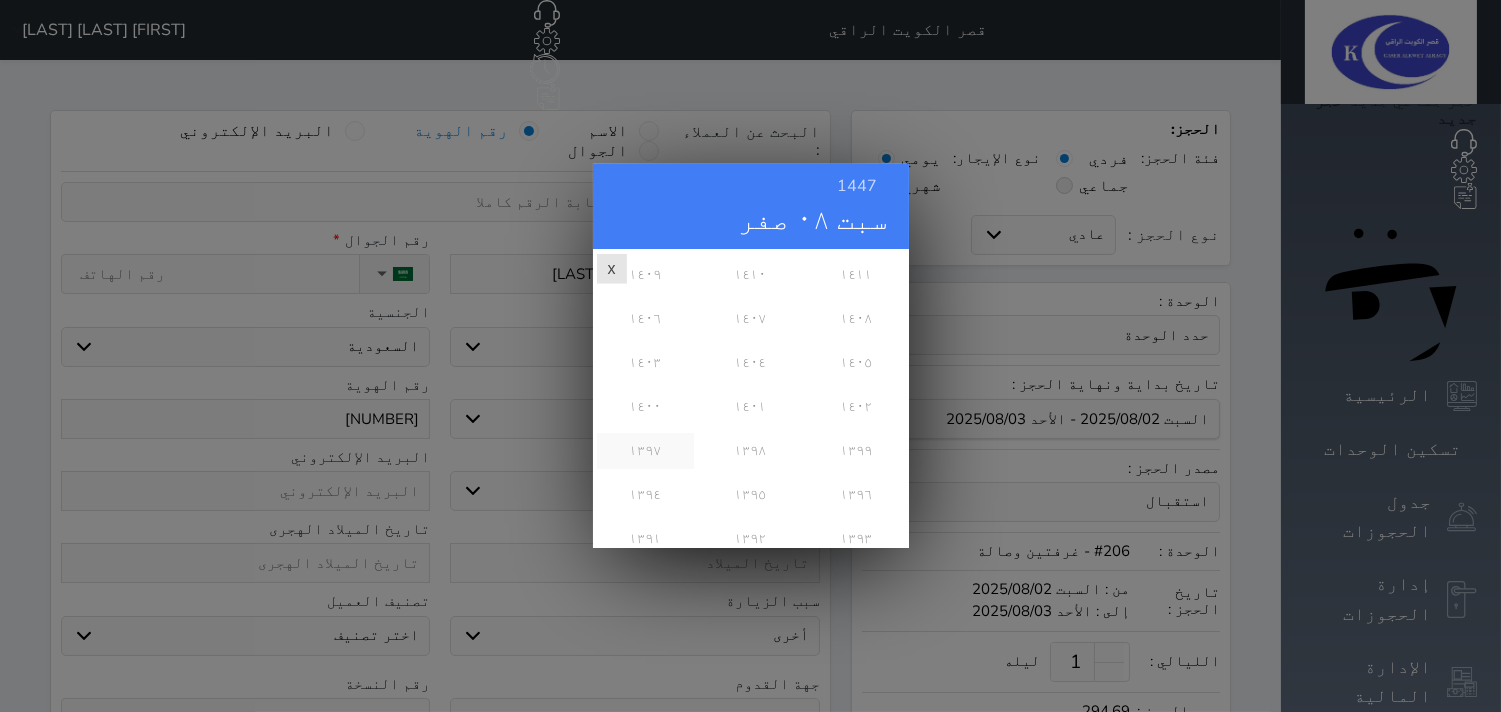 click on "١٣٩٧" at bounding box center (645, 451) 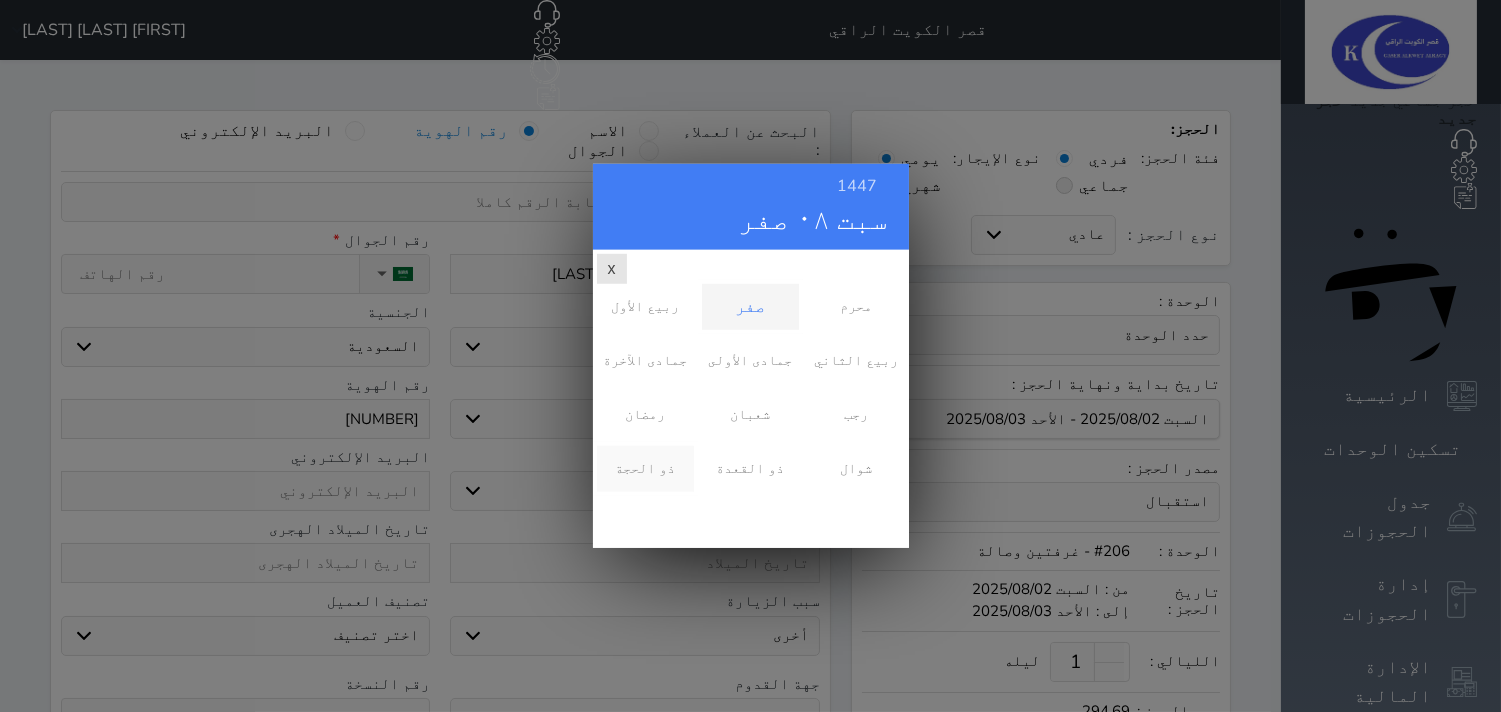 scroll, scrollTop: 0, scrollLeft: 0, axis: both 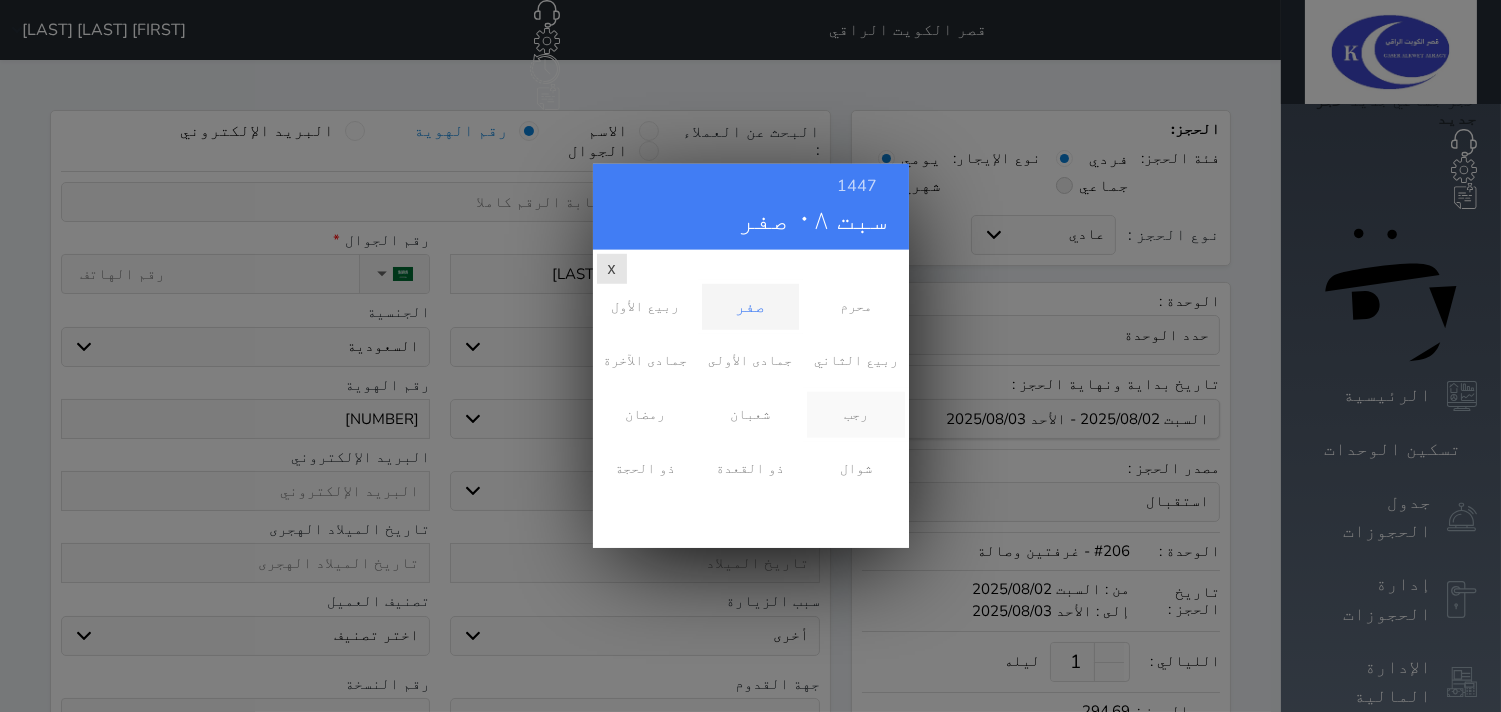 click on "رجب" at bounding box center (855, 415) 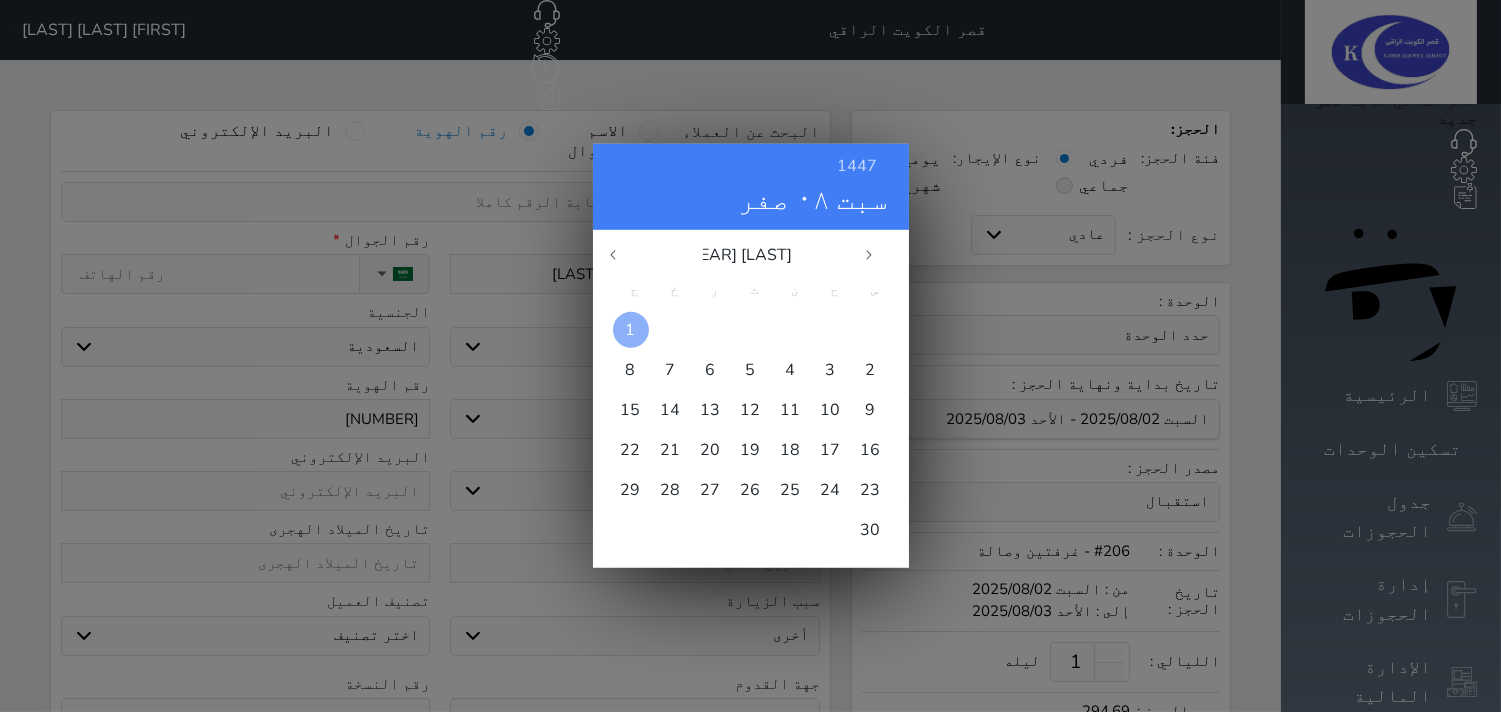 click on "1" at bounding box center (631, 330) 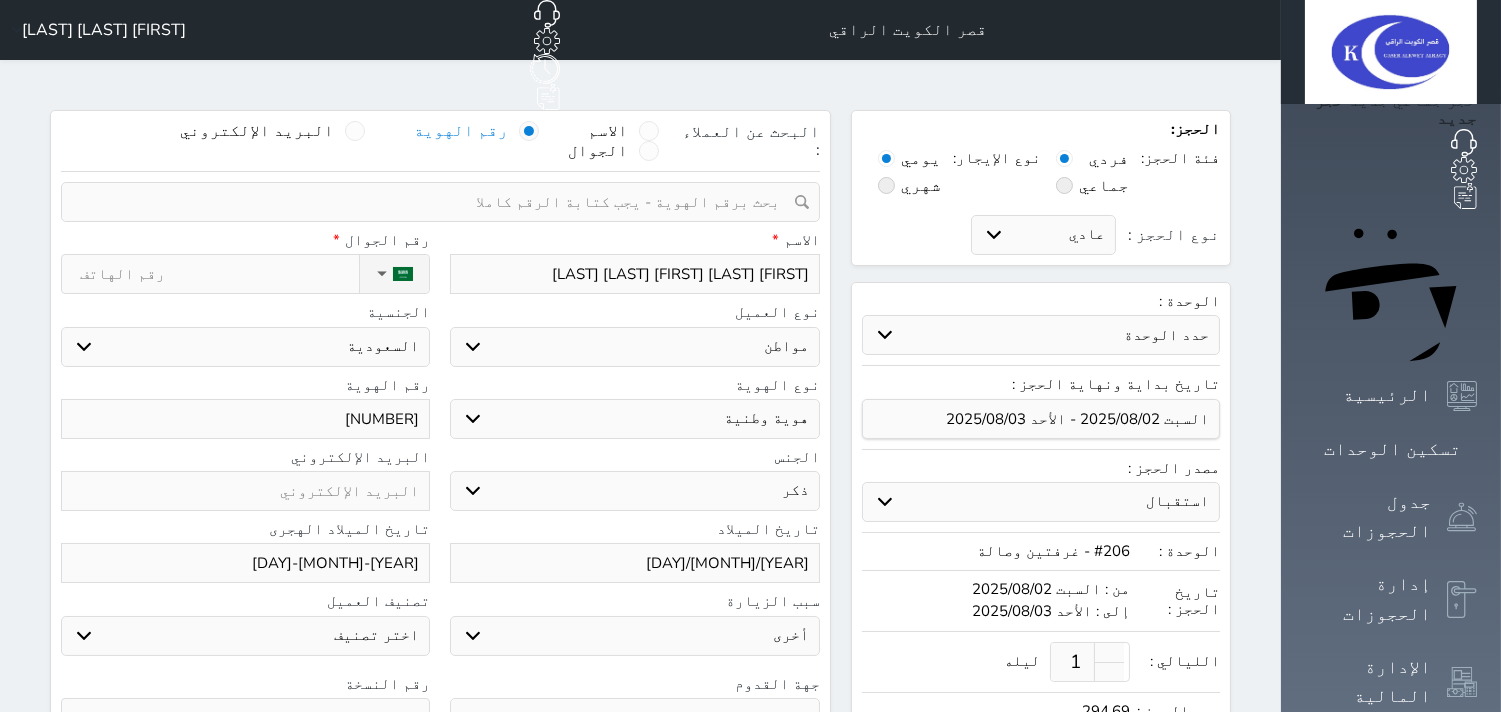click at bounding box center [245, 718] 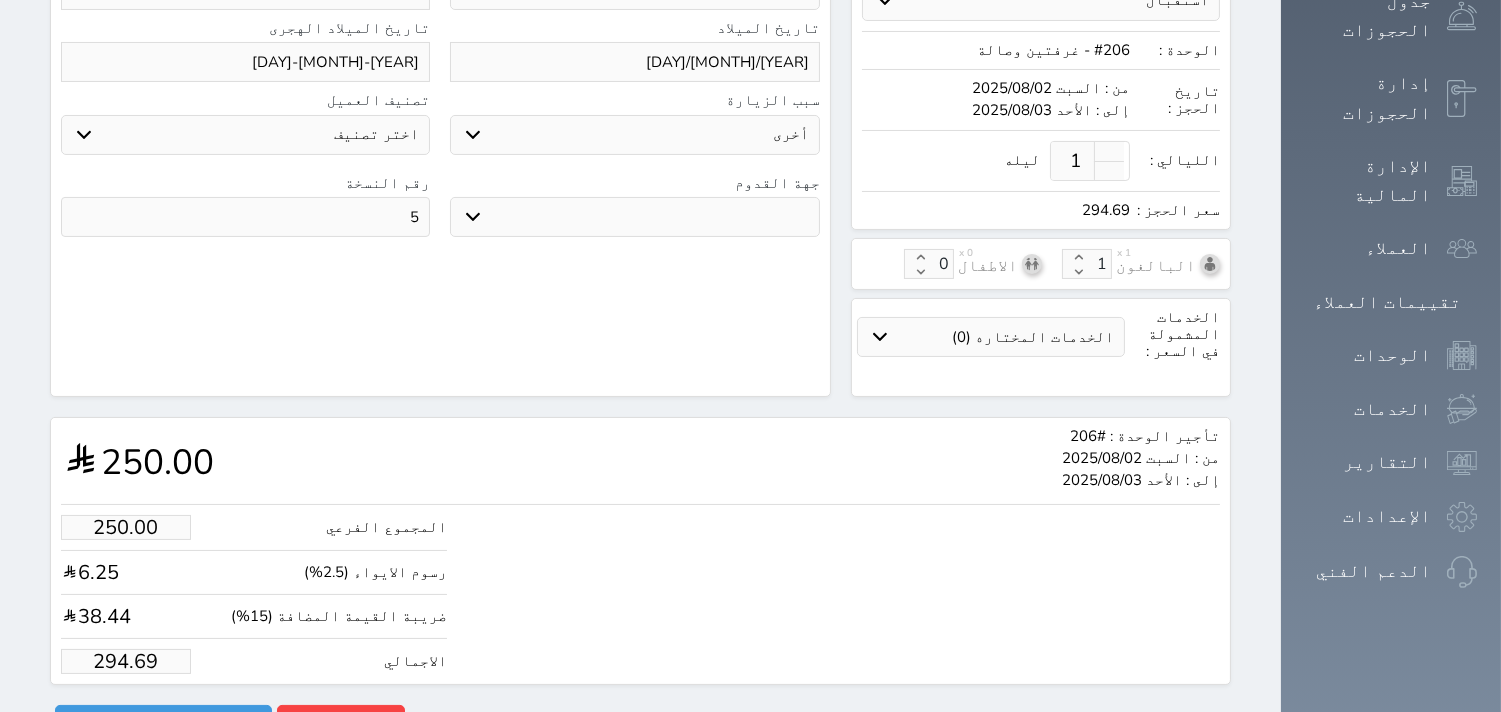 scroll, scrollTop: 517, scrollLeft: 0, axis: vertical 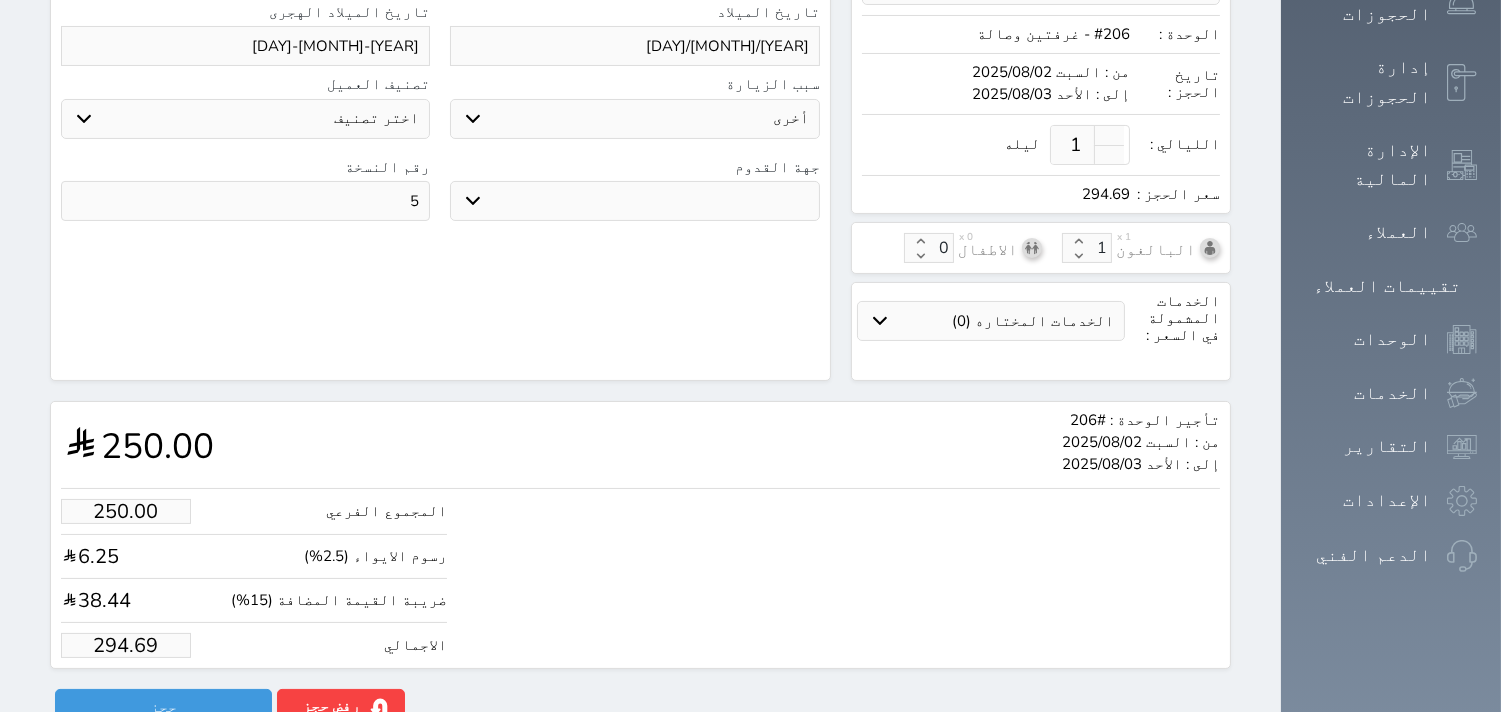 click on "294.69" at bounding box center (126, 645) 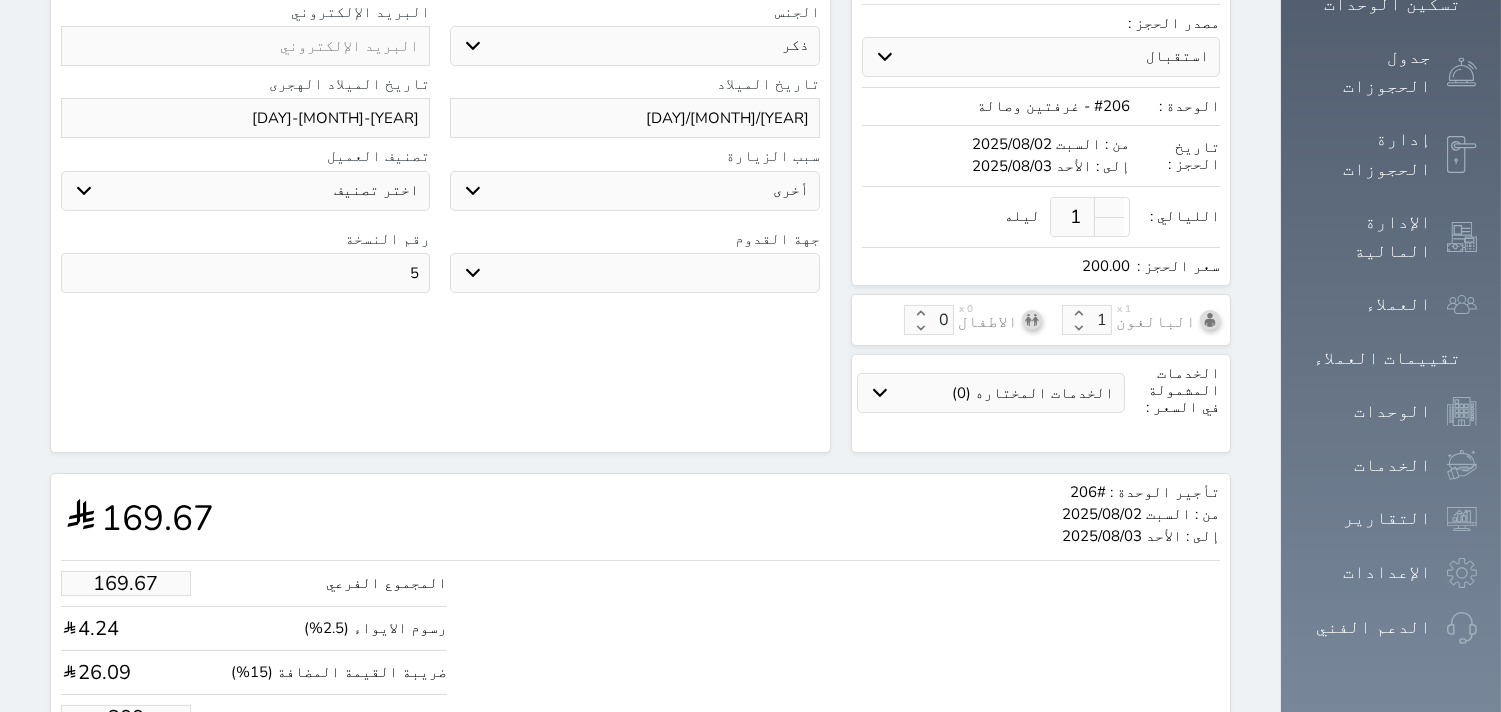 scroll, scrollTop: 184, scrollLeft: 0, axis: vertical 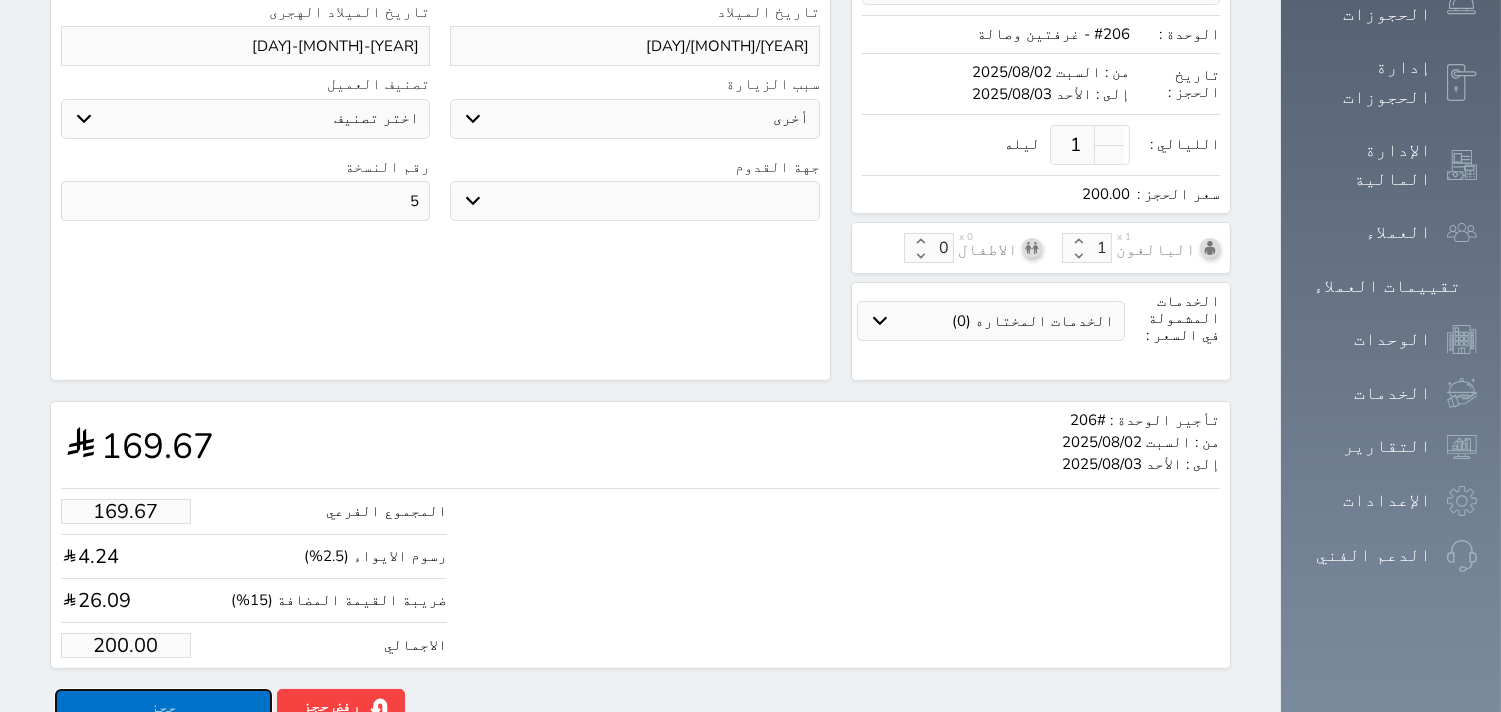 click on "حجز" at bounding box center [163, 706] 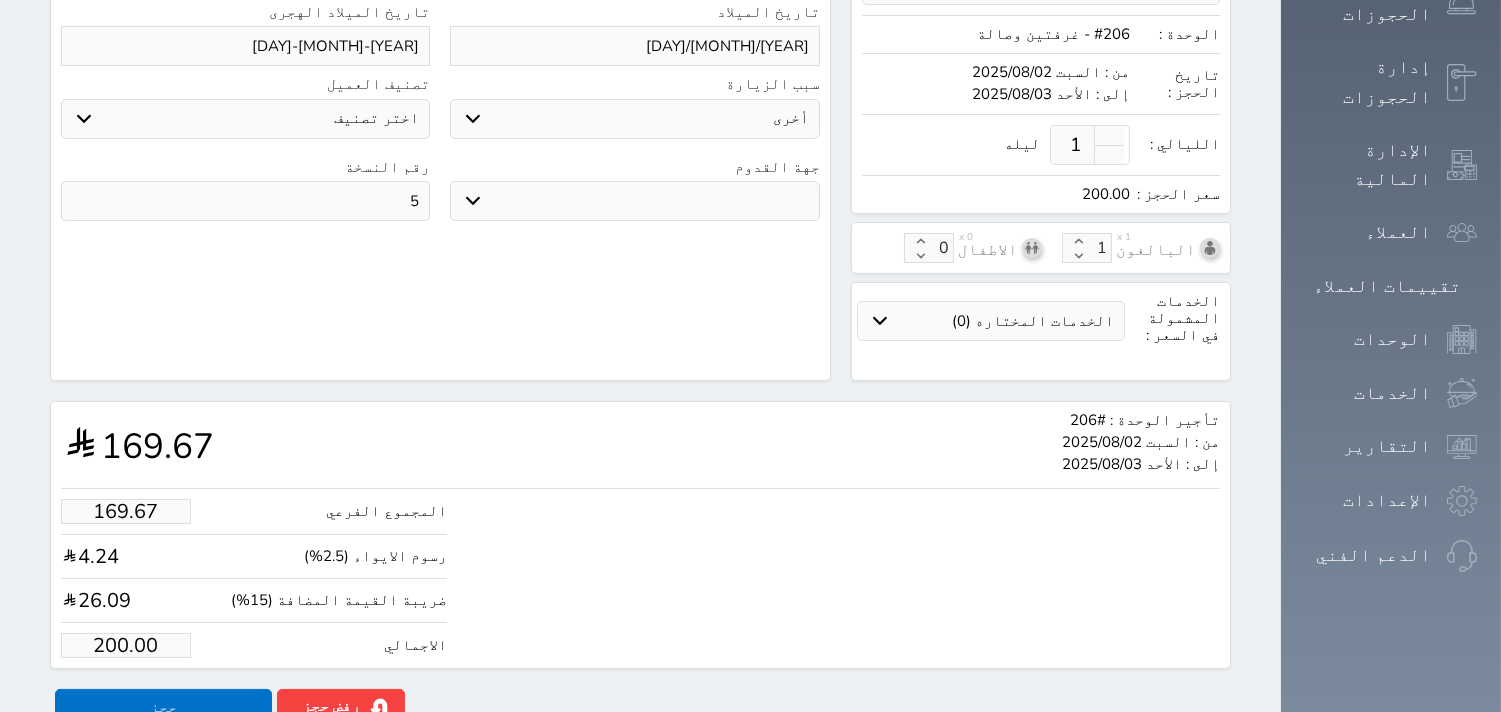 scroll, scrollTop: 390, scrollLeft: 0, axis: vertical 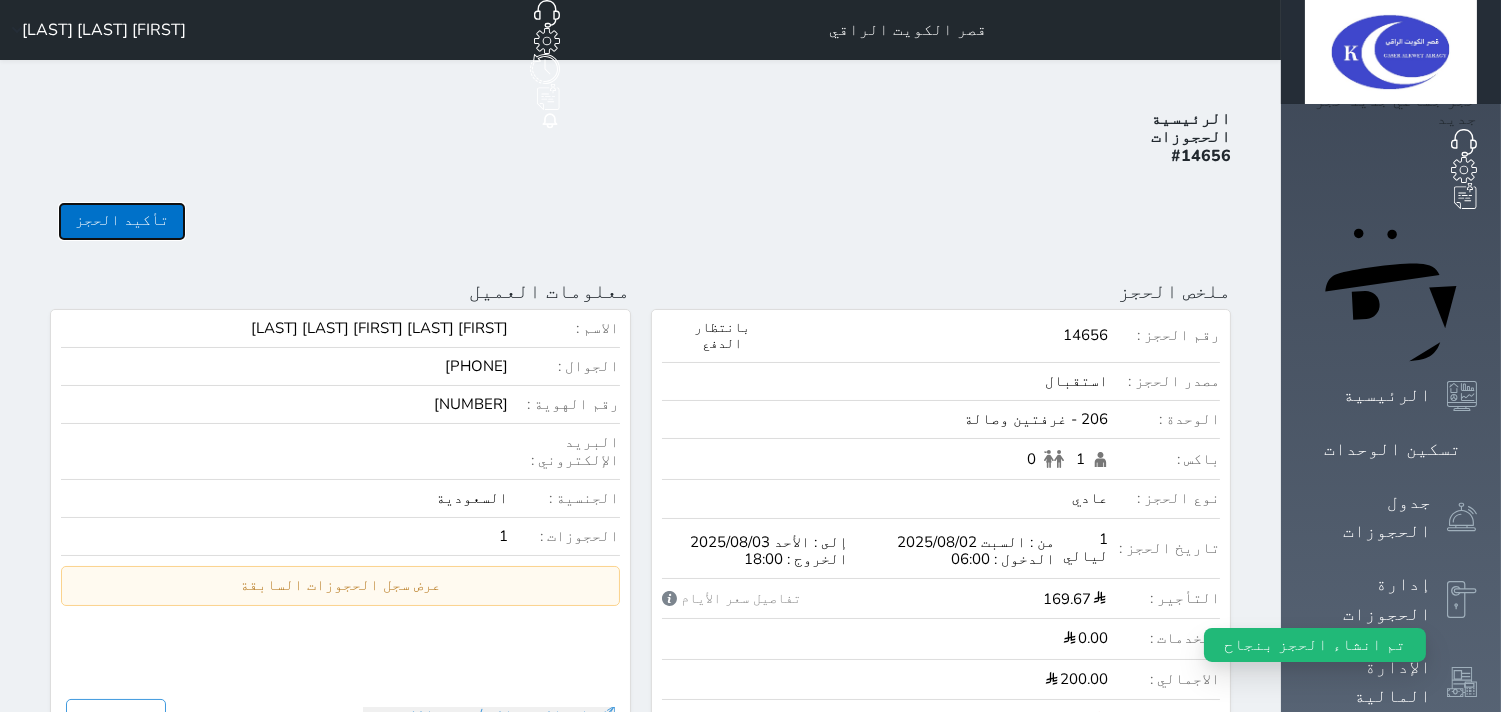 click on "تأكيد الحجز" at bounding box center (122, 221) 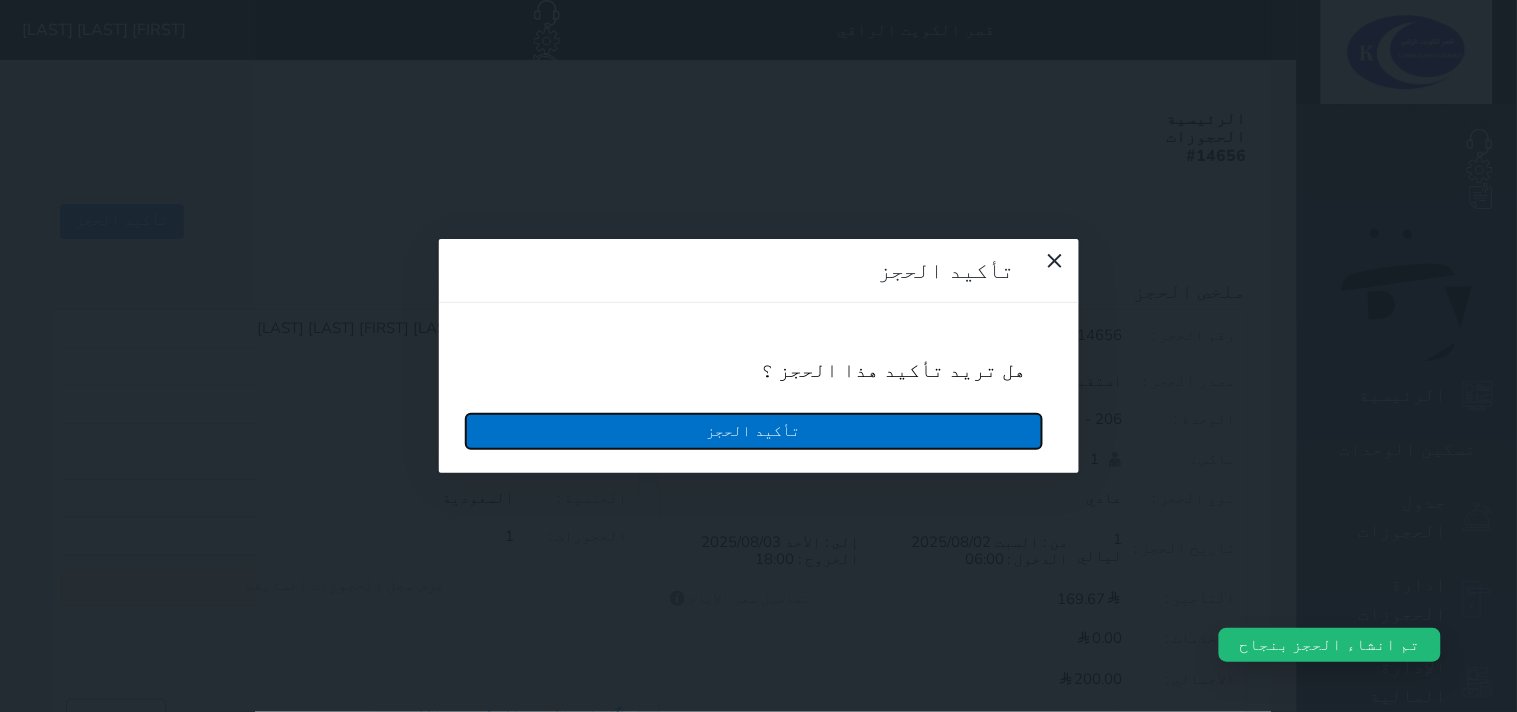 click on "تأكيد الحجز" at bounding box center (754, 431) 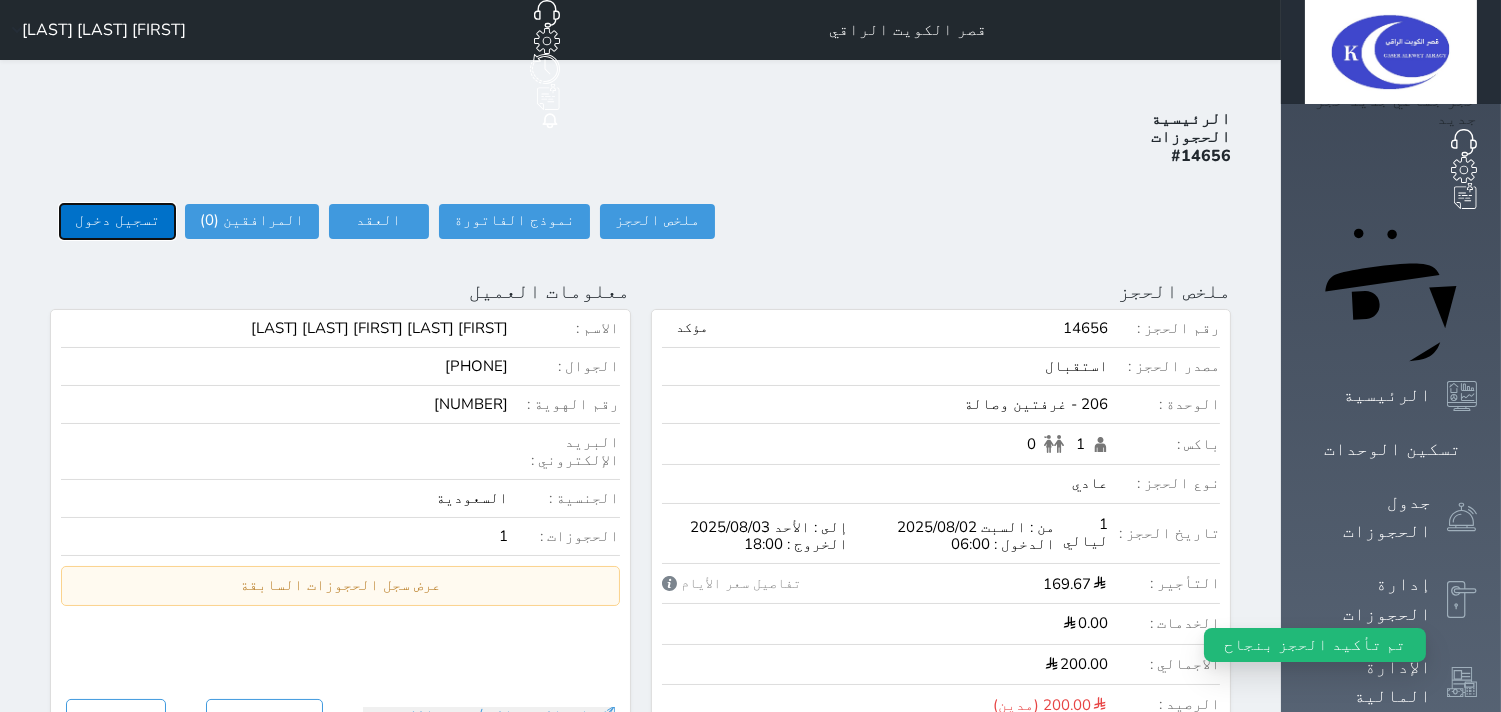 click on "تسجيل دخول" at bounding box center [117, 221] 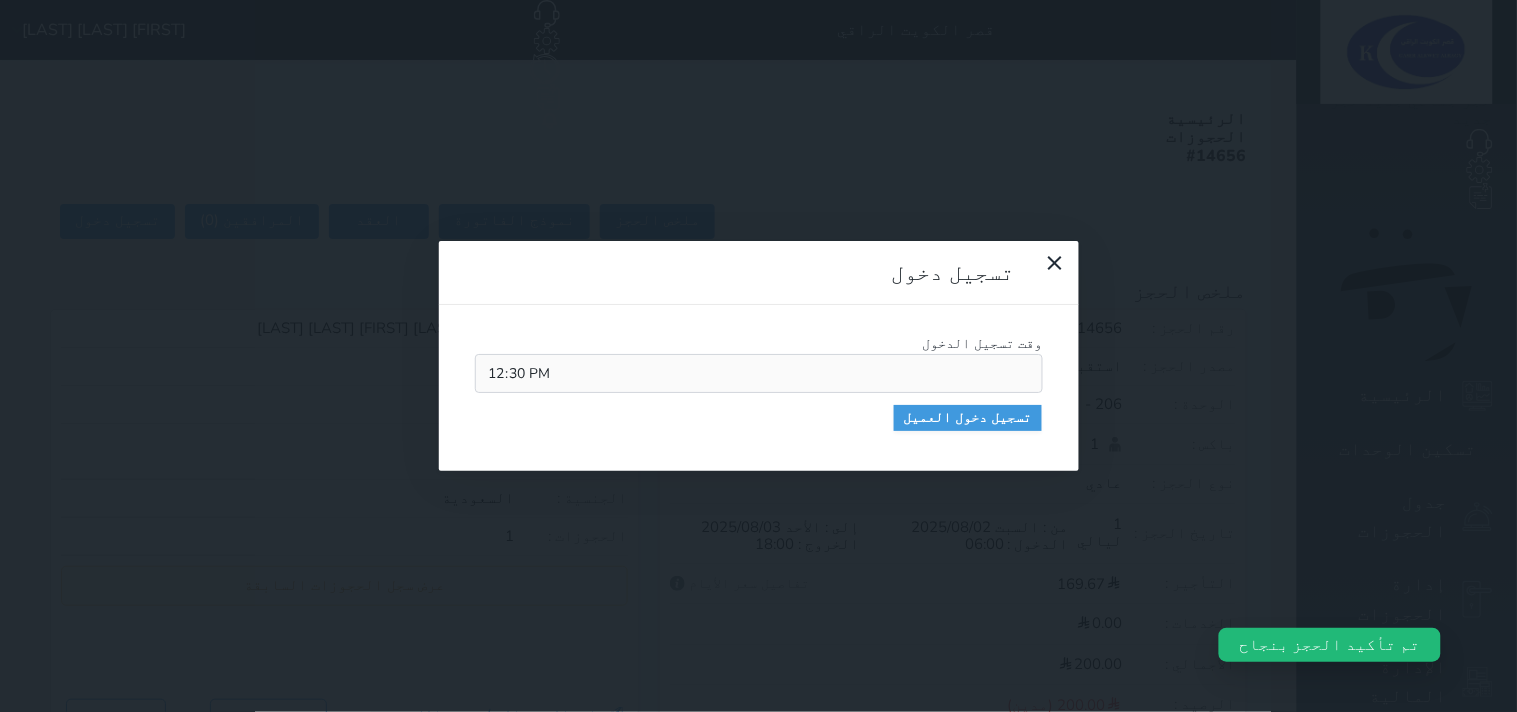 click on "وقت تسجيل الدخول    [TIME]   تسجيل دخول العميل" at bounding box center [759, 388] 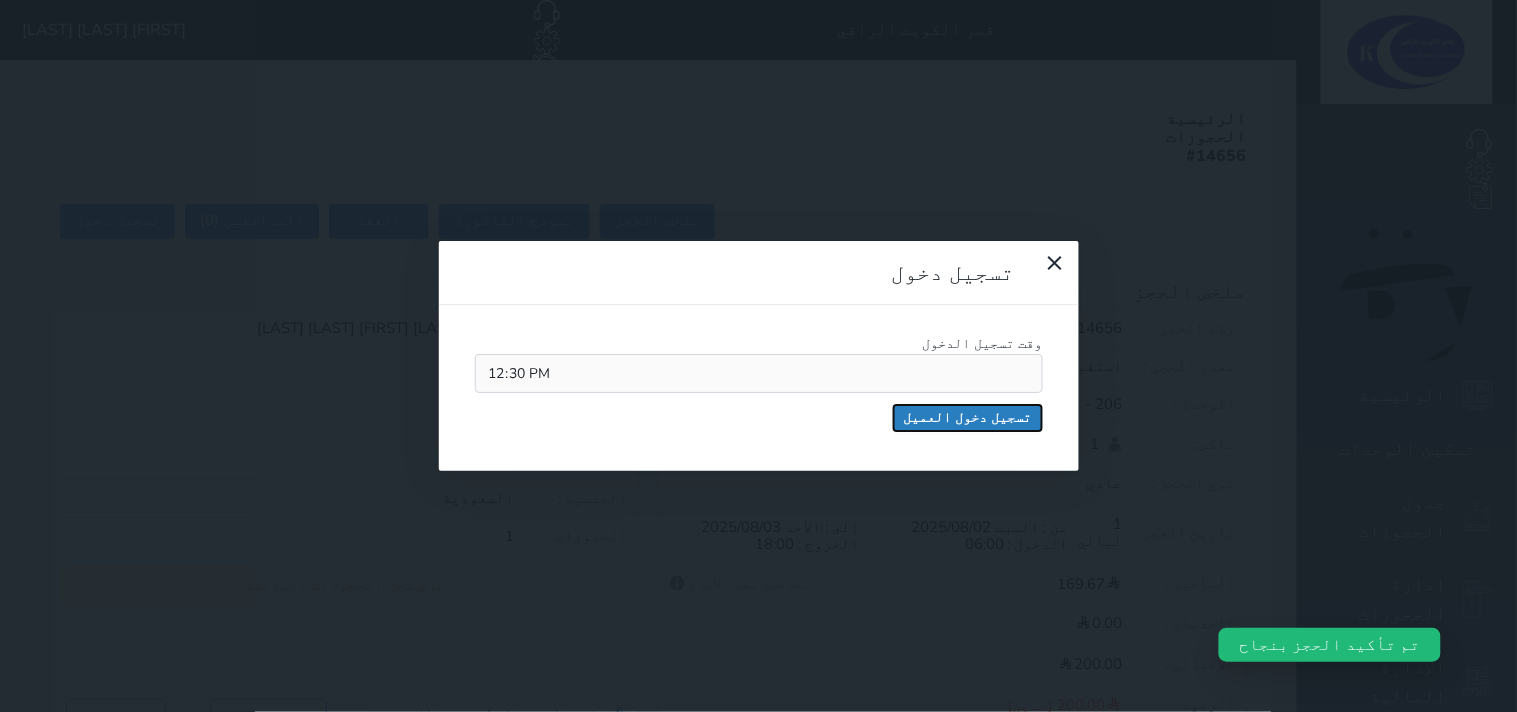 click on "تسجيل دخول العميل" at bounding box center (968, 418) 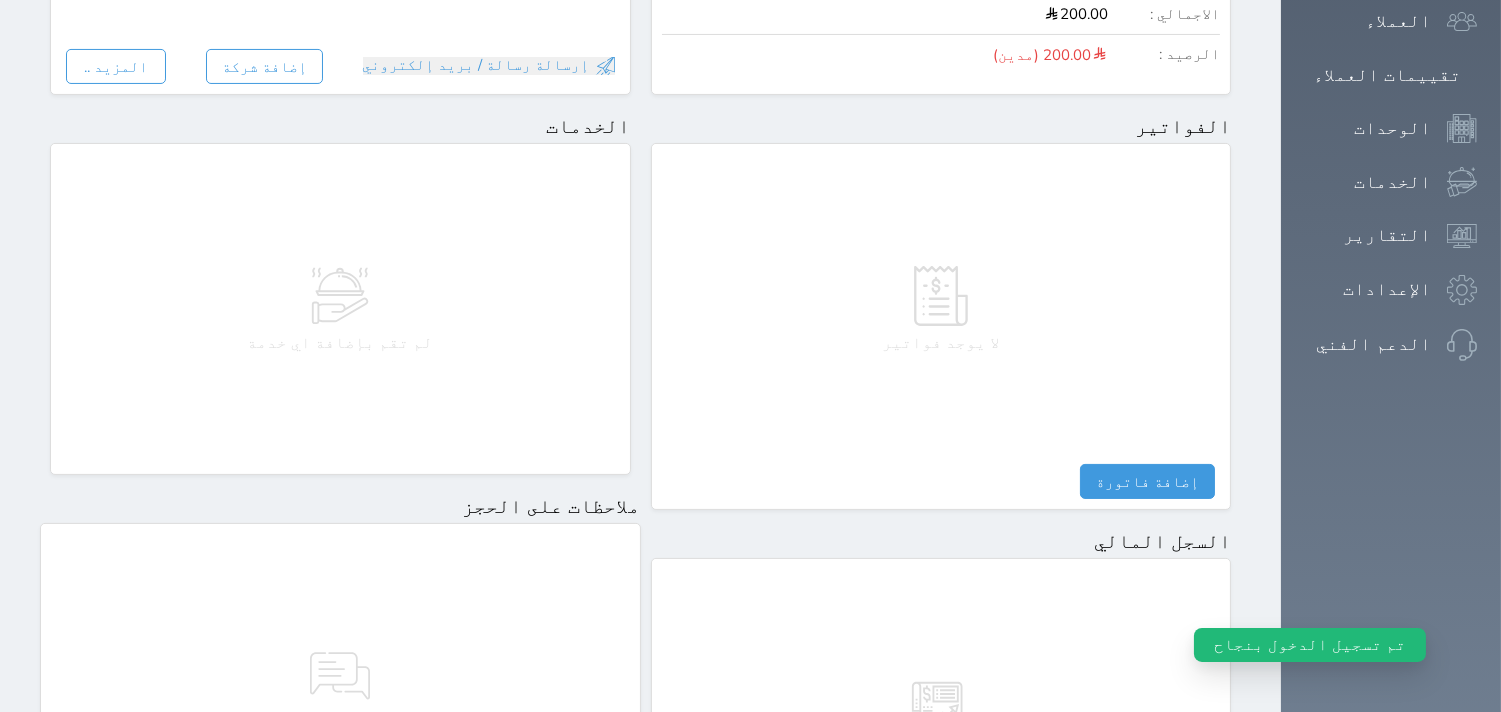 scroll, scrollTop: 1068, scrollLeft: 0, axis: vertical 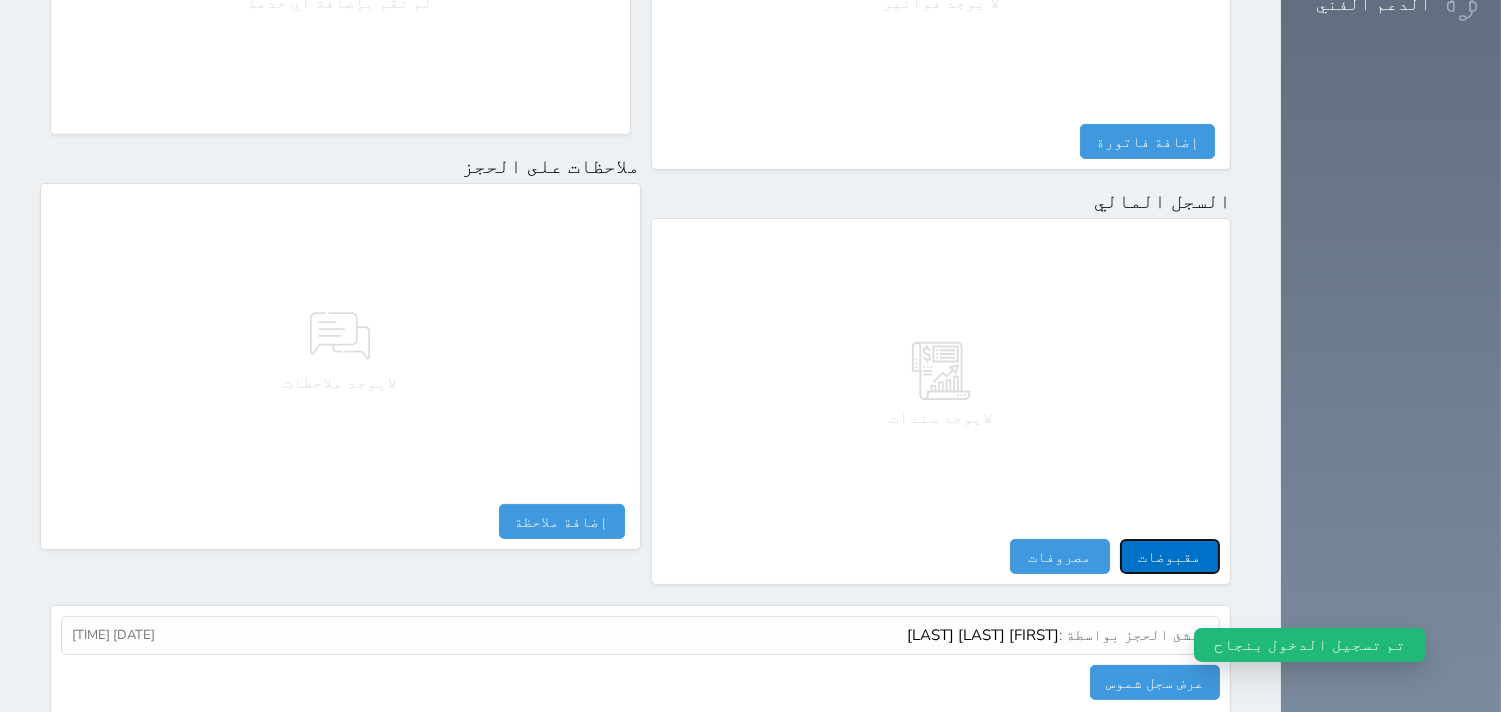 click on "مقبوضات" at bounding box center [1170, 556] 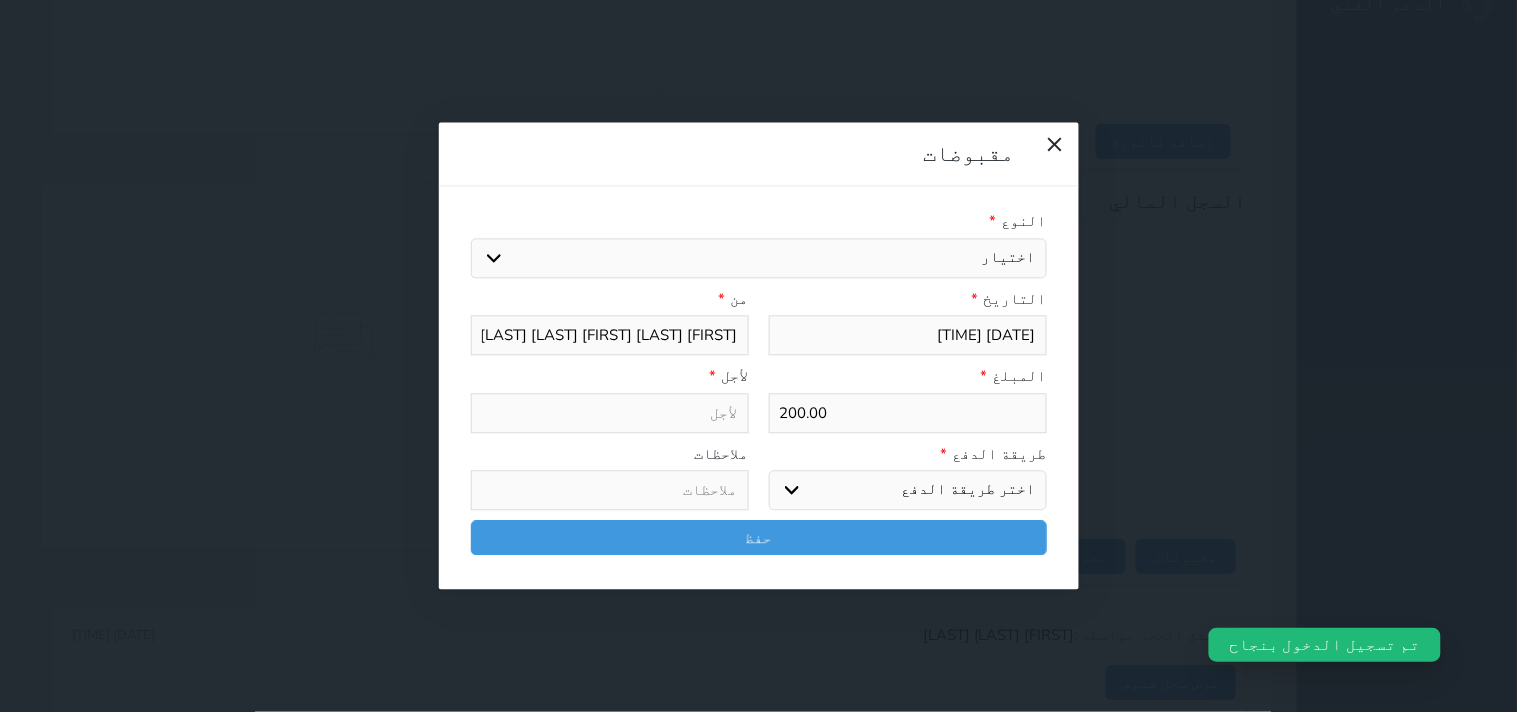 click on "اختيار" at bounding box center [759, 258] 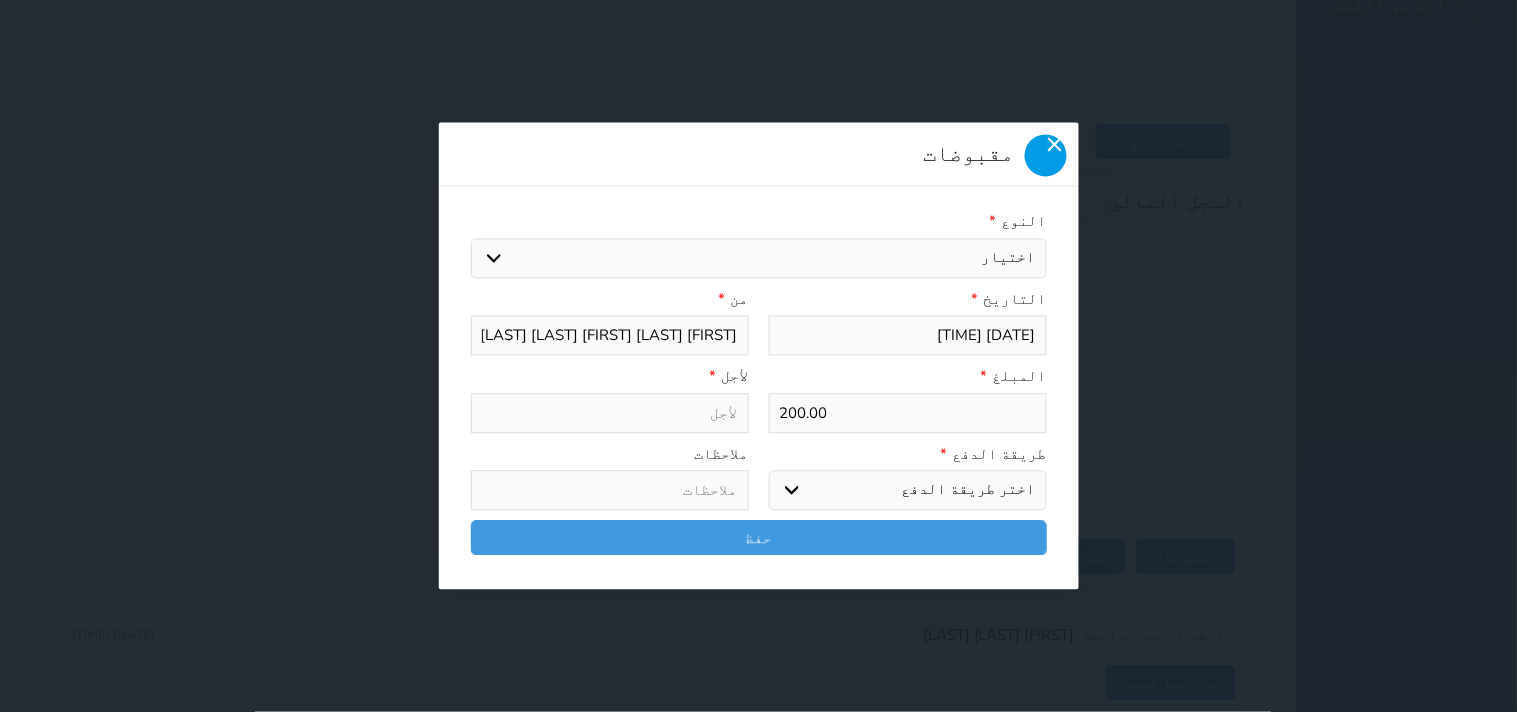 click 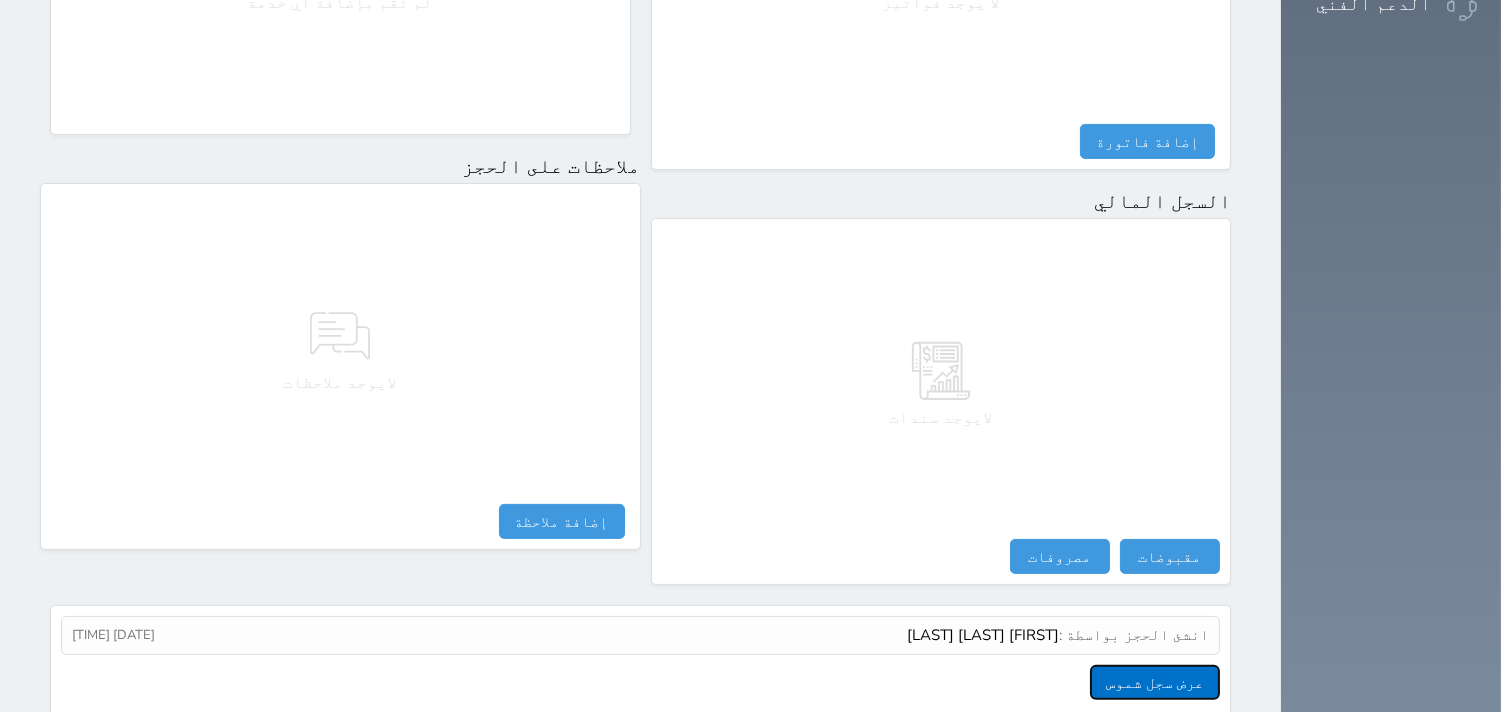 click on "عرض سجل شموس" at bounding box center [1155, 682] 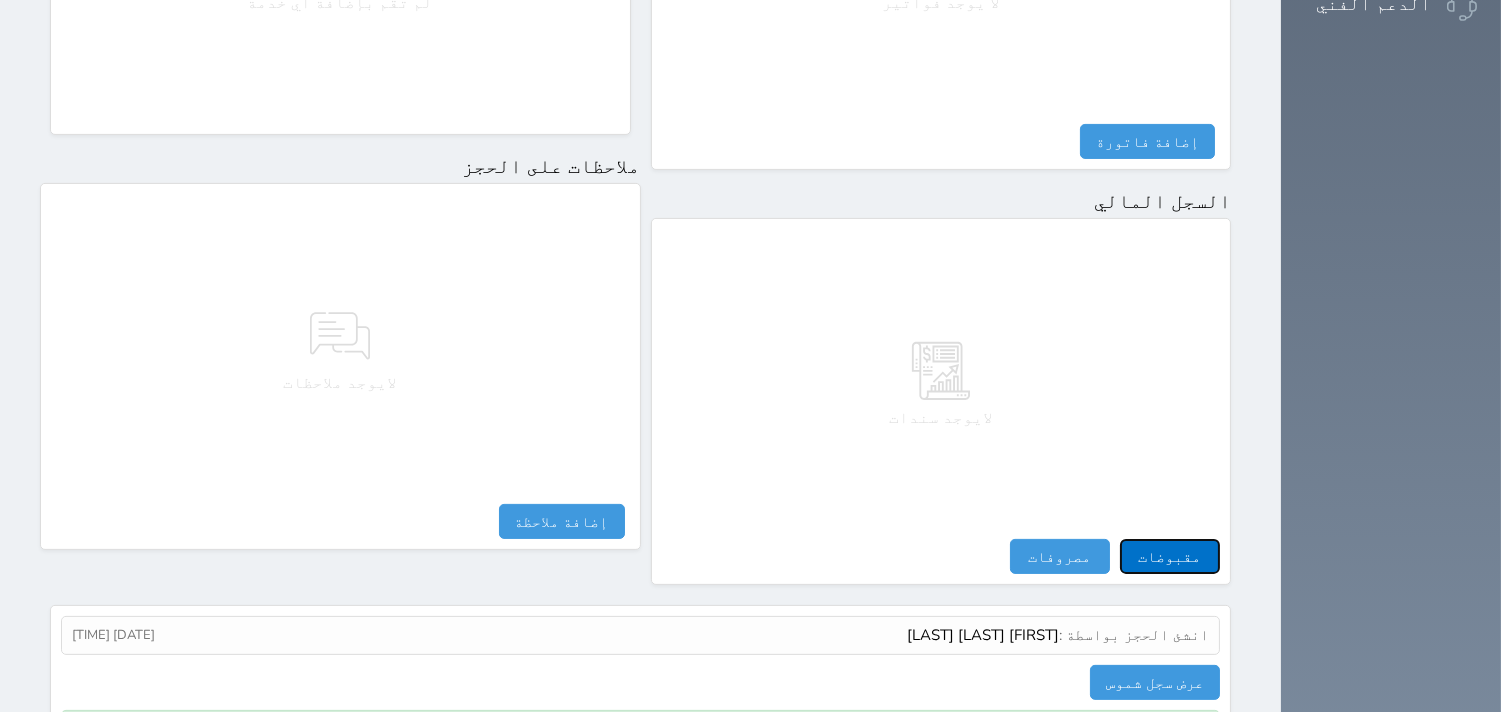 click on "مقبوضات" at bounding box center (1170, 556) 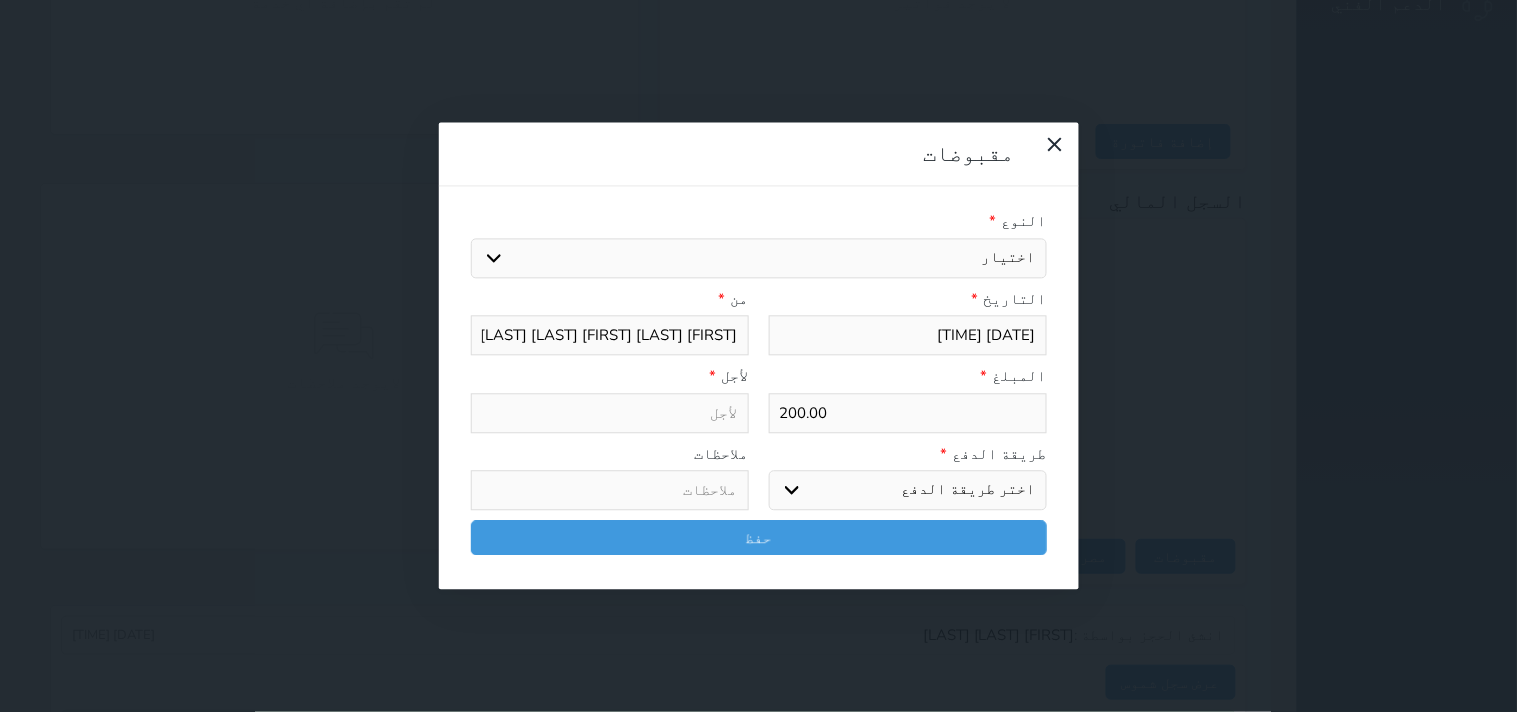 click on "اختيار" at bounding box center (759, 258) 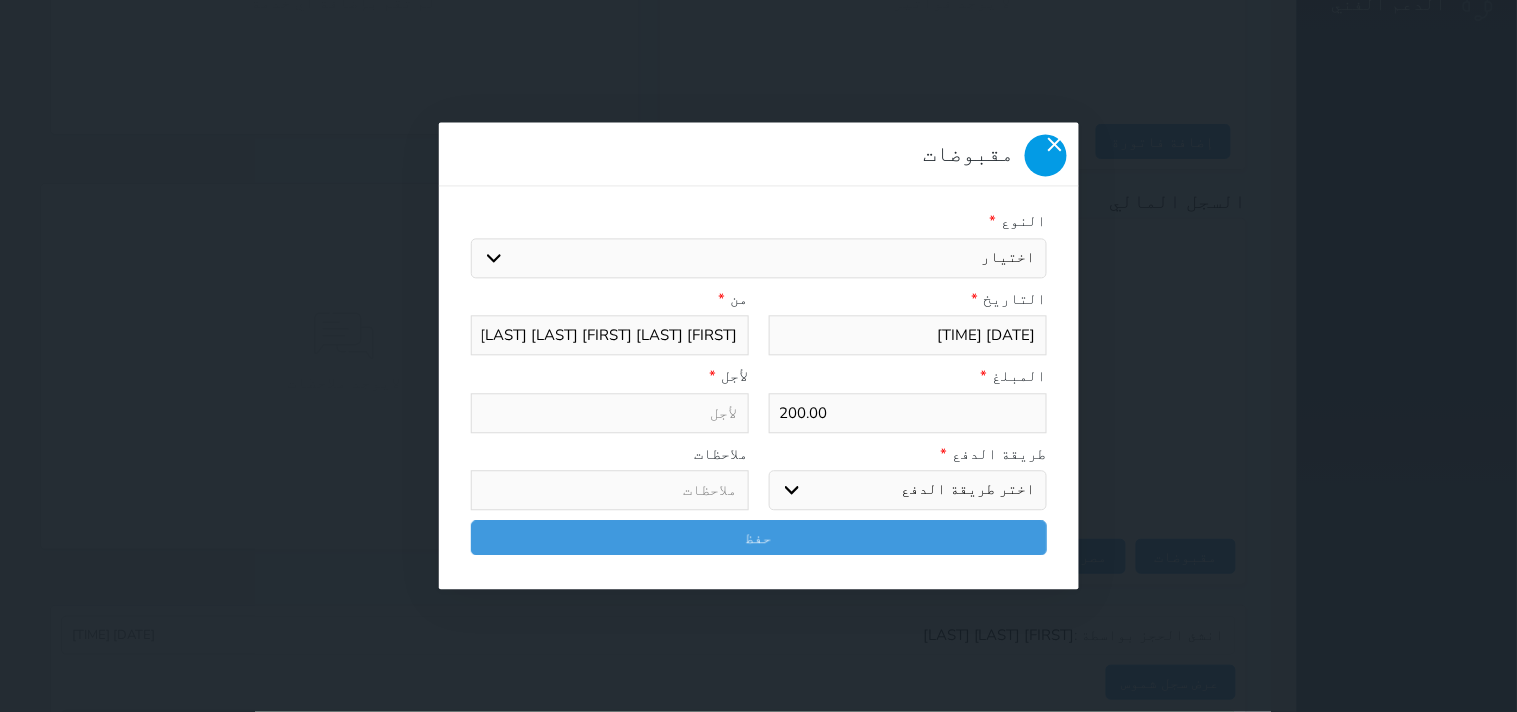 click at bounding box center (1046, 156) 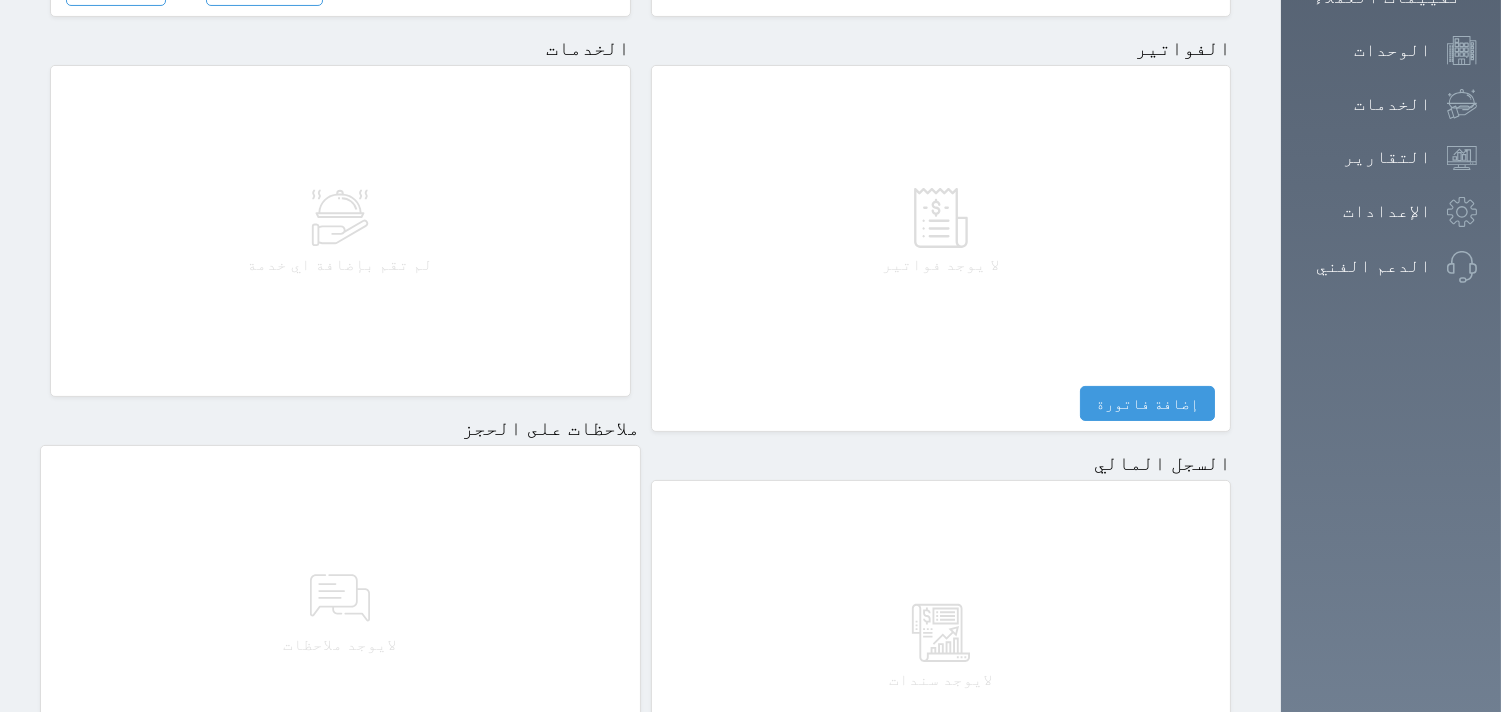 scroll, scrollTop: 888, scrollLeft: 0, axis: vertical 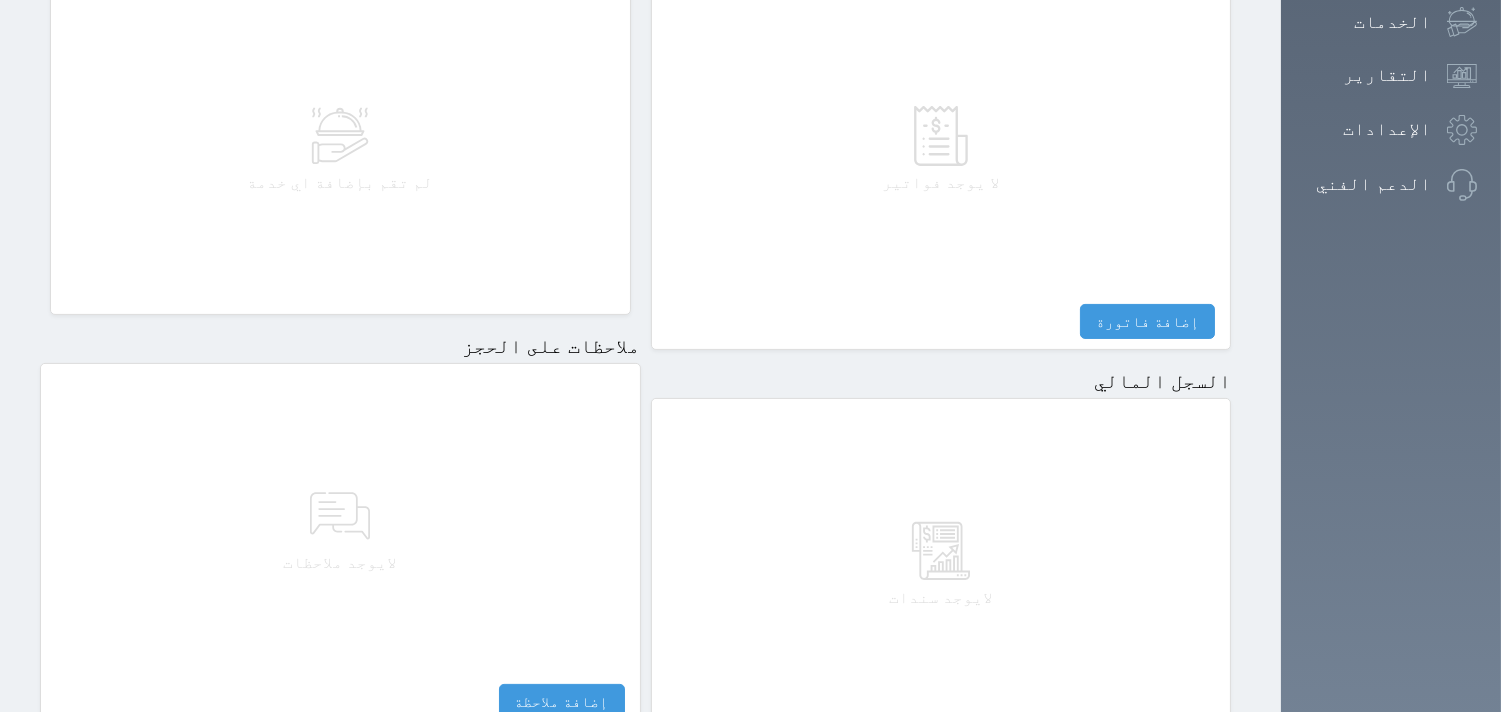 click on "مقبوضات" at bounding box center [1170, 736] 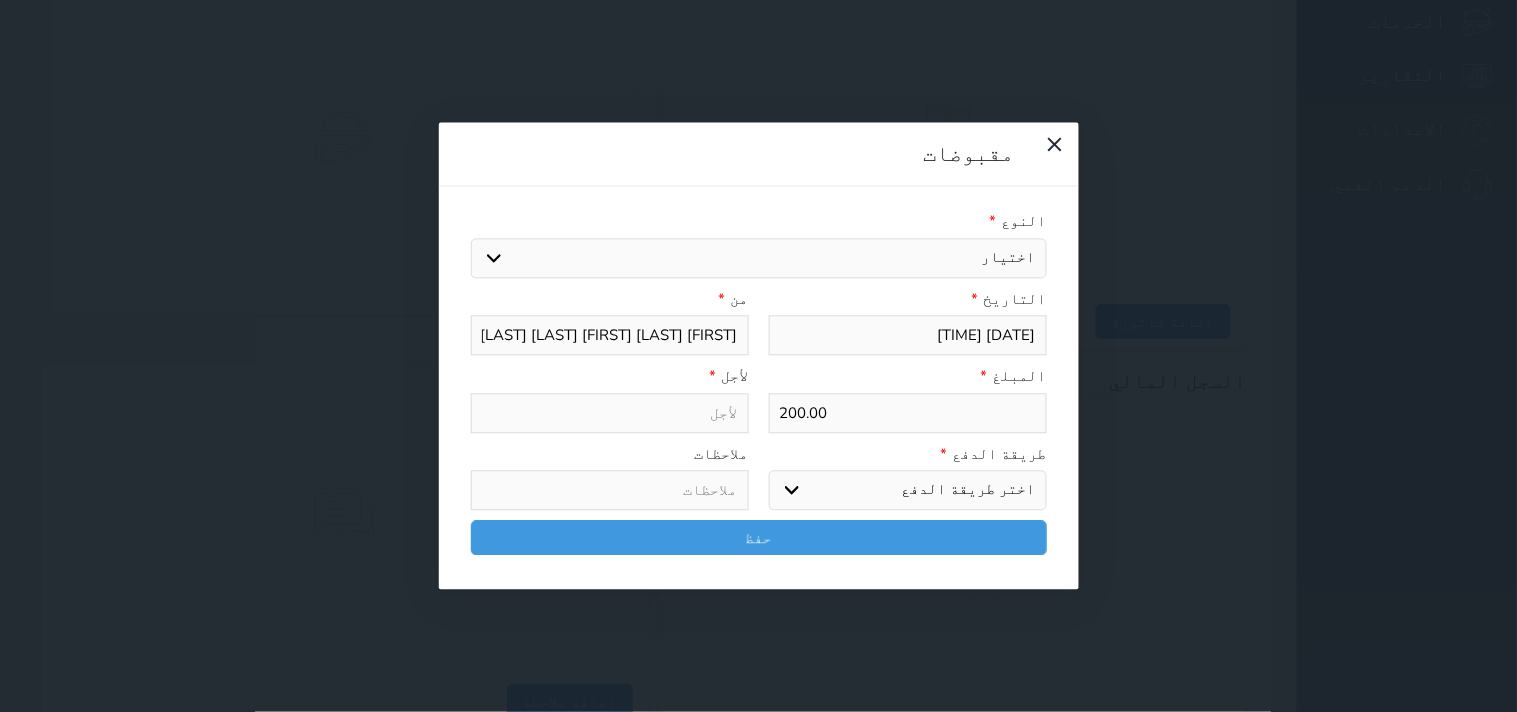 click on "اختيار   مقبوضات عامة قيمة إيجار فواتير تامين عربون لا ينطبق آخر مغسلة واي فاي - الإنترنت مواقف السيارات طعام الأغذية والمشروبات مشروبات المشروبات الباردة المشروبات الساخنة الإفطار غداء عشاء مخبز و كعك حمام سباحة الصالة الرياضية سبا و خدمات الجمال اختيار وإسقاط (خدمات النقل) ميني بار كابل - تلفزيون سرير إضافي تصفيف الشعر التسوق خدمات الجولات السياحية المنظمة خدمات الدليل السياحي الضريبه وبلدي" at bounding box center (759, 258) 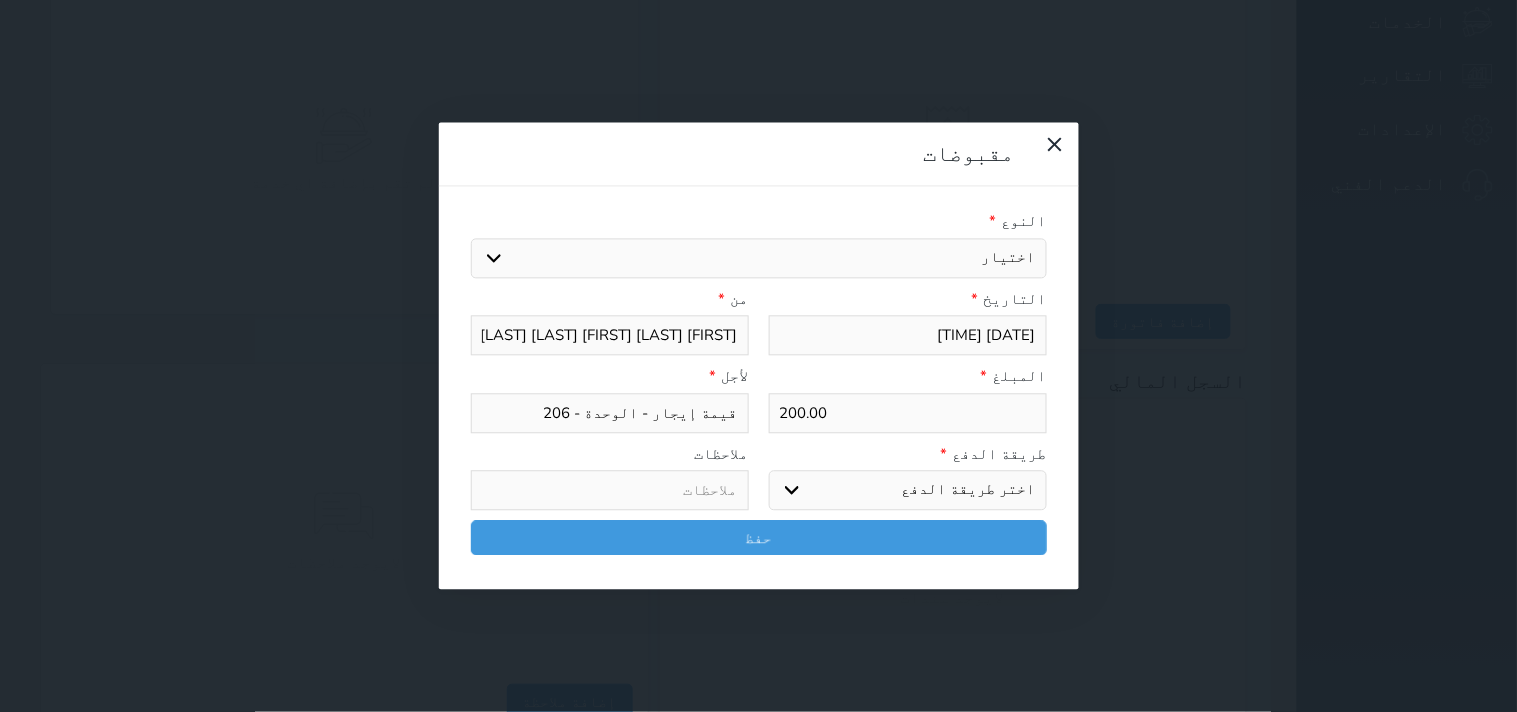 click on "اختر طريقة الدفع   دفع نقدى   تحويل بنكى   مدى   بطاقة ائتمان   آجل" at bounding box center (908, 491) 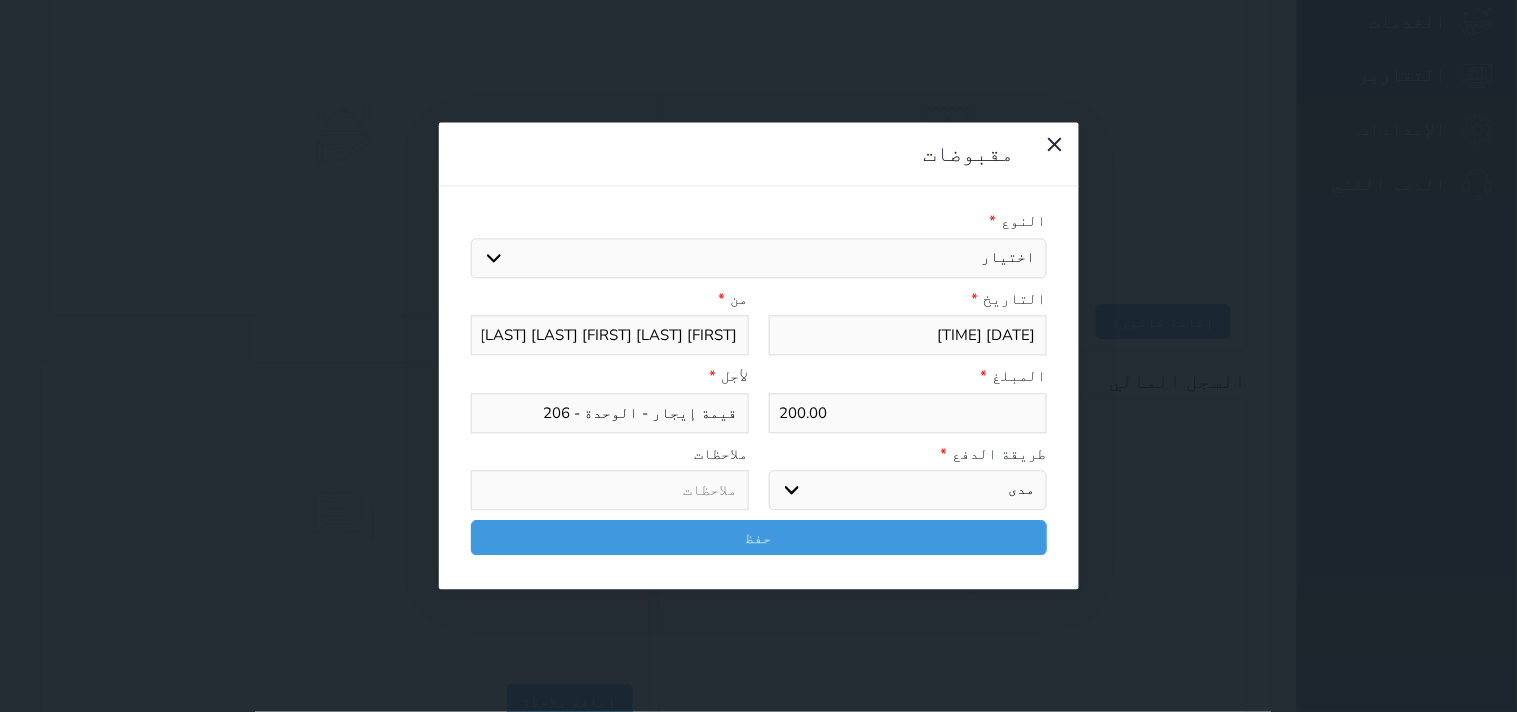 click on "اختر طريقة الدفع   دفع نقدى   تحويل بنكى   مدى   بطاقة ائتمان   آجل" at bounding box center (908, 491) 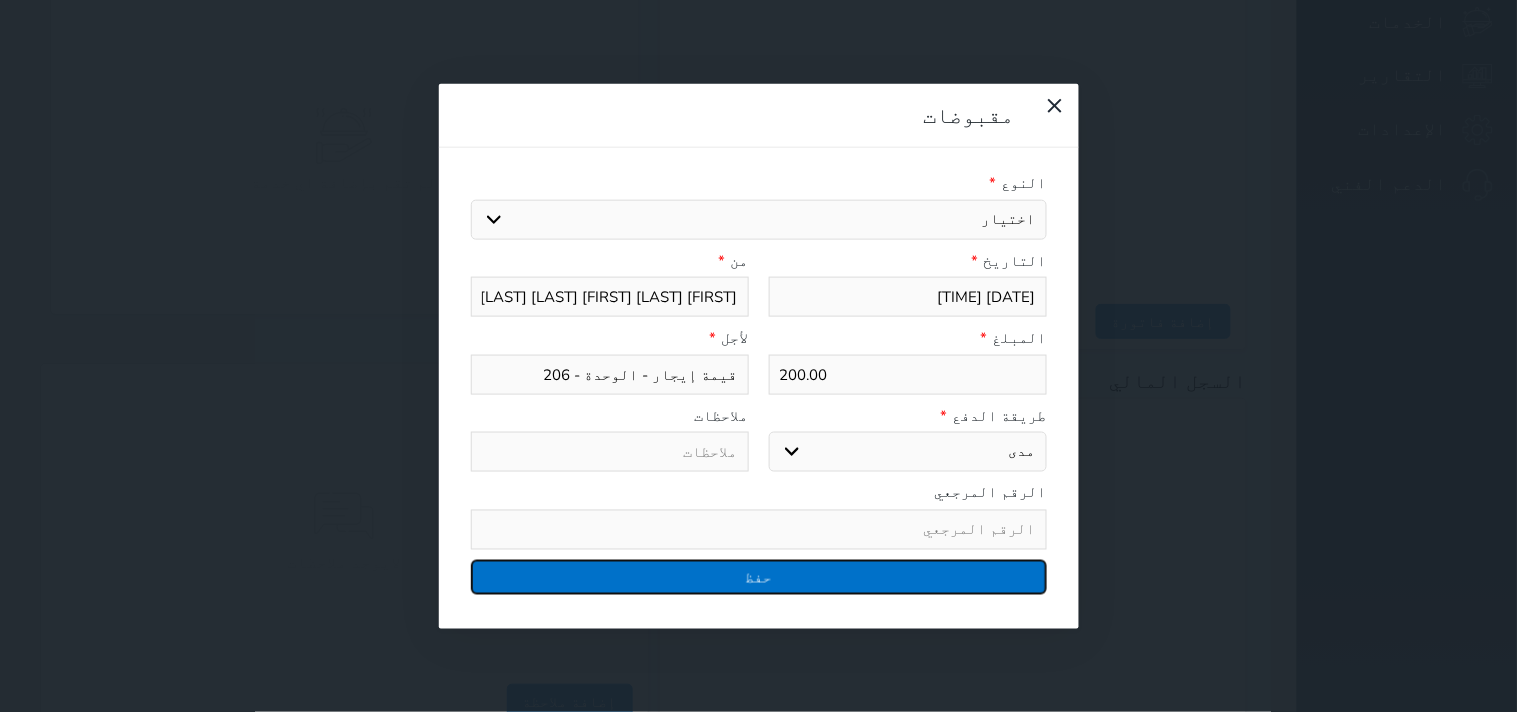 click on "حفظ" at bounding box center [759, 576] 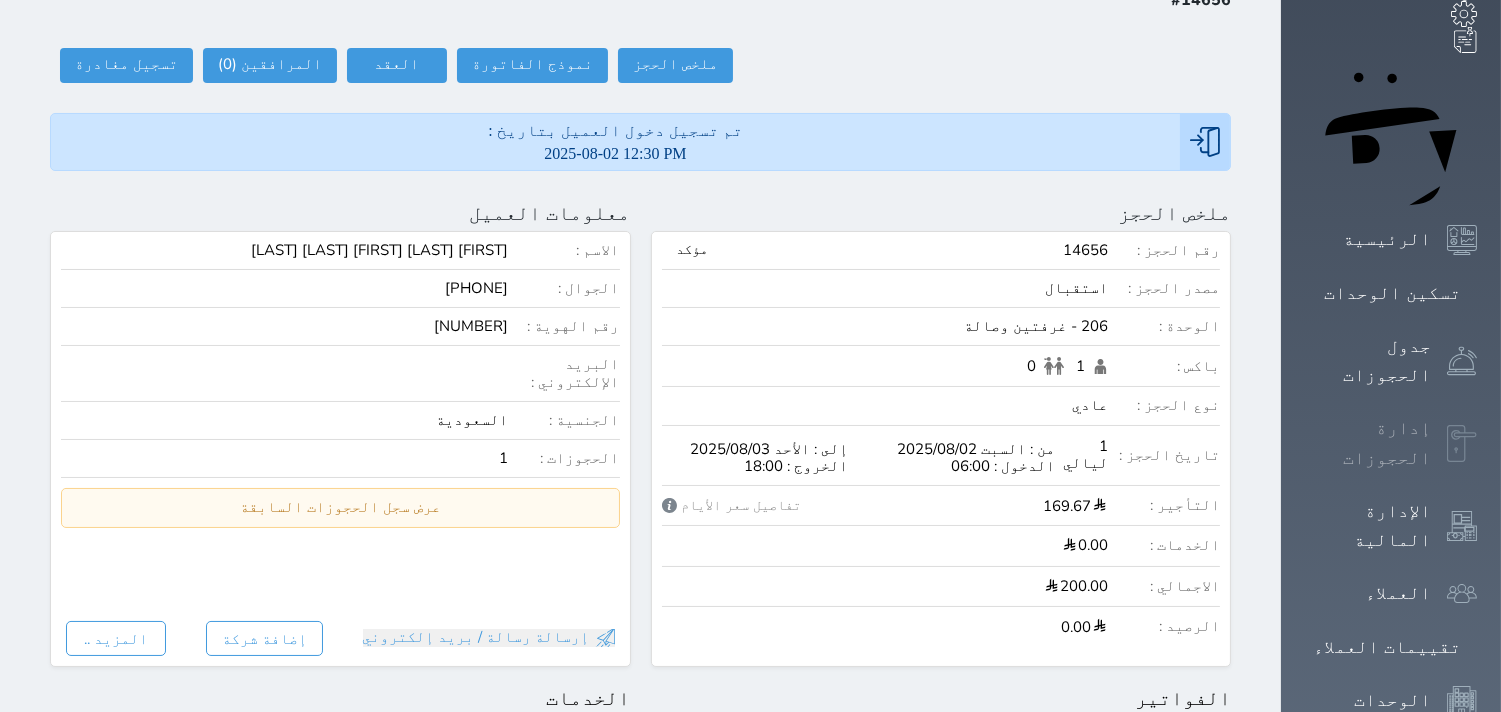 scroll, scrollTop: 118, scrollLeft: 0, axis: vertical 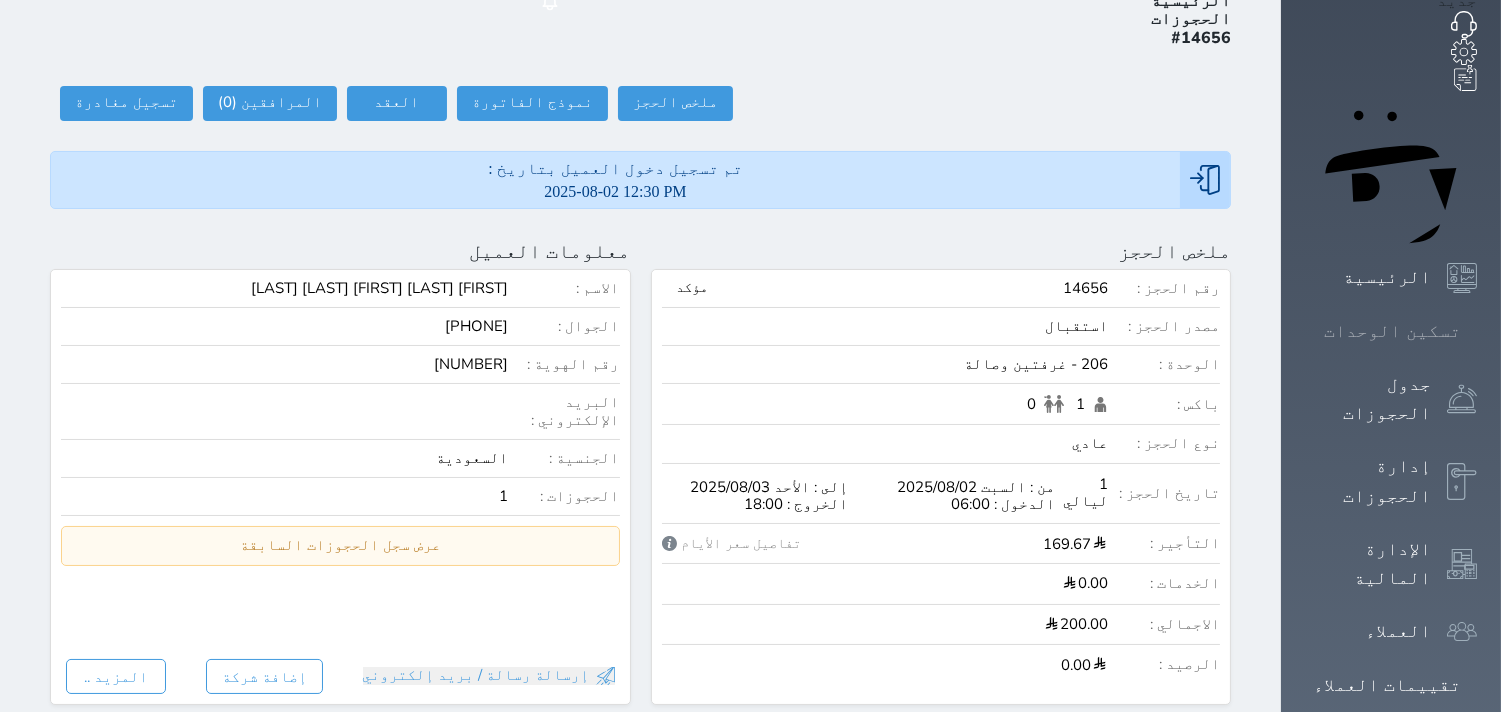click 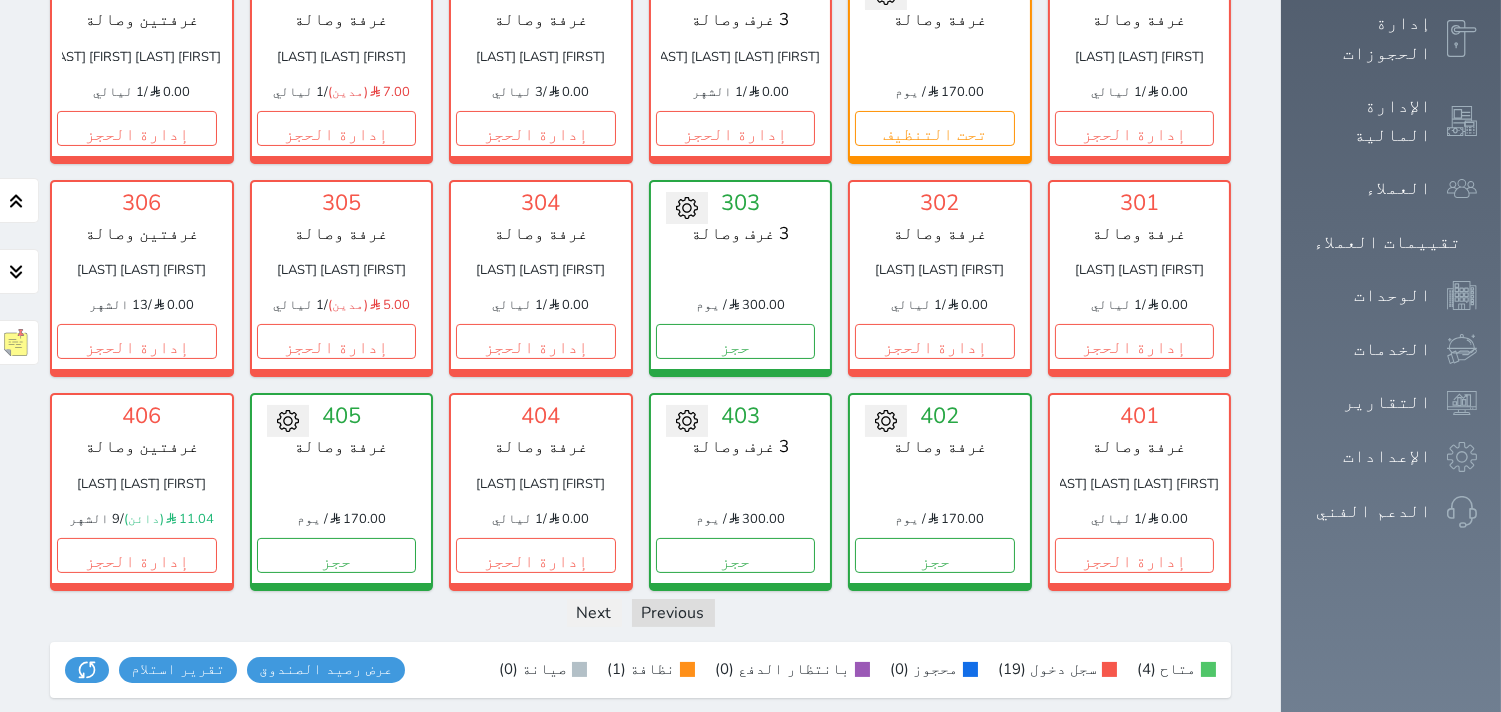 scroll, scrollTop: 633, scrollLeft: 0, axis: vertical 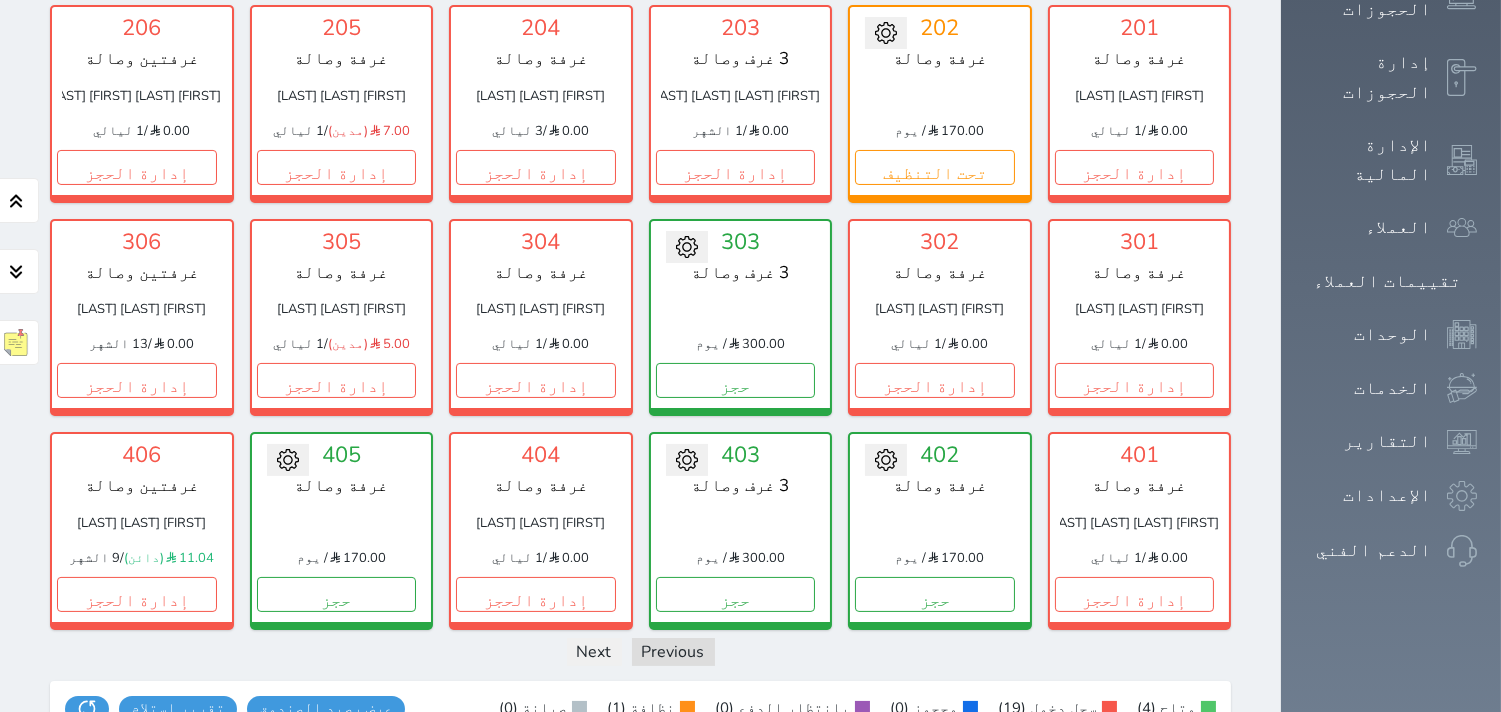 drag, startPoint x: 564, startPoint y: 355, endPoint x: 548, endPoint y: 344, distance: 19.416489 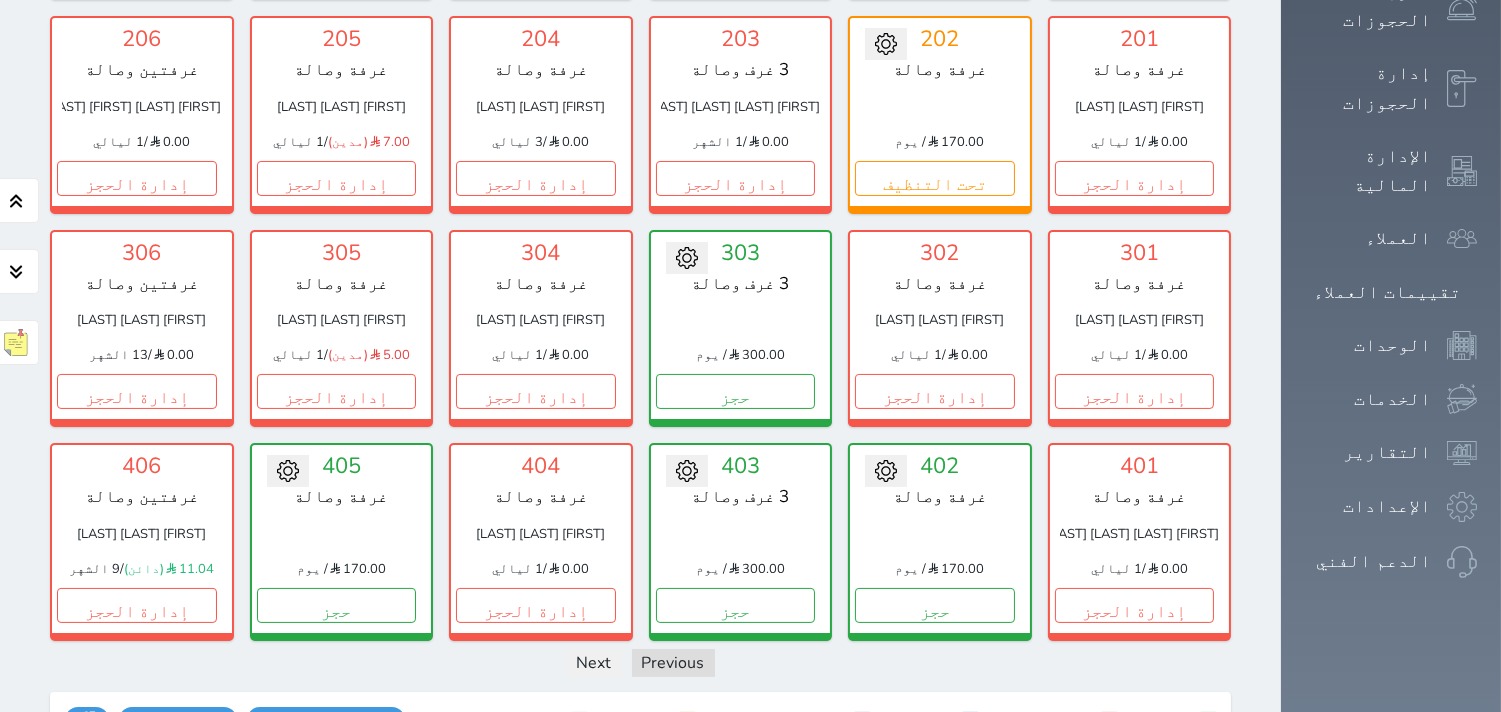 scroll, scrollTop: 400, scrollLeft: 0, axis: vertical 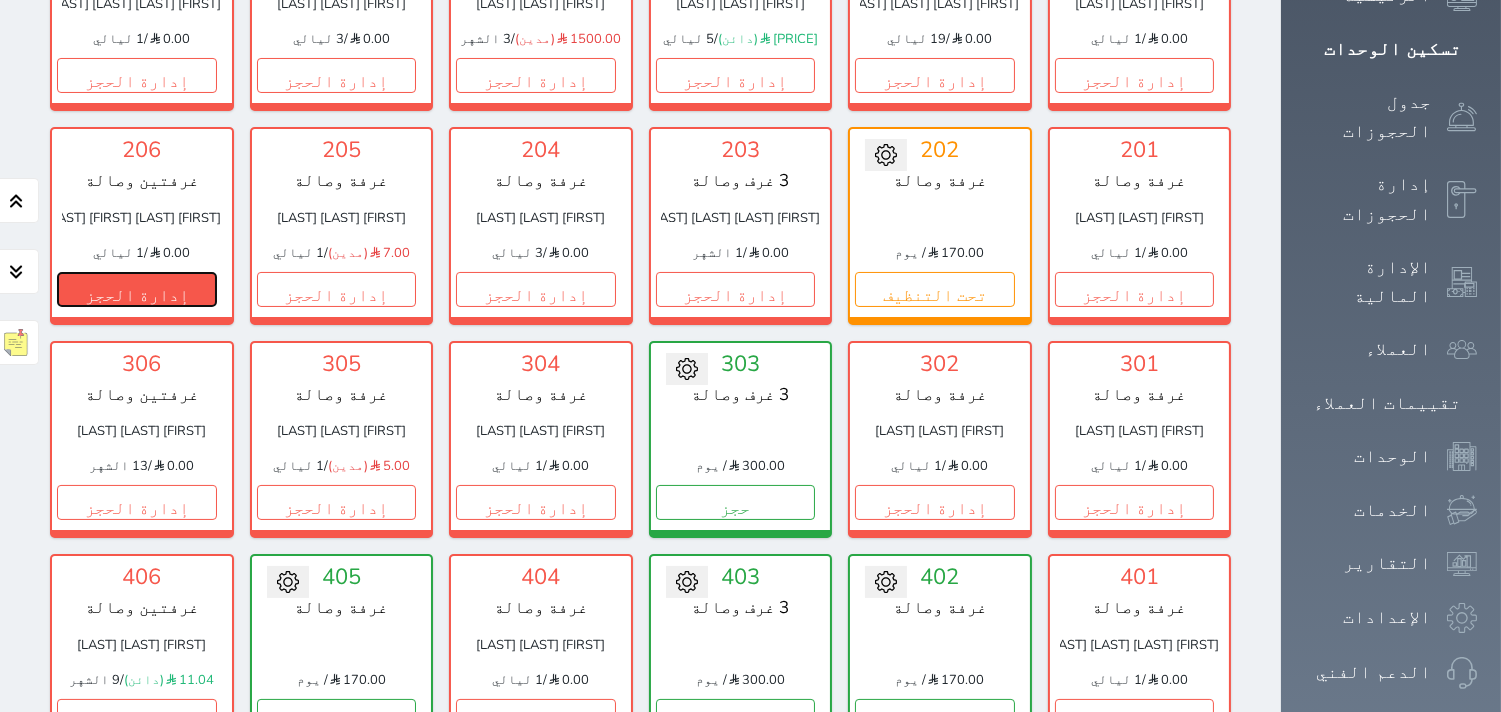 click on "إدارة الحجز" at bounding box center (137, 289) 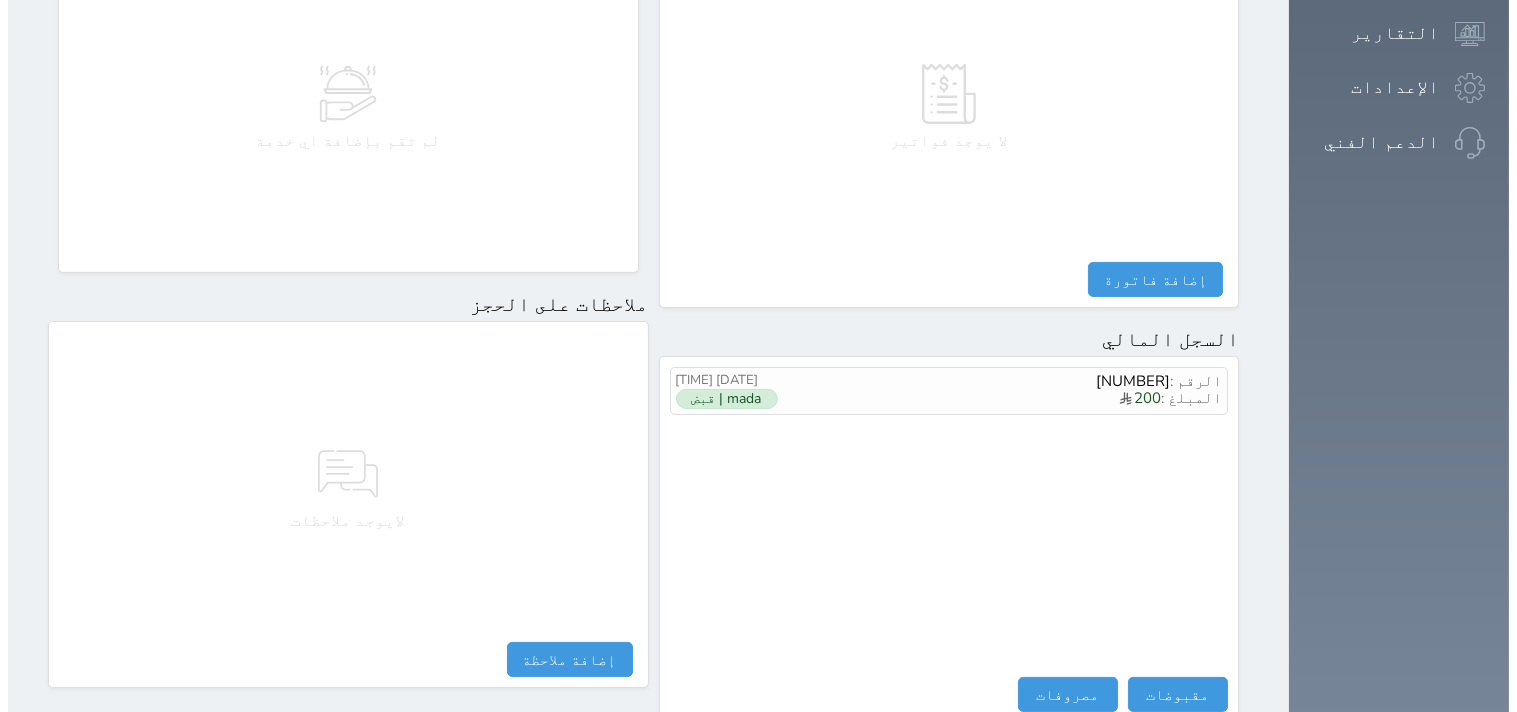 scroll, scrollTop: 1068, scrollLeft: 0, axis: vertical 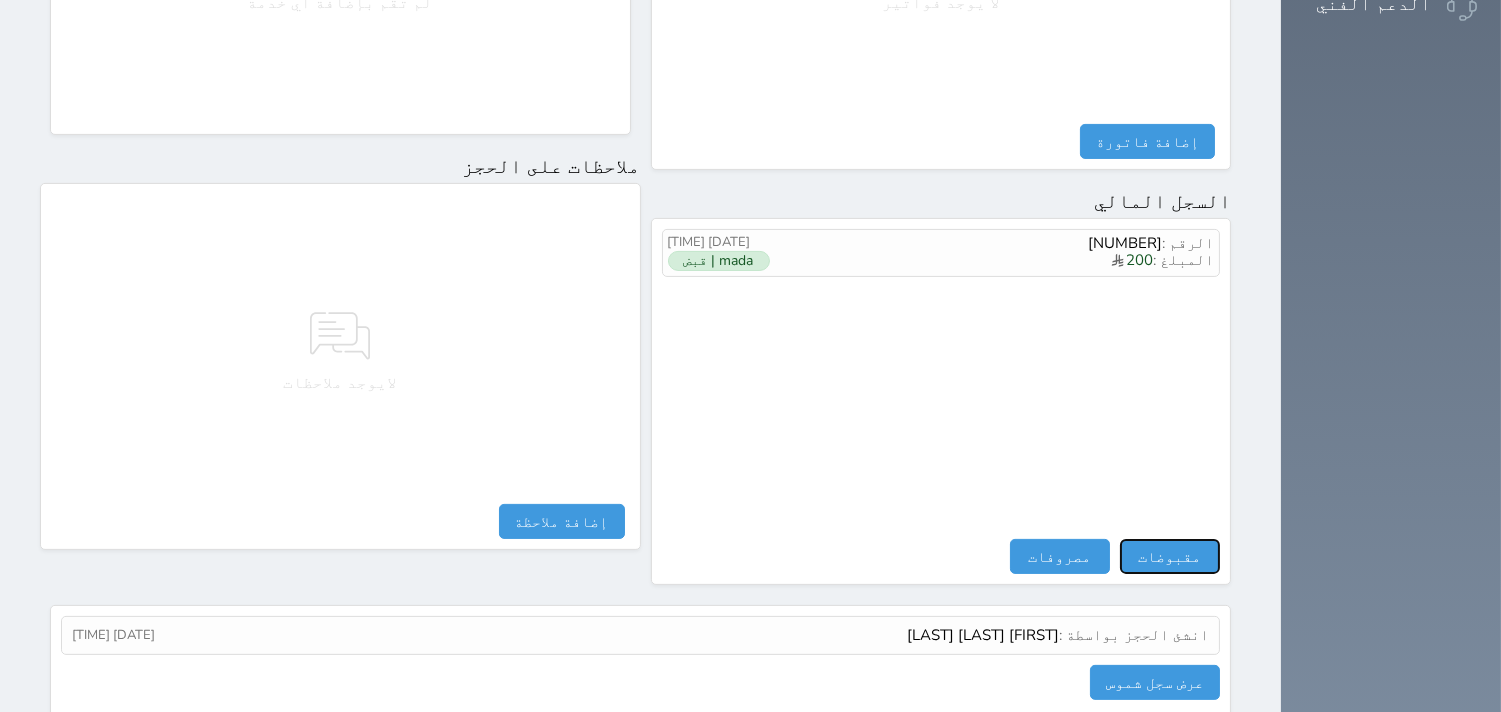 click on "مقبوضات" at bounding box center [1170, 556] 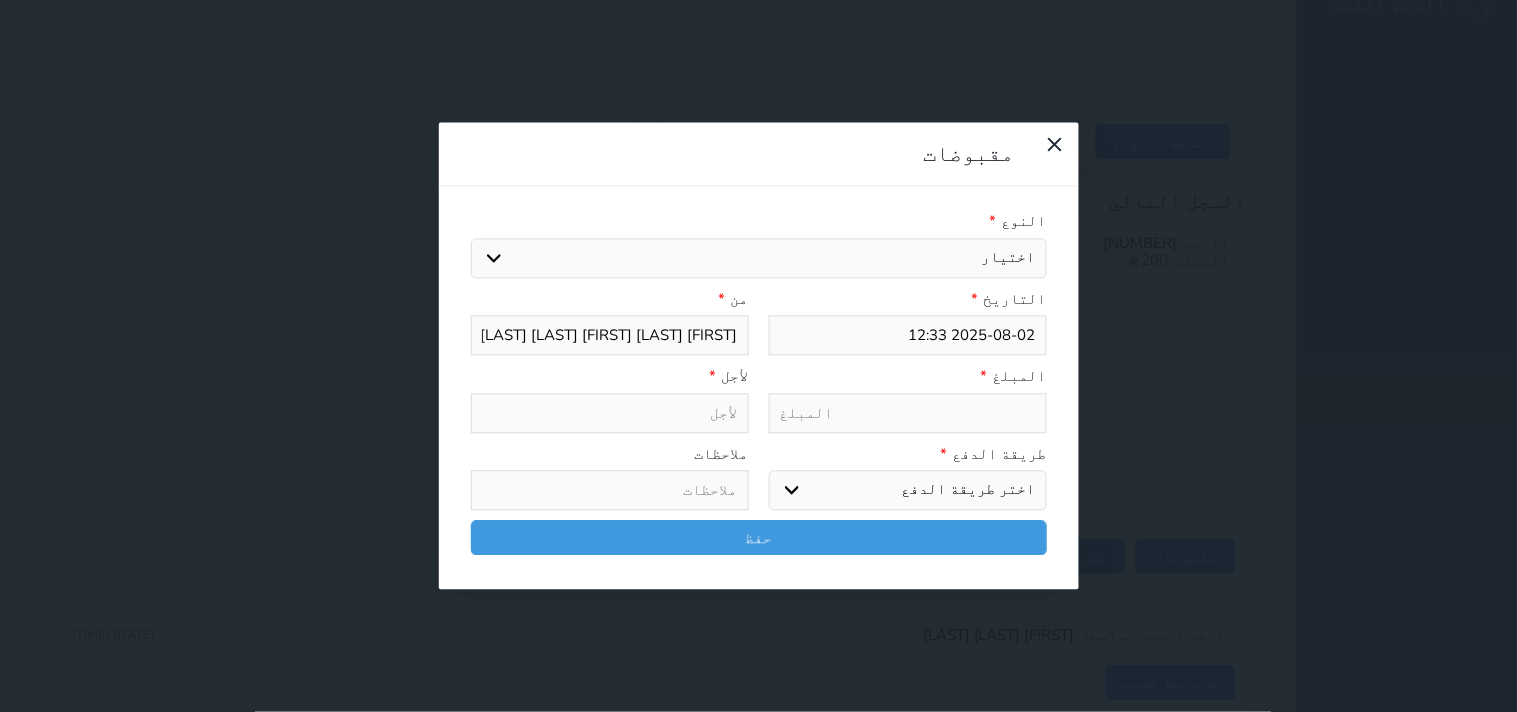 click on "اختيار   مقبوضات عامة قيمة إيجار فواتير تامين عربون لا ينطبق آخر مغسلة واي فاي - الإنترنت مواقف السيارات طعام الأغذية والمشروبات مشروبات المشروبات الباردة المشروبات الساخنة الإفطار غداء عشاء مخبز و كعك حمام سباحة الصالة الرياضية سبا و خدمات الجمال اختيار وإسقاط (خدمات النقل) ميني بار كابل - تلفزيون سرير إضافي تصفيف الشعر التسوق خدمات الجولات السياحية المنظمة خدمات الدليل السياحي الضريبه وبلدي" at bounding box center (759, 258) 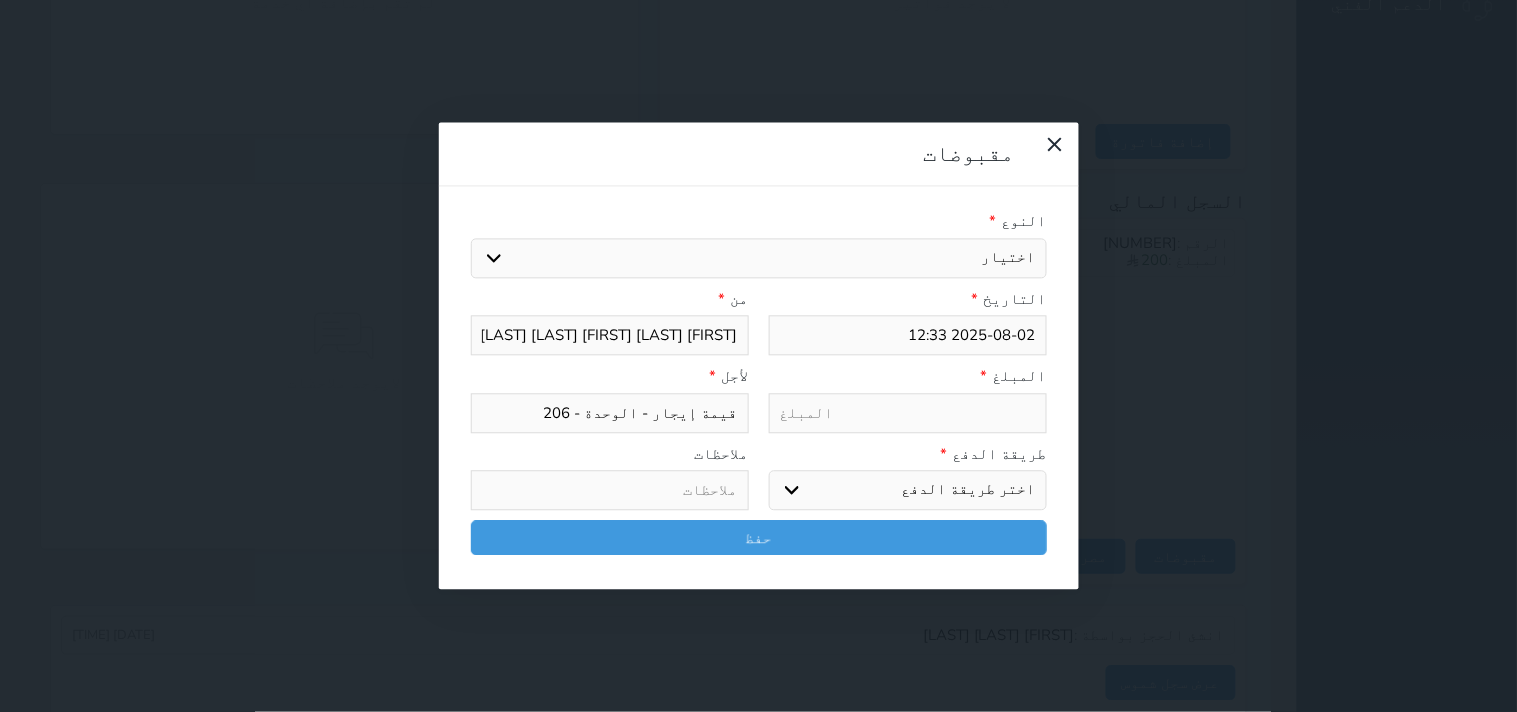 click on "اختيار   مقبوضات عامة قيمة إيجار فواتير تامين عربون لا ينطبق آخر مغسلة واي فاي - الإنترنت مواقف السيارات طعام الأغذية والمشروبات مشروبات المشروبات الباردة المشروبات الساخنة الإفطار غداء عشاء مخبز و كعك حمام سباحة الصالة الرياضية سبا و خدمات الجمال اختيار وإسقاط (خدمات النقل) ميني بار كابل - تلفزيون سرير إضافي تصفيف الشعر التسوق خدمات الجولات السياحية المنظمة خدمات الدليل السياحي الضريبه وبلدي" at bounding box center (759, 258) 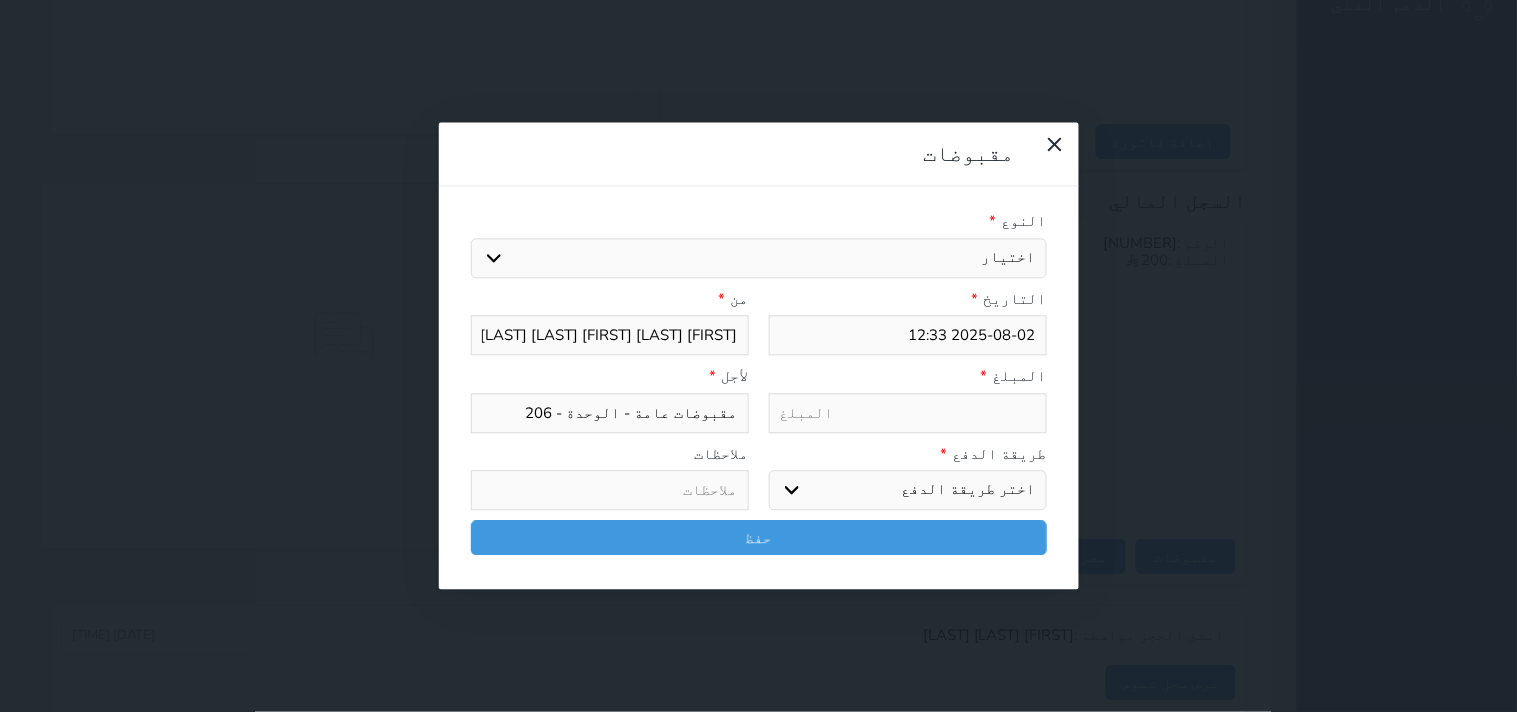 click at bounding box center [908, 413] 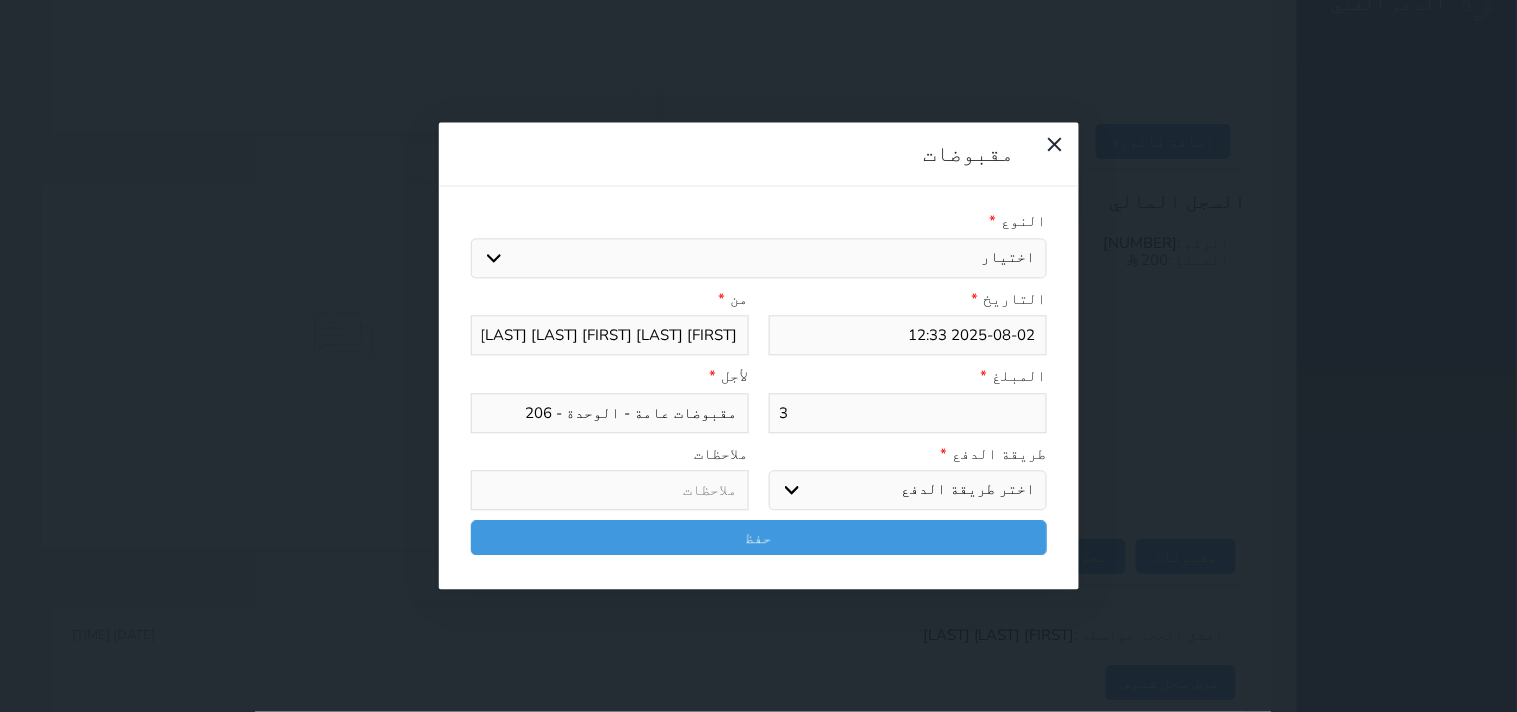 drag, startPoint x: 1055, startPoint y: 361, endPoint x: 1057, endPoint y: 383, distance: 22.090721 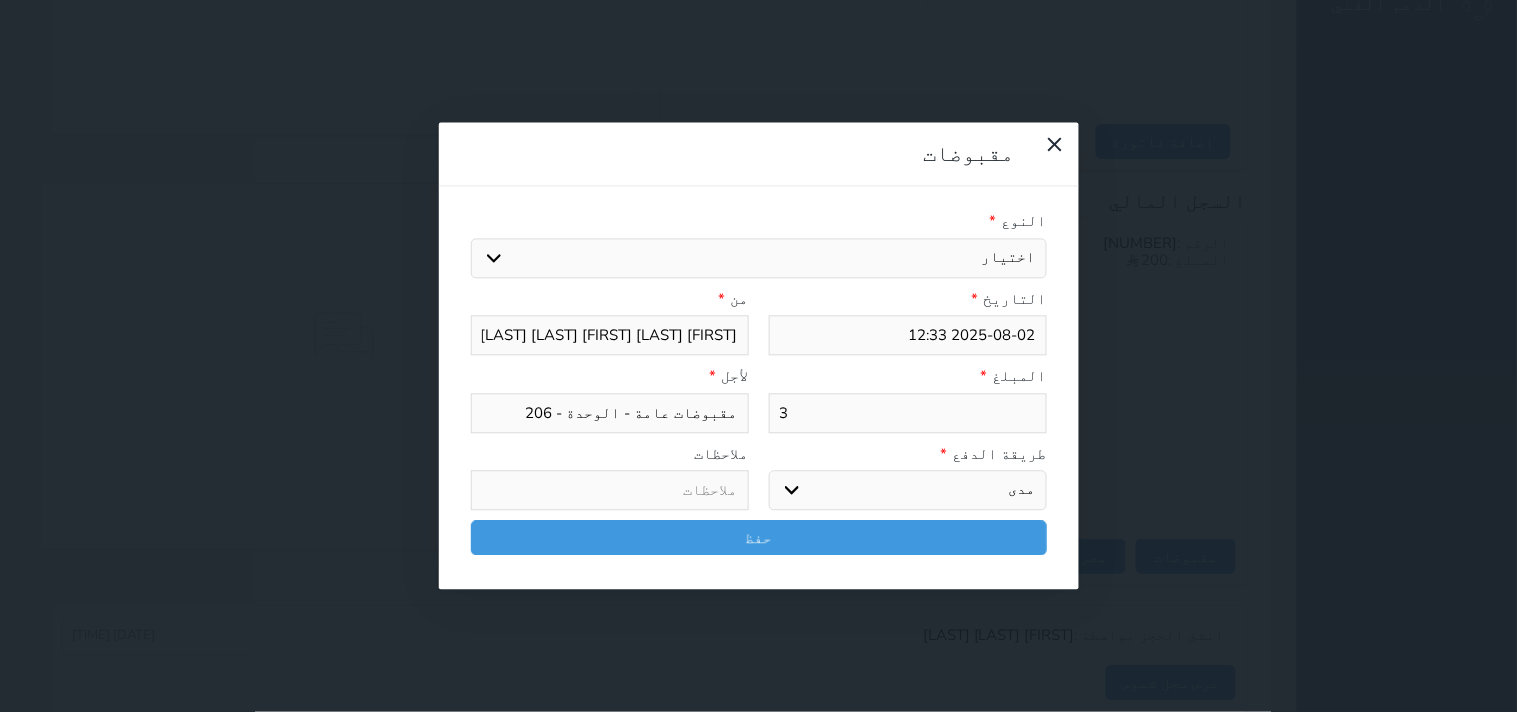 click on "اختر طريقة الدفع   دفع نقدى   تحويل بنكى   مدى   بطاقة ائتمان   آجل" at bounding box center [908, 491] 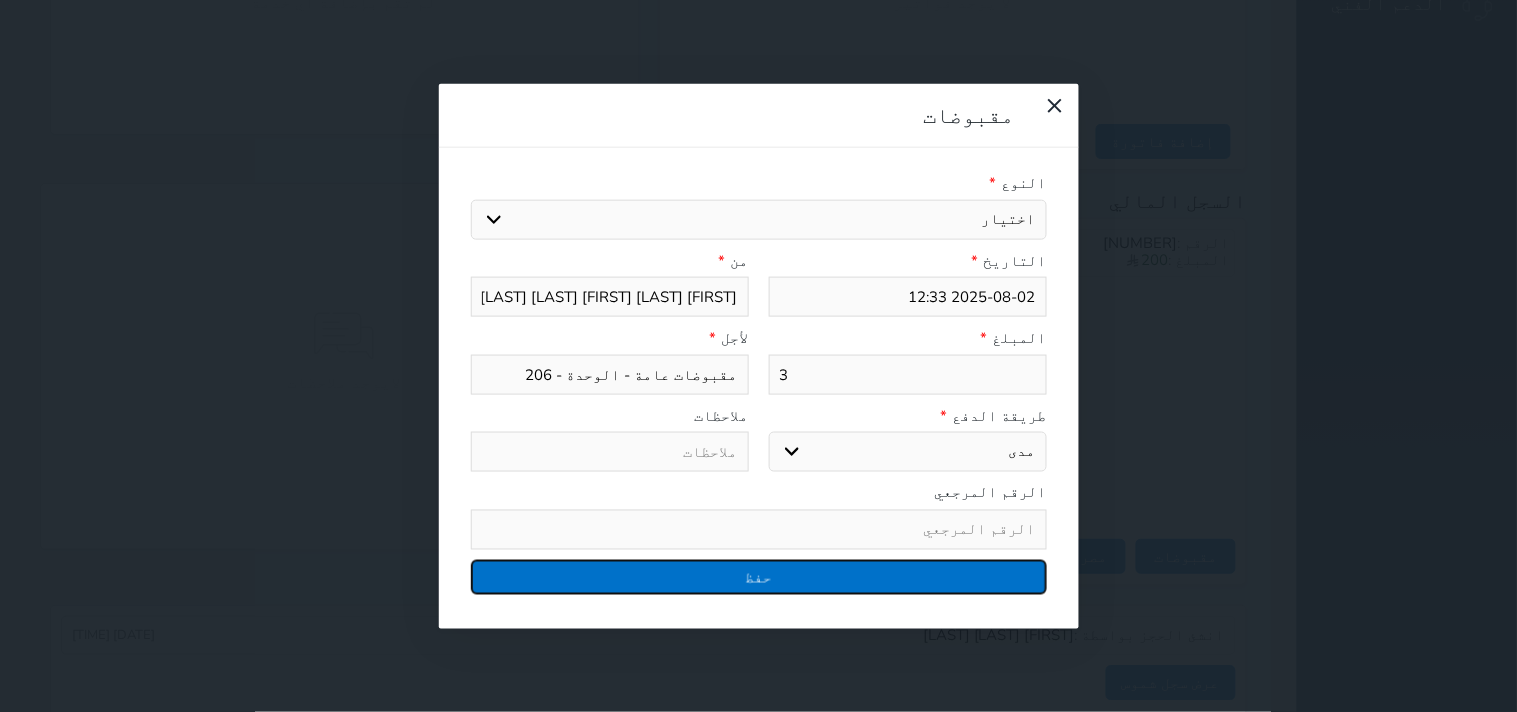 click on "حفظ" at bounding box center (759, 576) 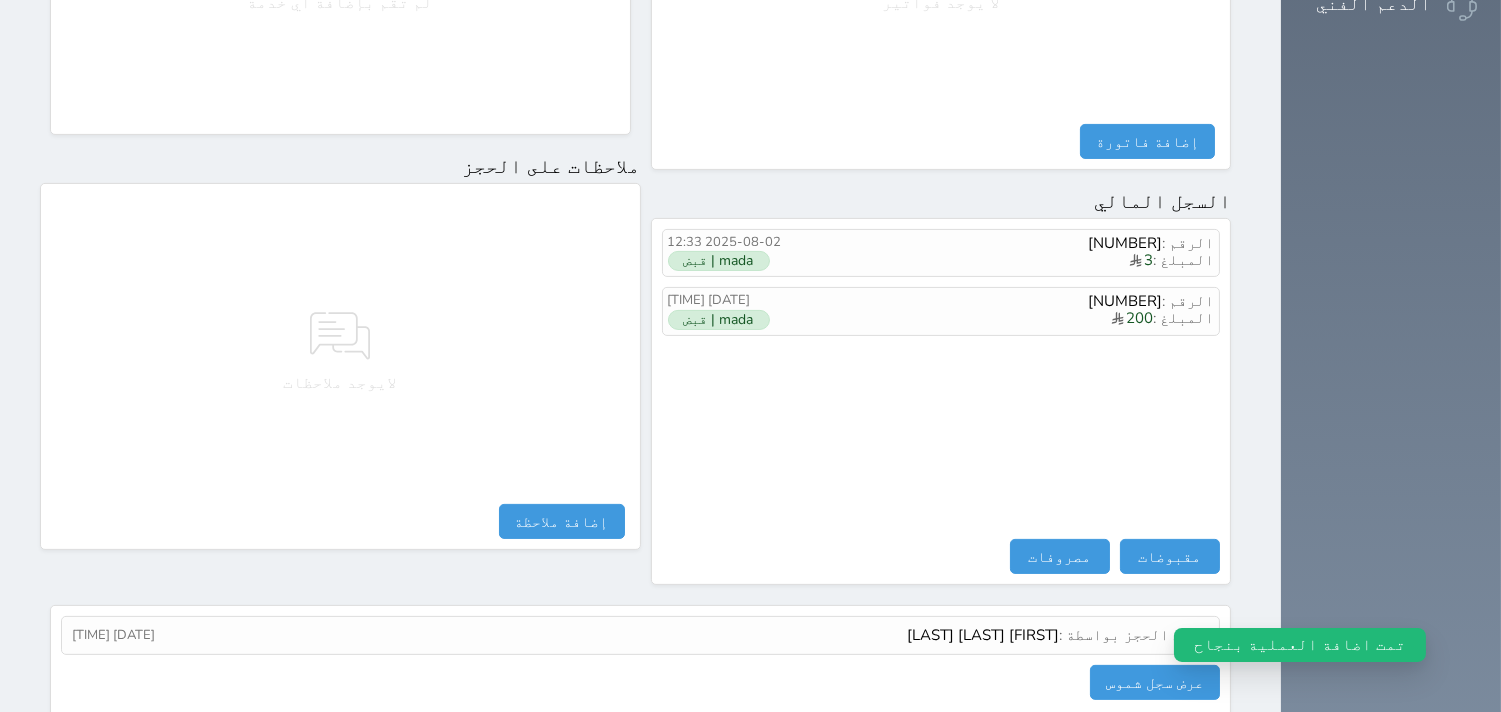 click on "الرقم :  [NUMBER]   المبلغ :  3    [DATE] [TIME]
mada | قبض
الرقم :  [NUMBER]   المبلغ :  200    [DATE] [TIME]
mada | قبض" at bounding box center (941, 384) 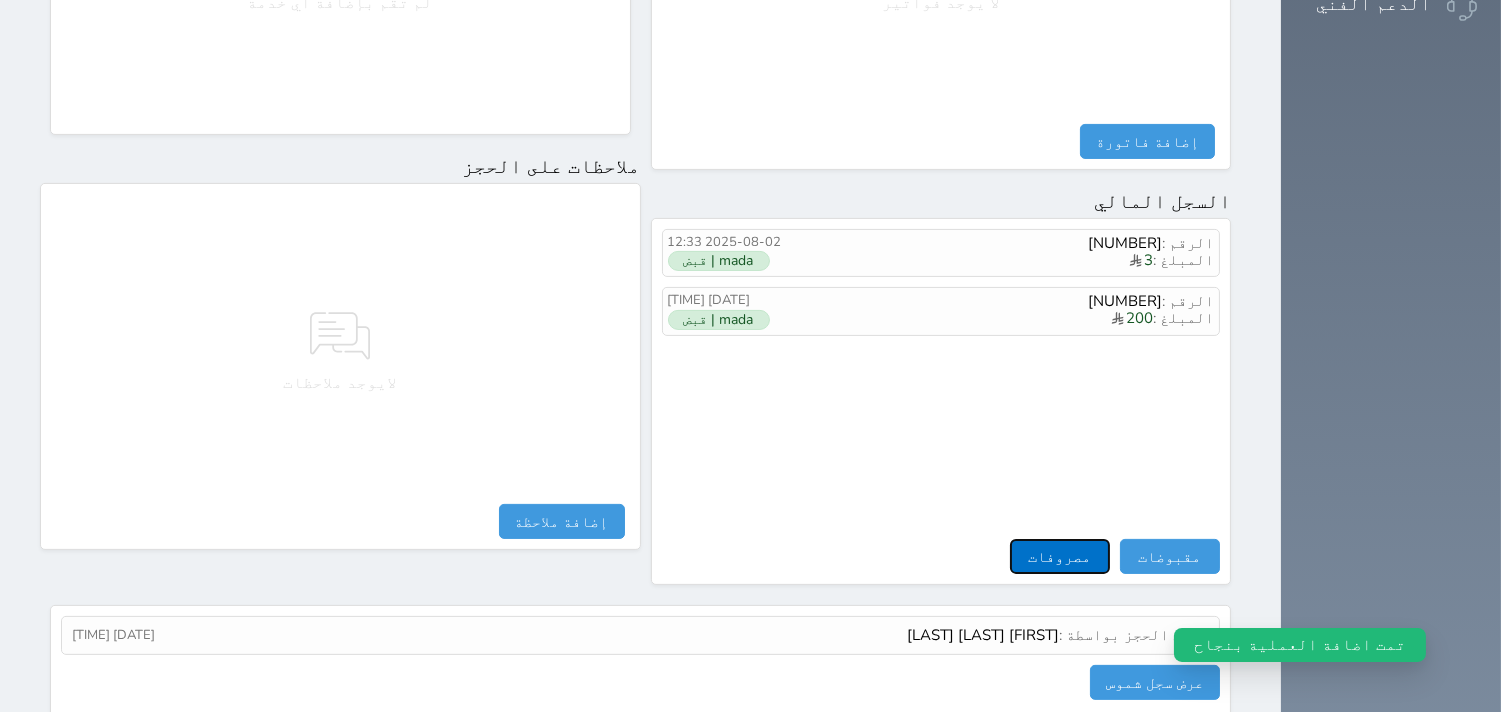 click on "مصروفات" at bounding box center (1060, 556) 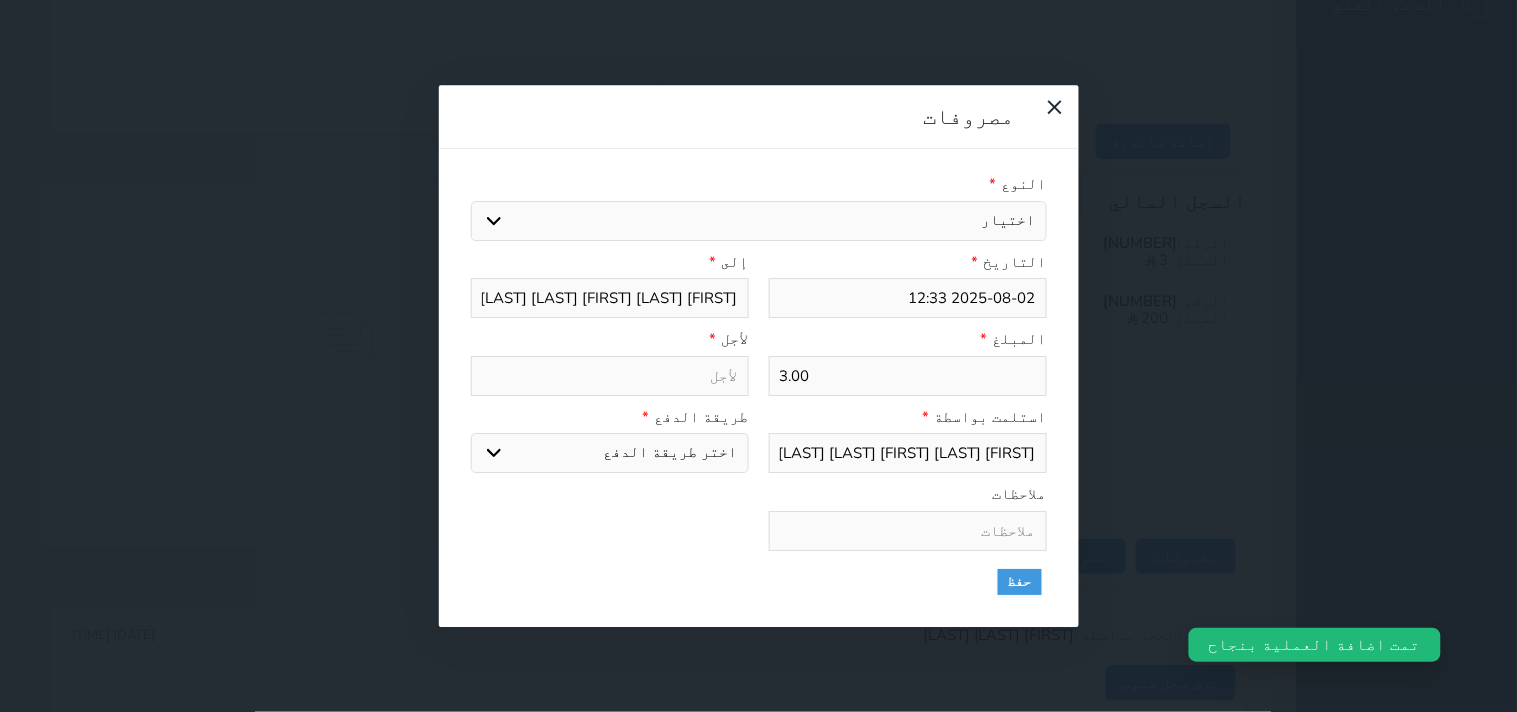 click on "اختيار   مرتجع إيجار رواتب صيانة مصروفات عامة استرجاع تامين استرجاع العربون الضريبه وبلدي" at bounding box center (759, 221) 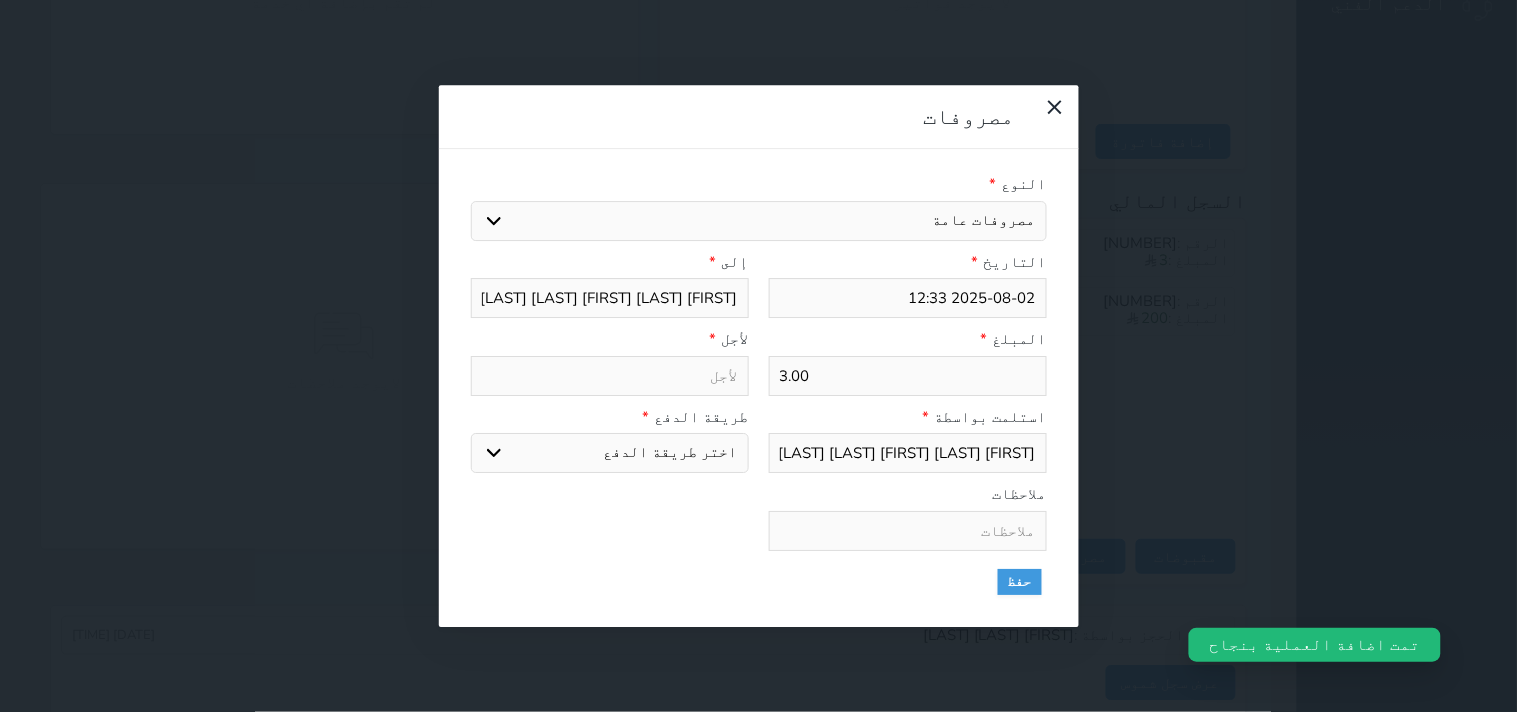 click on "اختيار   مرتجع إيجار رواتب صيانة مصروفات عامة استرجاع تامين استرجاع العربون الضريبه وبلدي" at bounding box center [759, 221] 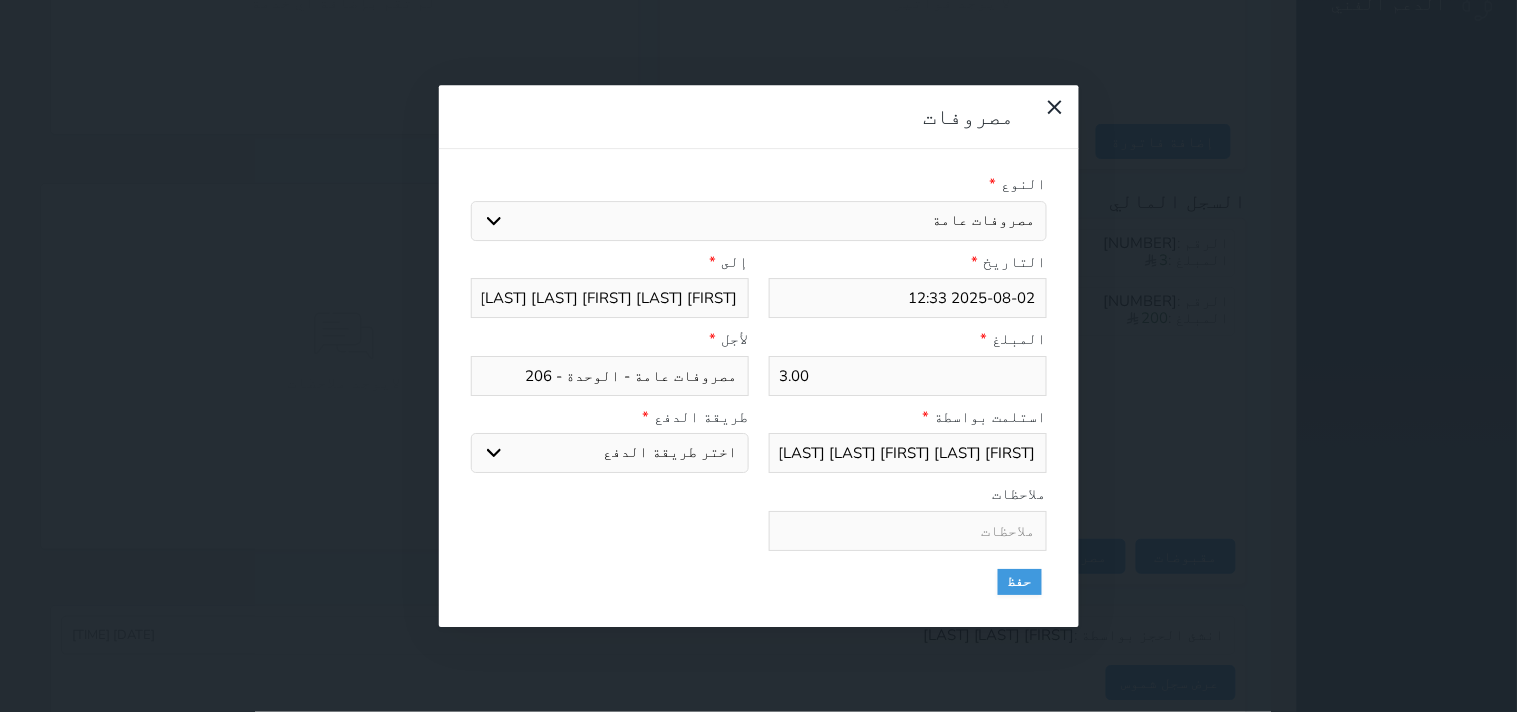 click on "اختر طريقة الدفع   دفع نقدى   تحويل بنكى   مدى   بطاقة ائتمان" at bounding box center [610, 453] 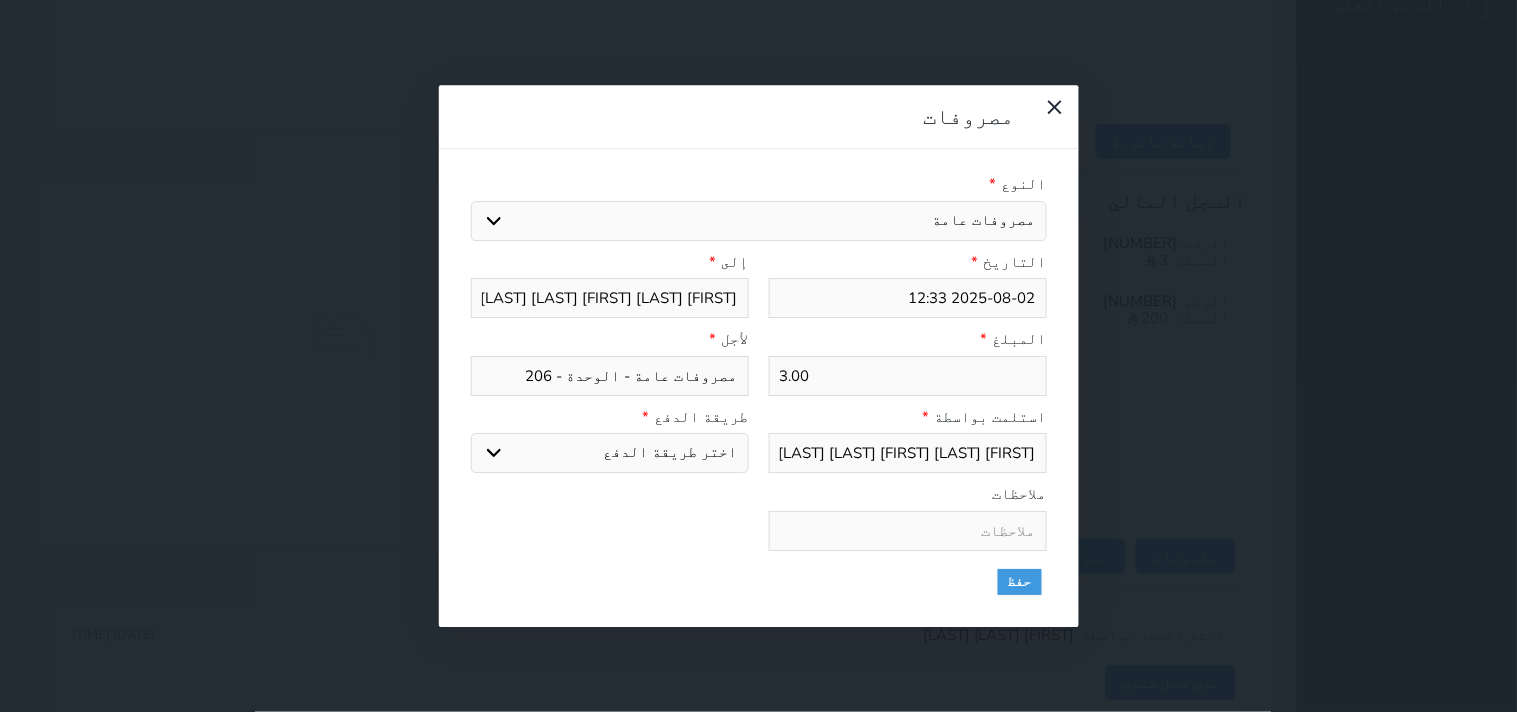 click on "استلمت بواسطة *   [FIRST] [LAST] في [LAST]   طريقة الدفع *   اختر طريقة الدفع   دفع نقدى   تحويل بنكى   مدى   بطاقة ائتمان" at bounding box center [759, 445] 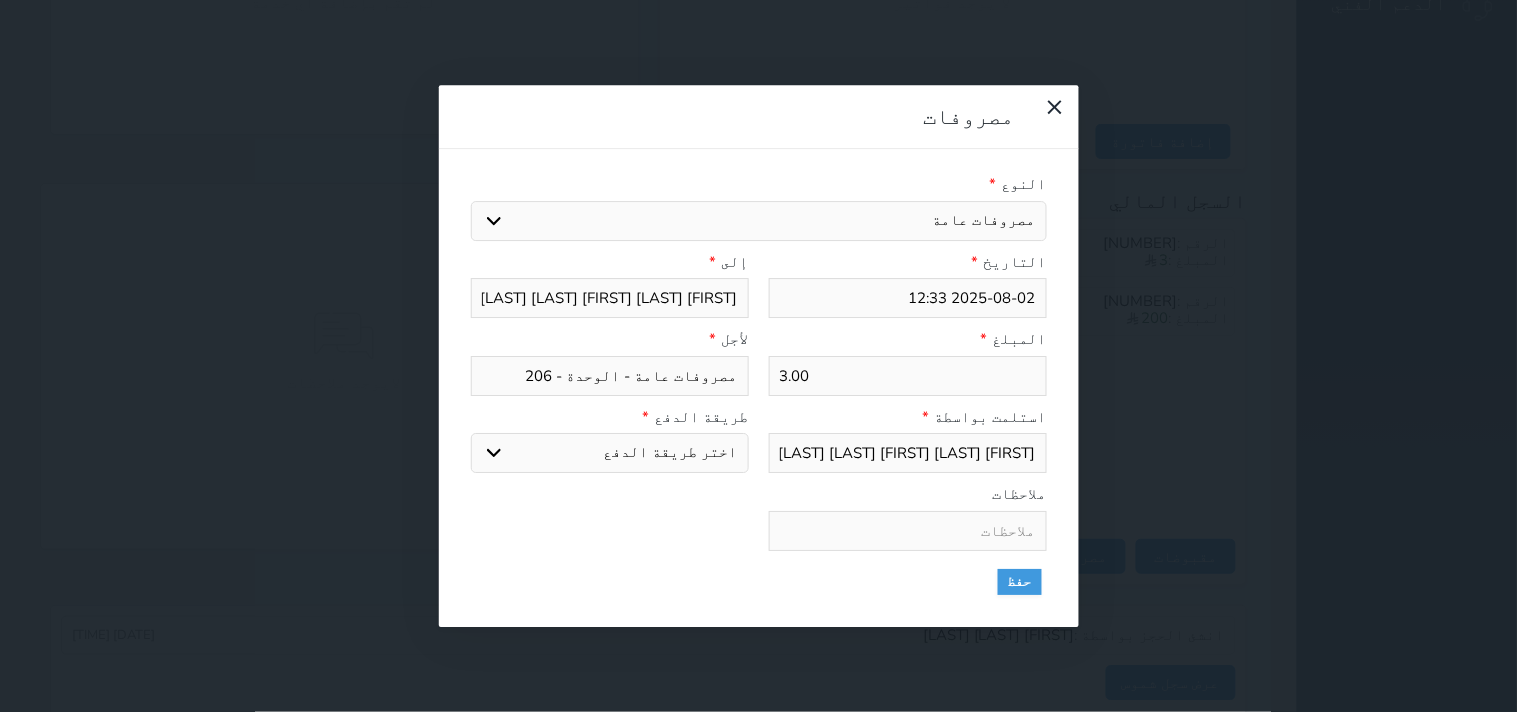 click on "اختر طريقة الدفع   دفع نقدى   تحويل بنكى   مدى   بطاقة ائتمان" at bounding box center [610, 453] 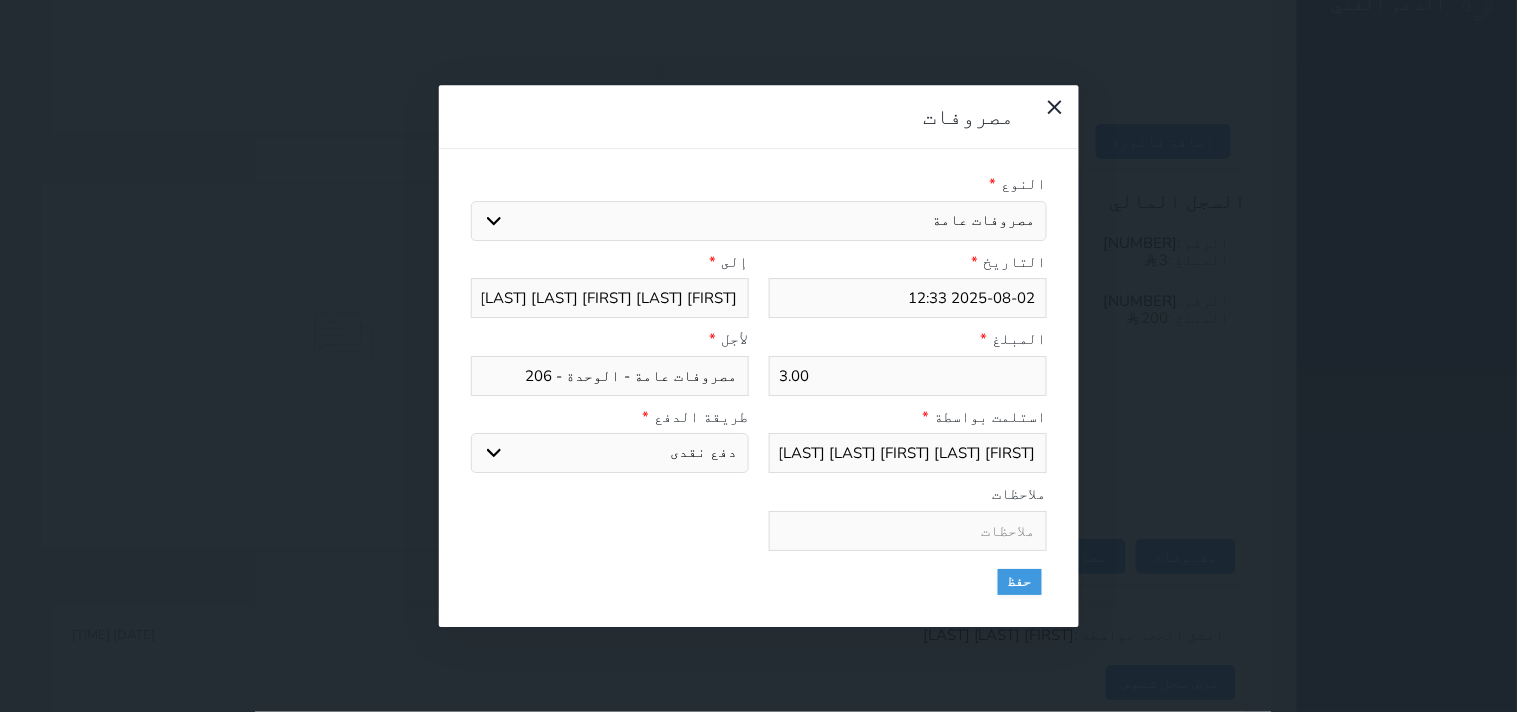click on "اختر طريقة الدفع   دفع نقدى   تحويل بنكى   مدى   بطاقة ائتمان" at bounding box center [610, 453] 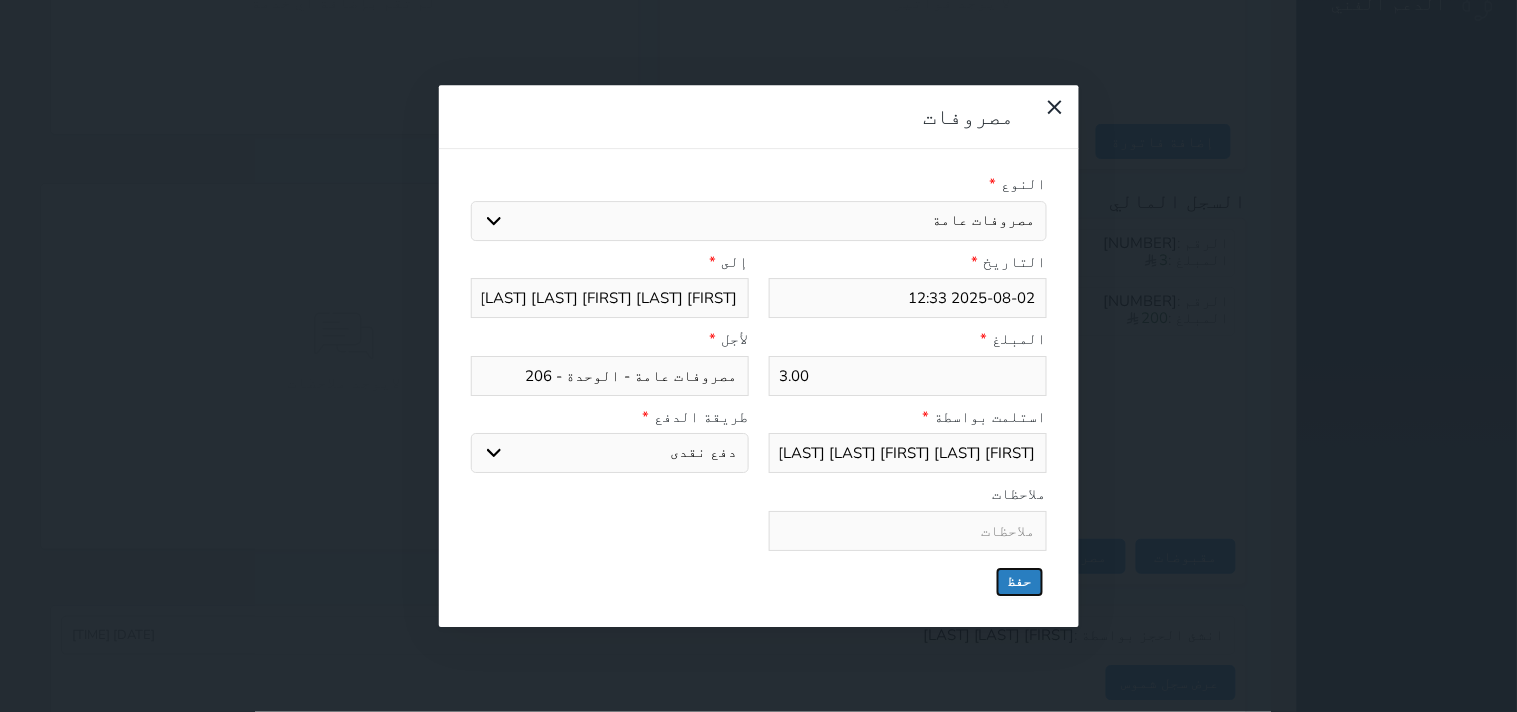 drag, startPoint x: 963, startPoint y: 512, endPoint x: 980, endPoint y: 507, distance: 17.720045 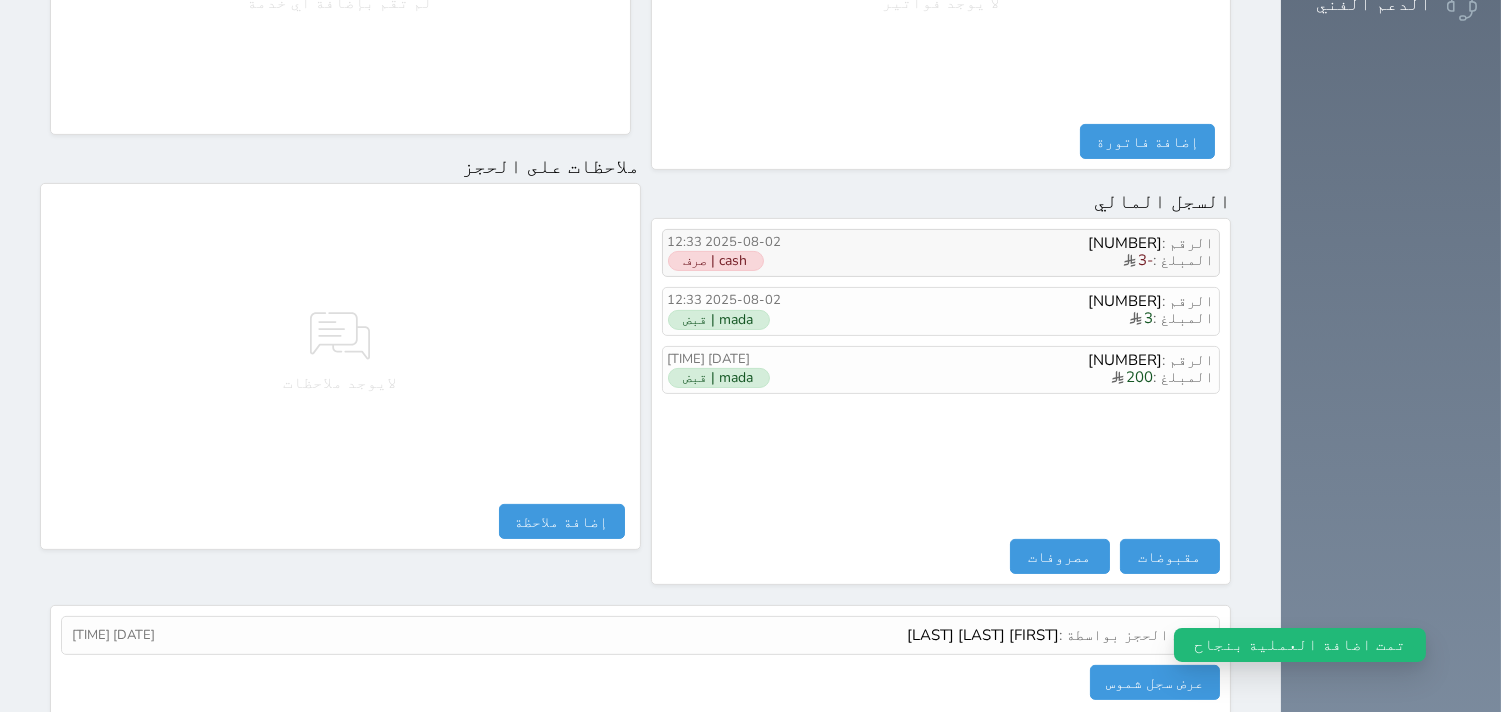 click on "المبلغ :  -3" at bounding box center (1022, 261) 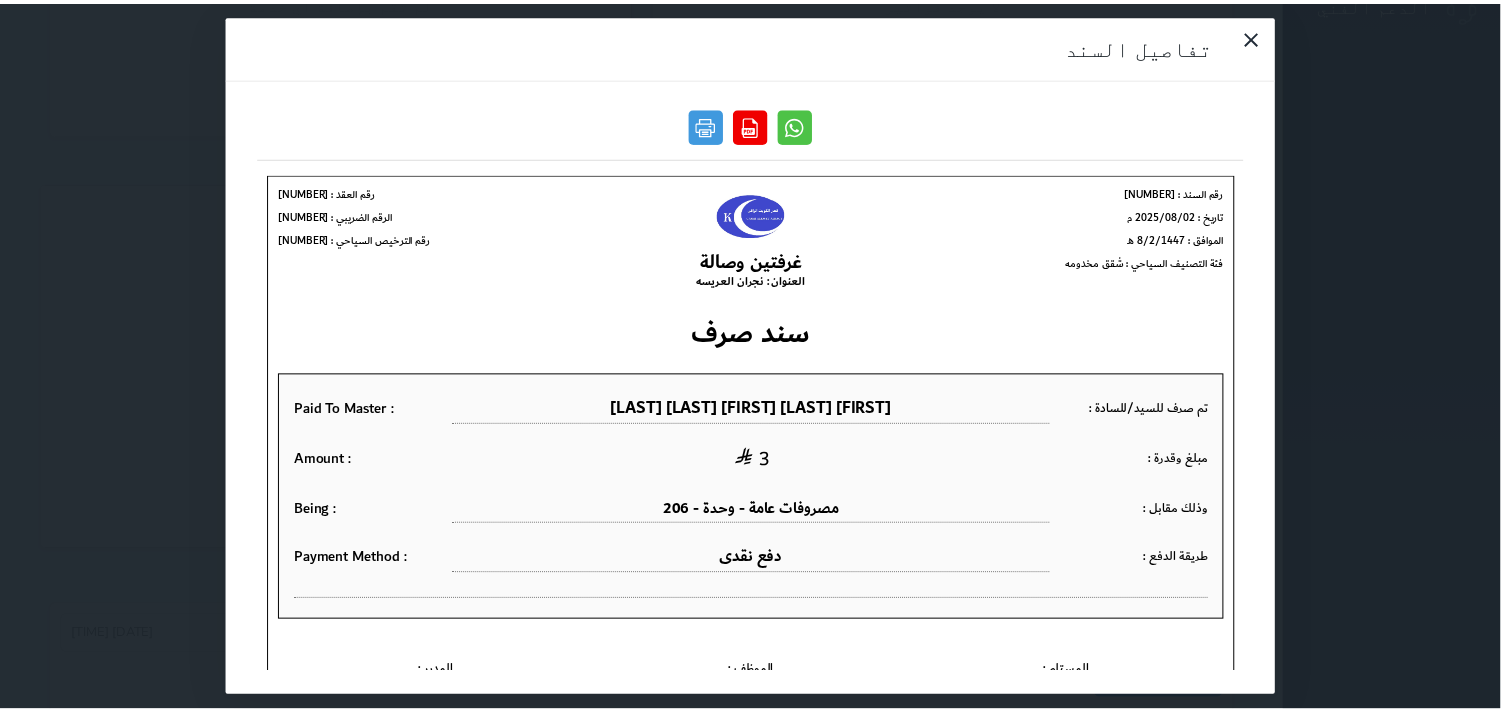 scroll, scrollTop: 0, scrollLeft: 0, axis: both 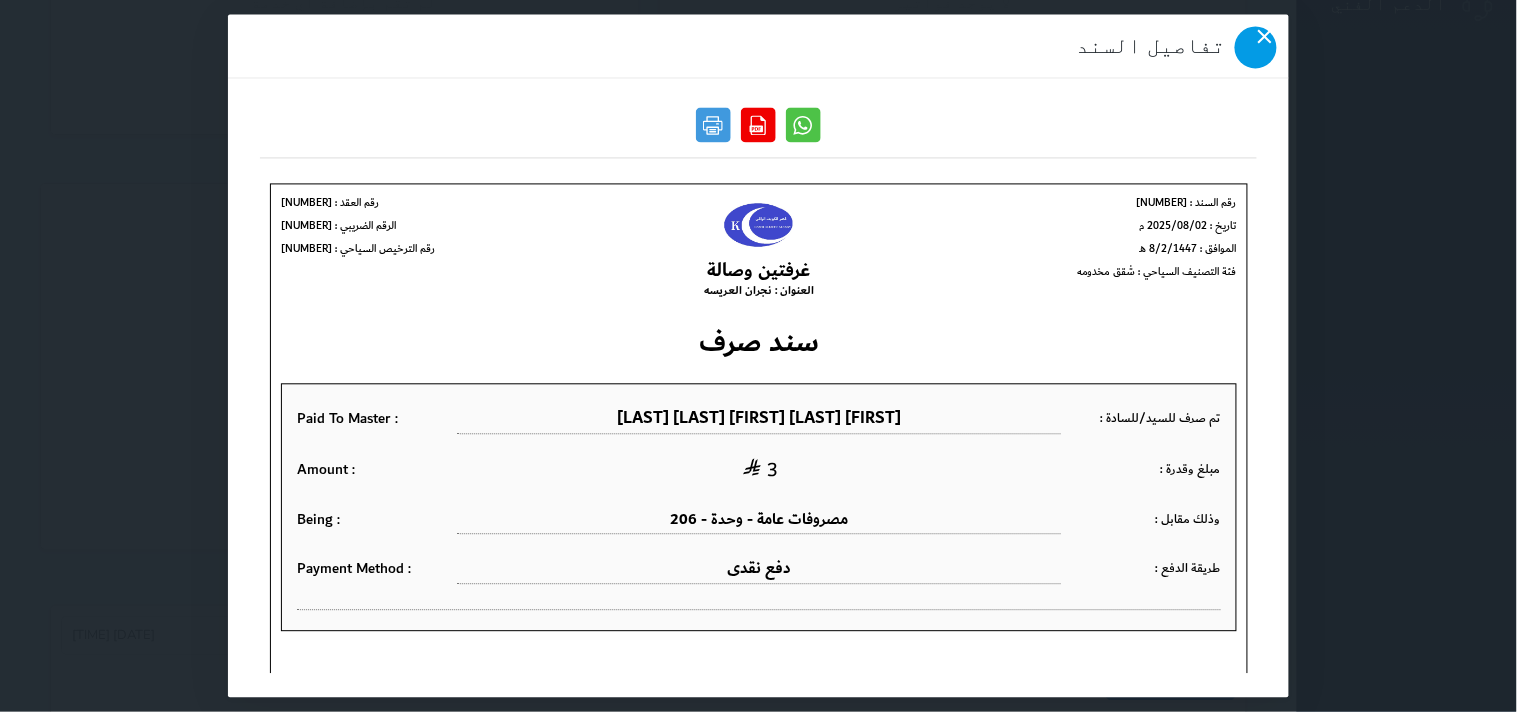 click 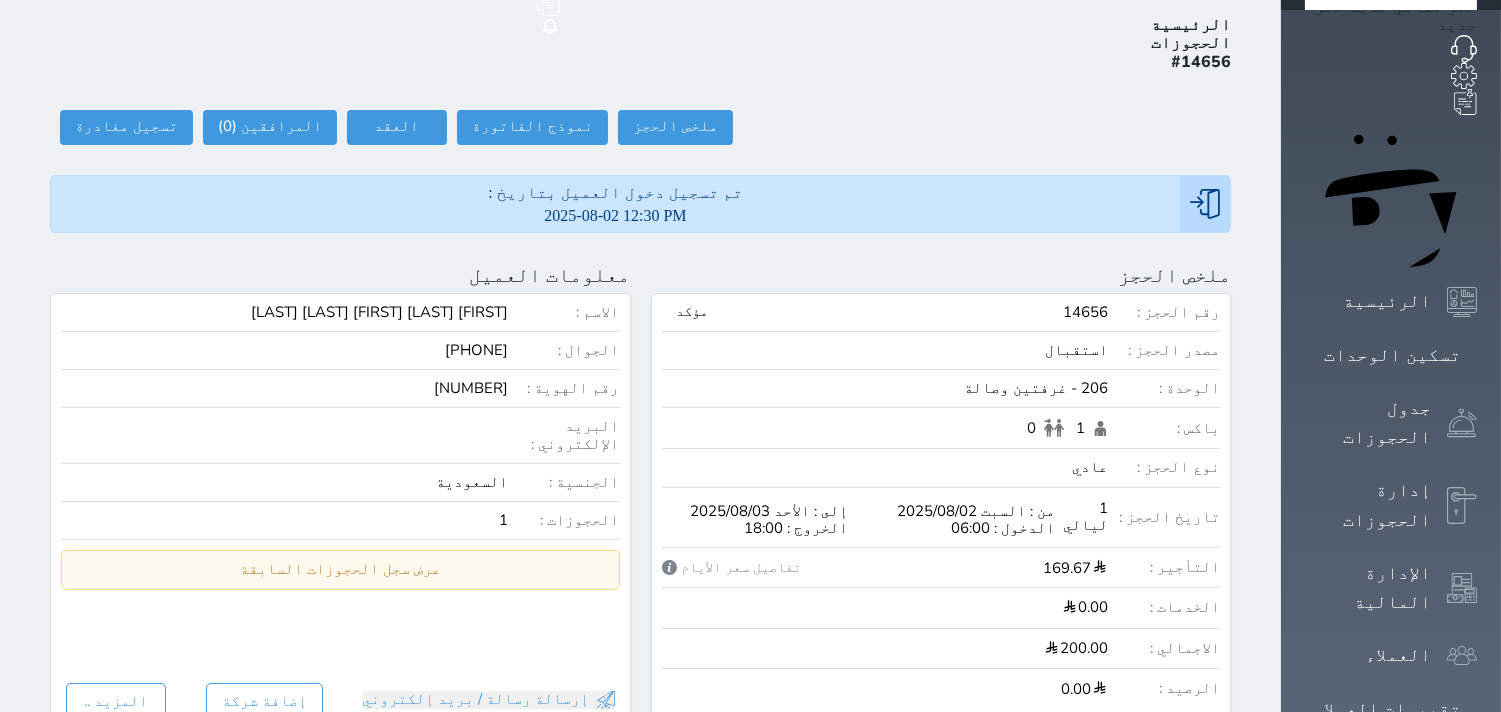 scroll, scrollTop: 0, scrollLeft: 0, axis: both 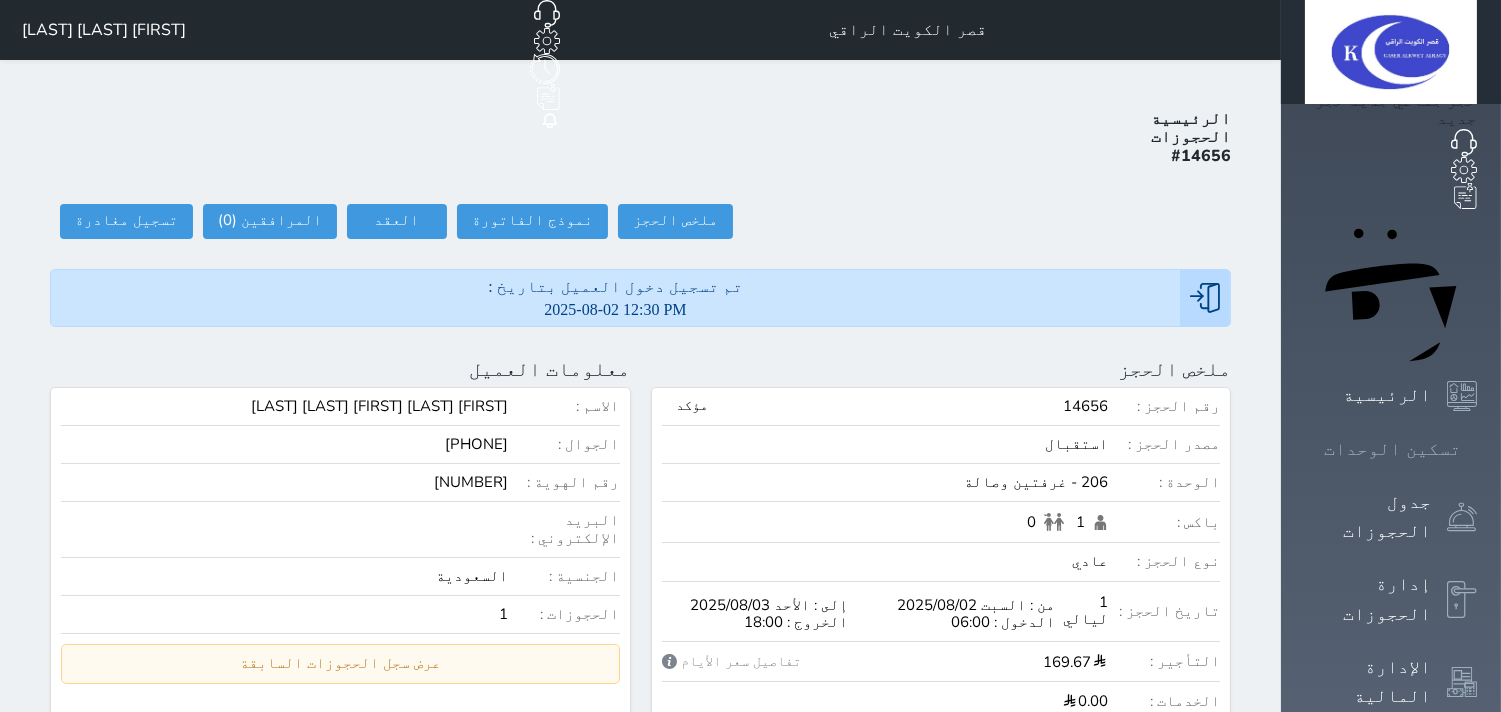 click at bounding box center [1477, 449] 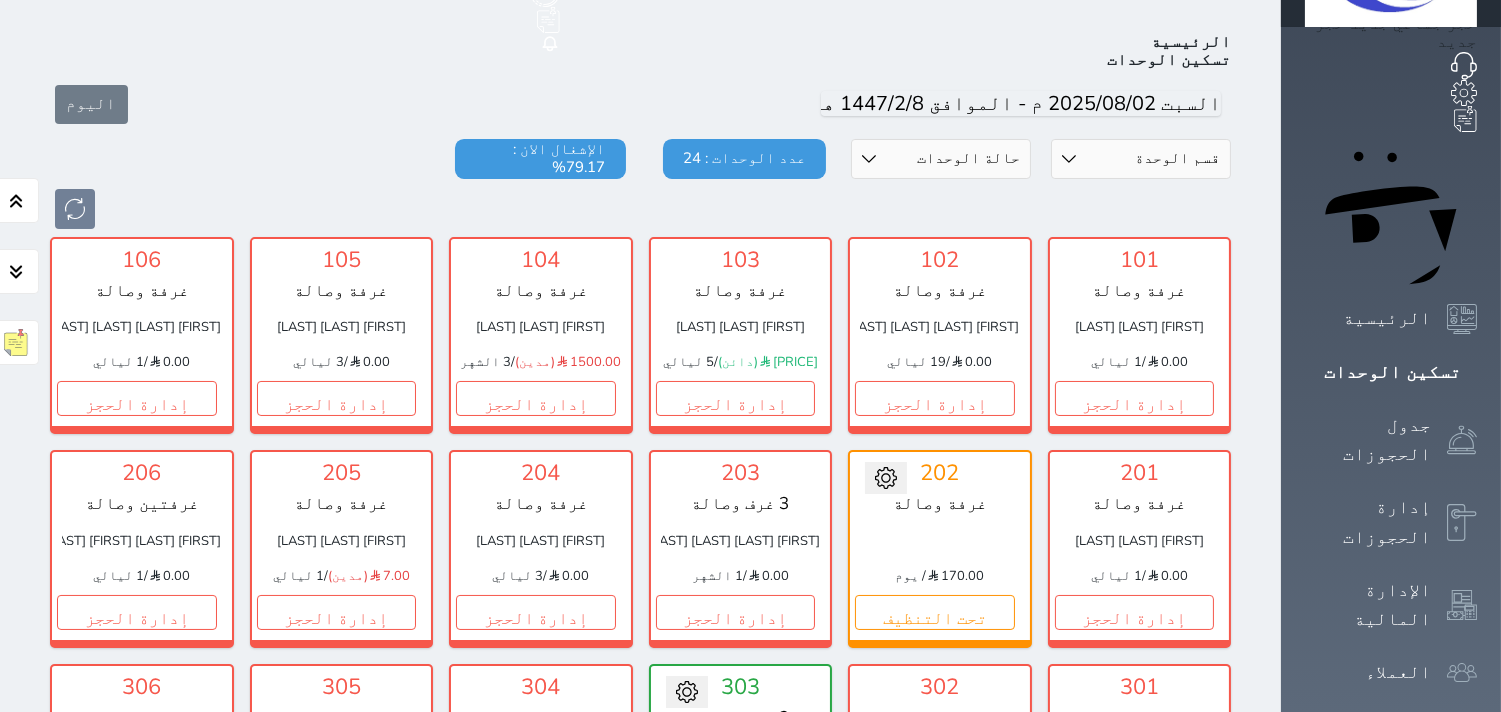 scroll, scrollTop: 522, scrollLeft: 0, axis: vertical 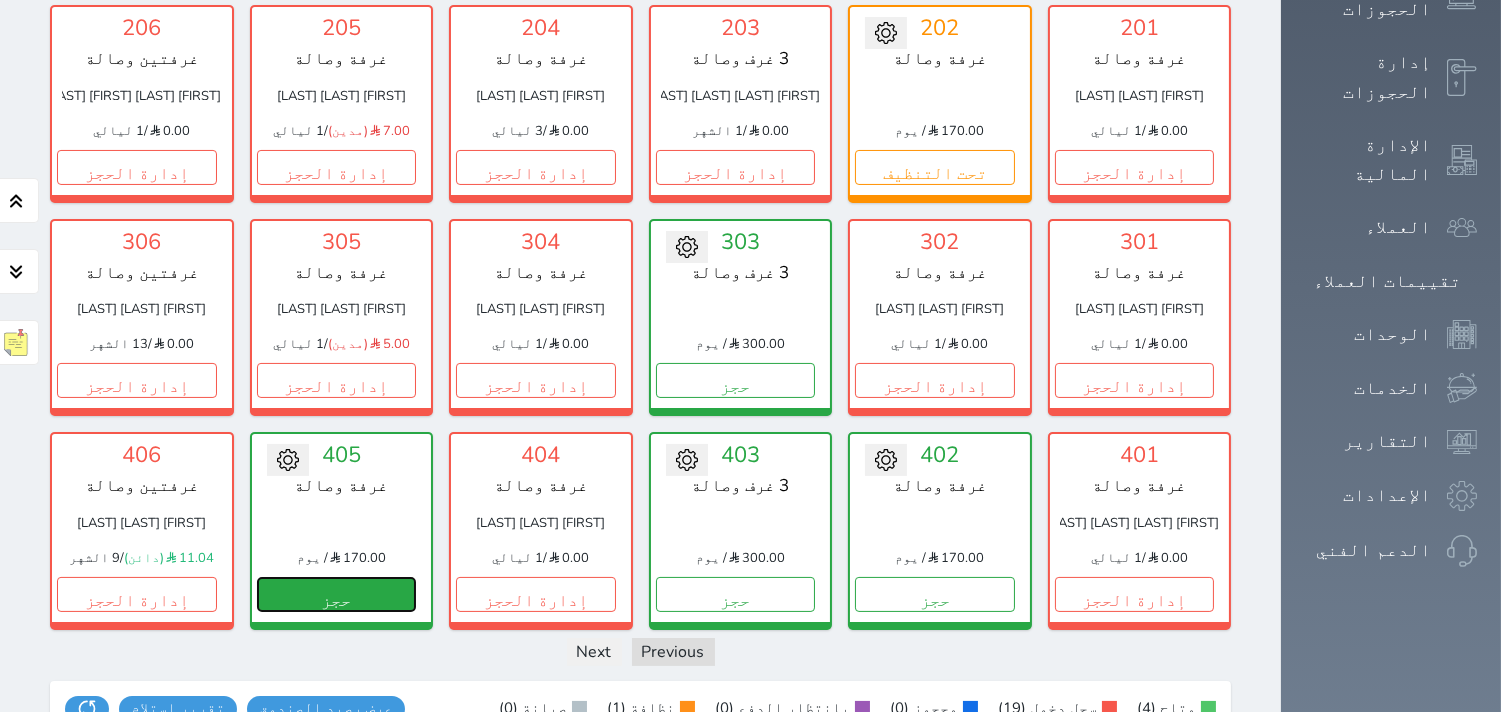 click on "حجز" at bounding box center (337, 594) 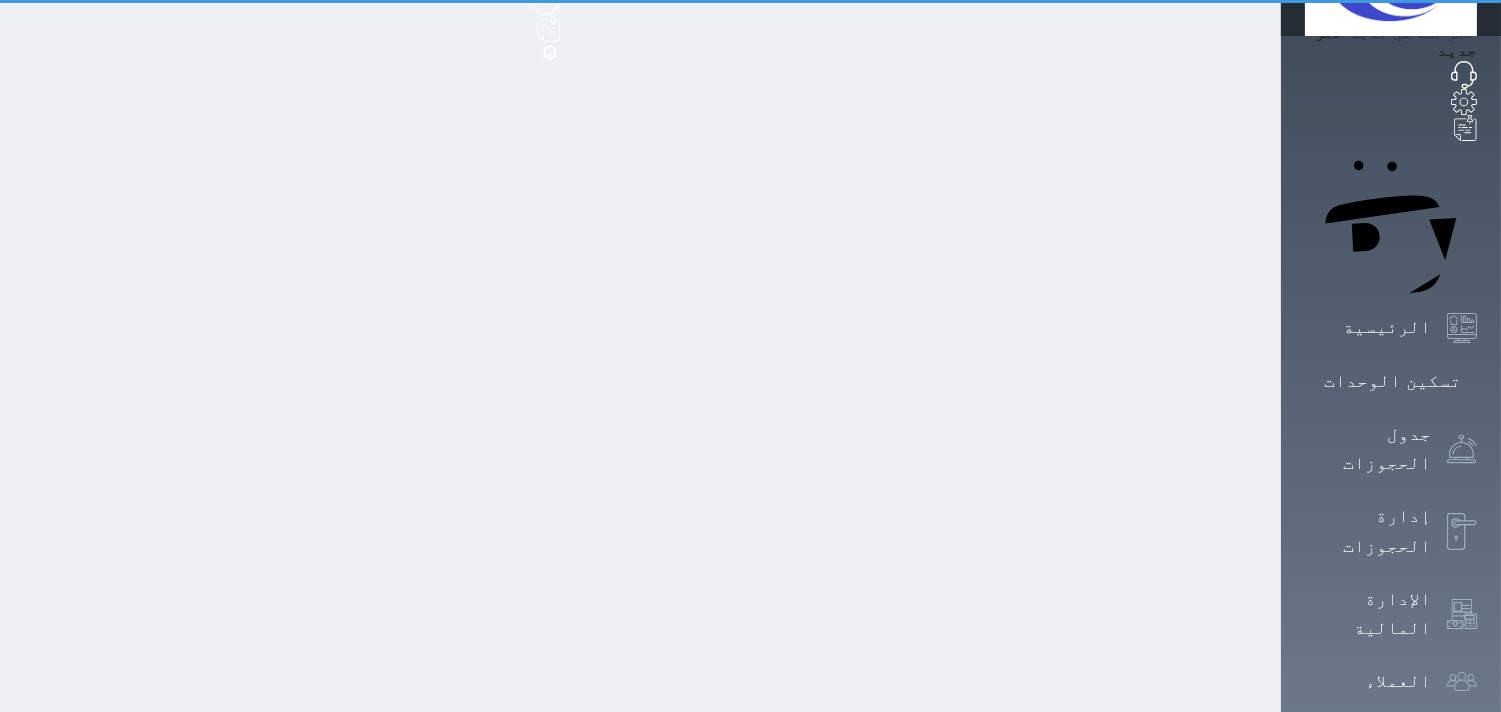 scroll, scrollTop: 0, scrollLeft: 0, axis: both 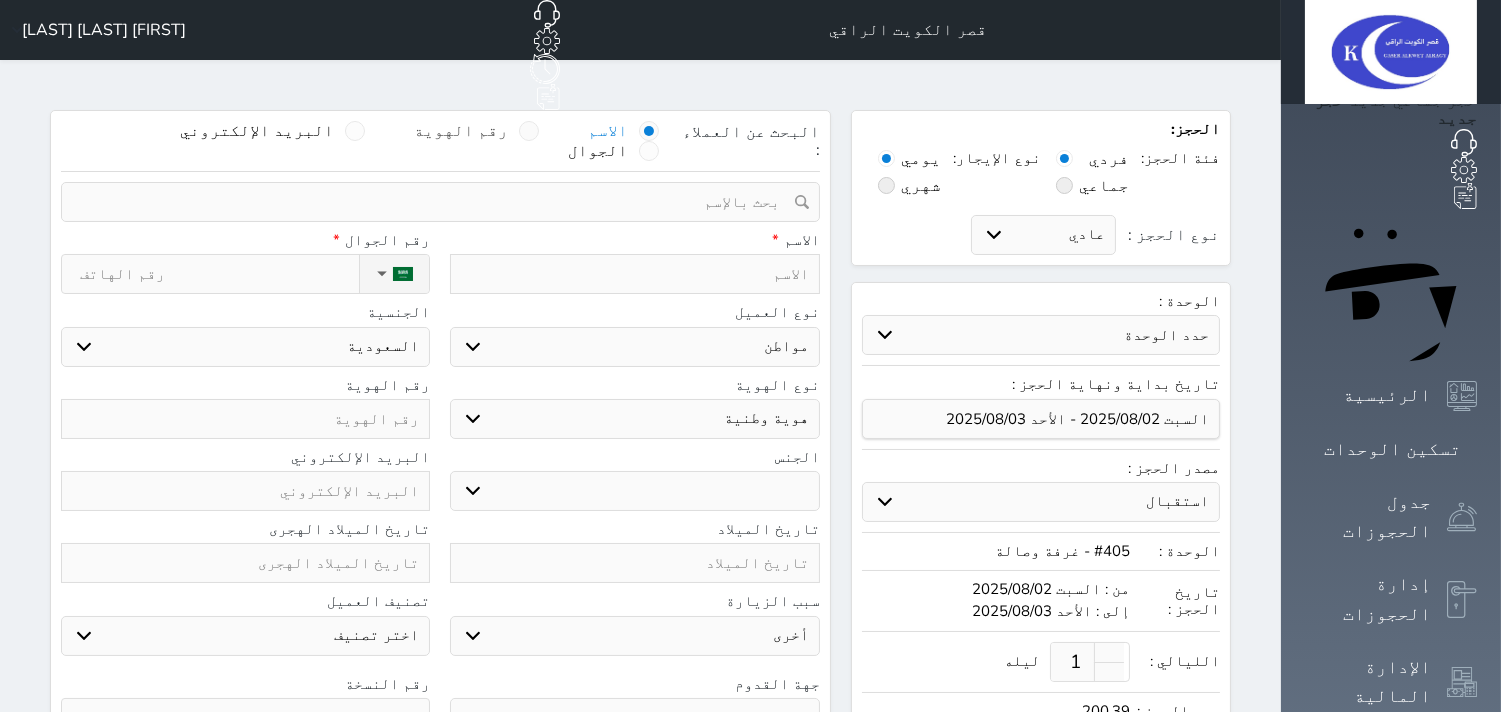 click on "رقم الهوية" at bounding box center [462, 131] 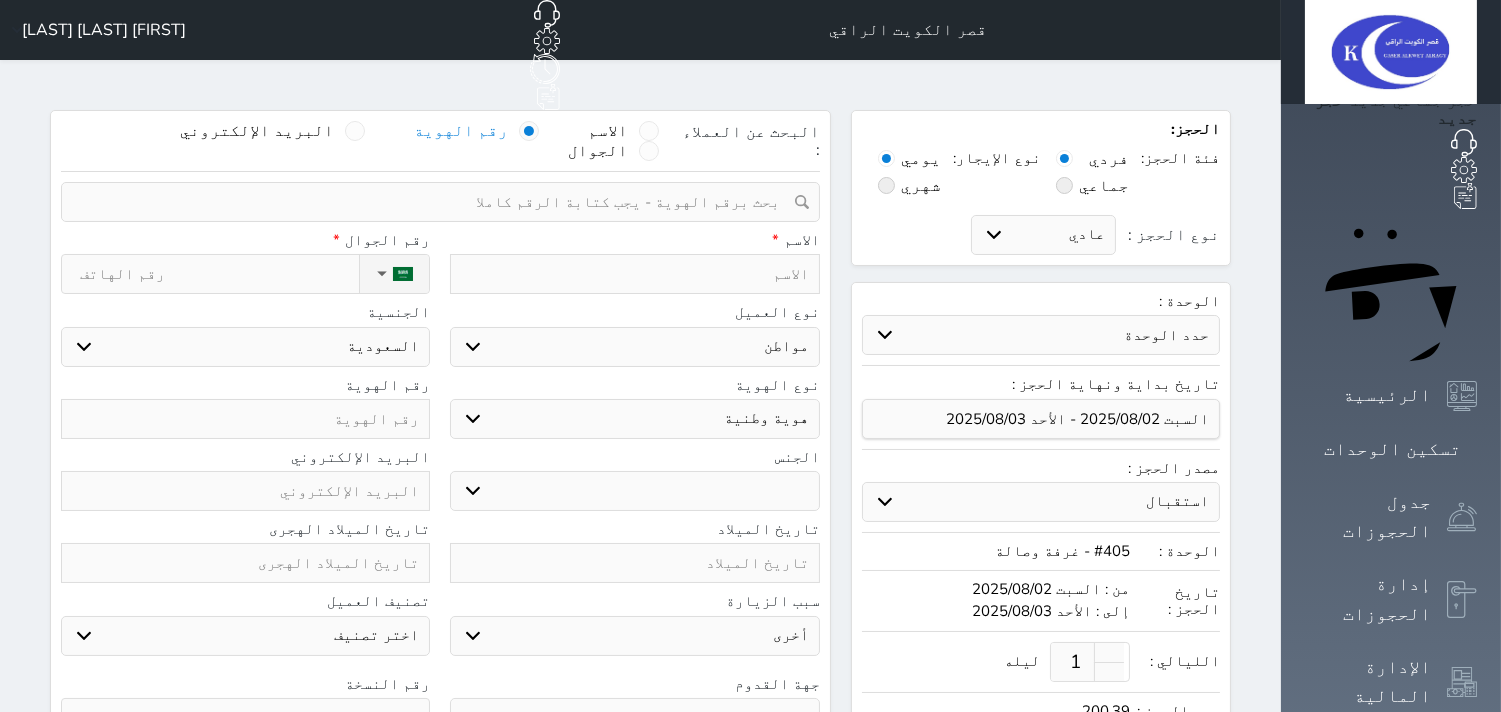 click at bounding box center (433, 202) 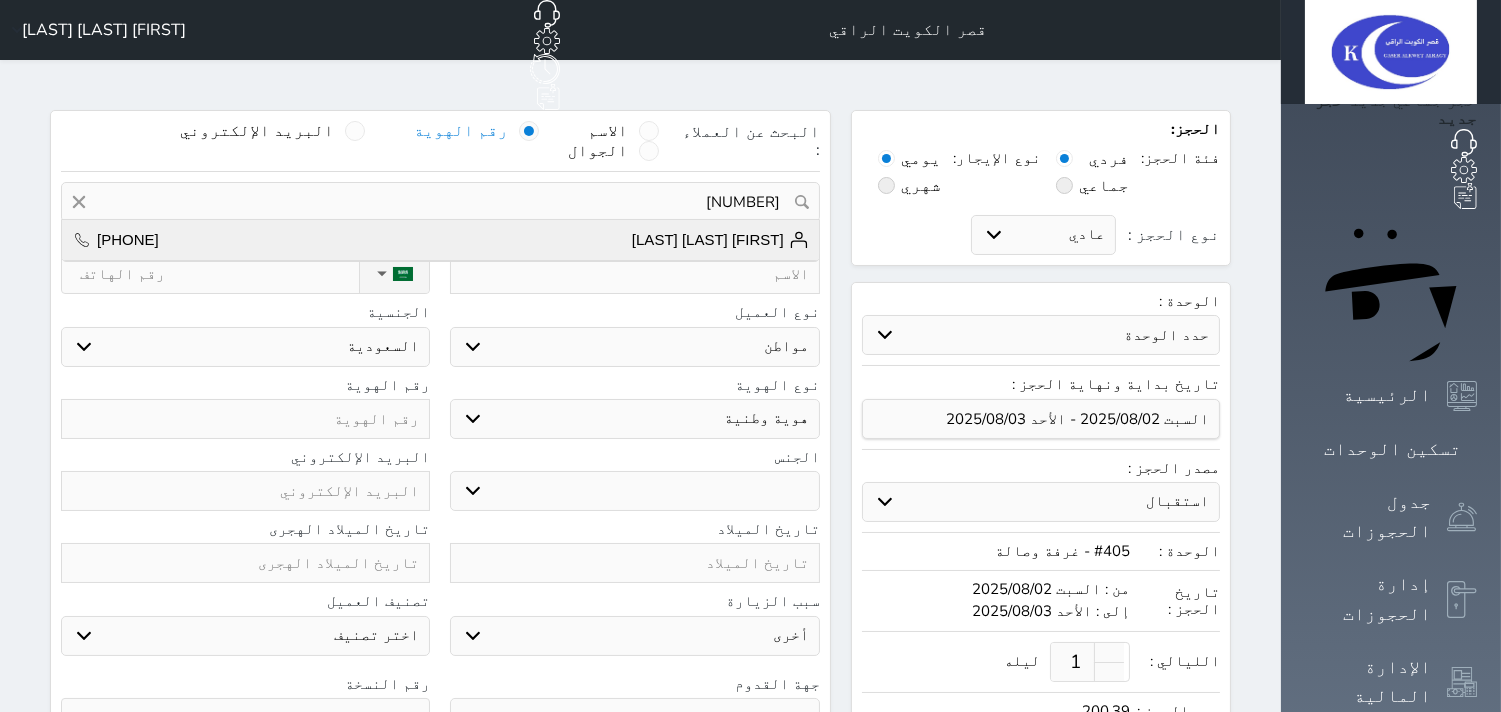 click on "[FIRST] [LAST] [LAST]" at bounding box center [720, 240] 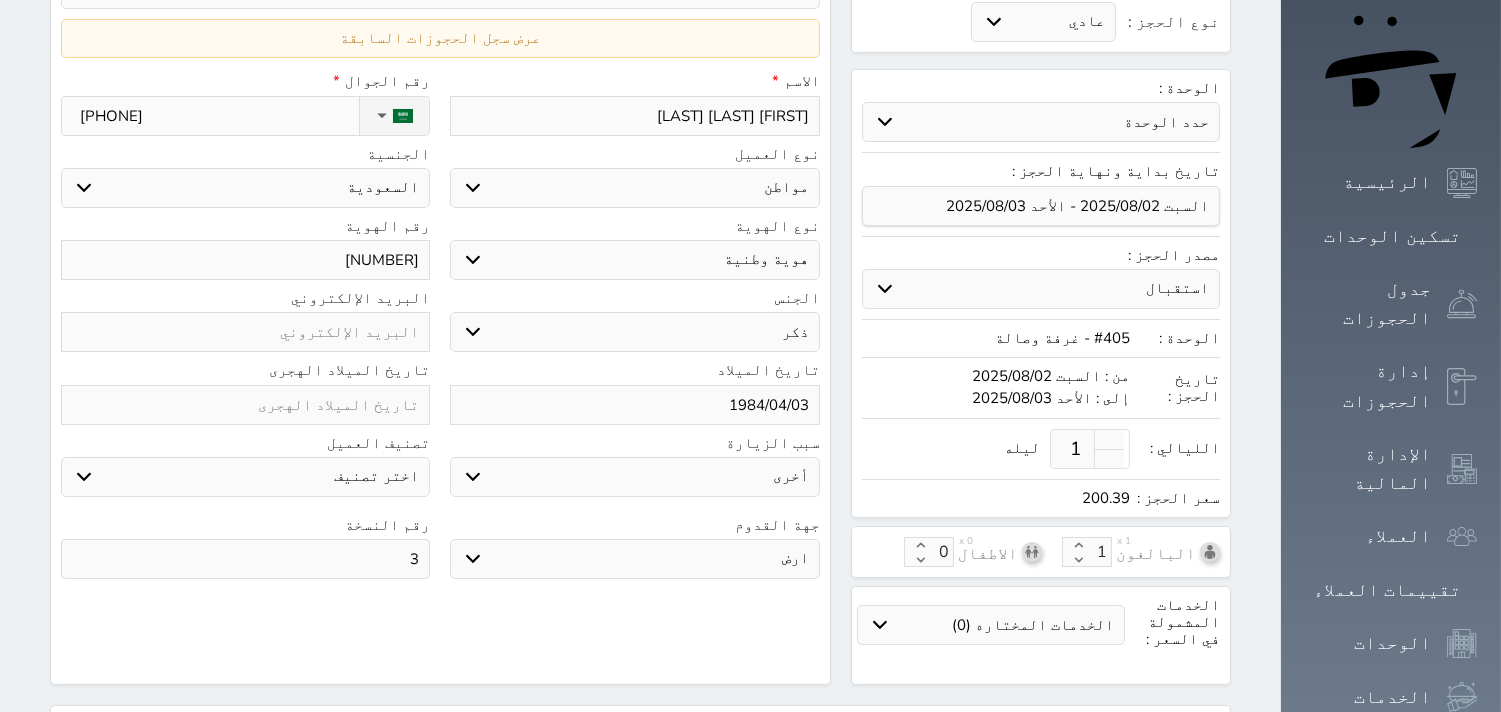 scroll, scrollTop: 517, scrollLeft: 0, axis: vertical 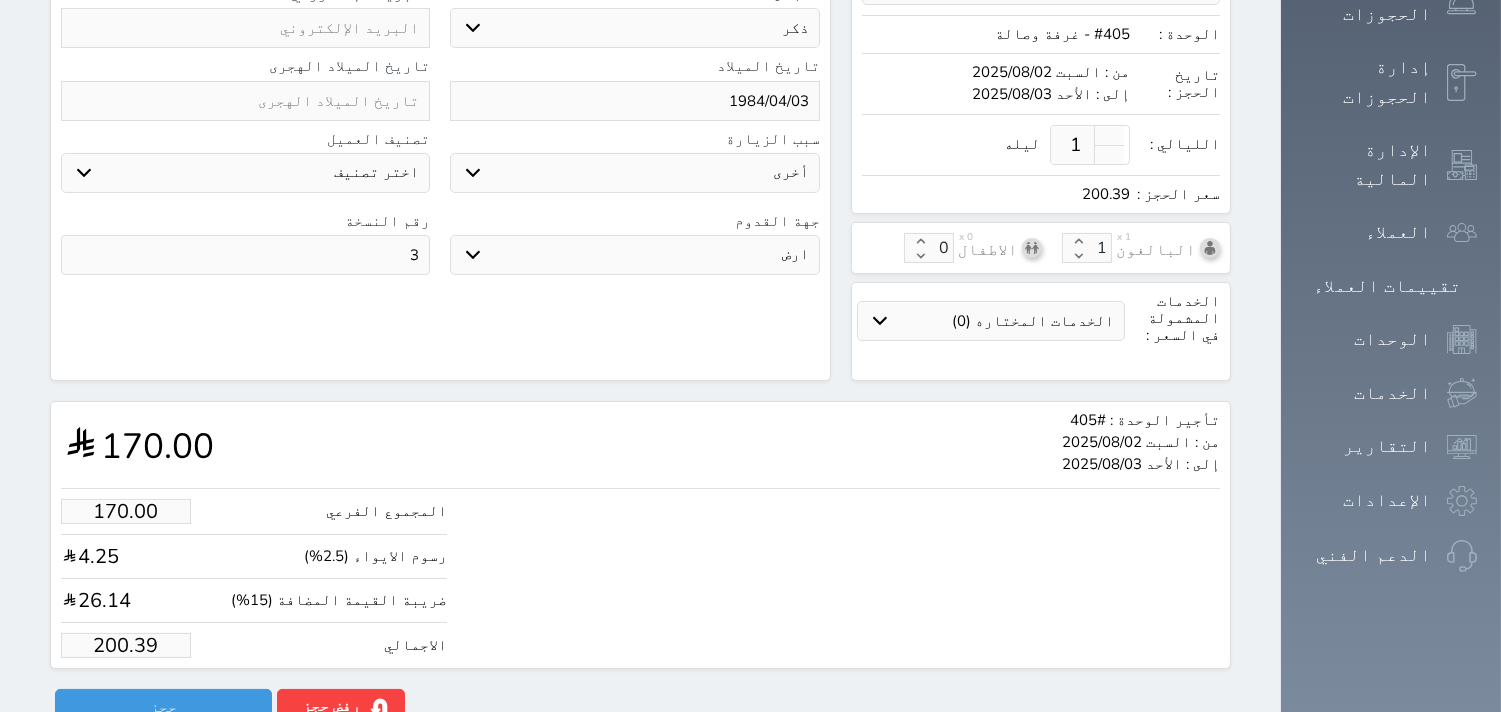 click on "200.39" at bounding box center [126, 645] 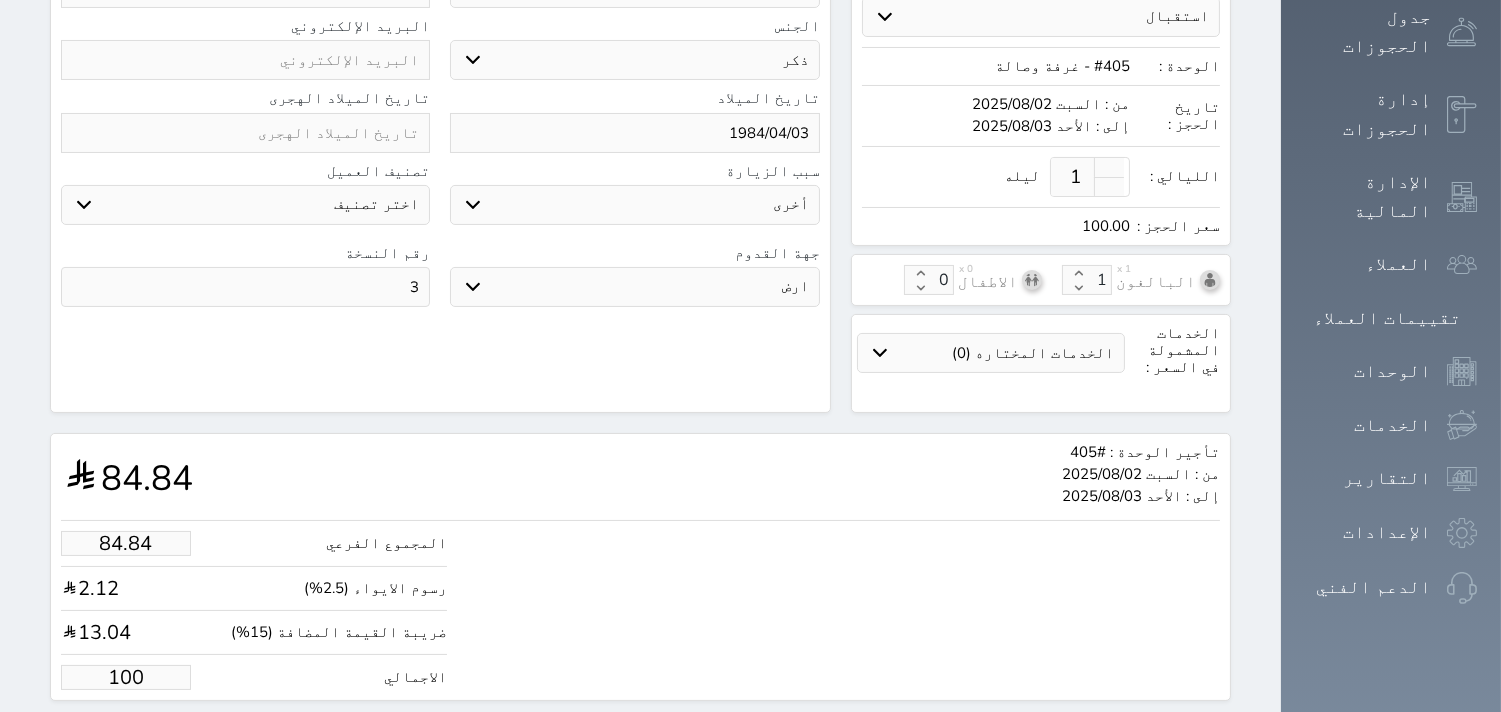 scroll, scrollTop: 517, scrollLeft: 0, axis: vertical 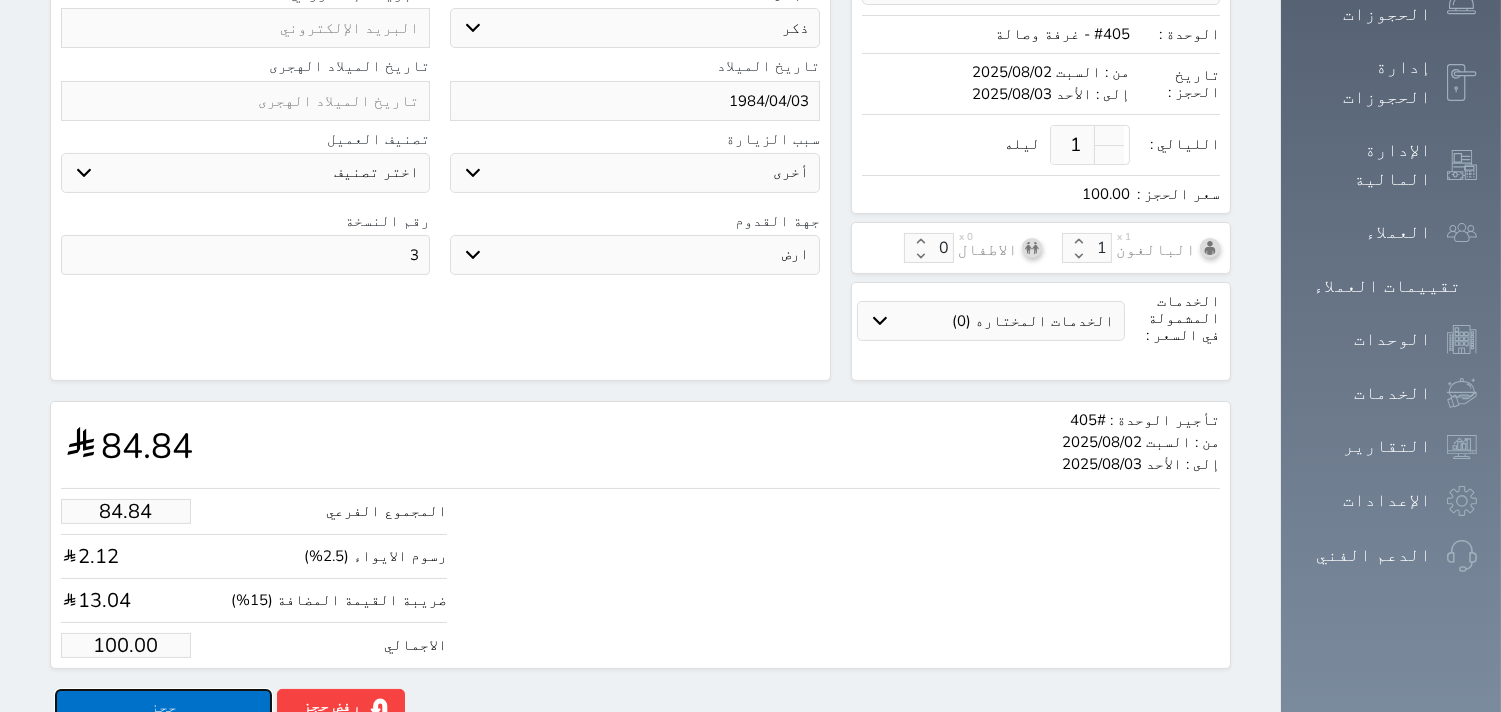 click on "حجز" at bounding box center [163, 706] 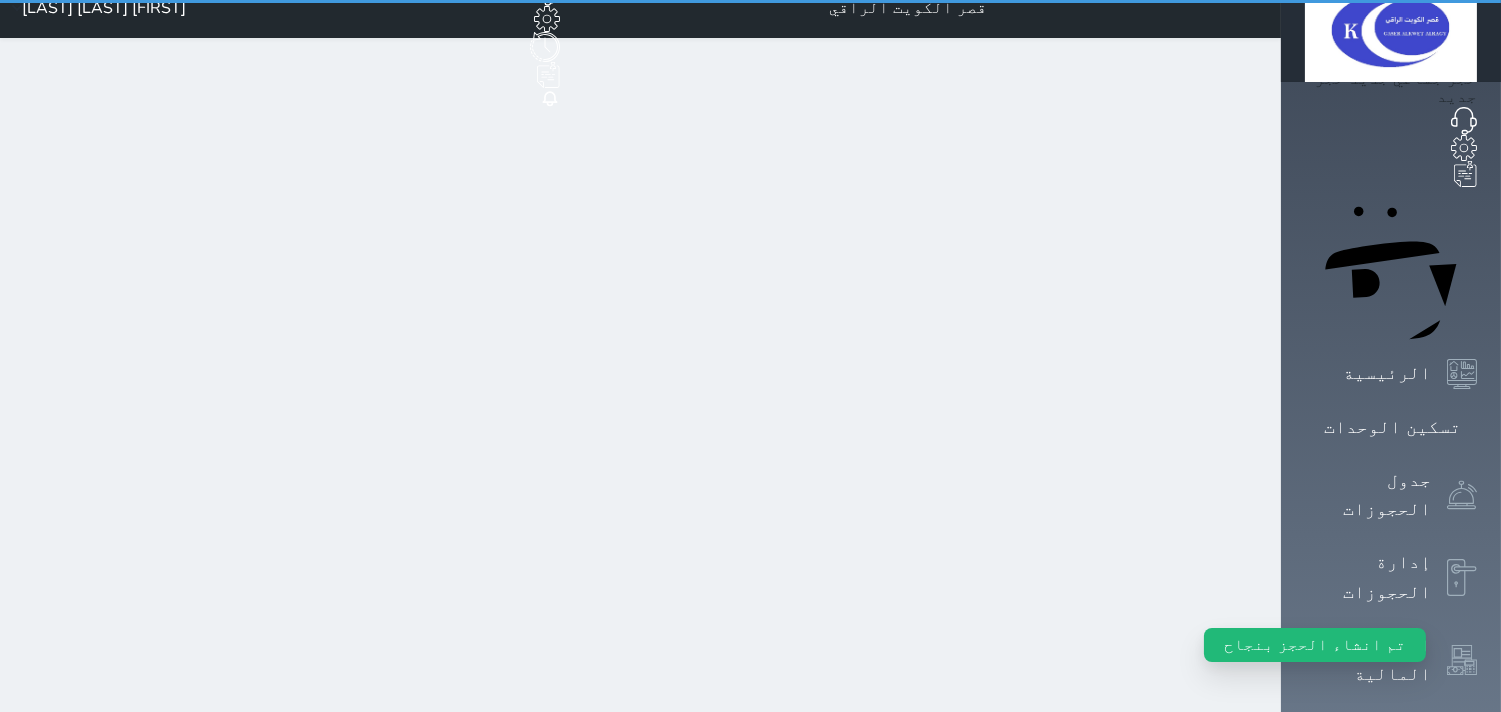 scroll, scrollTop: 0, scrollLeft: 0, axis: both 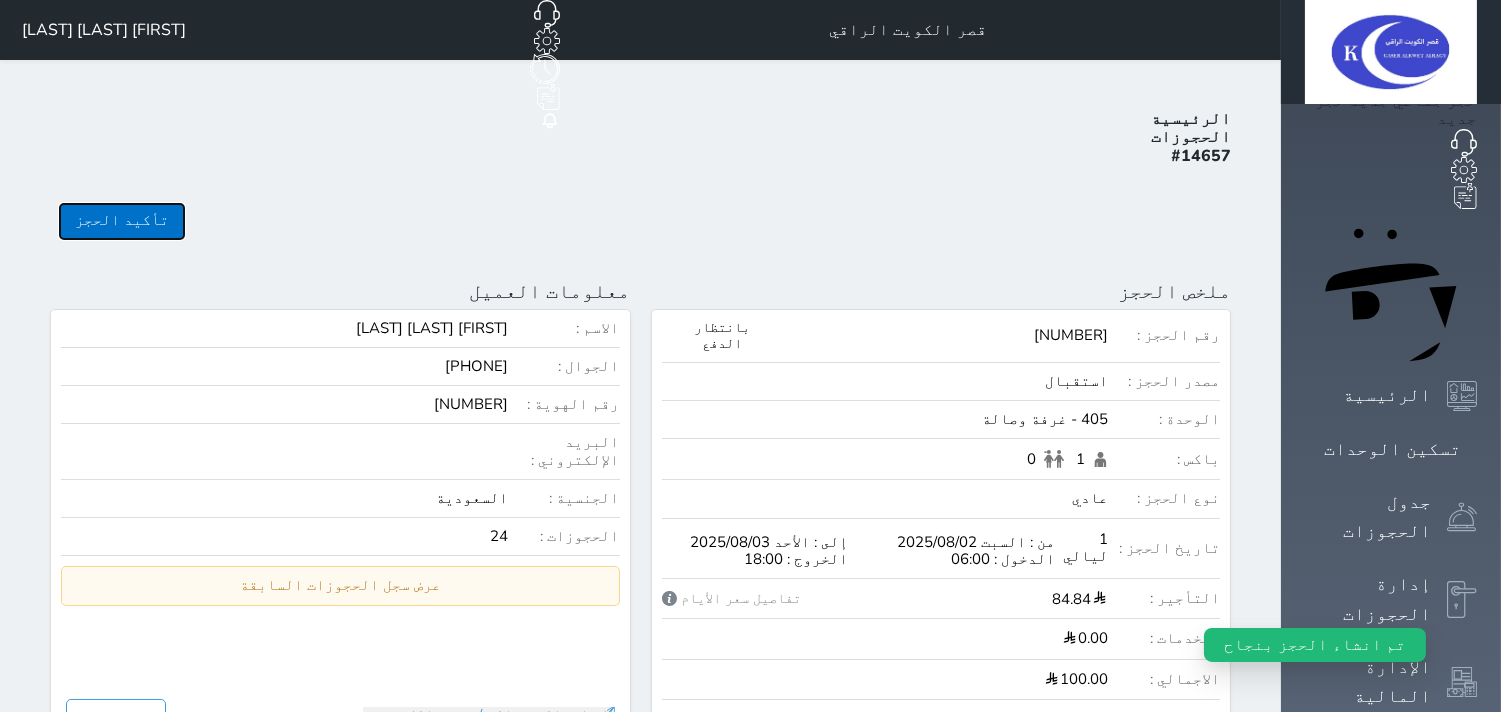 click on "تأكيد الحجز" at bounding box center [122, 221] 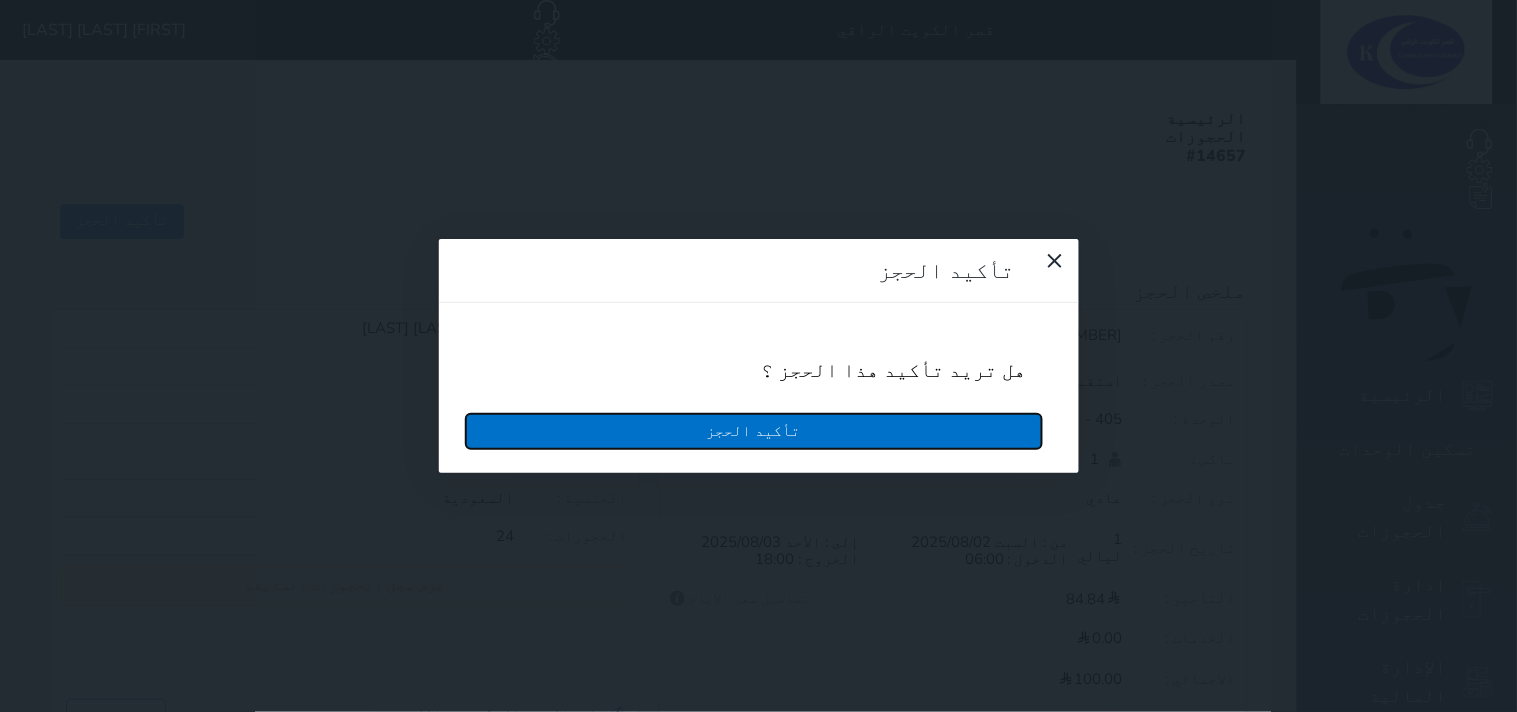 click on "تأكيد الحجز" at bounding box center [754, 431] 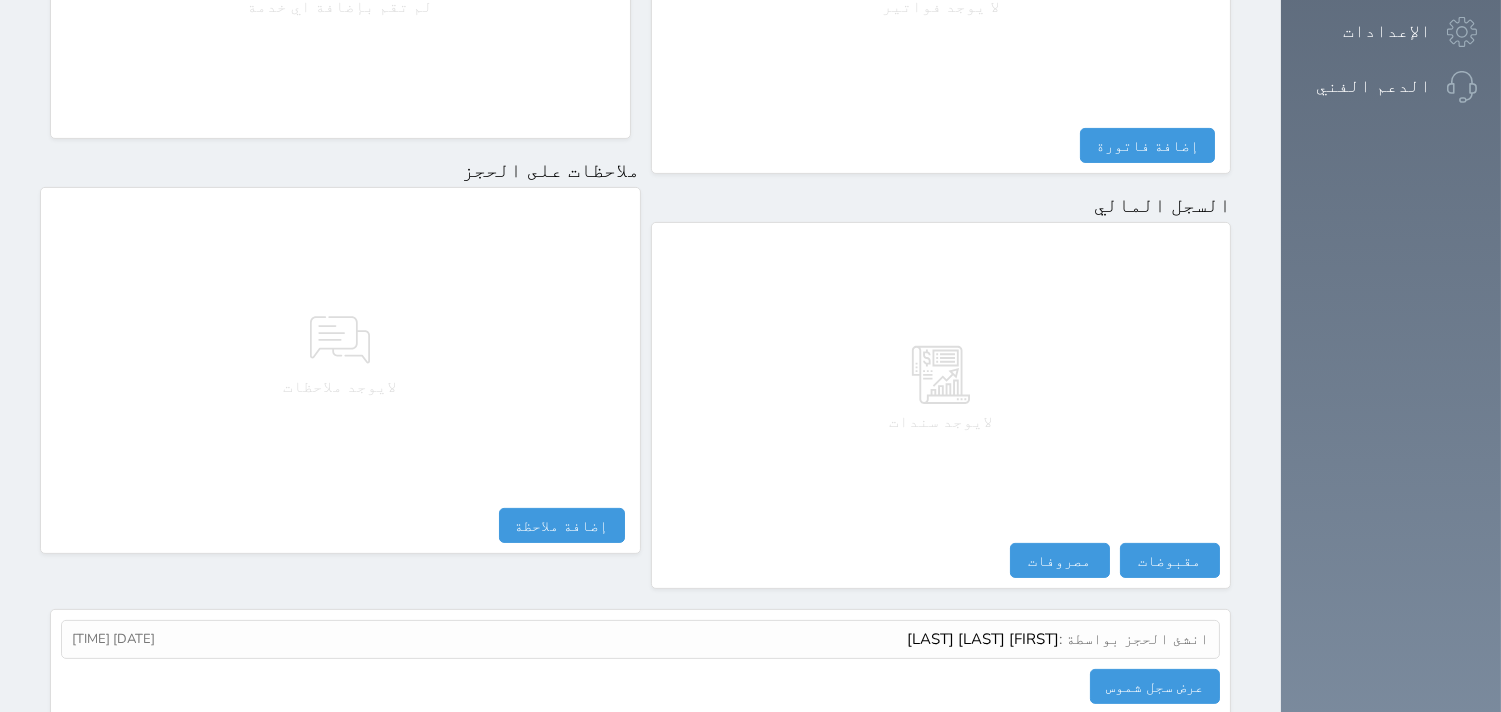 scroll, scrollTop: 991, scrollLeft: 0, axis: vertical 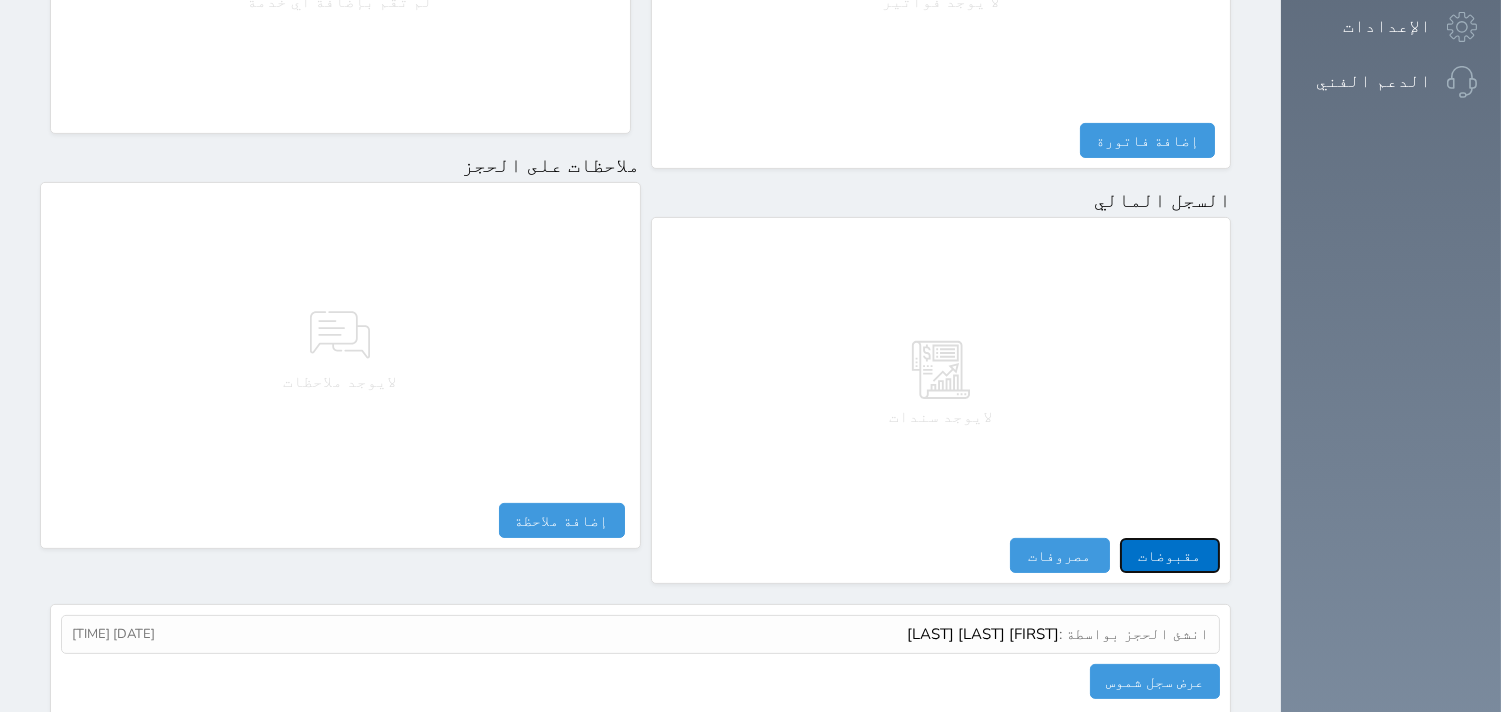 click on "مقبوضات" at bounding box center (1170, 555) 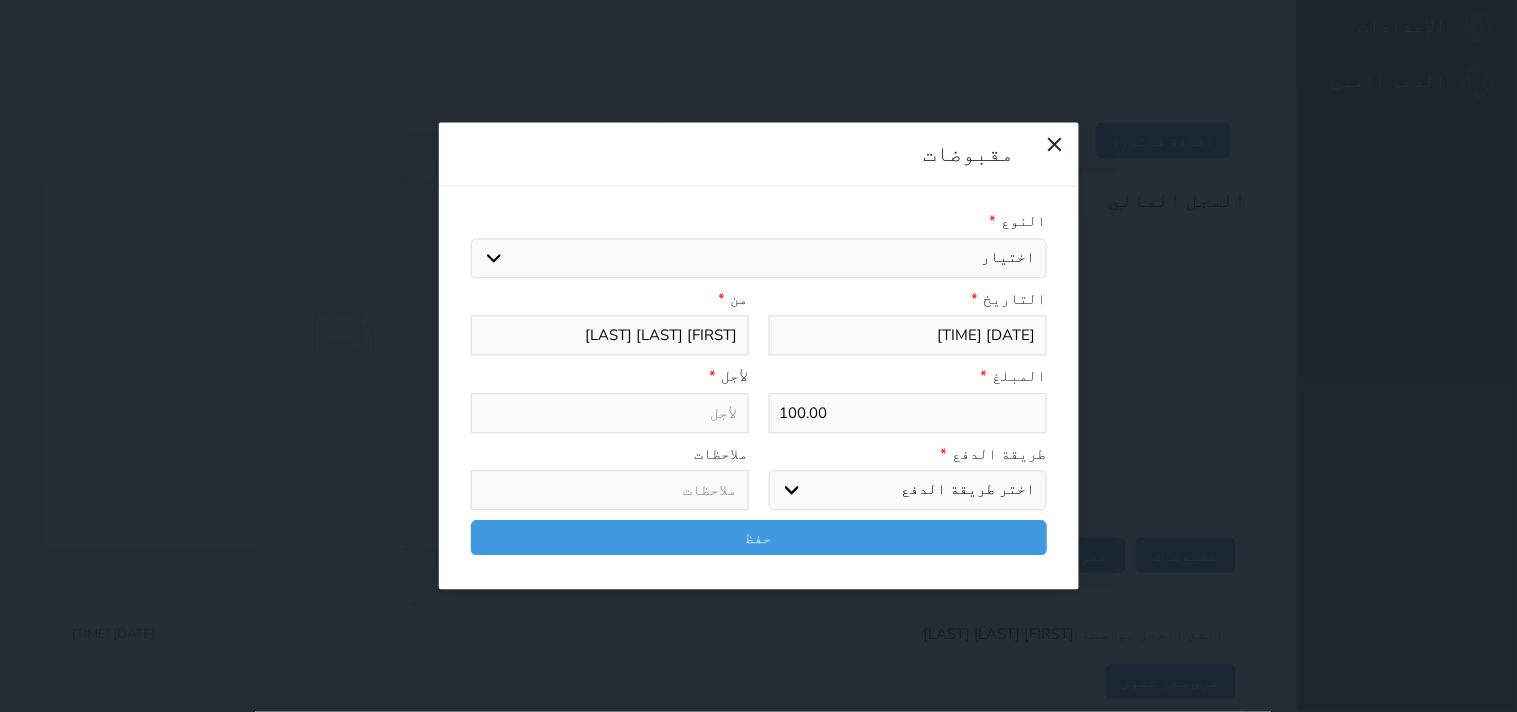 click on "اختيار   مقبوضات عامة قيمة إيجار فواتير تامين عربون لا ينطبق آخر مغسلة واي فاي - الإنترنت مواقف السيارات طعام الأغذية والمشروبات مشروبات المشروبات الباردة المشروبات الساخنة الإفطار غداء عشاء مخبز و كعك حمام سباحة الصالة الرياضية سبا و خدمات الجمال اختيار وإسقاط (خدمات النقل) ميني بار كابل - تلفزيون سرير إضافي تصفيف الشعر التسوق خدمات الجولات السياحية المنظمة خدمات الدليل السياحي الضريبه وبلدي" at bounding box center (759, 258) 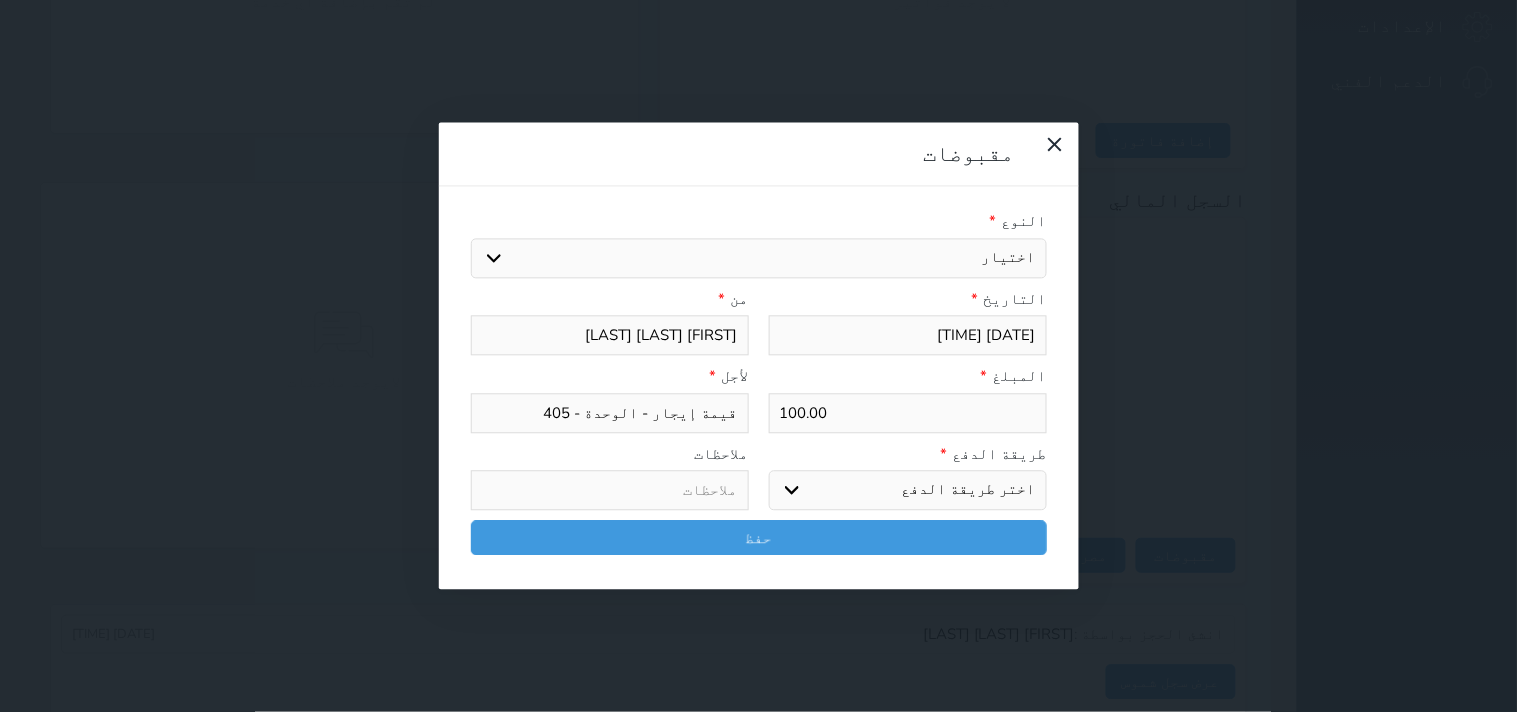 click on "اختر طريقة الدفع   دفع نقدى   تحويل بنكى   مدى   بطاقة ائتمان   آجل" at bounding box center [908, 491] 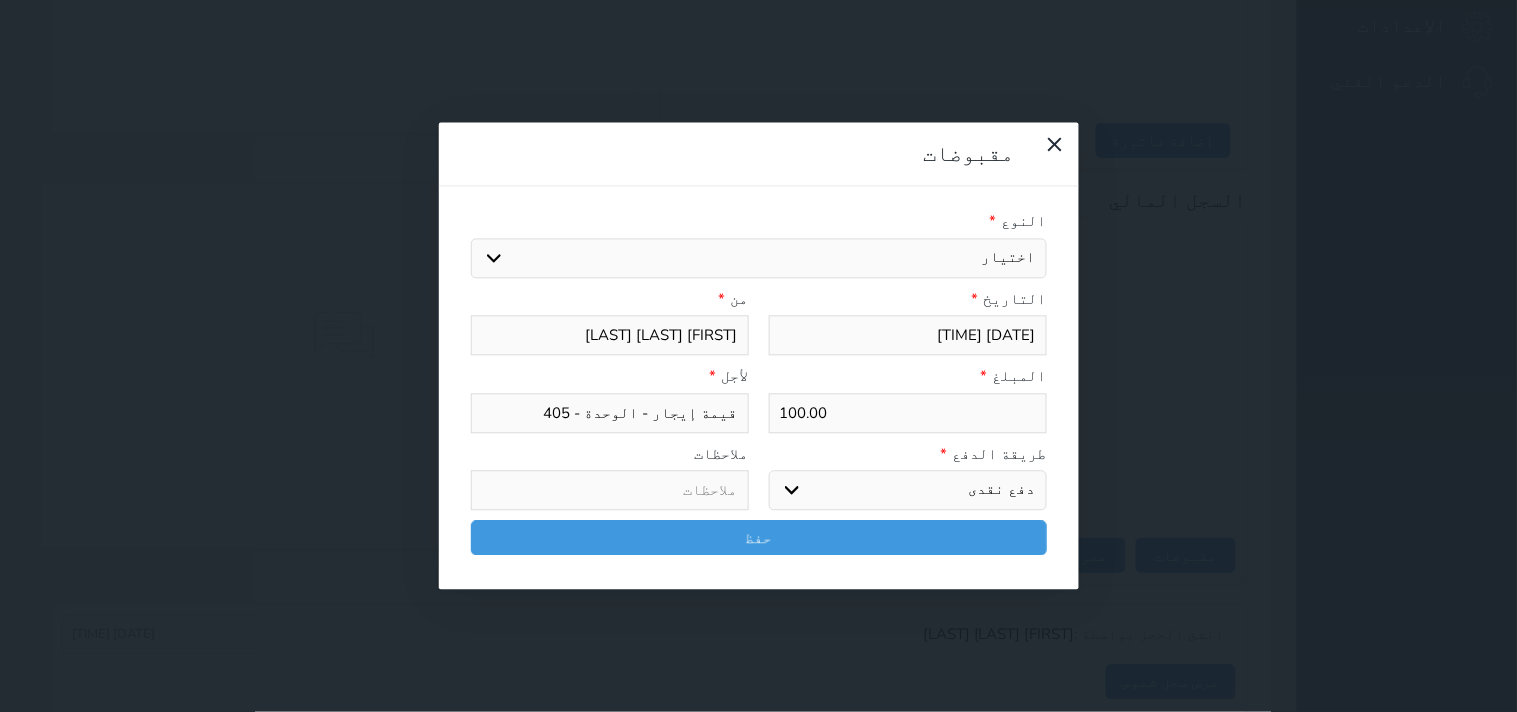 click on "اختر طريقة الدفع   دفع نقدى   تحويل بنكى   مدى   بطاقة ائتمان   آجل" at bounding box center (908, 491) 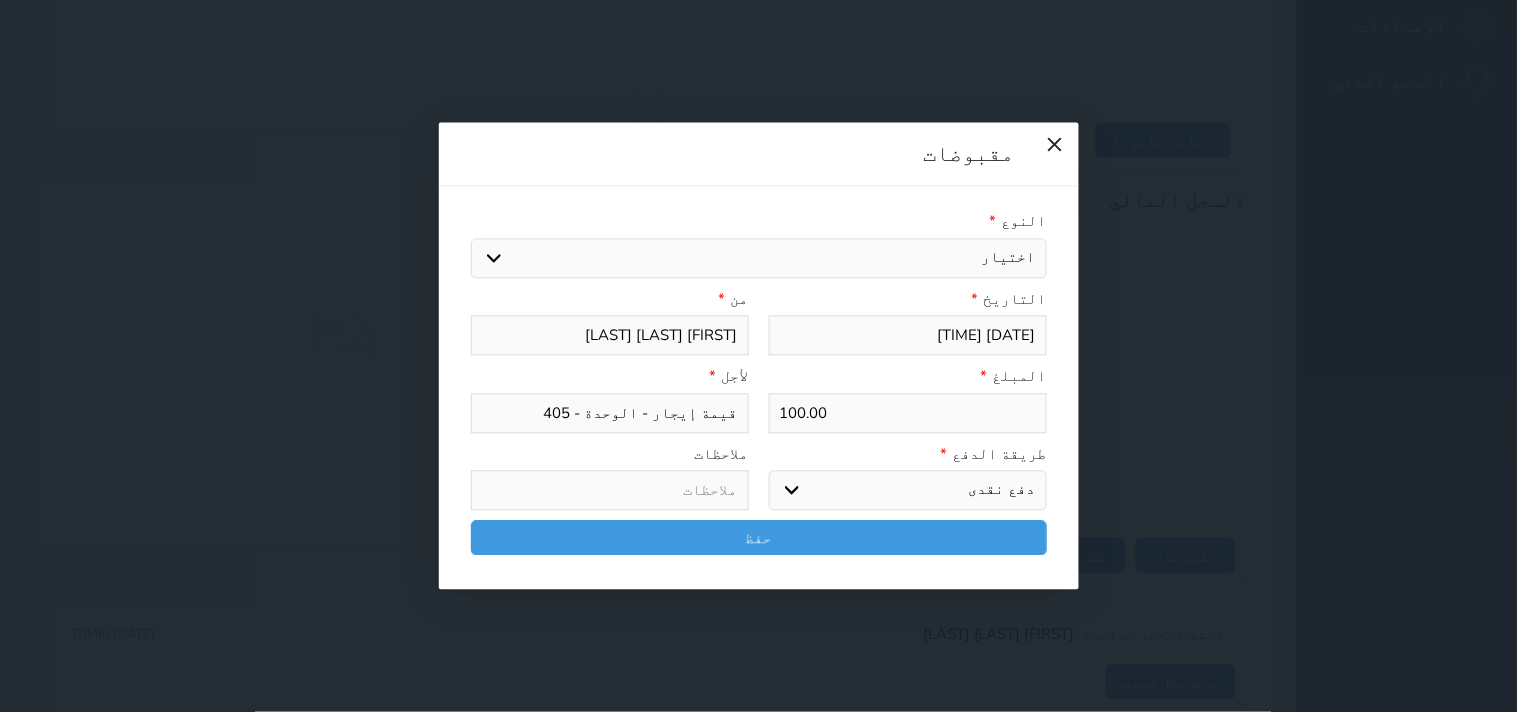 click on "اختر طريقة الدفع   دفع نقدى   تحويل بنكى   مدى   بطاقة ائتمان   آجل" at bounding box center (908, 491) 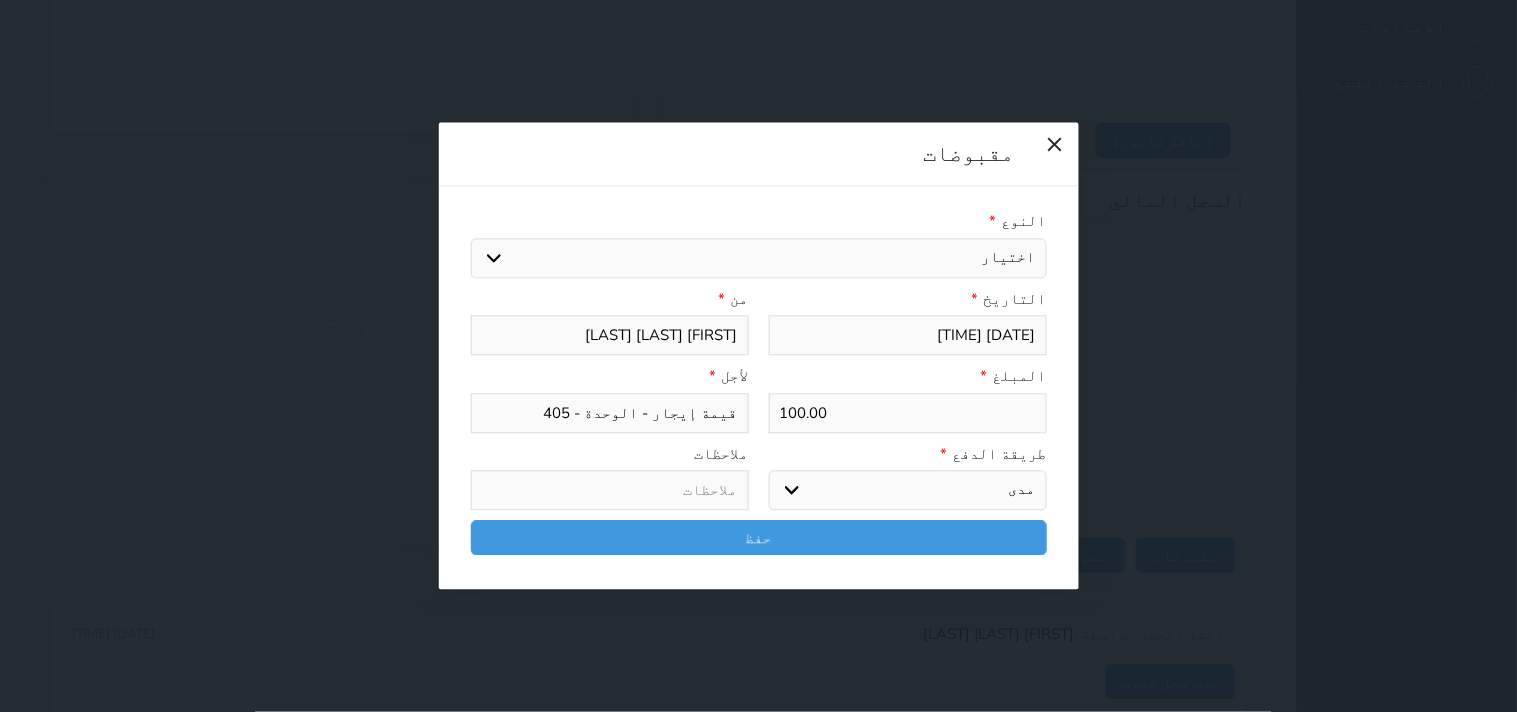 click on "اختر طريقة الدفع   دفع نقدى   تحويل بنكى   مدى   بطاقة ائتمان   آجل" at bounding box center [908, 491] 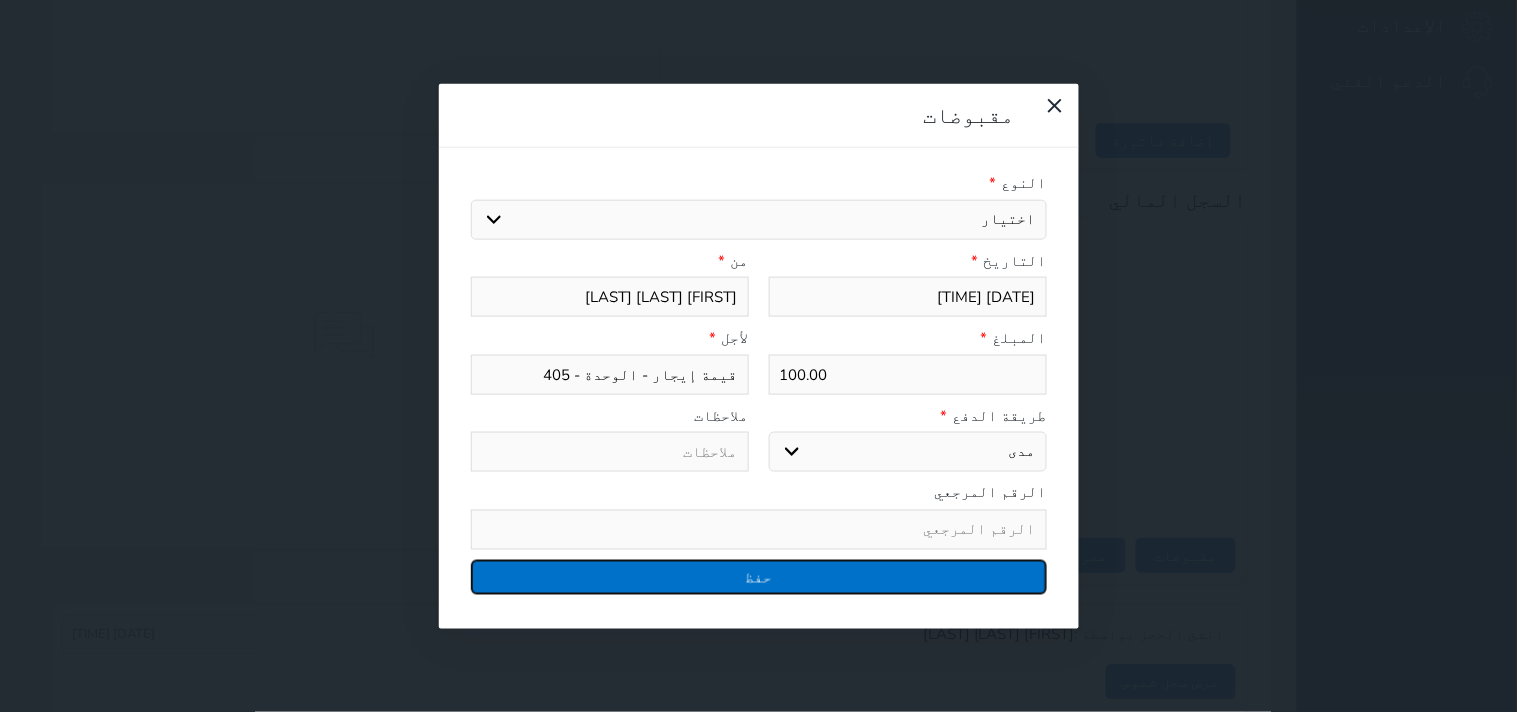 click on "حفظ" at bounding box center (759, 576) 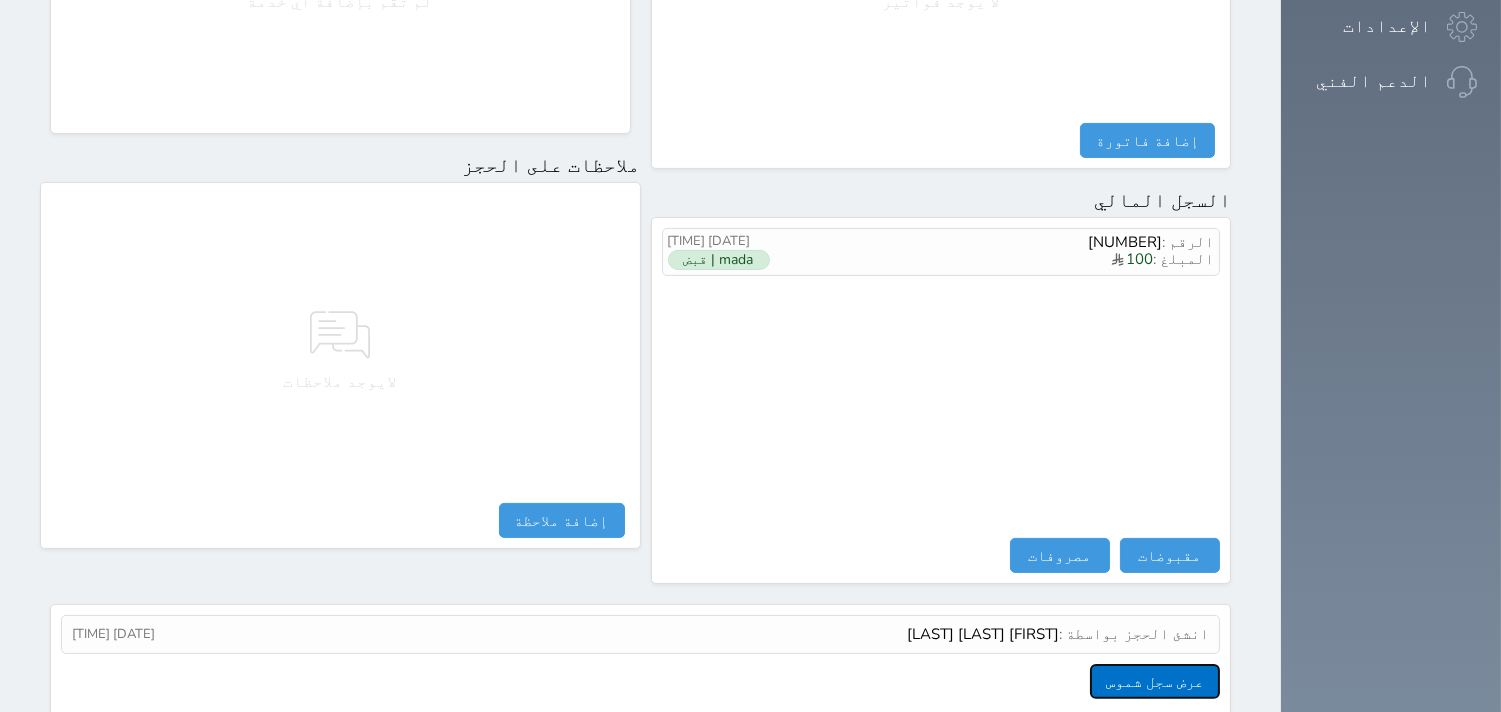 click on "عرض سجل شموس" at bounding box center (1155, 681) 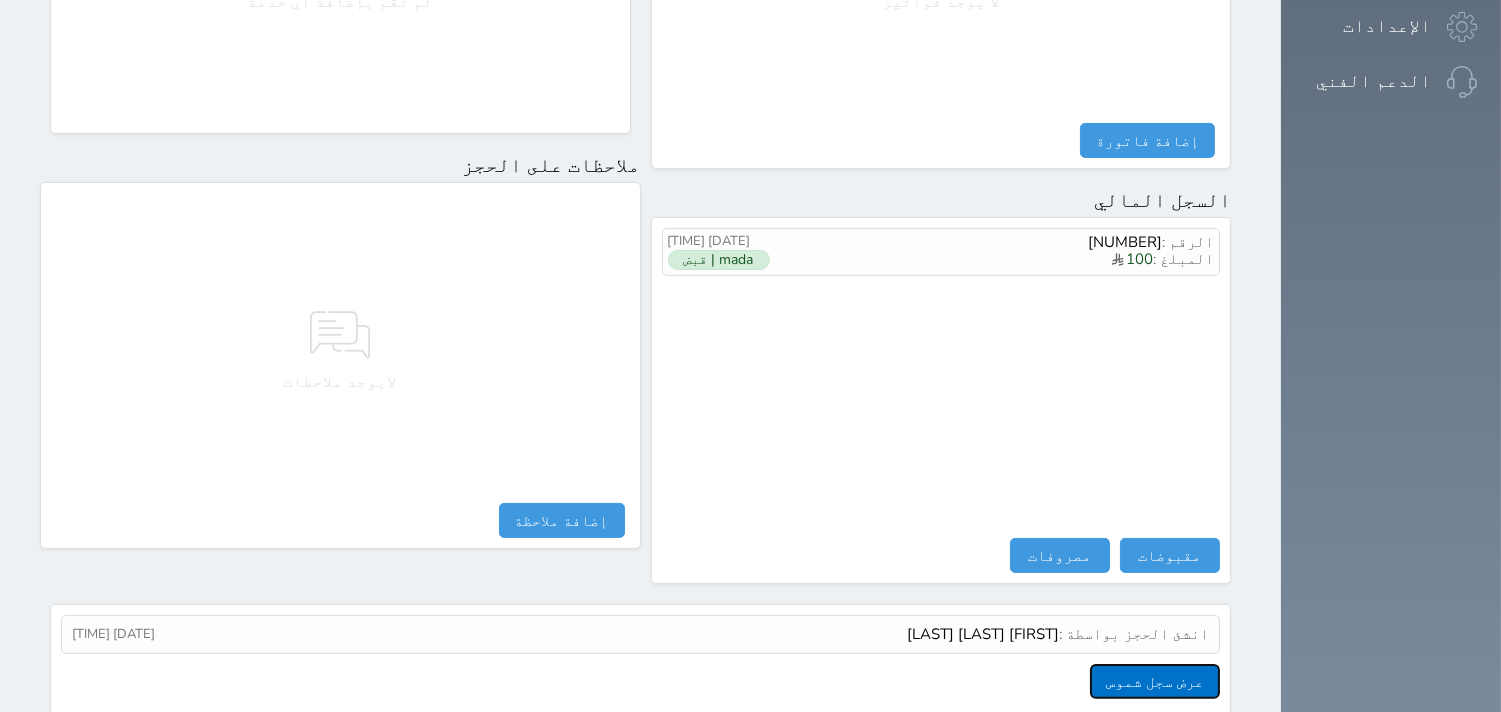 click on "عرض سجل شموس" at bounding box center (1155, 681) 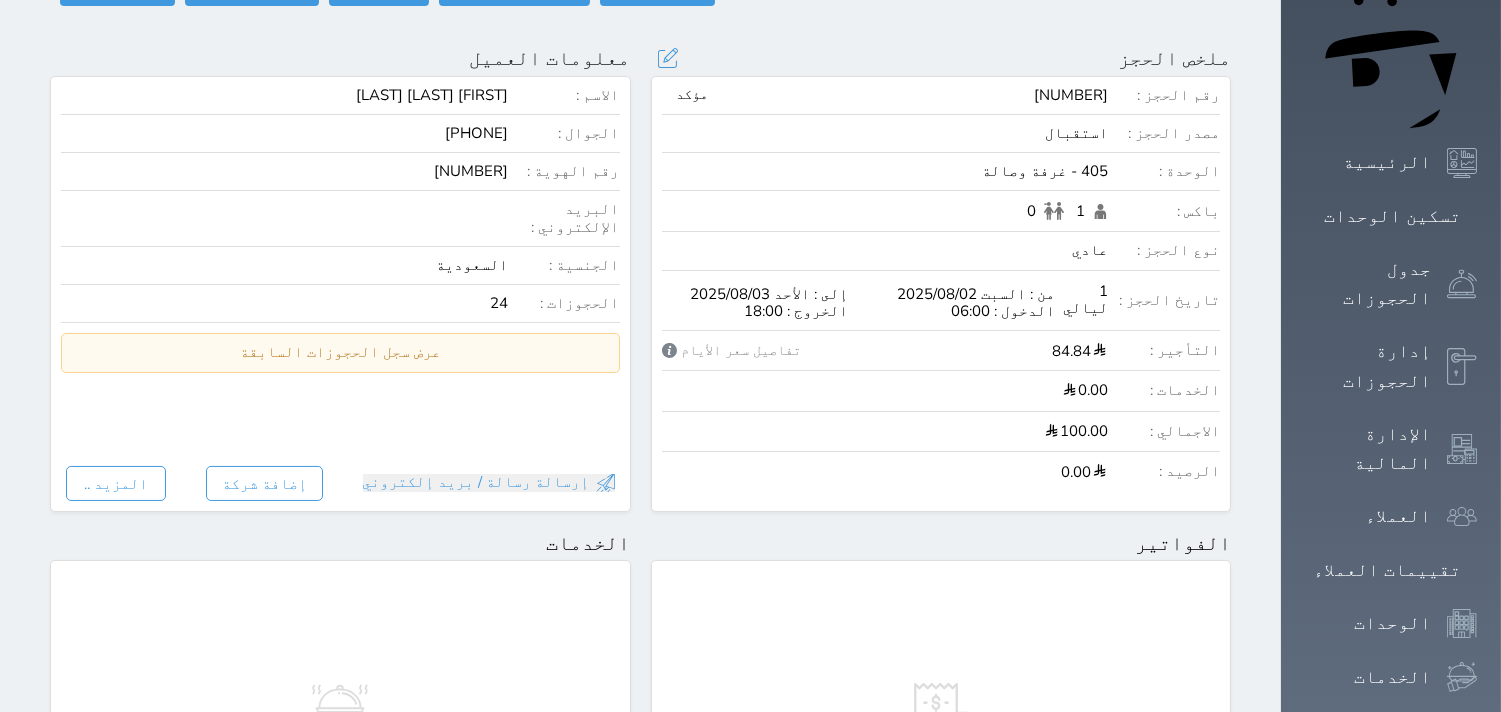 scroll, scrollTop: 0, scrollLeft: 0, axis: both 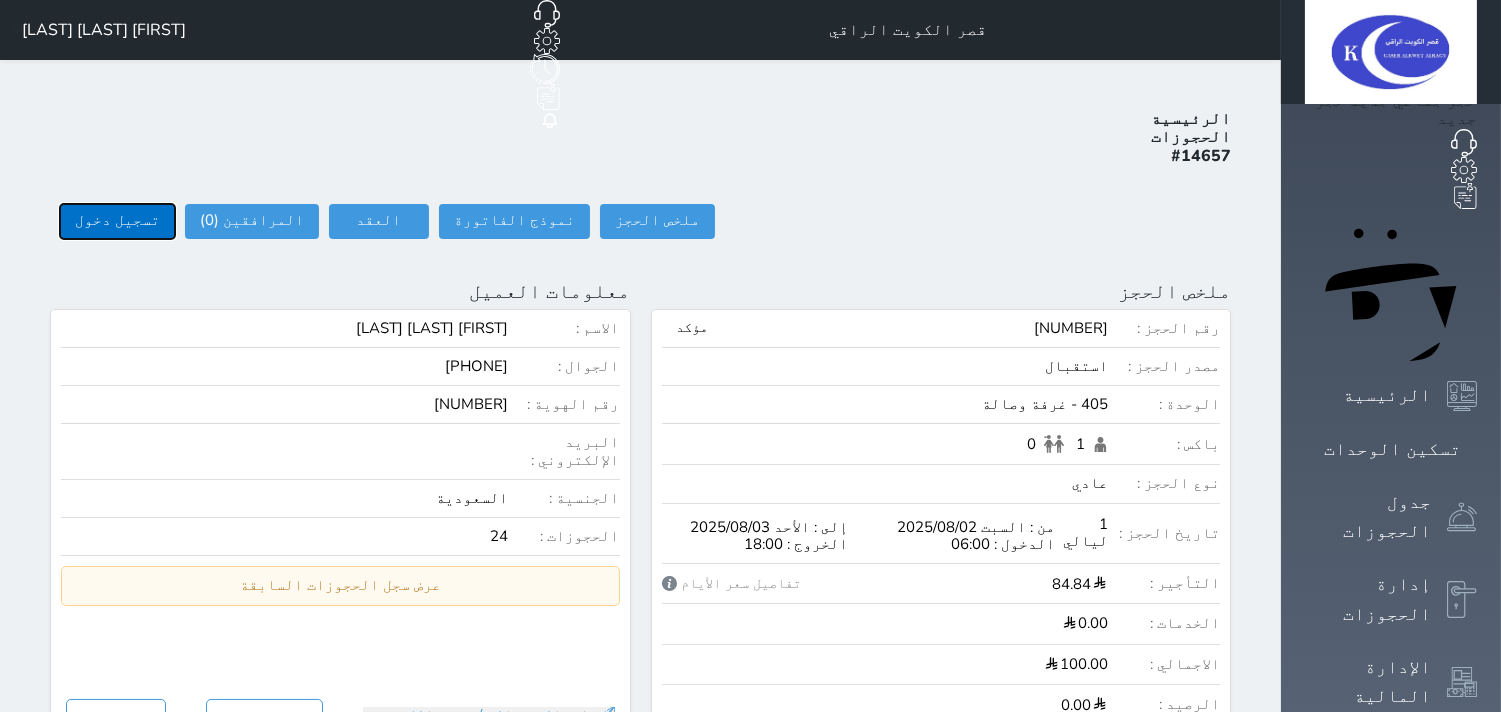 click on "تسجيل دخول" at bounding box center [117, 221] 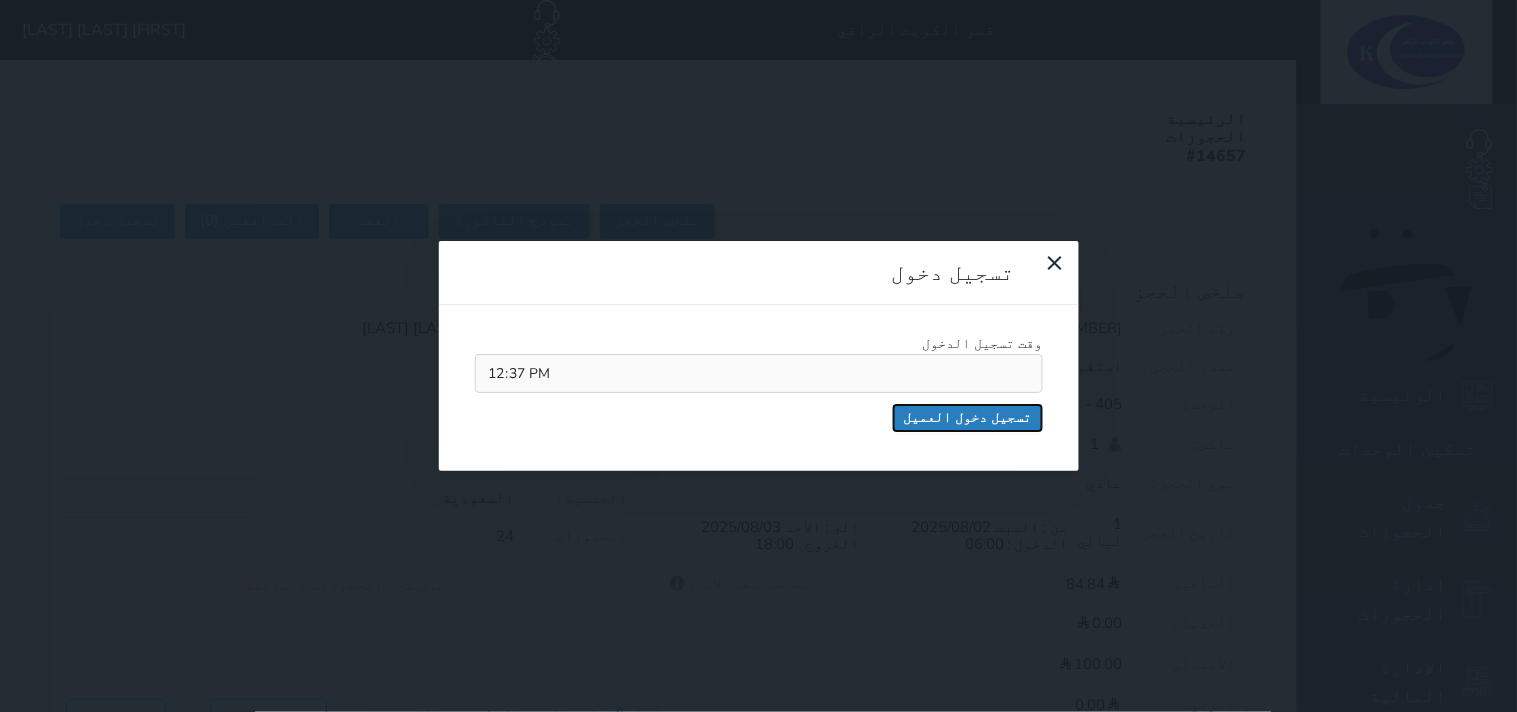 click on "تسجيل دخول العميل" at bounding box center (968, 418) 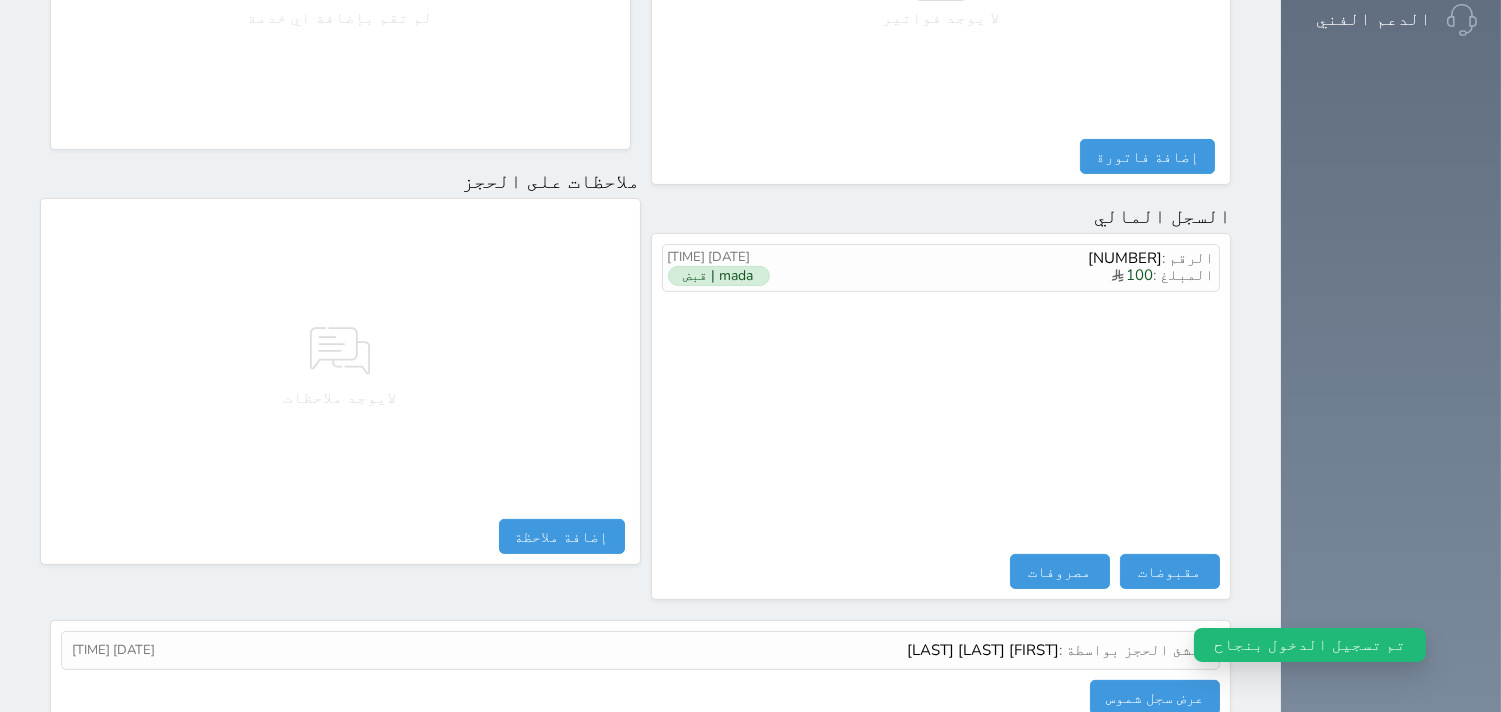 scroll, scrollTop: 1068, scrollLeft: 0, axis: vertical 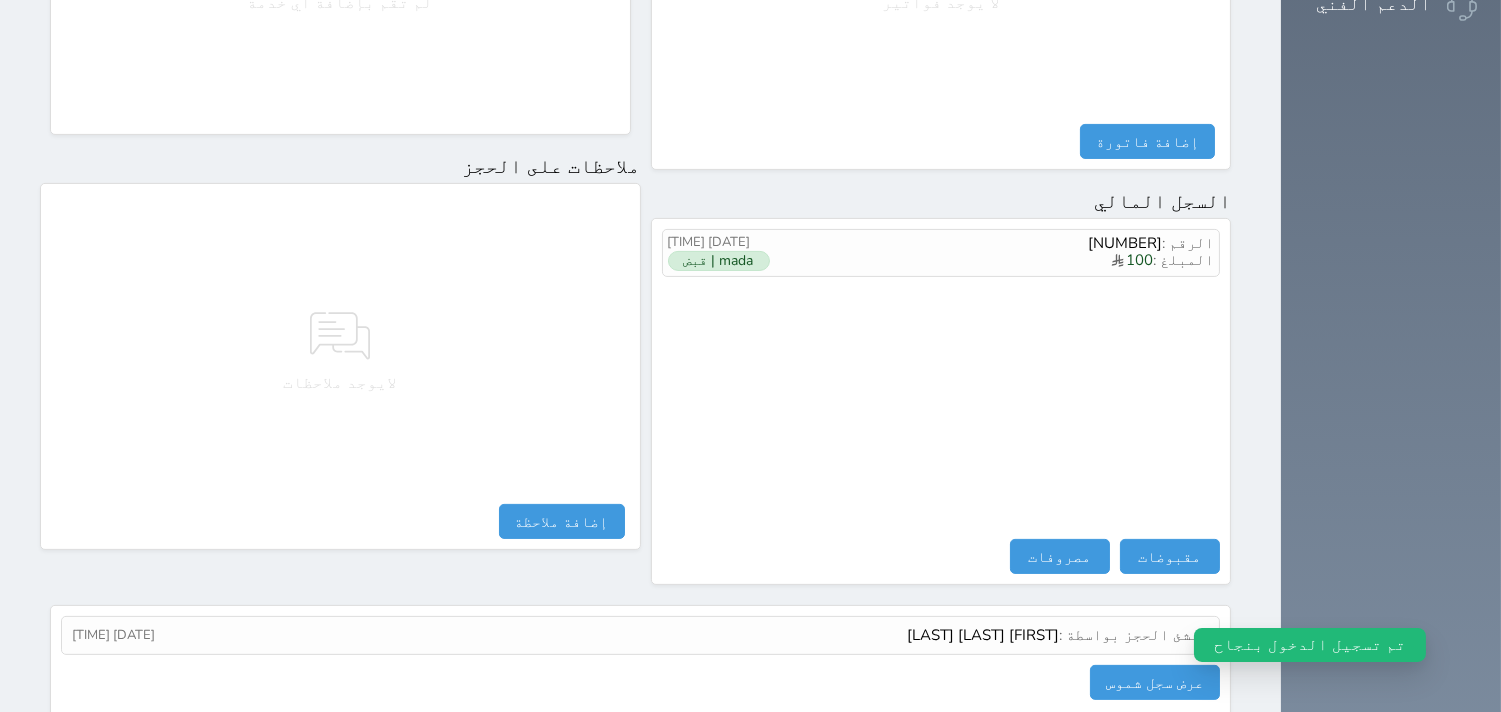 click on "تم تسجيل الدخول بنجاح" at bounding box center (1310, 645) 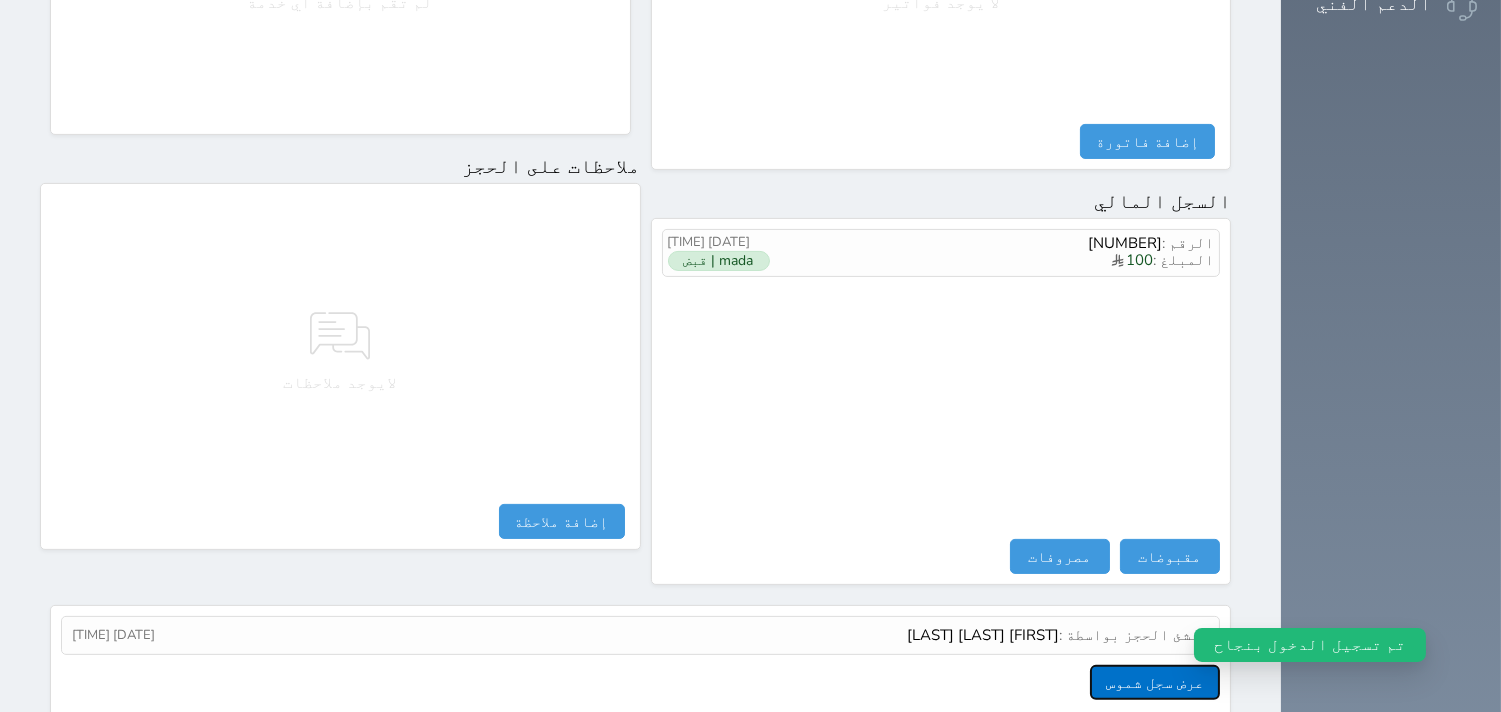 click on "عرض سجل شموس" at bounding box center (1155, 682) 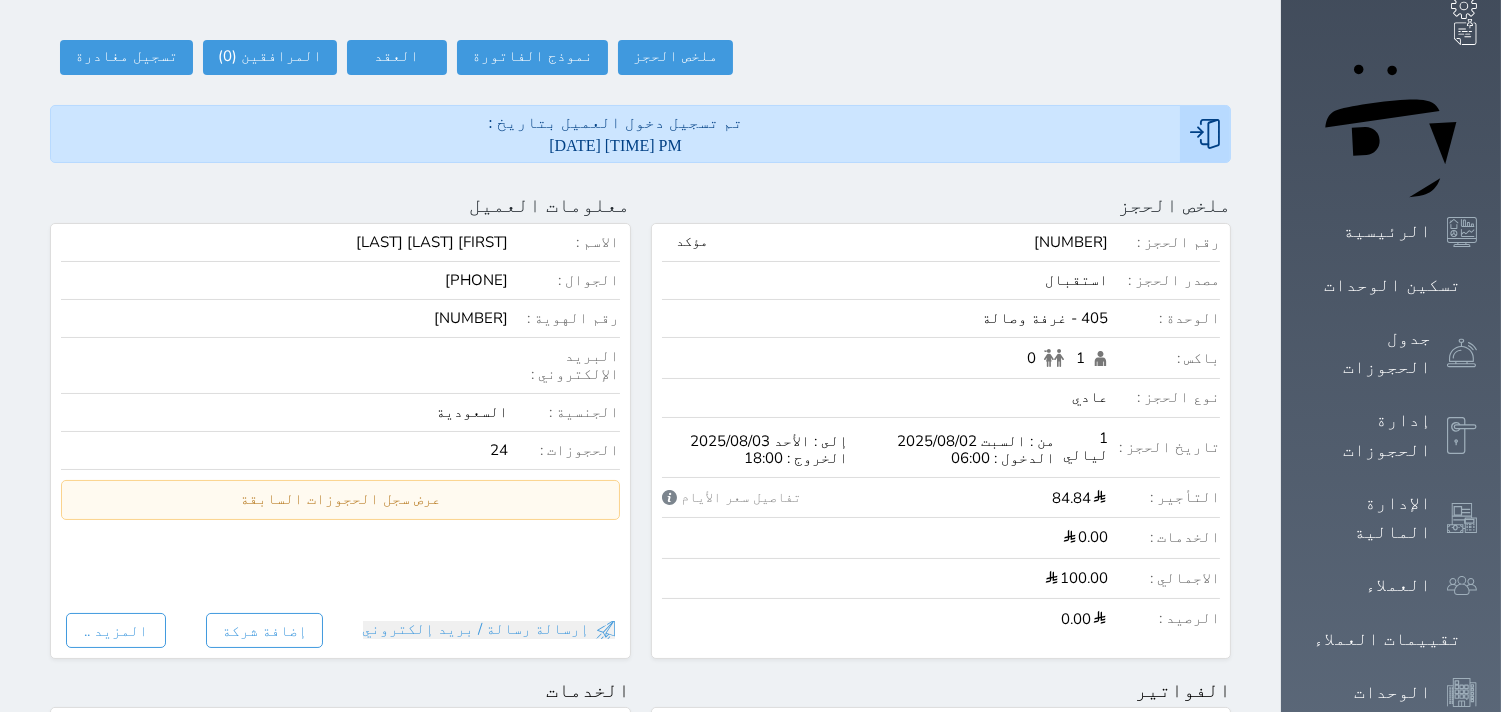 scroll, scrollTop: 0, scrollLeft: 0, axis: both 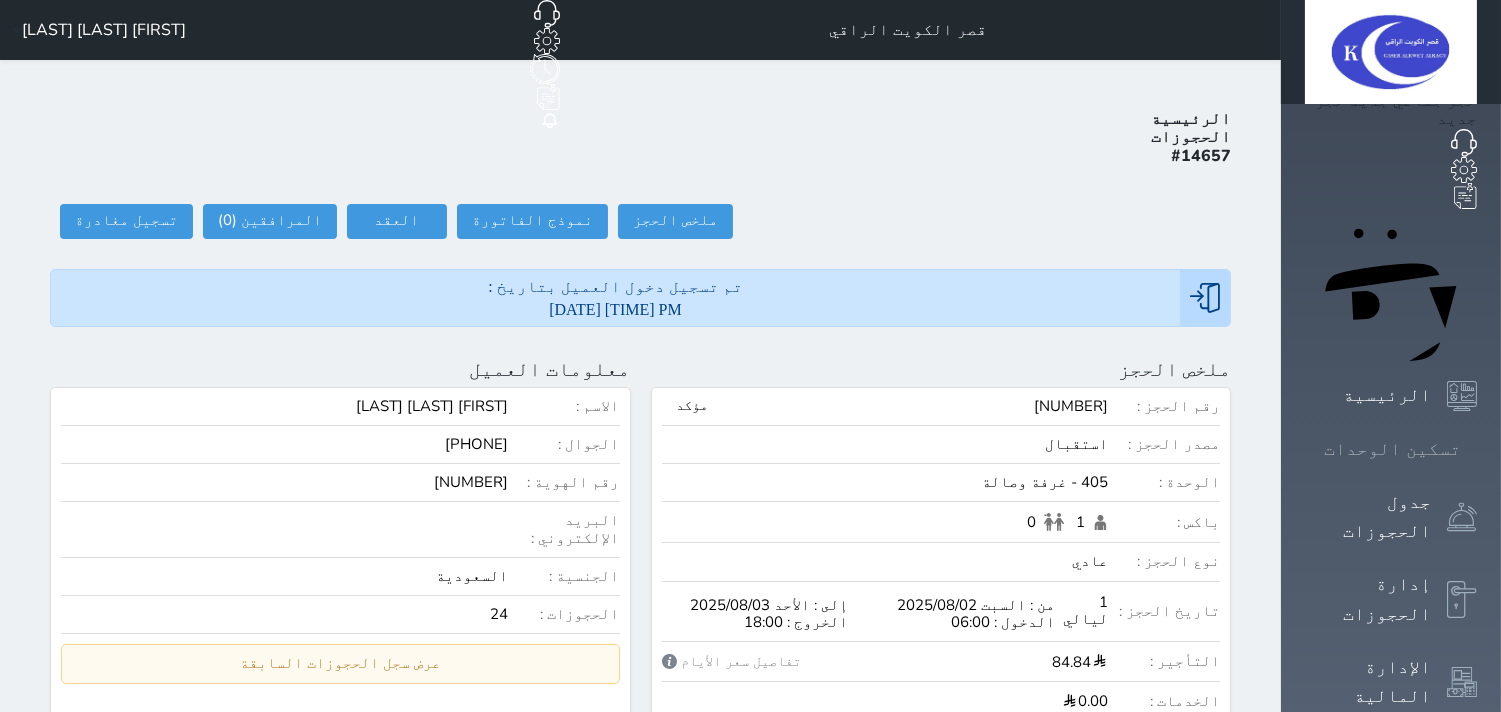 click at bounding box center [1477, 449] 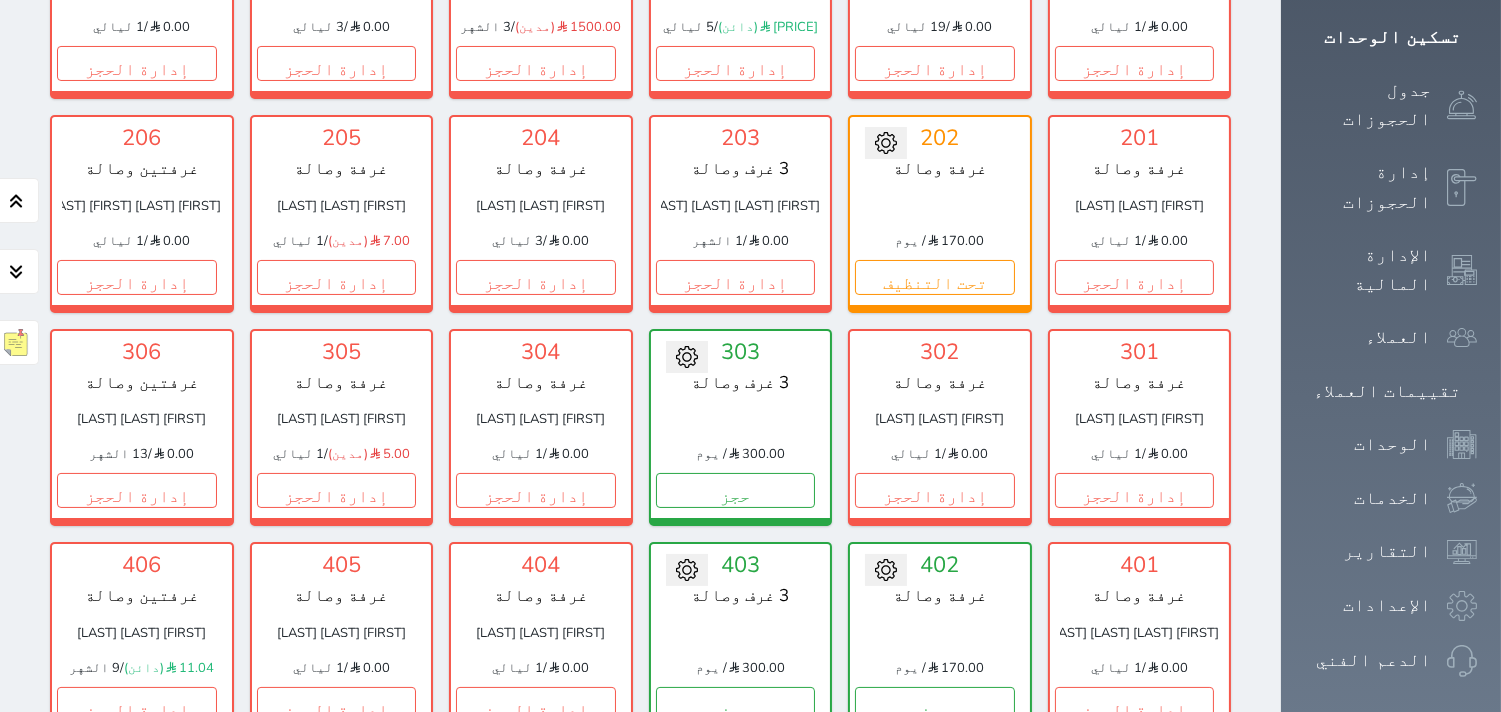 scroll, scrollTop: 411, scrollLeft: 0, axis: vertical 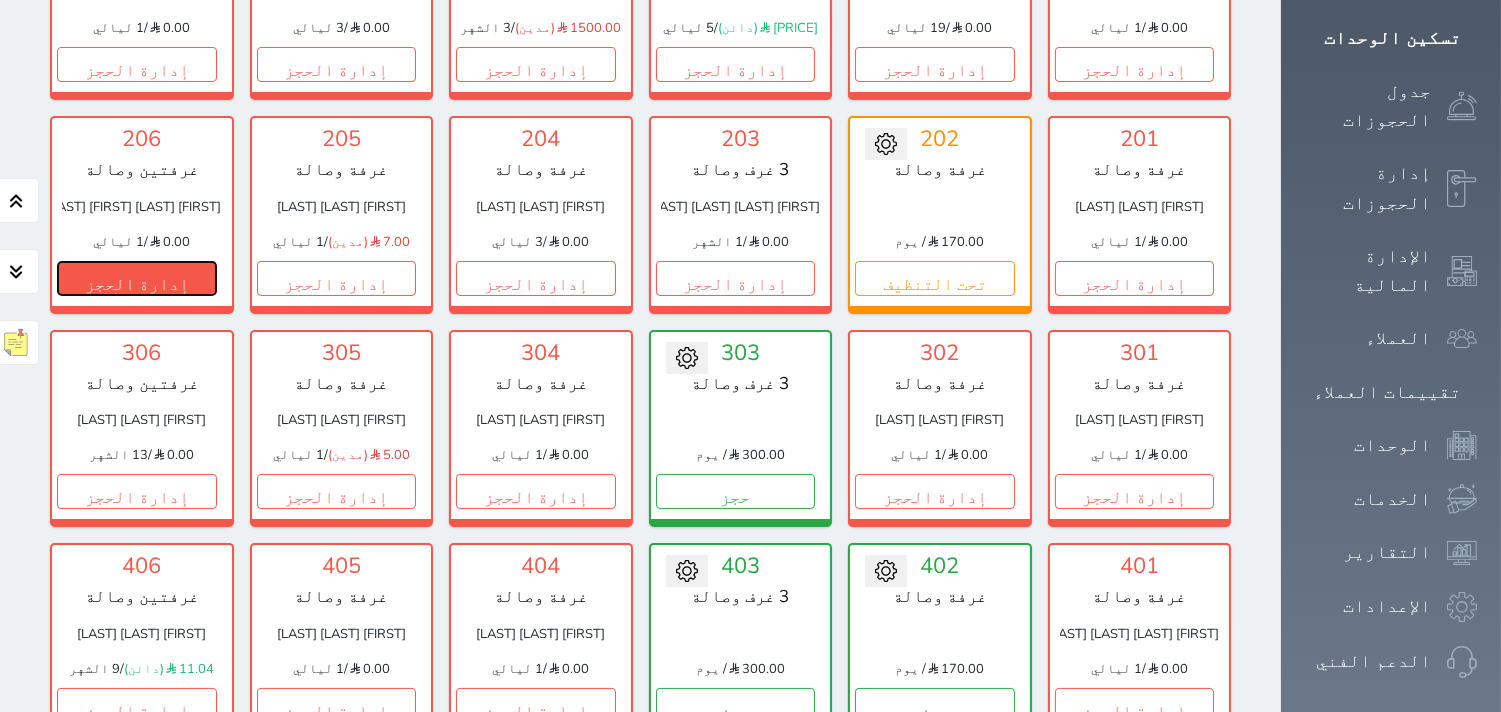 click on "إدارة الحجز" at bounding box center [137, 278] 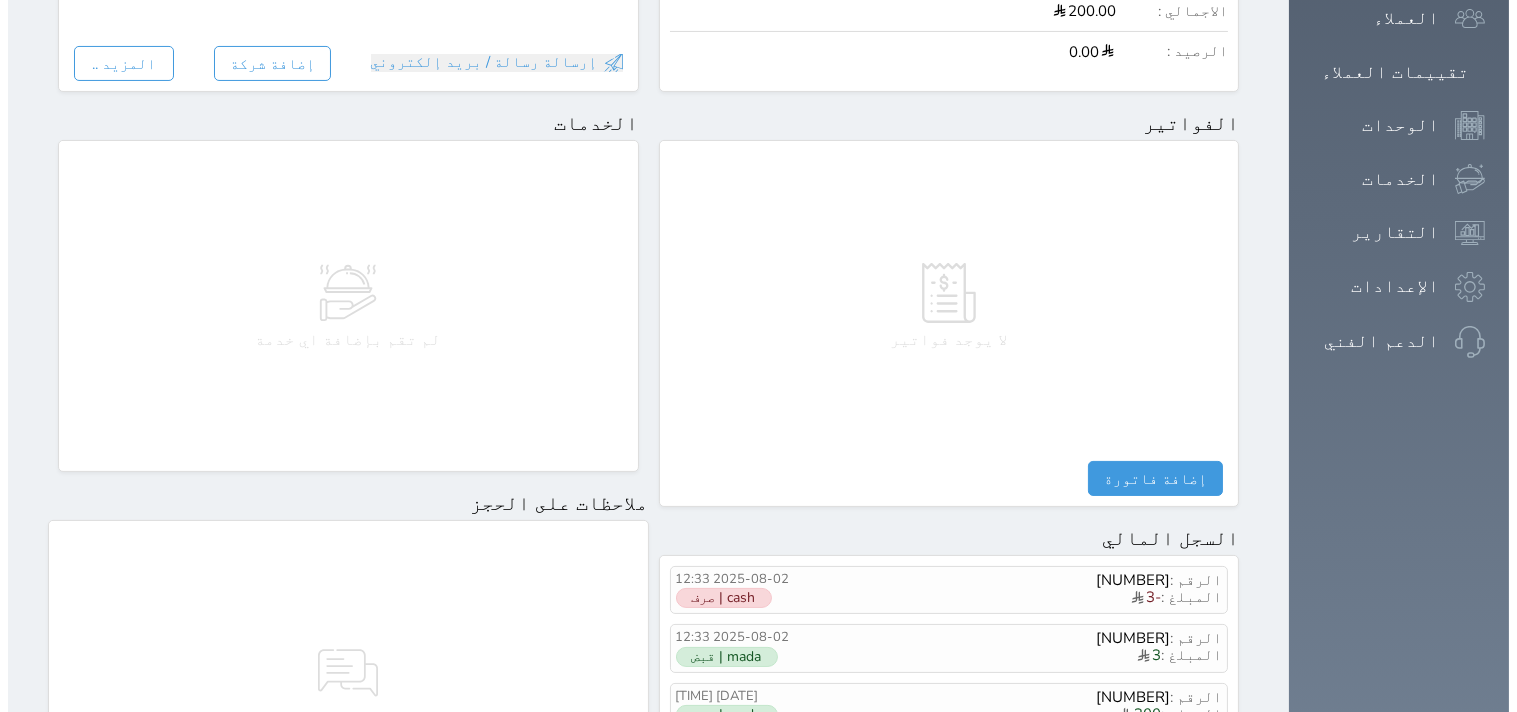 scroll, scrollTop: 1000, scrollLeft: 0, axis: vertical 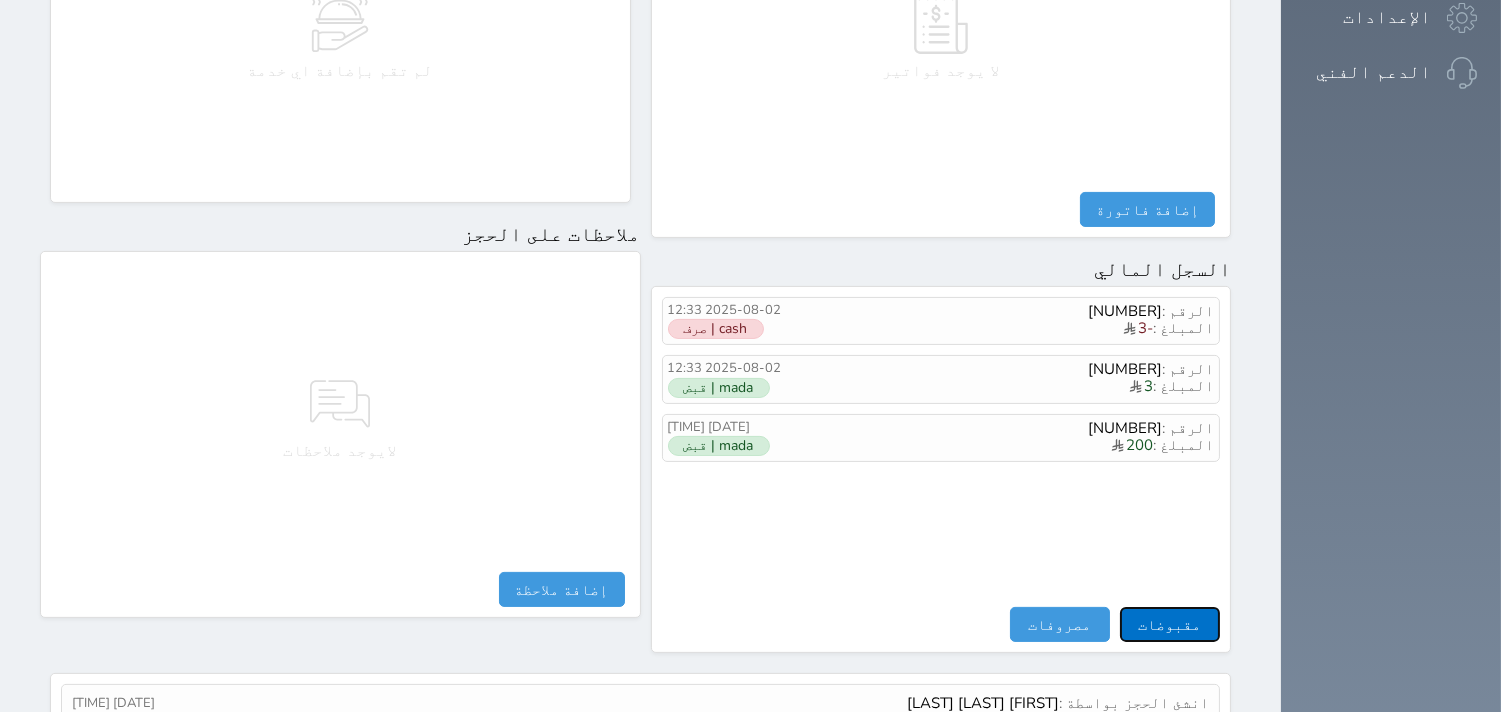 click on "مقبوضات" at bounding box center [1170, 624] 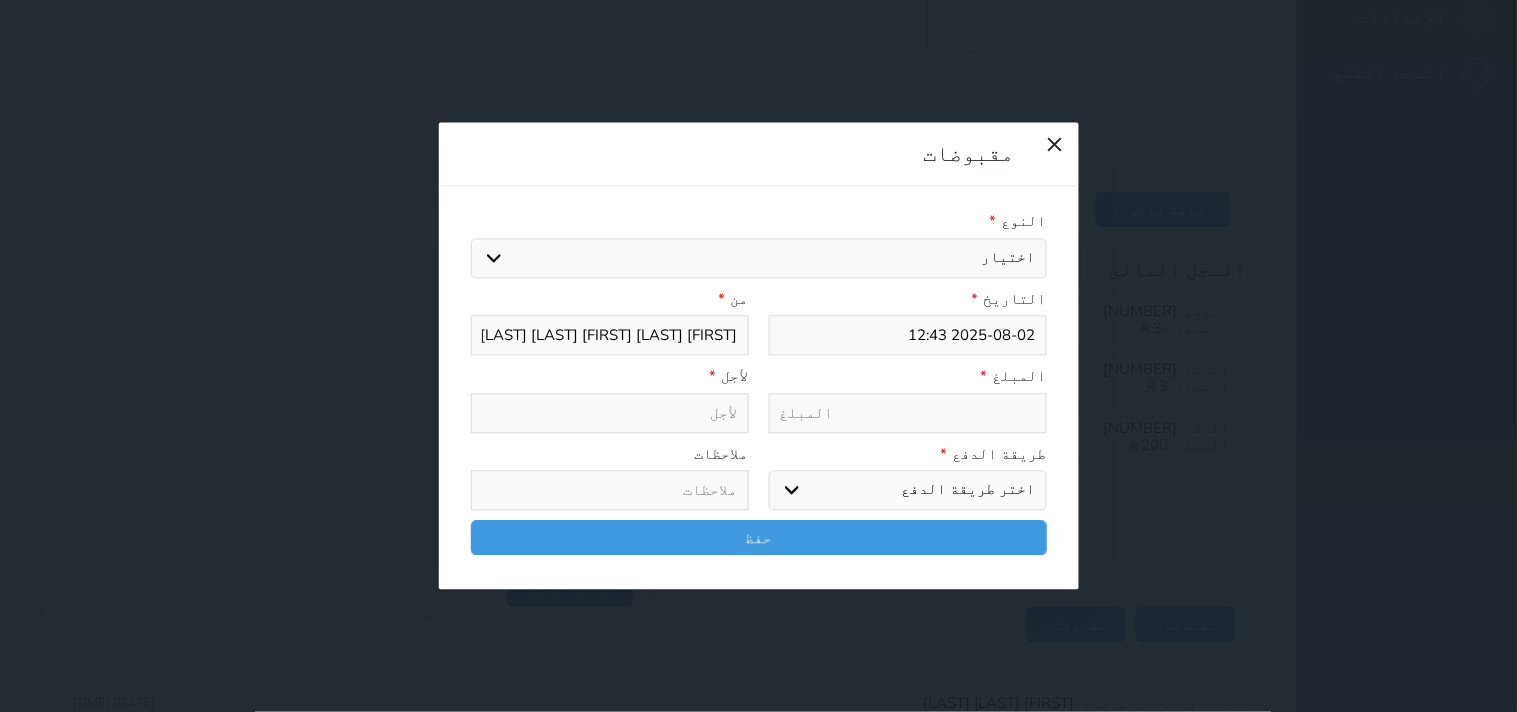 click on "اختيار   مقبوضات عامة قيمة إيجار فواتير تامين عربون لا ينطبق آخر مغسلة واي فاي - الإنترنت مواقف السيارات طعام الأغذية والمشروبات مشروبات المشروبات الباردة المشروبات الساخنة الإفطار غداء عشاء مخبز و كعك حمام سباحة الصالة الرياضية سبا و خدمات الجمال اختيار وإسقاط (خدمات النقل) ميني بار كابل - تلفزيون سرير إضافي تصفيف الشعر التسوق خدمات الجولات السياحية المنظمة خدمات الدليل السياحي الضريبه وبلدي" at bounding box center (759, 258) 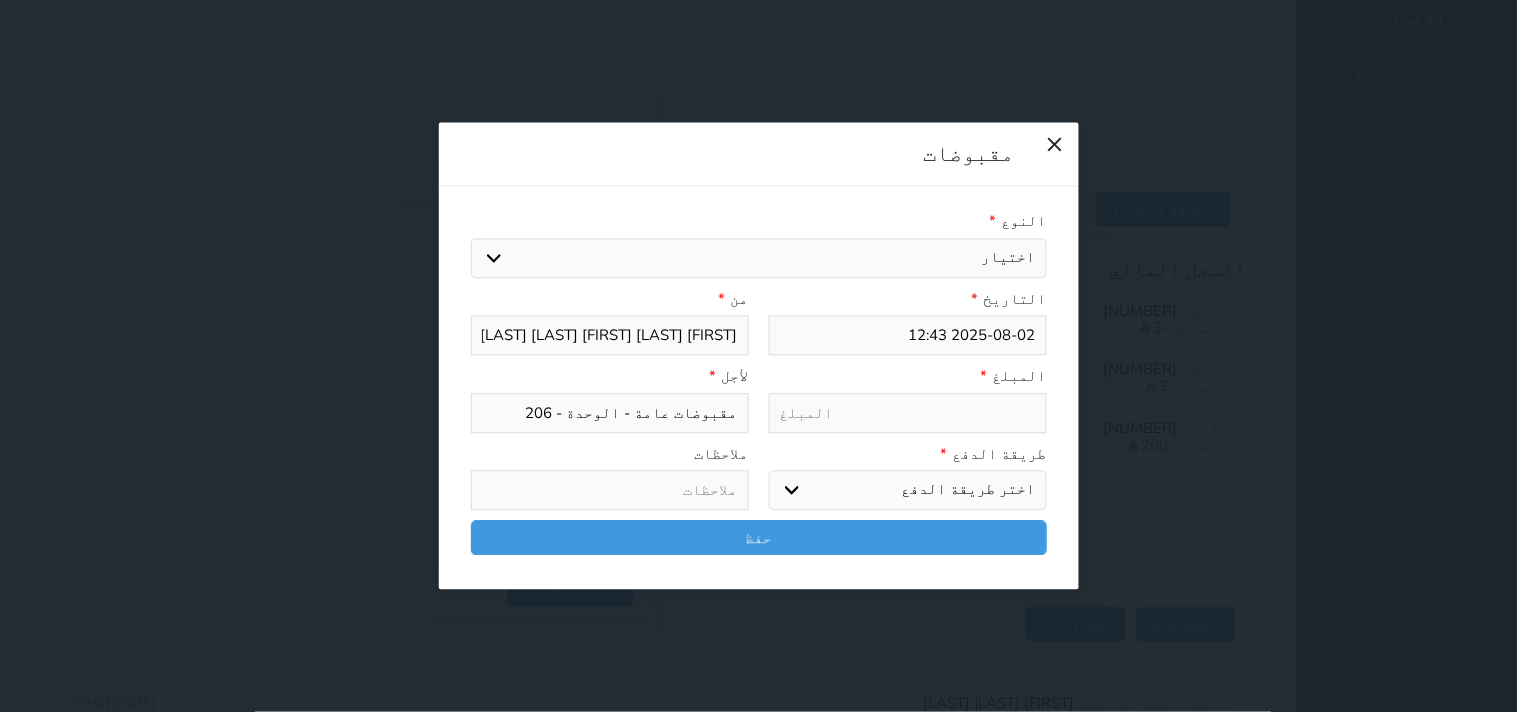 click at bounding box center [908, 413] 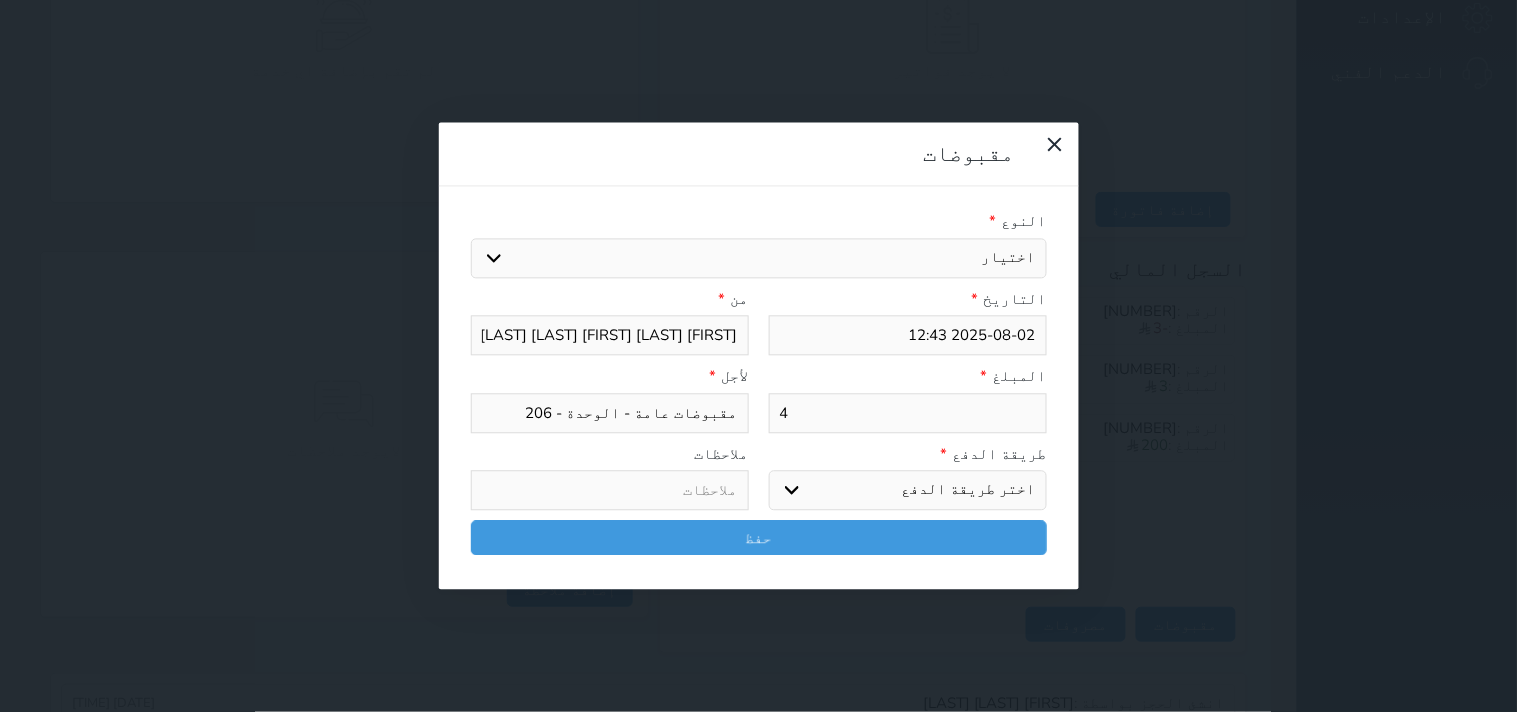 click on "اختر طريقة الدفع   دفع نقدى   تحويل بنكى   مدى   بطاقة ائتمان   آجل" at bounding box center [908, 491] 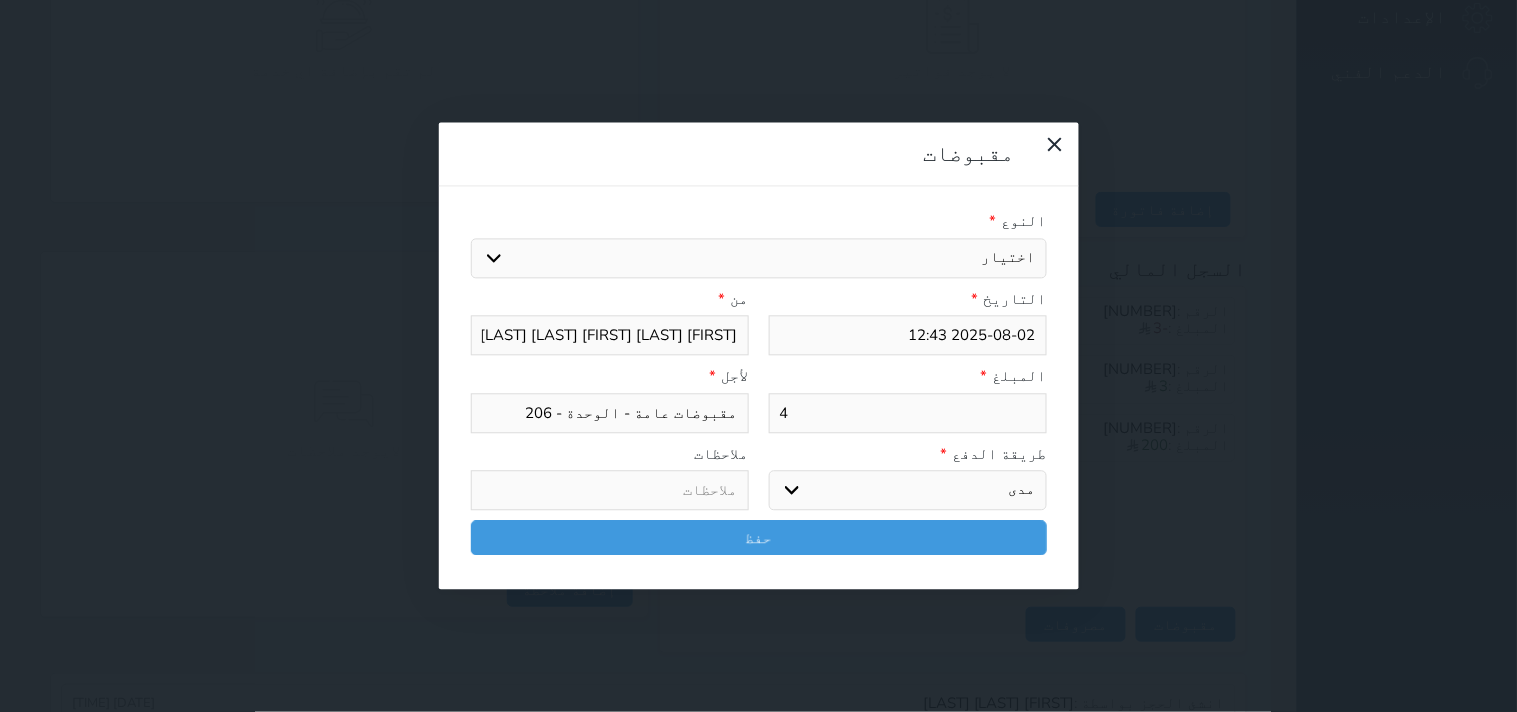 click on "اختر طريقة الدفع   دفع نقدى   تحويل بنكى   مدى   بطاقة ائتمان   آجل" at bounding box center [908, 491] 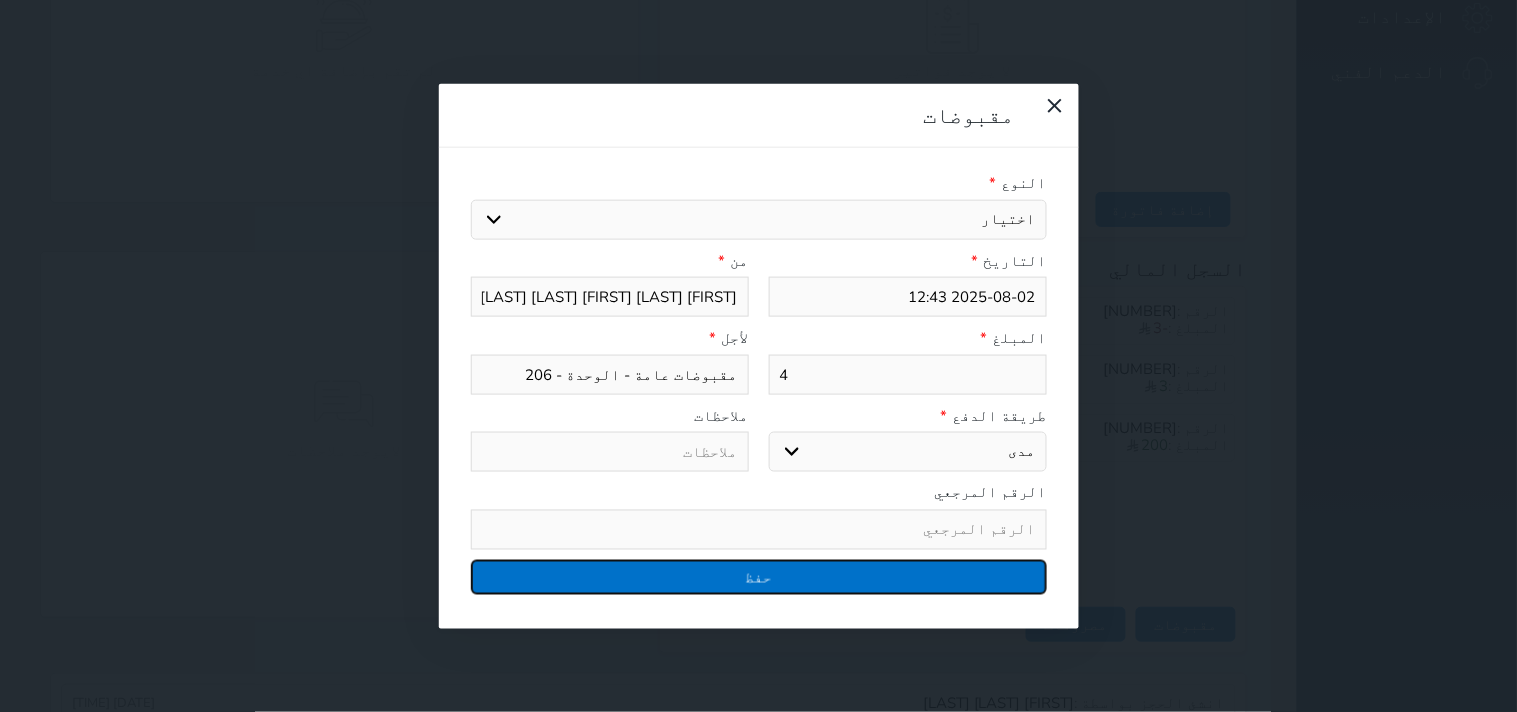 click on "حفظ" at bounding box center [759, 576] 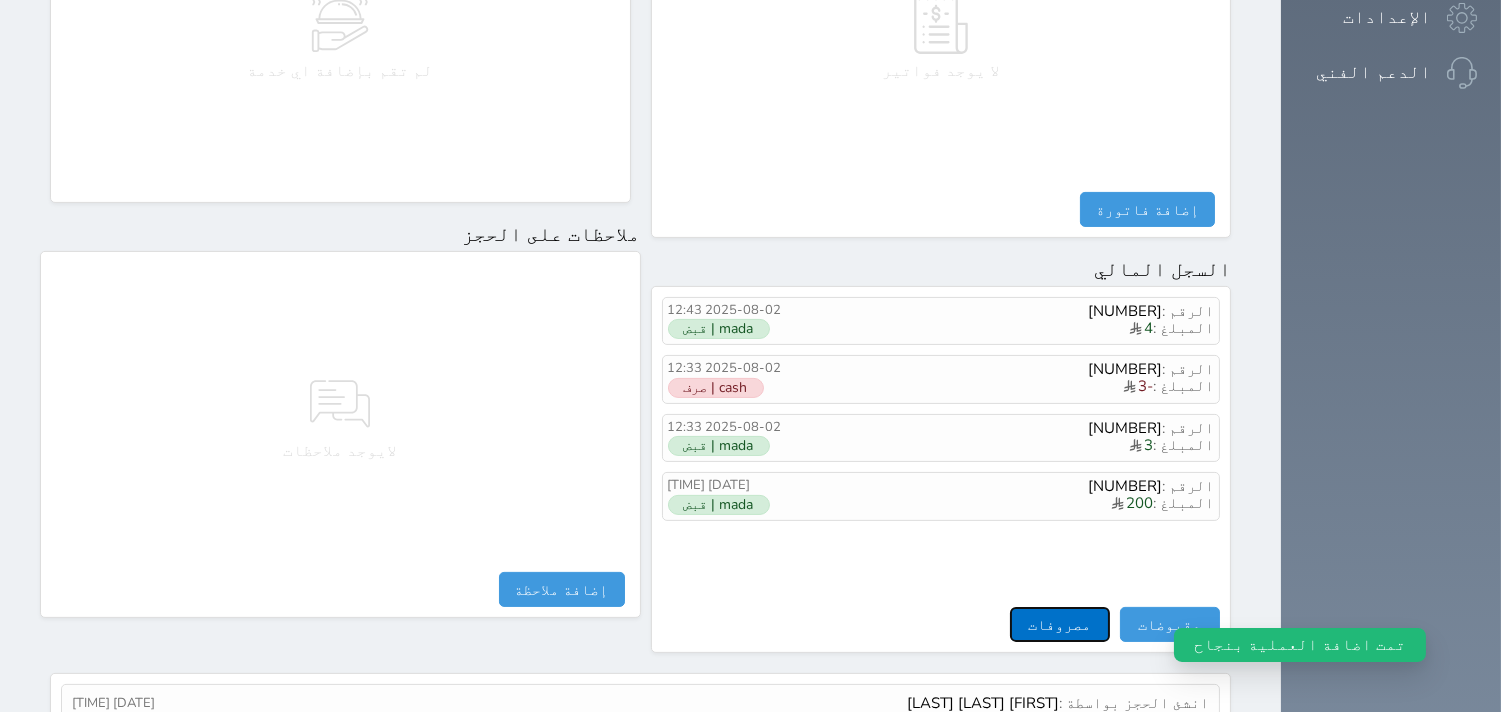 click on "مصروفات" at bounding box center [1060, 624] 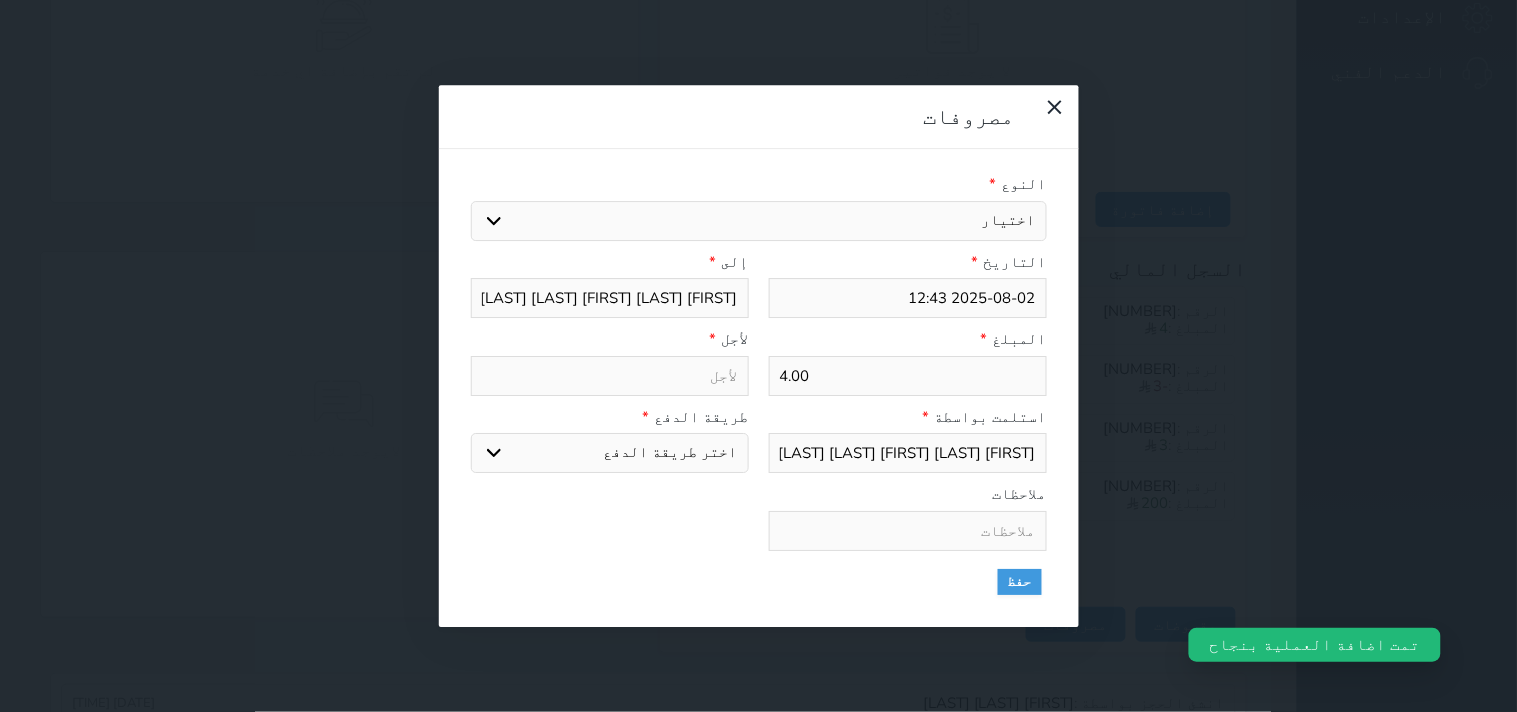 click on "النوع  *   اختيار   مرتجع إيجار رواتب صيانة مصروفات عامة استرجاع تامين استرجاع العربون الضريبه وبلدي" at bounding box center [759, 207] 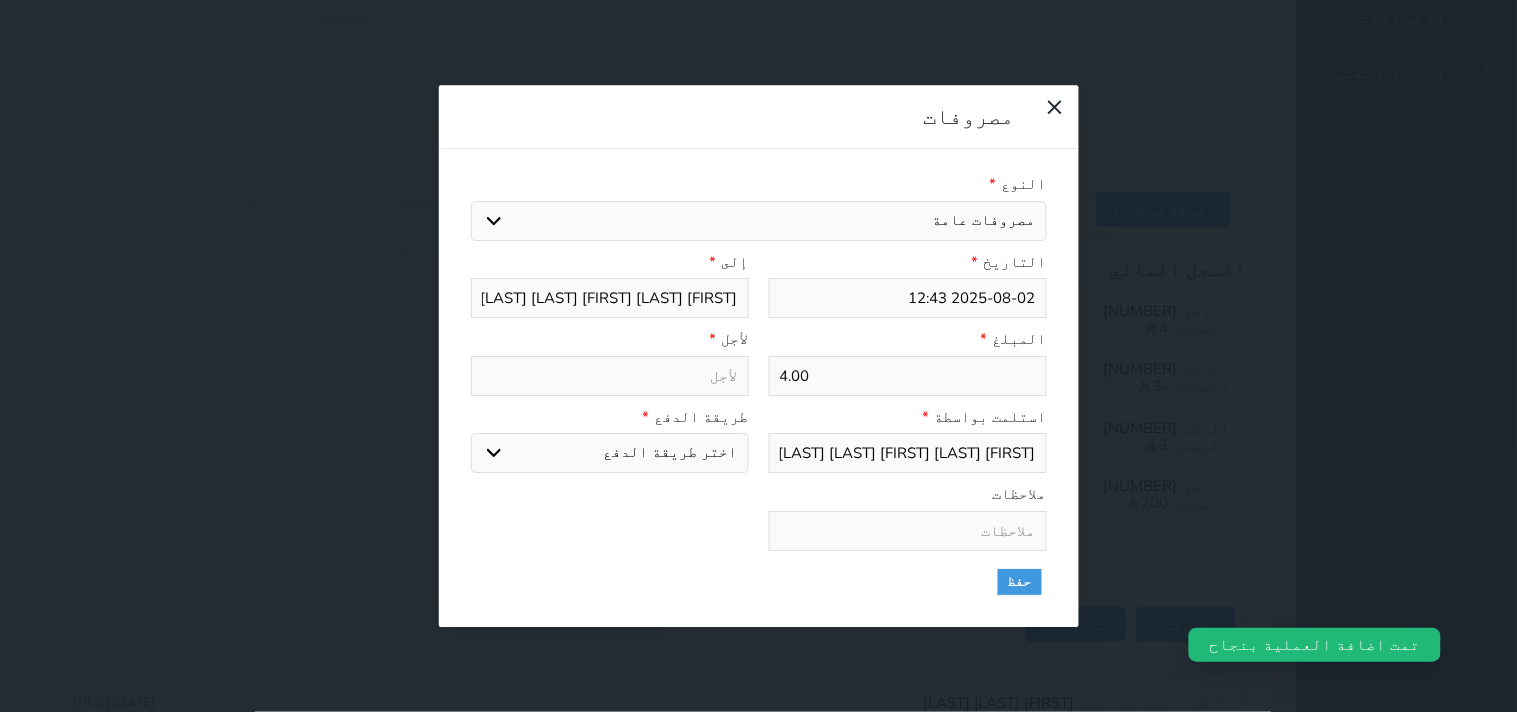 click on "اختيار   مرتجع إيجار رواتب صيانة مصروفات عامة استرجاع تامين استرجاع العربون الضريبه وبلدي" at bounding box center (759, 221) 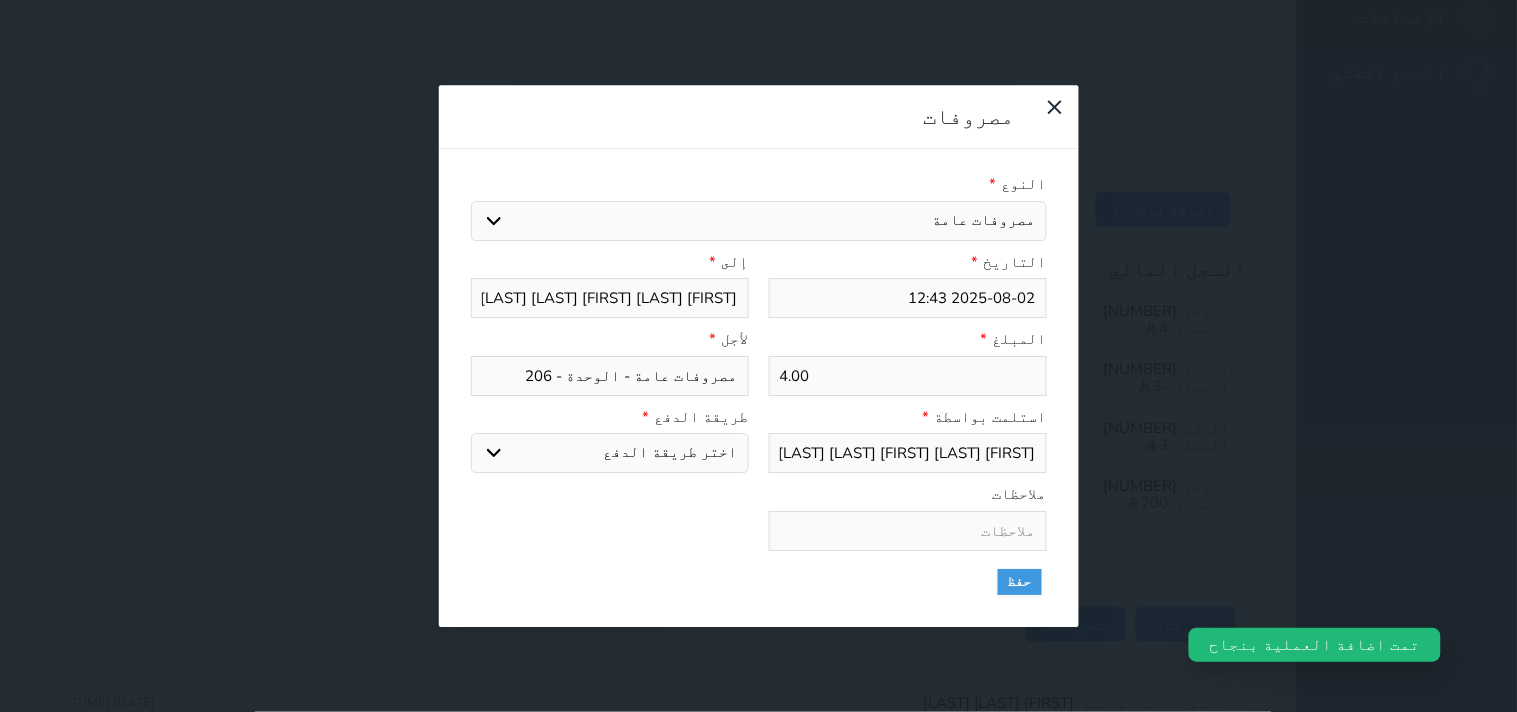 click on "اختر طريقة الدفع   دفع نقدى   تحويل بنكى   مدى   بطاقة ائتمان" at bounding box center (610, 453) 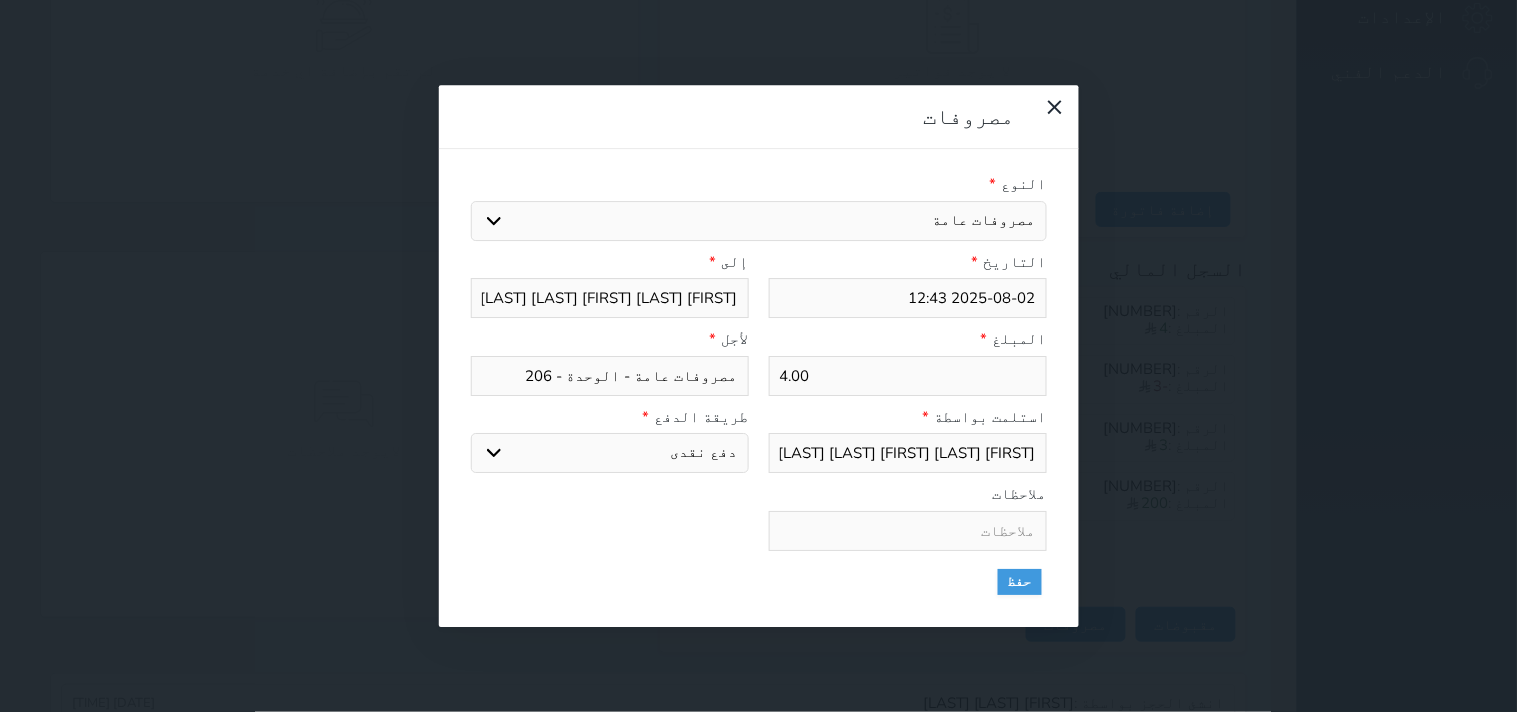 click on "اختر طريقة الدفع   دفع نقدى   تحويل بنكى   مدى   بطاقة ائتمان" at bounding box center [610, 453] 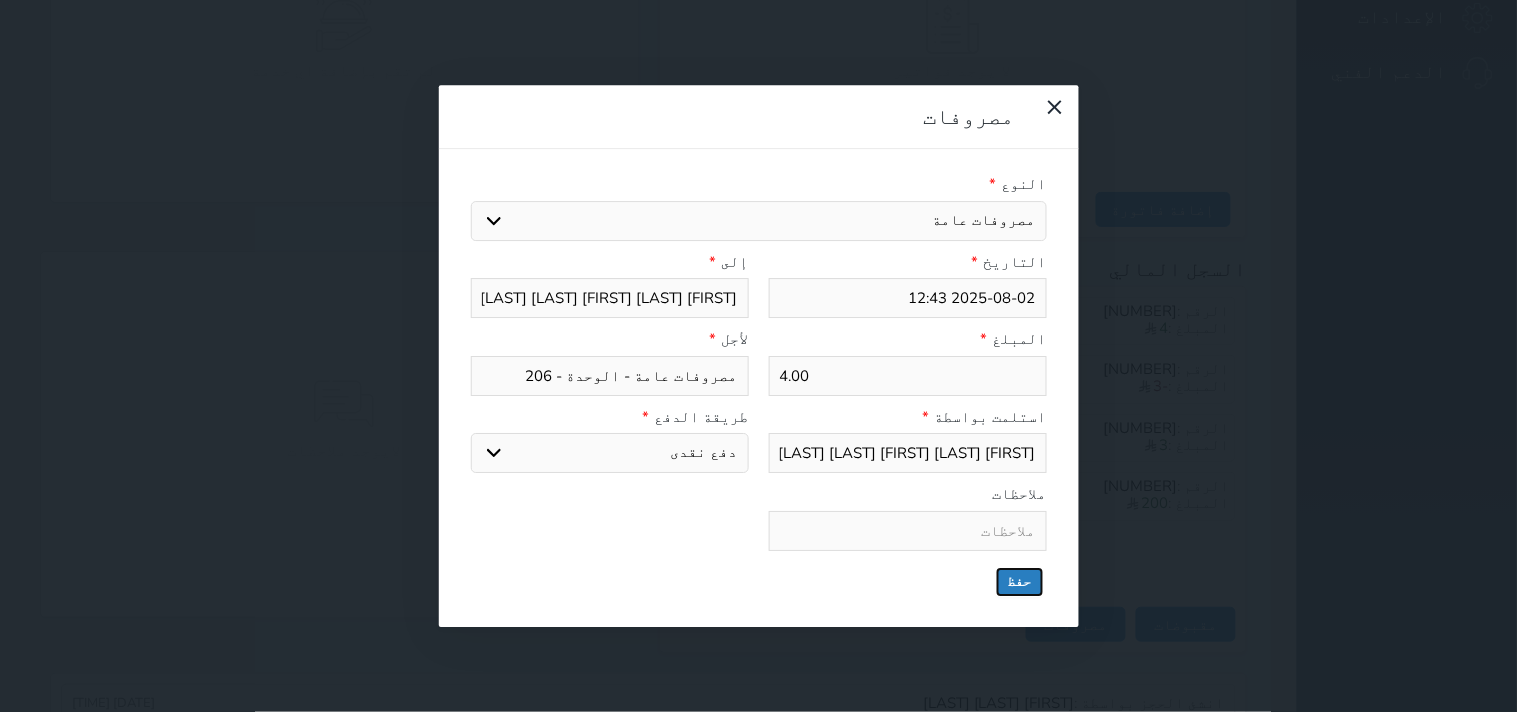 click on "حفظ" at bounding box center (1020, 582) 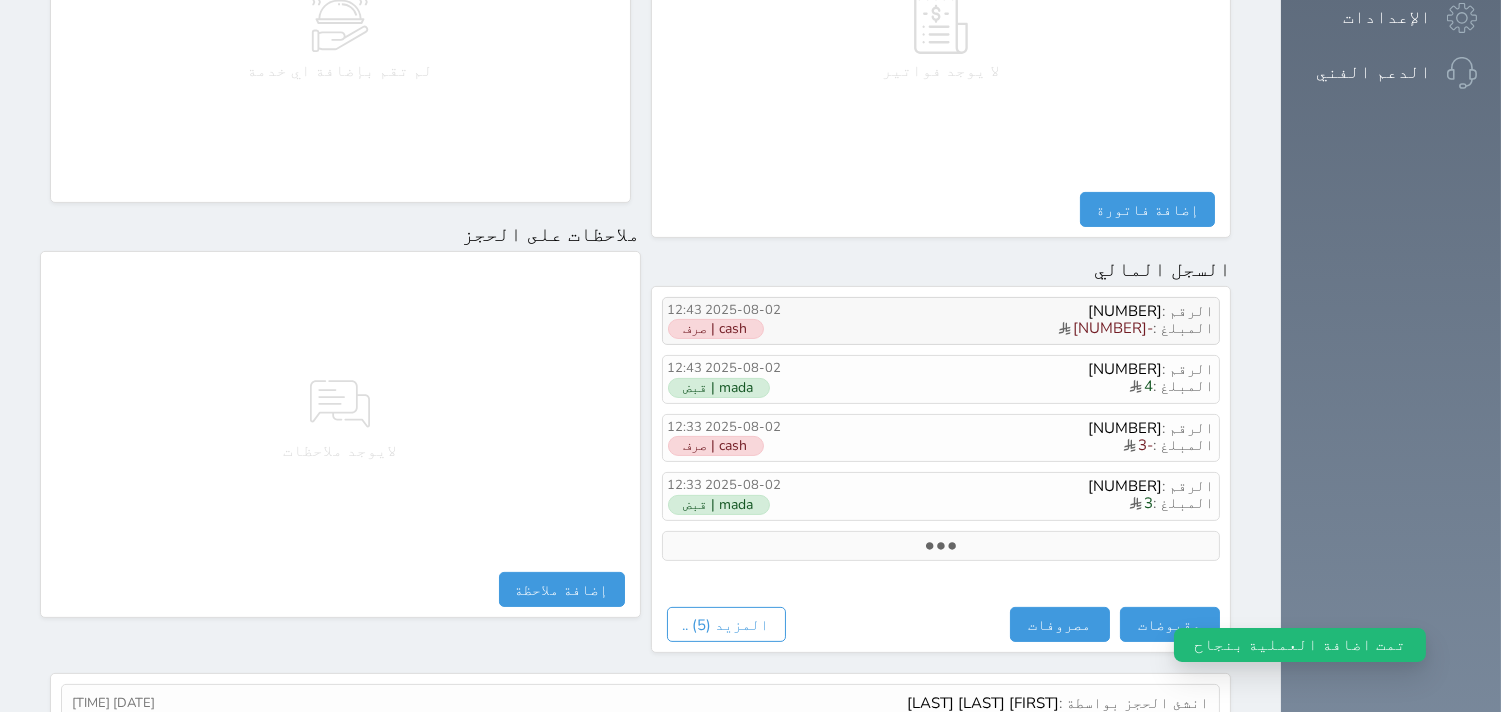 click on "cash | صرف" at bounding box center [750, 329] 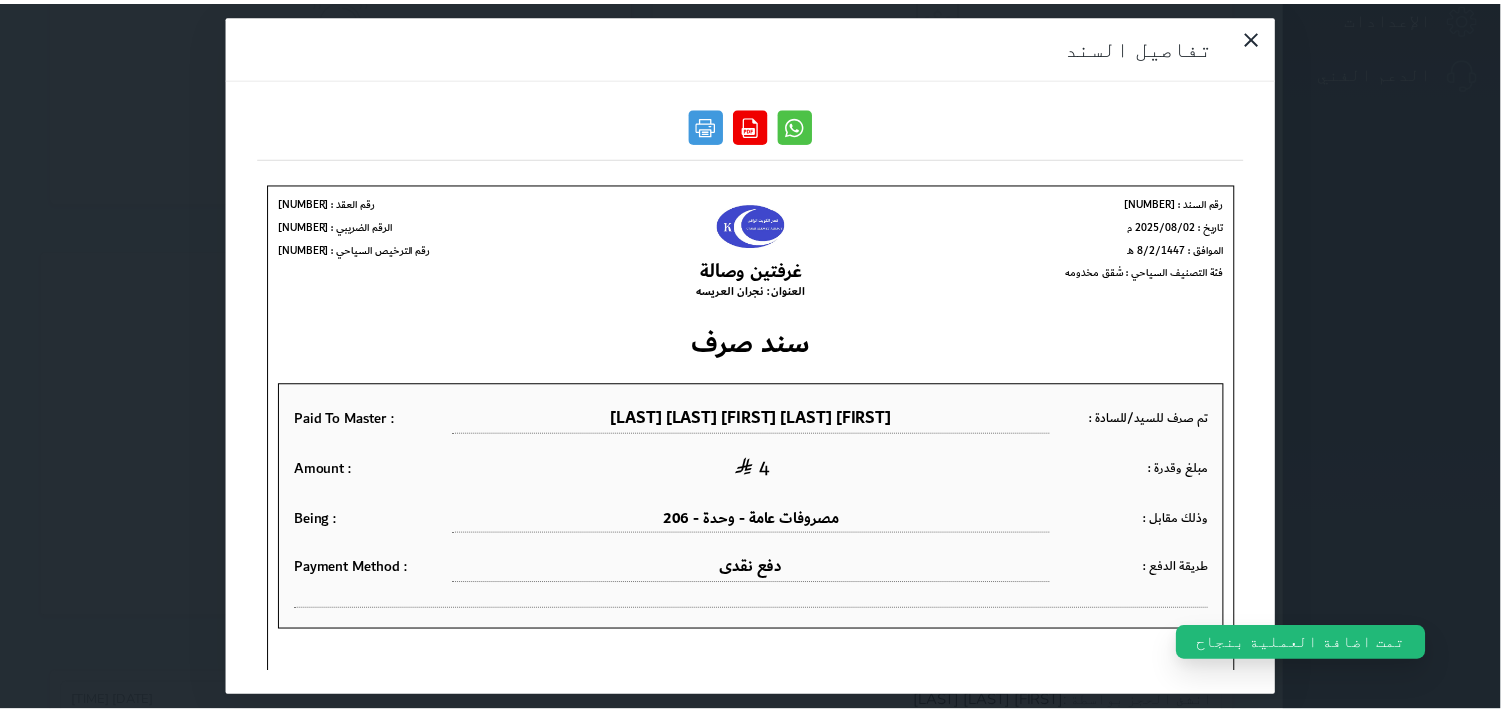 scroll, scrollTop: 0, scrollLeft: 0, axis: both 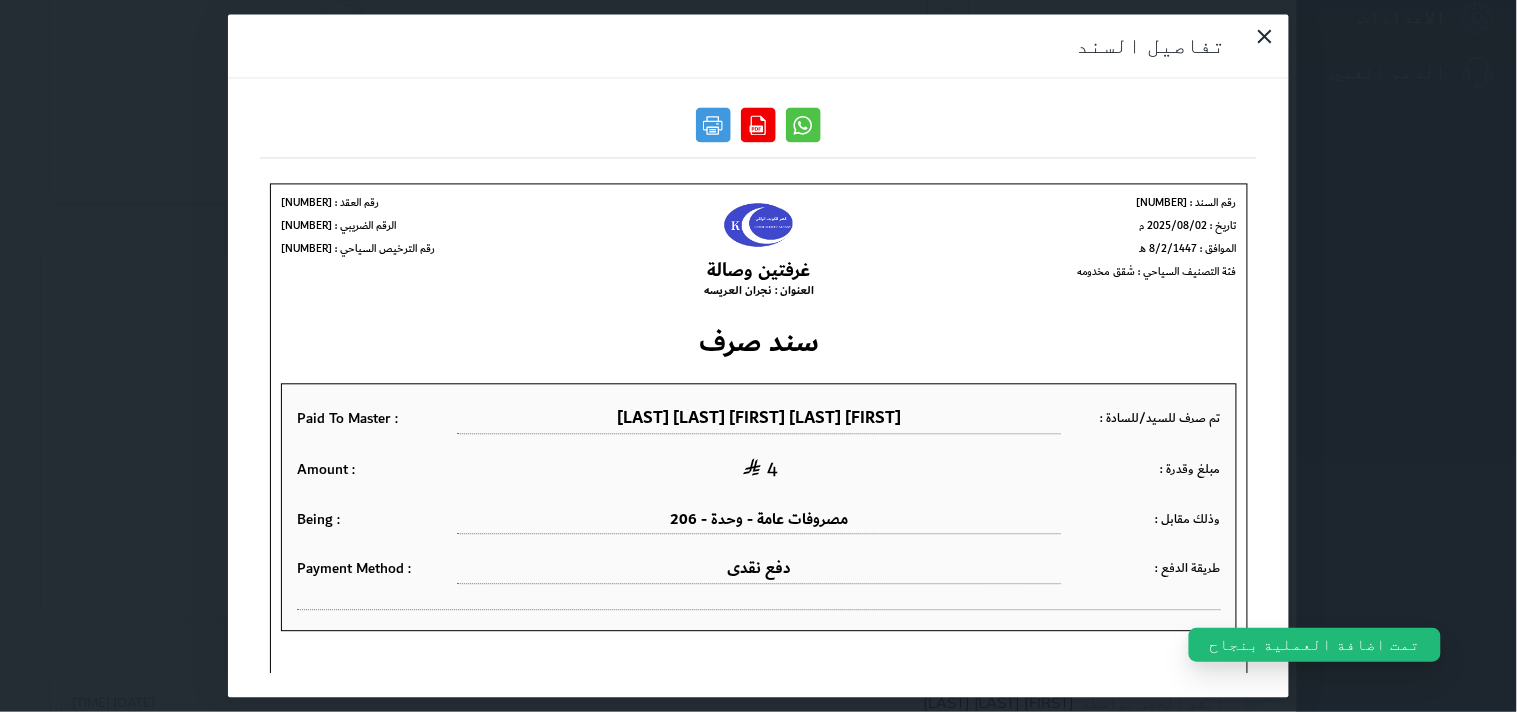 click on "مصروفات عامة   - وحدة -   206" at bounding box center (758, 520) 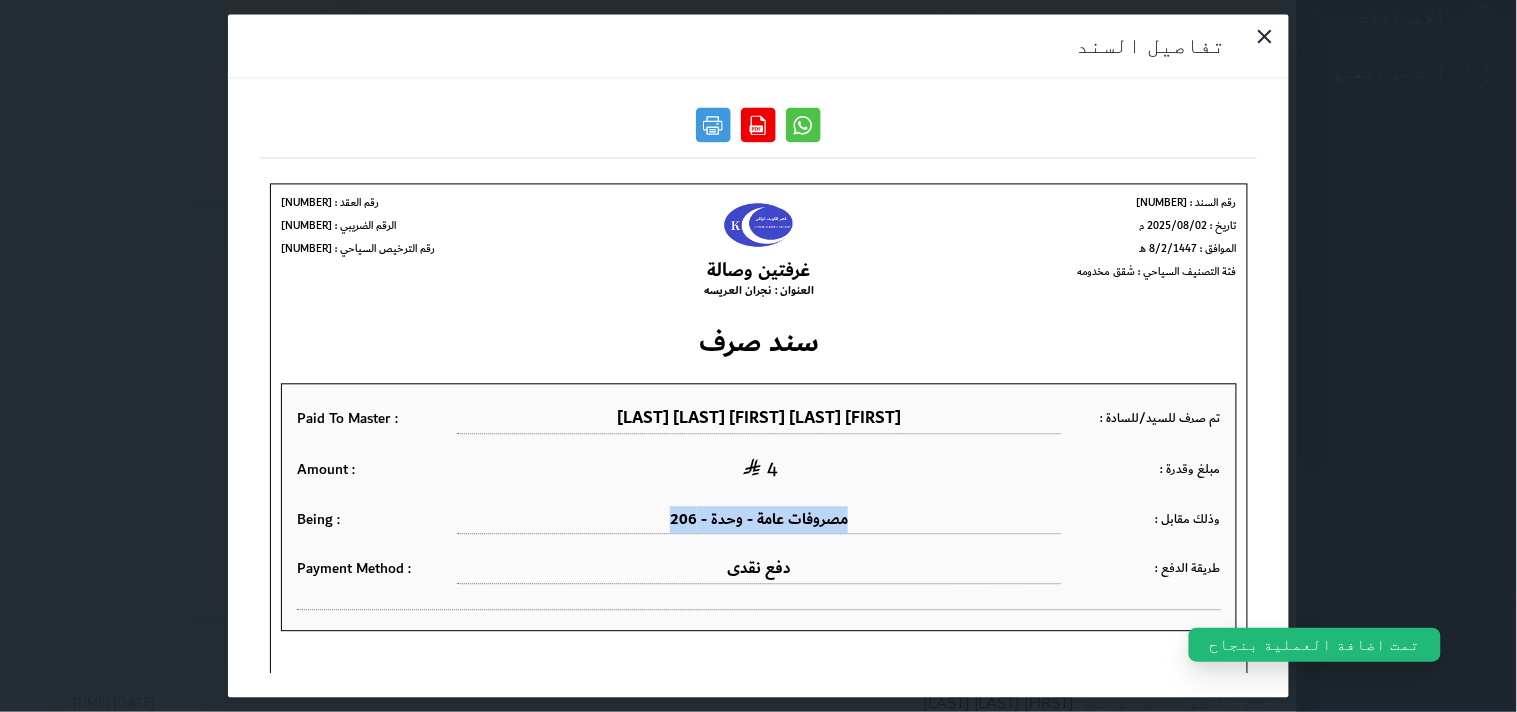 click on "مصروفات عامة   - وحدة -   206" at bounding box center [758, 520] 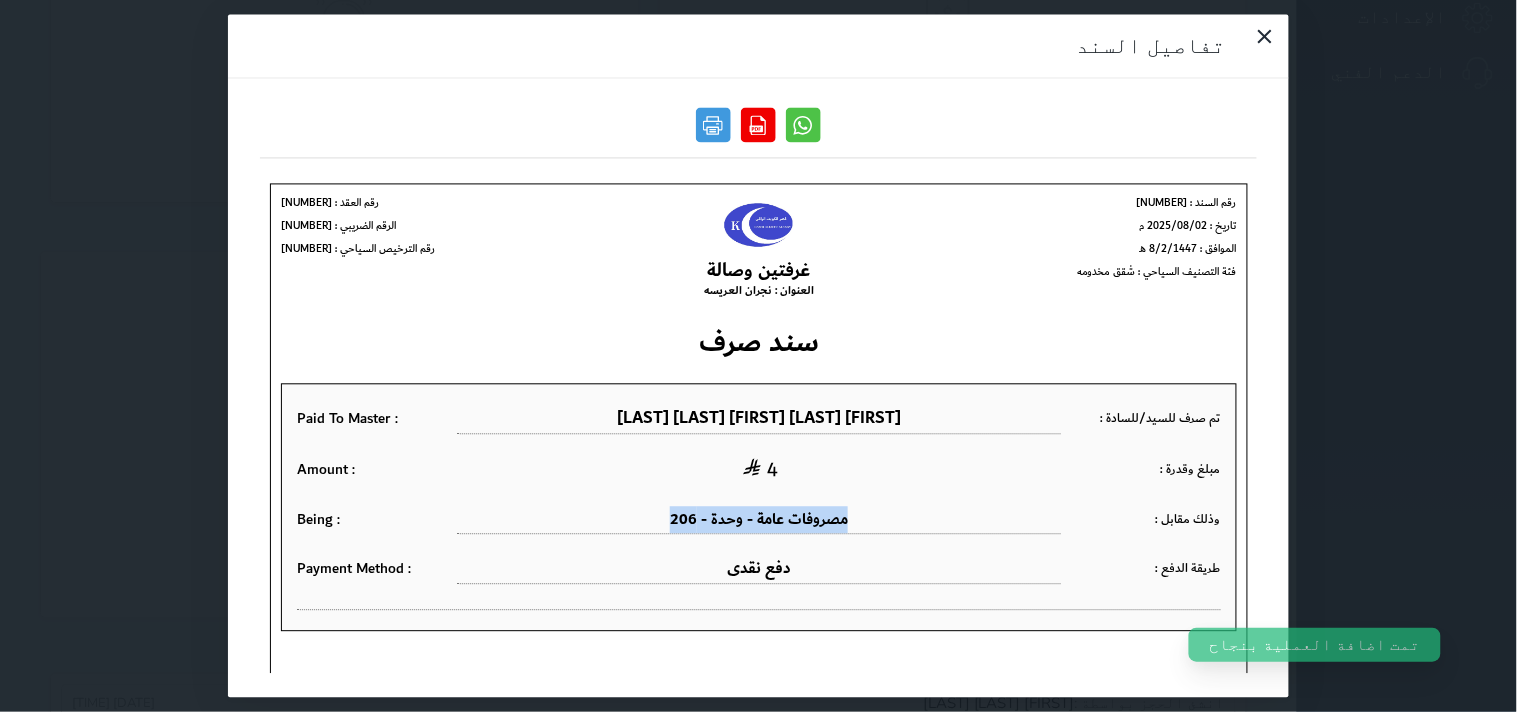 click on "مصروفات عامة   - وحدة -   206" at bounding box center (758, 520) 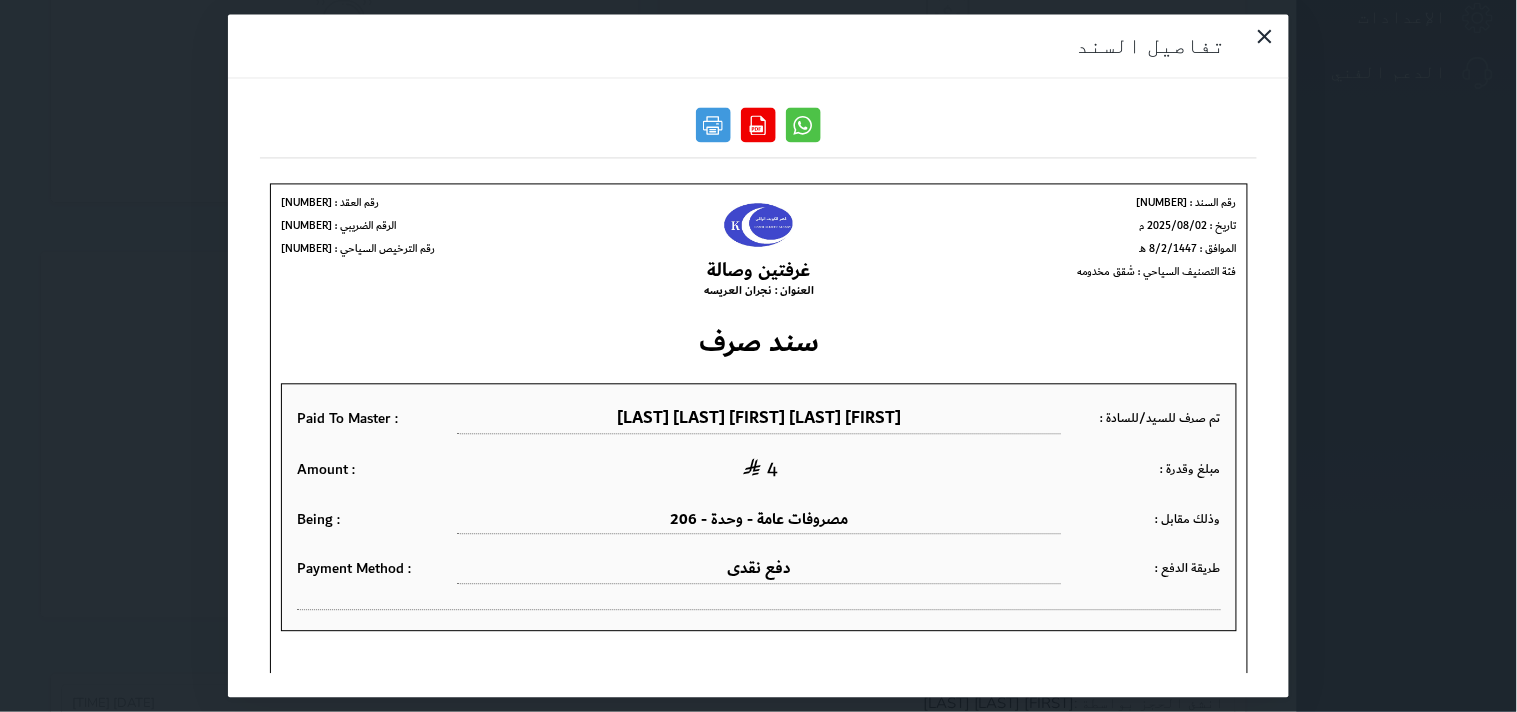 click on "مصروفات عامة   - وحدة -   206" at bounding box center [758, 520] 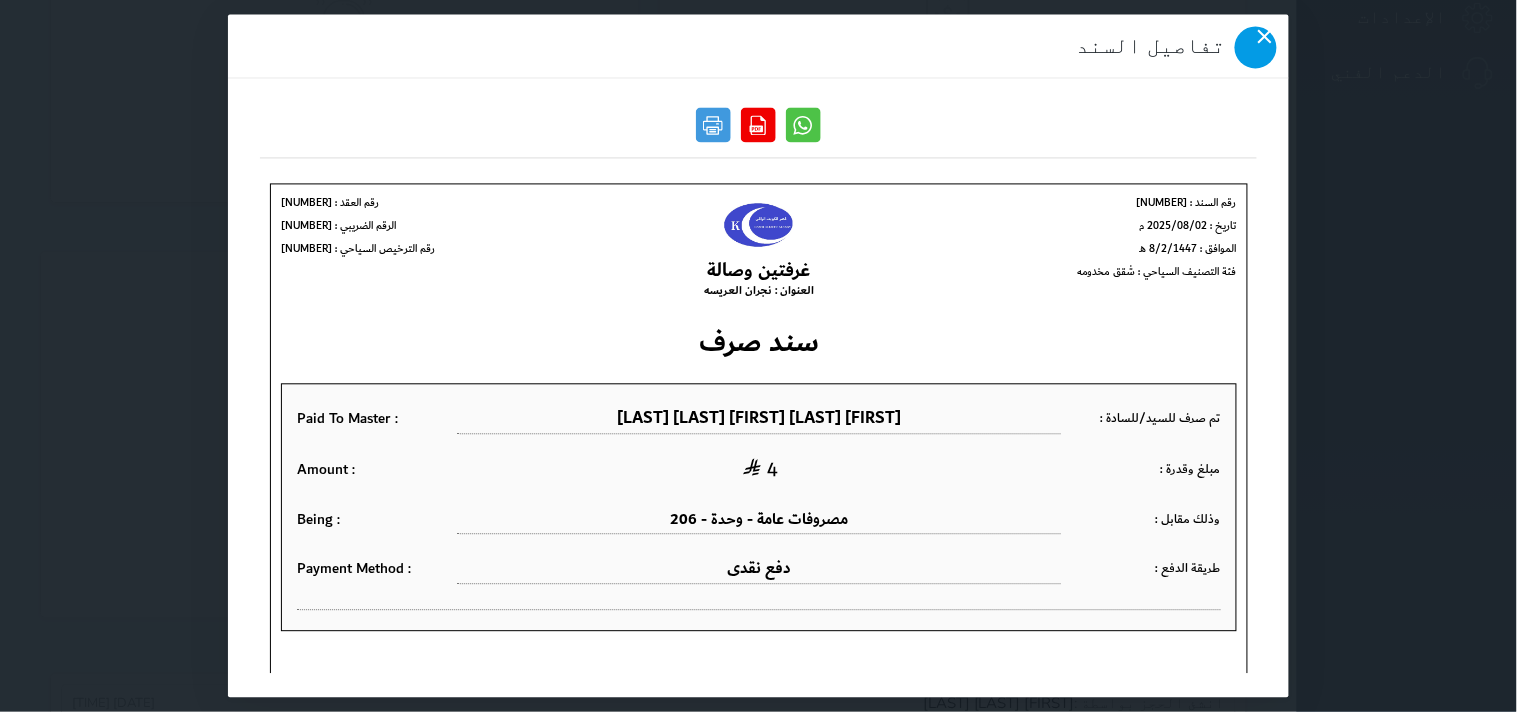 click 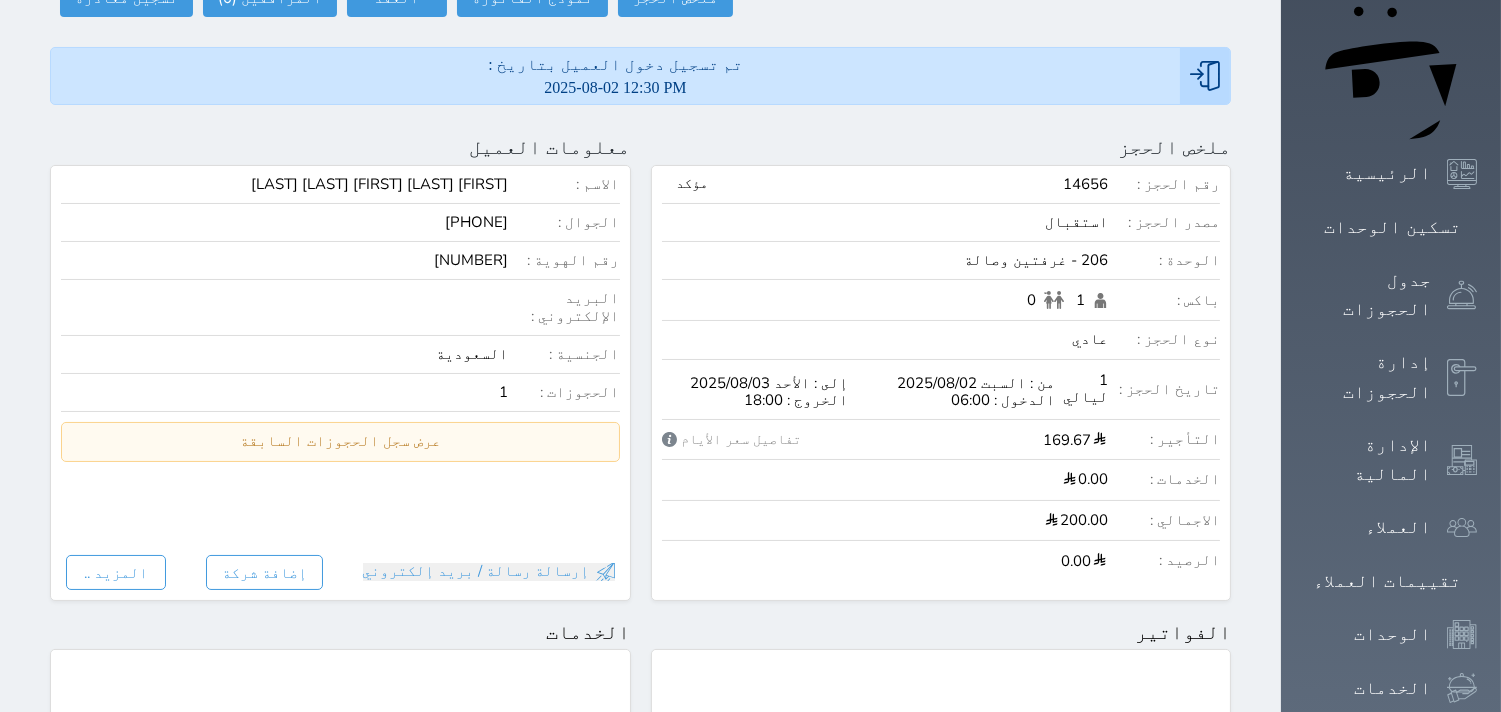 scroll, scrollTop: 0, scrollLeft: 0, axis: both 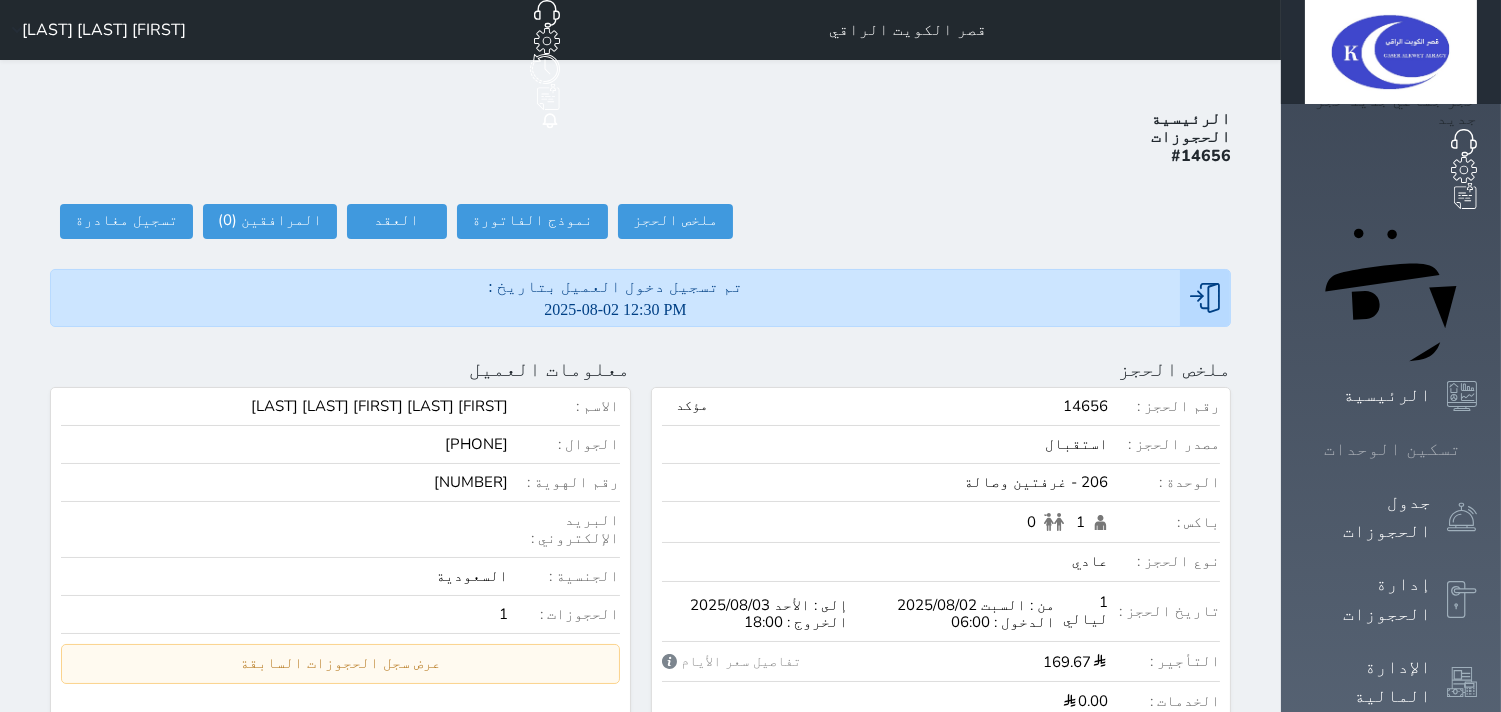 click 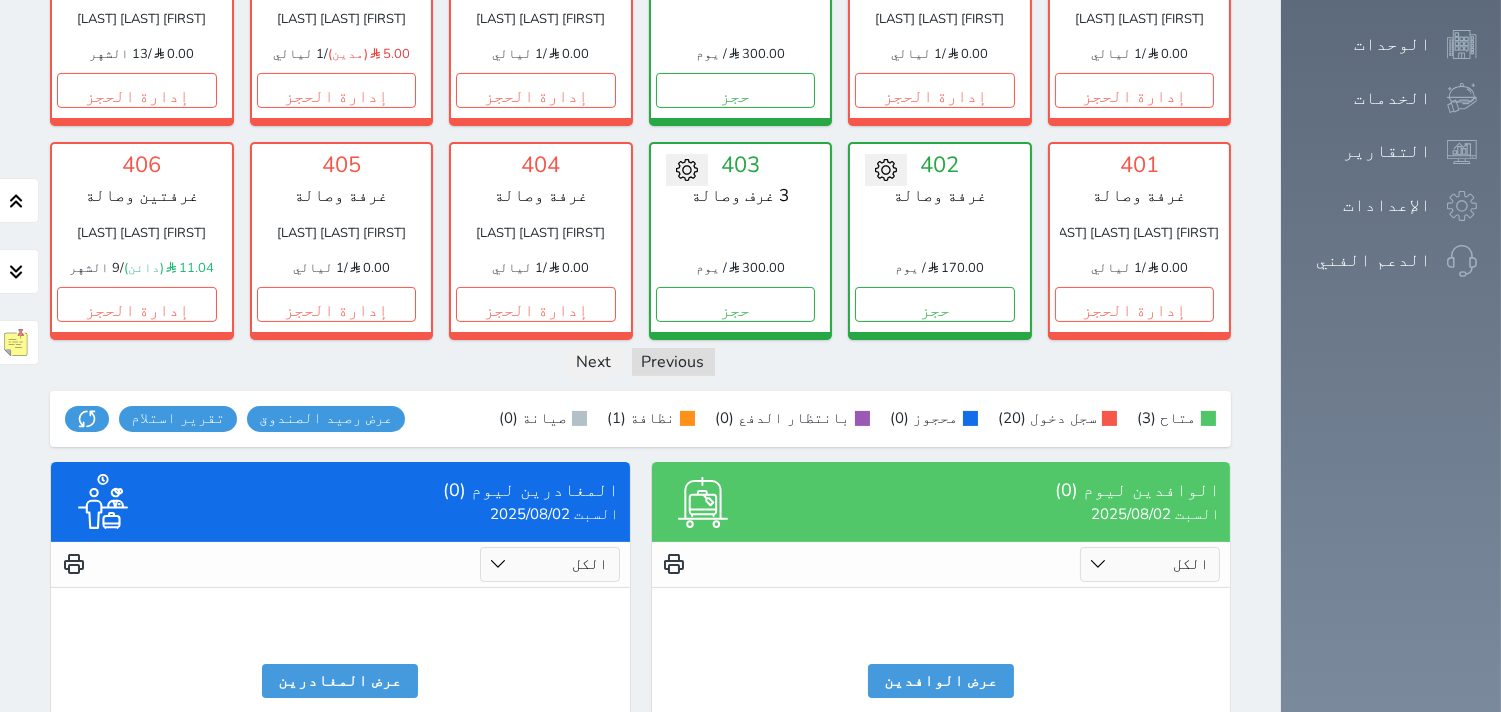 scroll, scrollTop: 844, scrollLeft: 0, axis: vertical 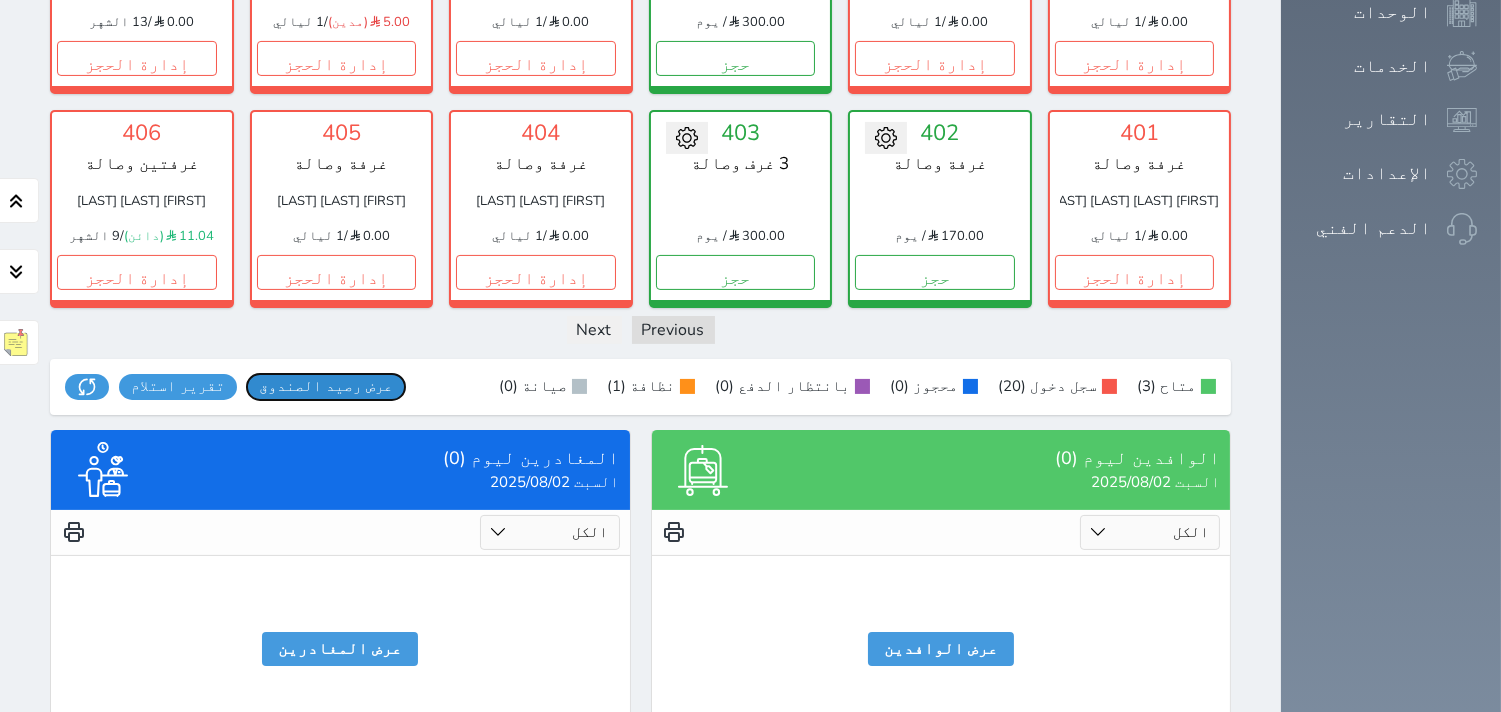 click on "عرض رصيد الصندوق" at bounding box center (326, 386) 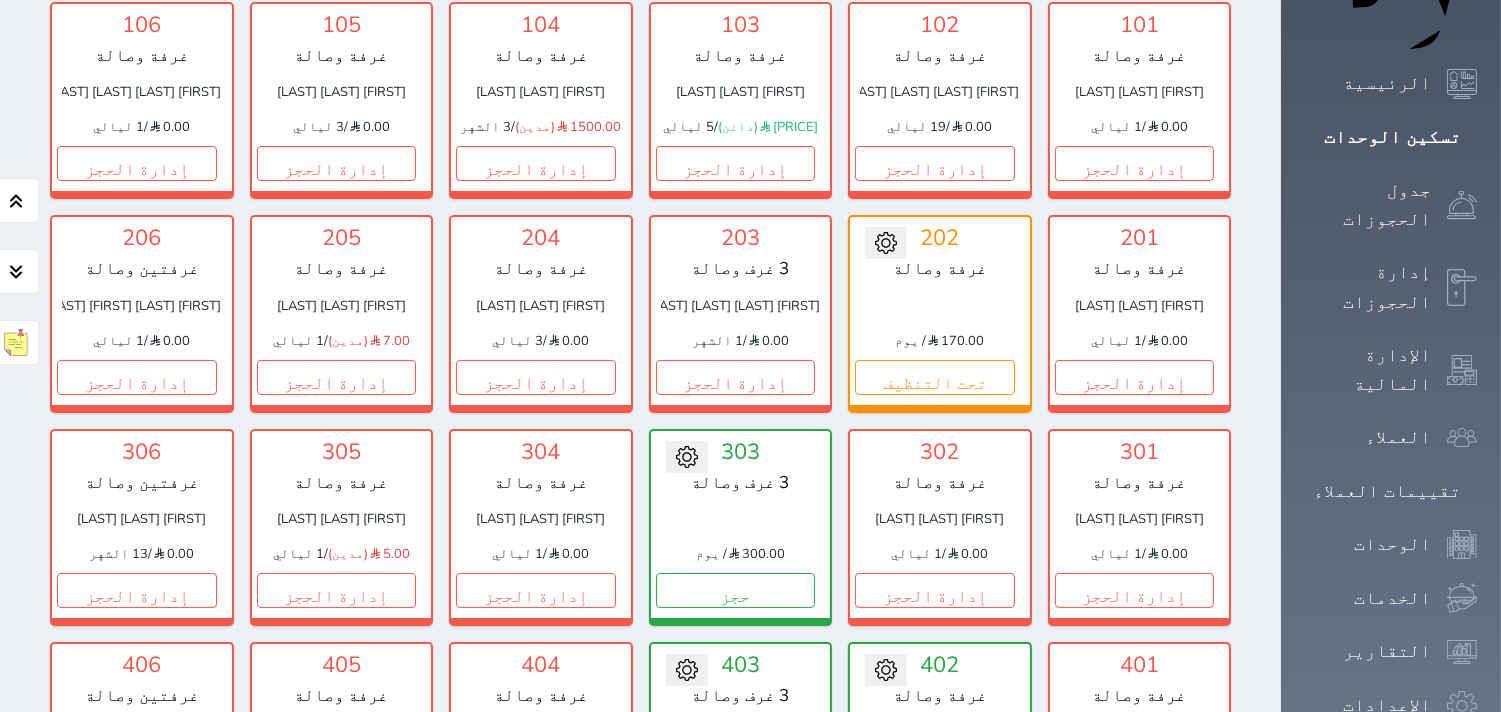 scroll, scrollTop: 288, scrollLeft: 0, axis: vertical 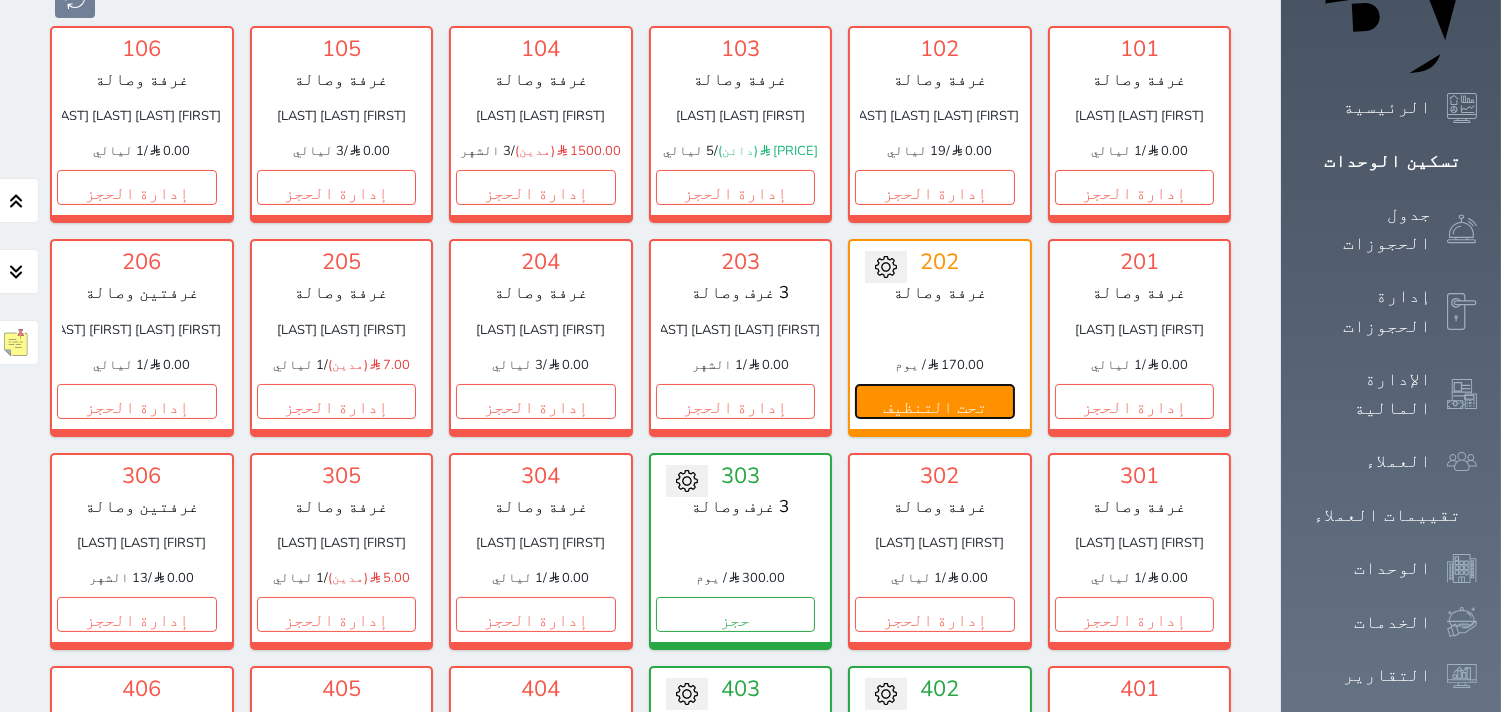 click on "تحت التنظيف" at bounding box center (935, 401) 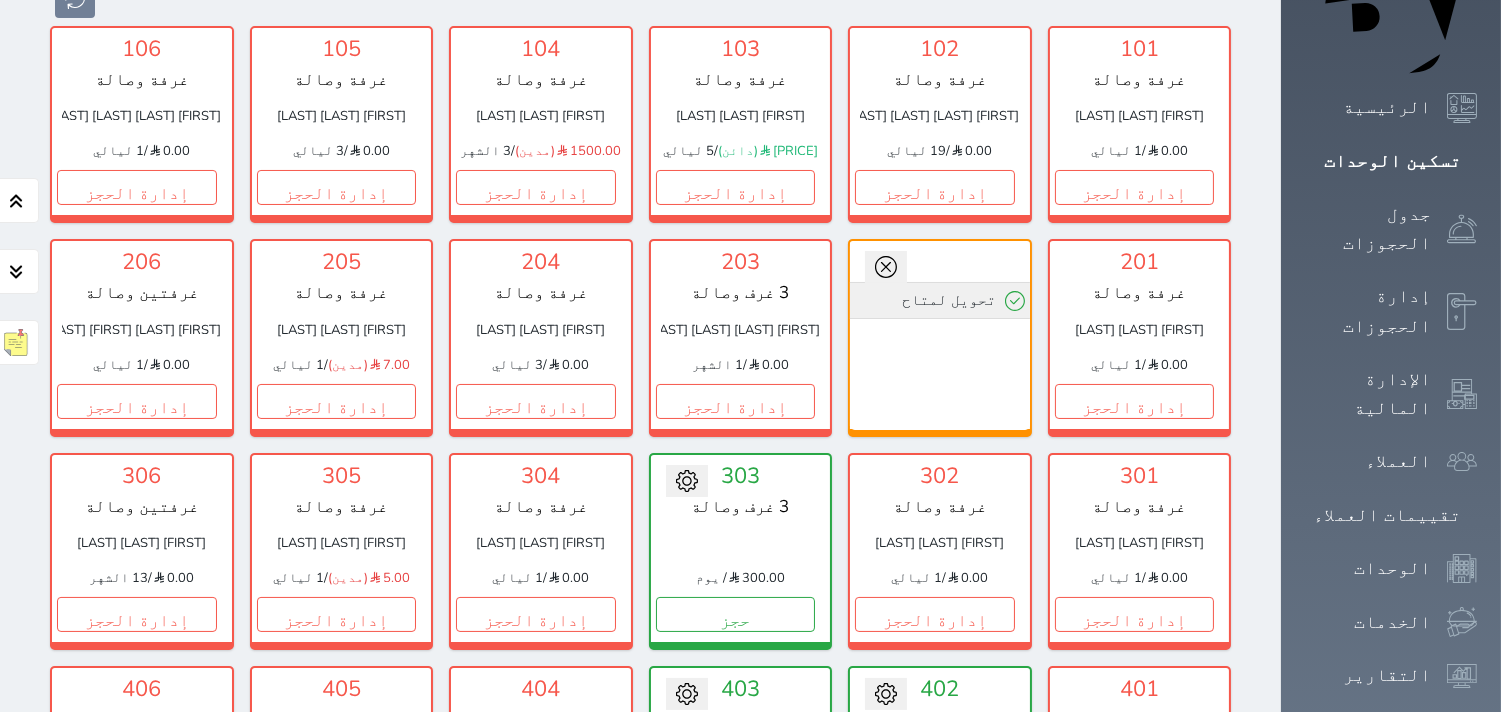 click 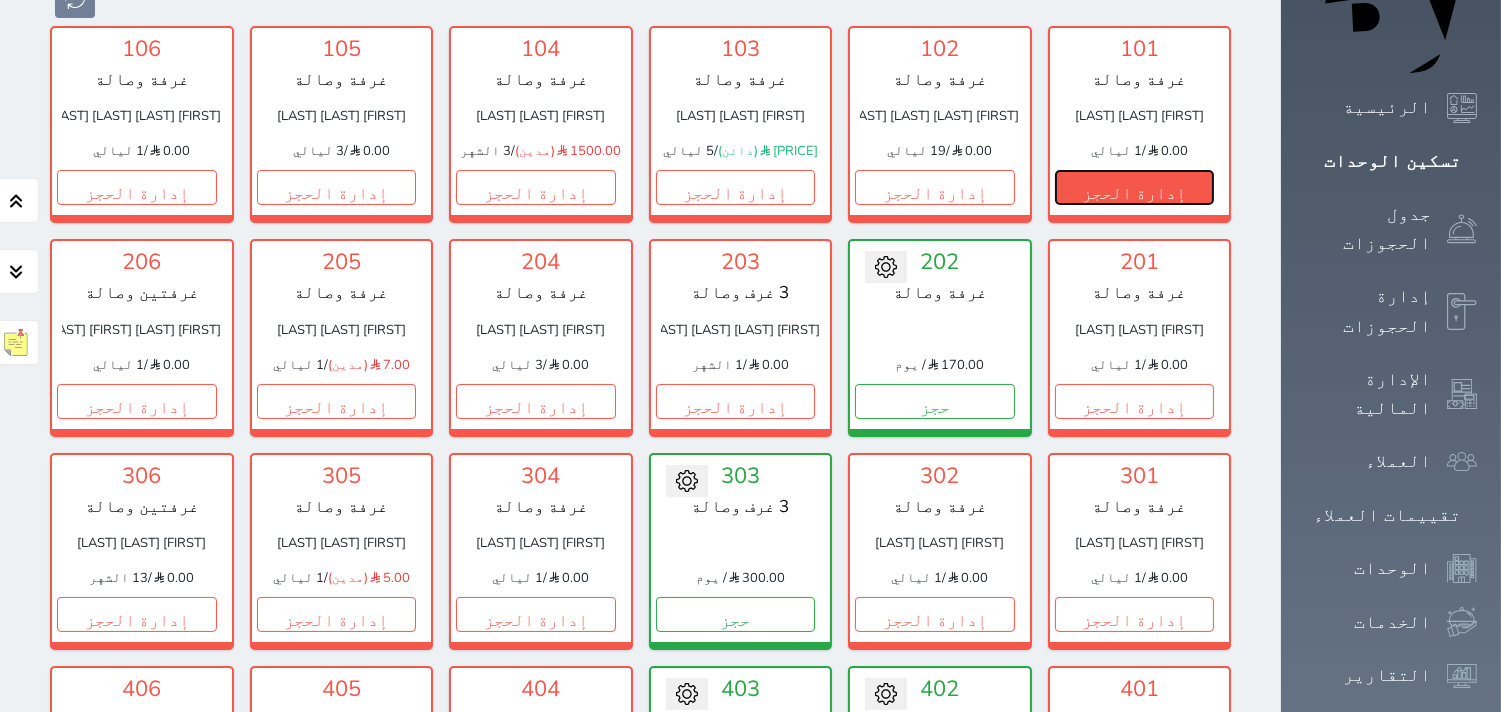 click on "إدارة الحجز" at bounding box center (1135, 187) 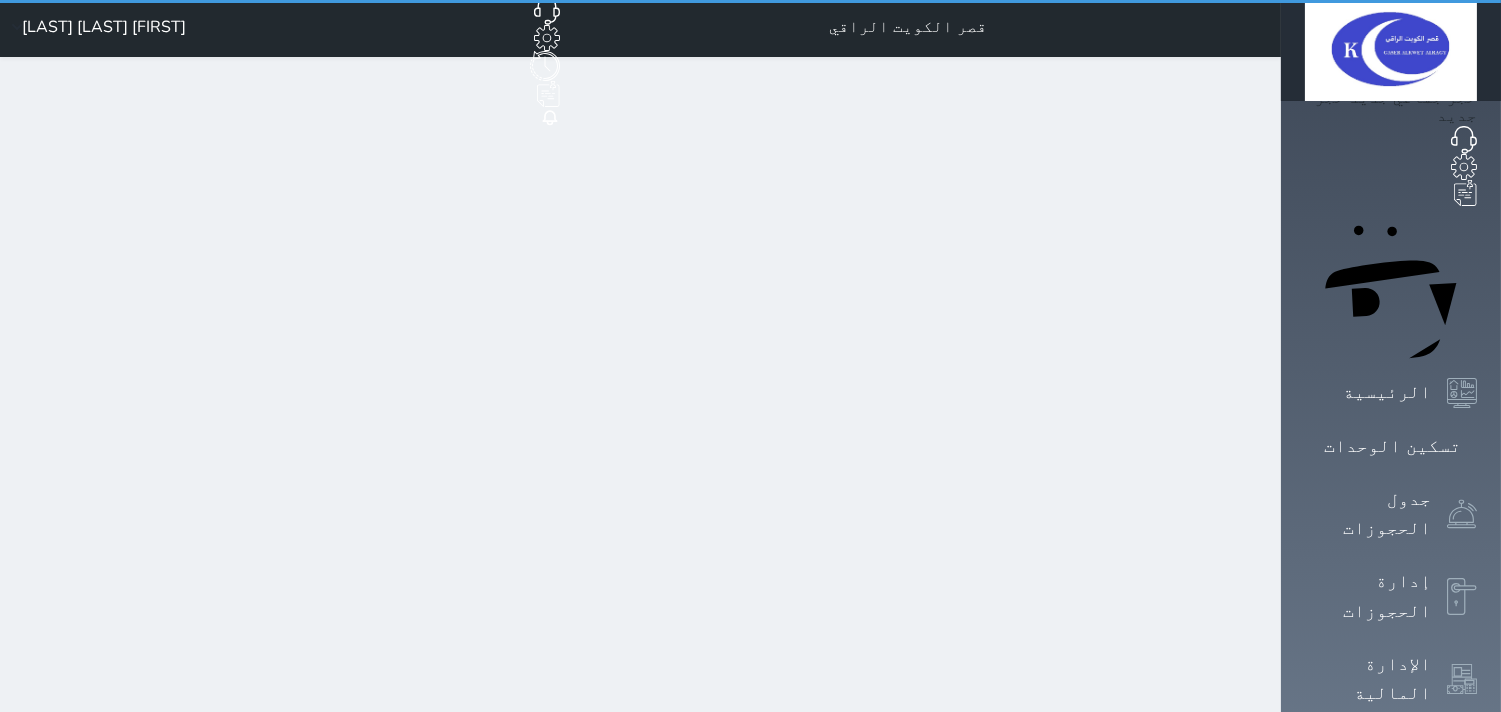scroll, scrollTop: 0, scrollLeft: 0, axis: both 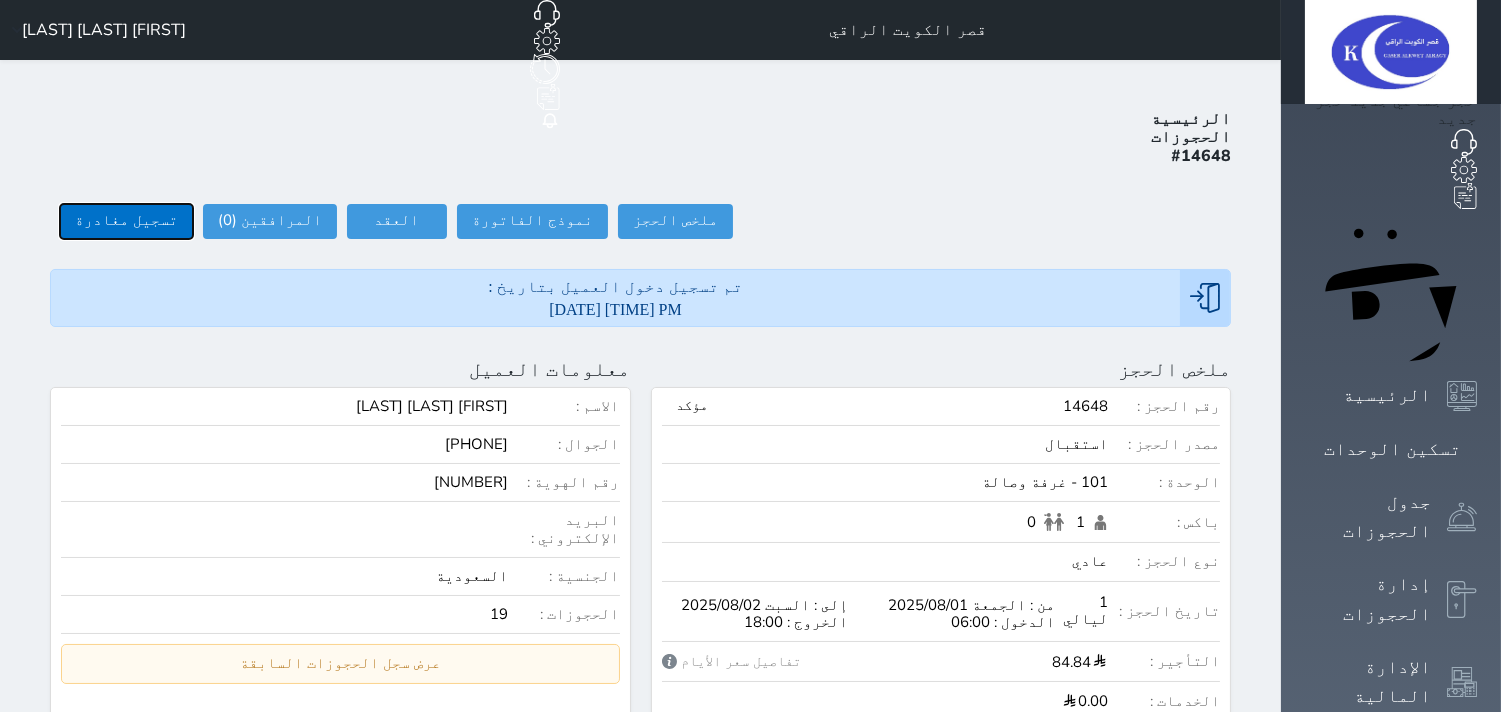 click on "تسجيل مغادرة" at bounding box center (126, 221) 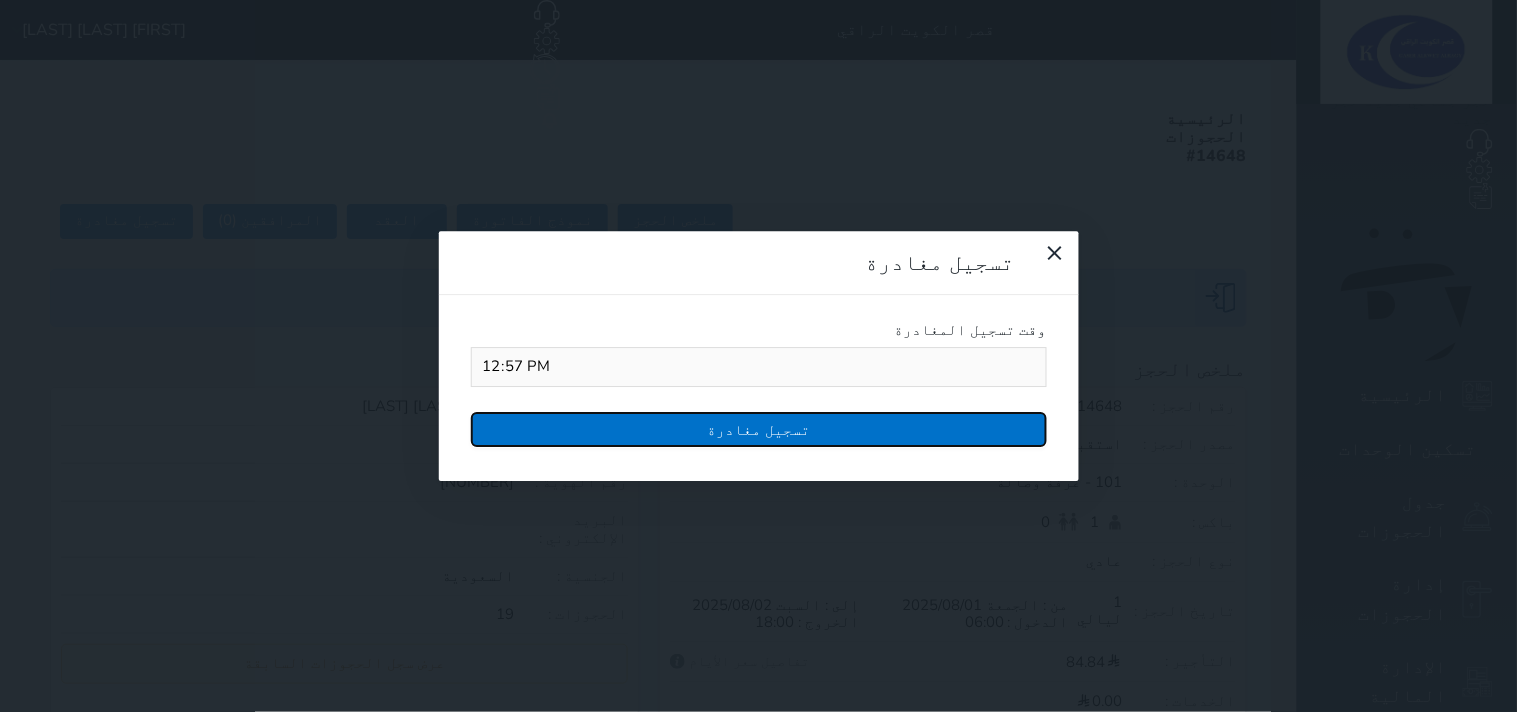 click on "تسجيل مغادرة" at bounding box center [759, 429] 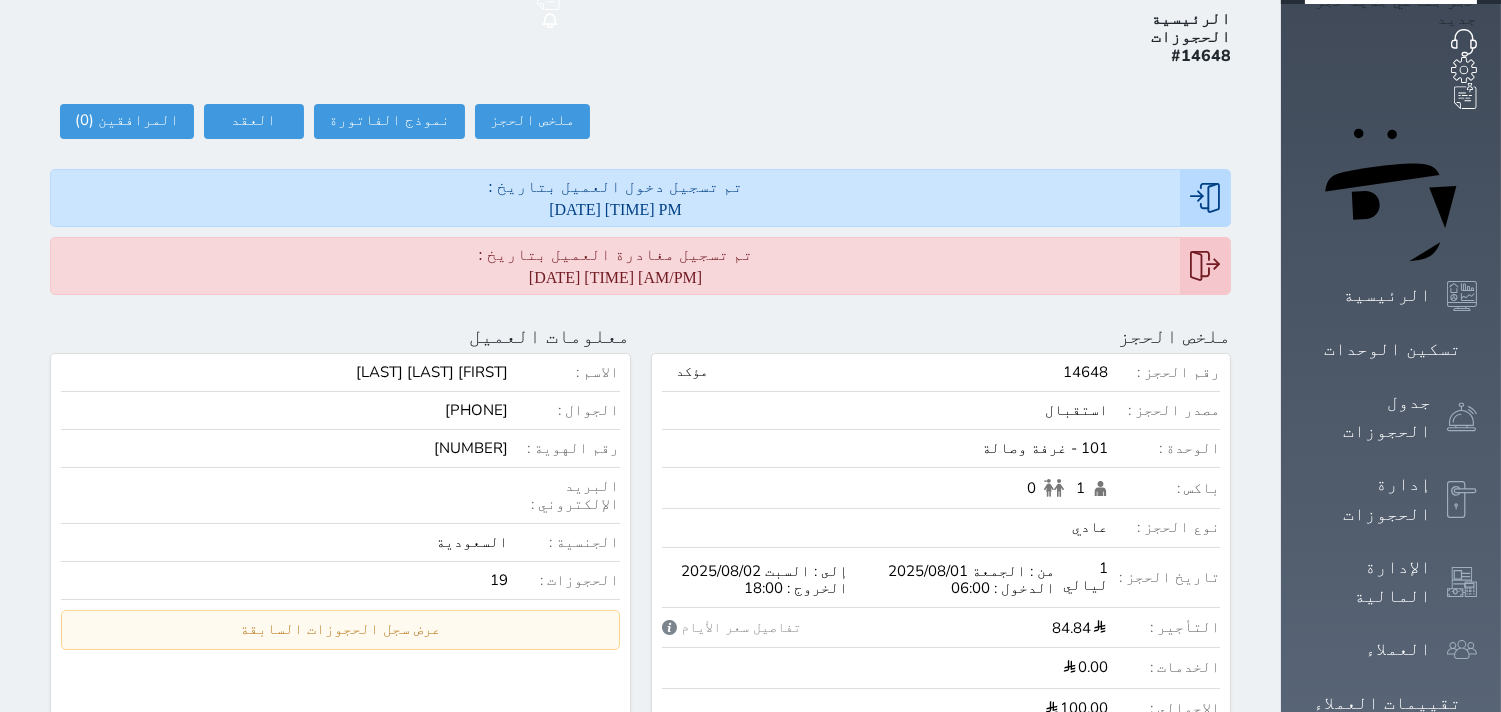 scroll, scrollTop: 0, scrollLeft: 0, axis: both 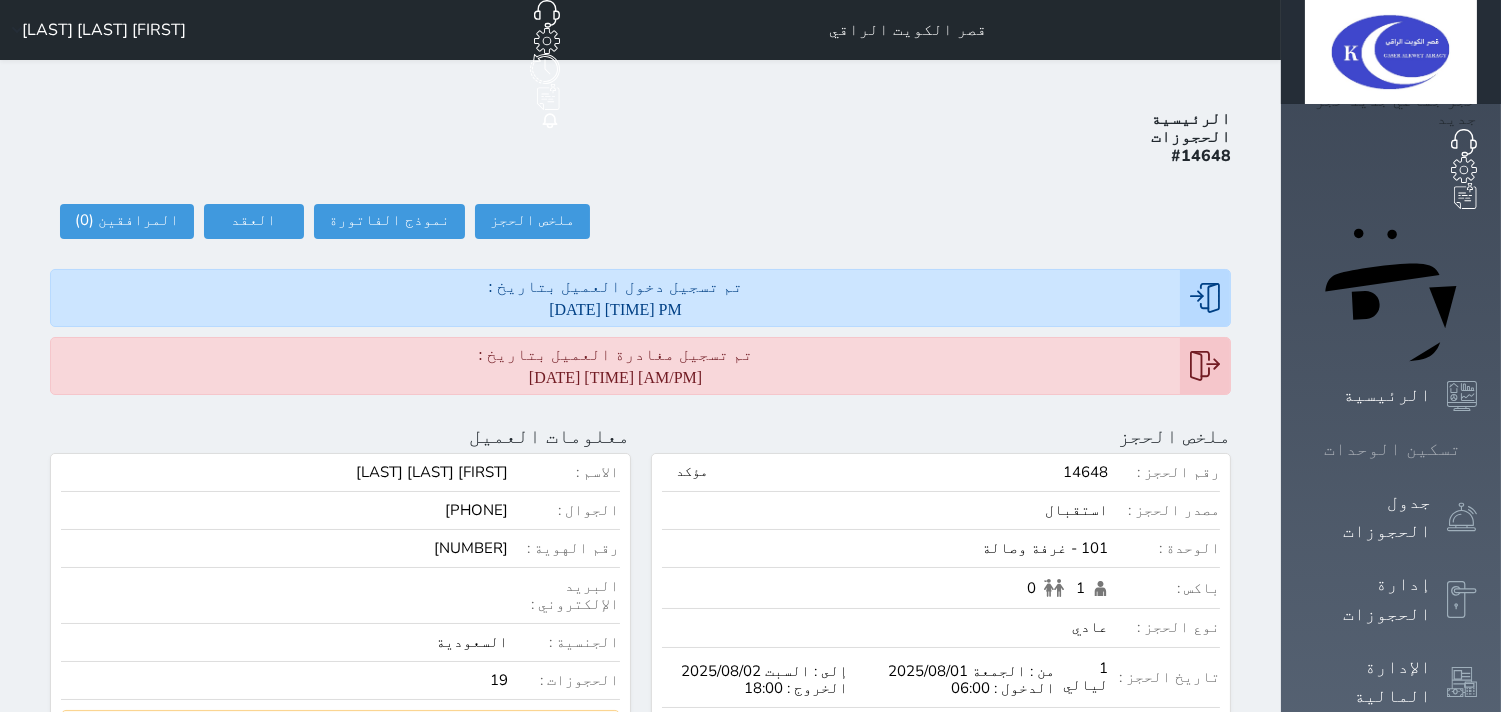 click on "تسكين الوحدات" at bounding box center [1392, 449] 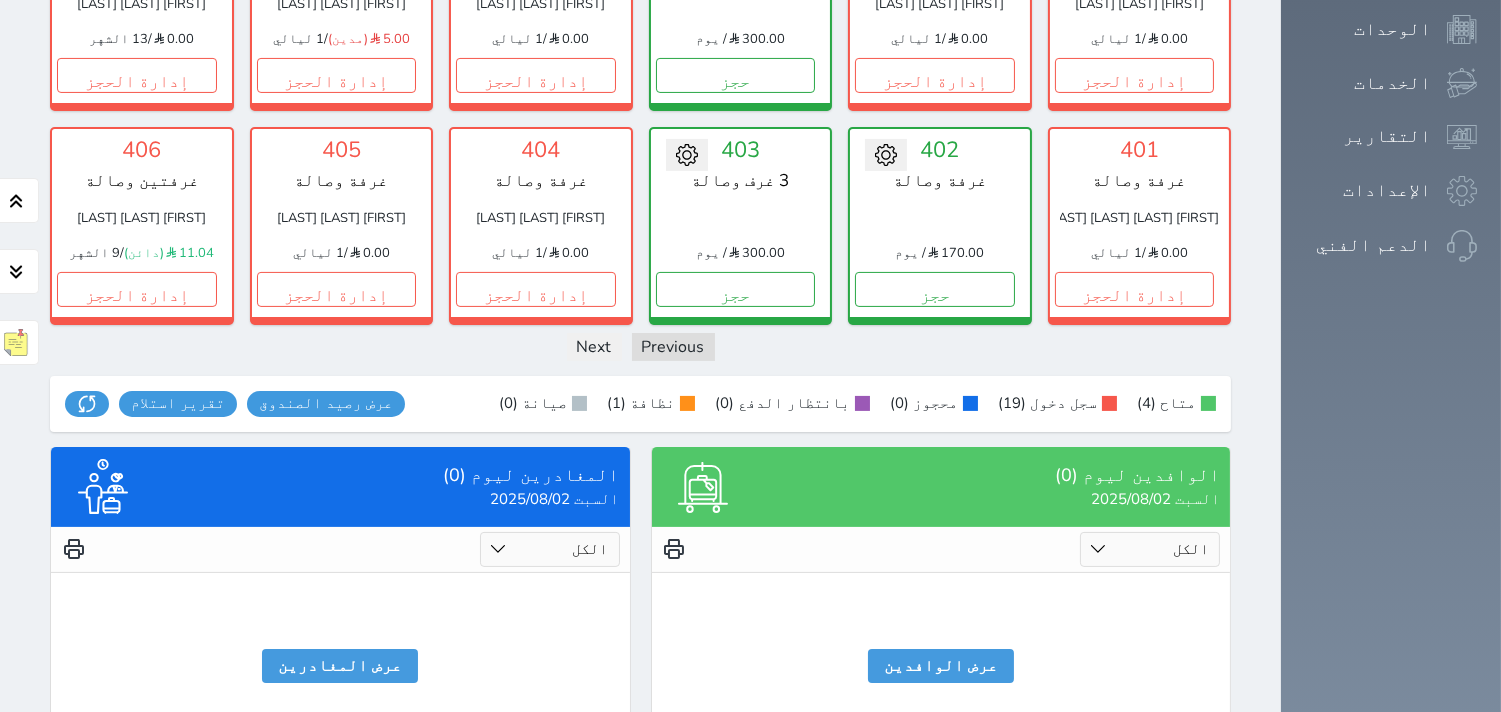 scroll, scrollTop: 844, scrollLeft: 0, axis: vertical 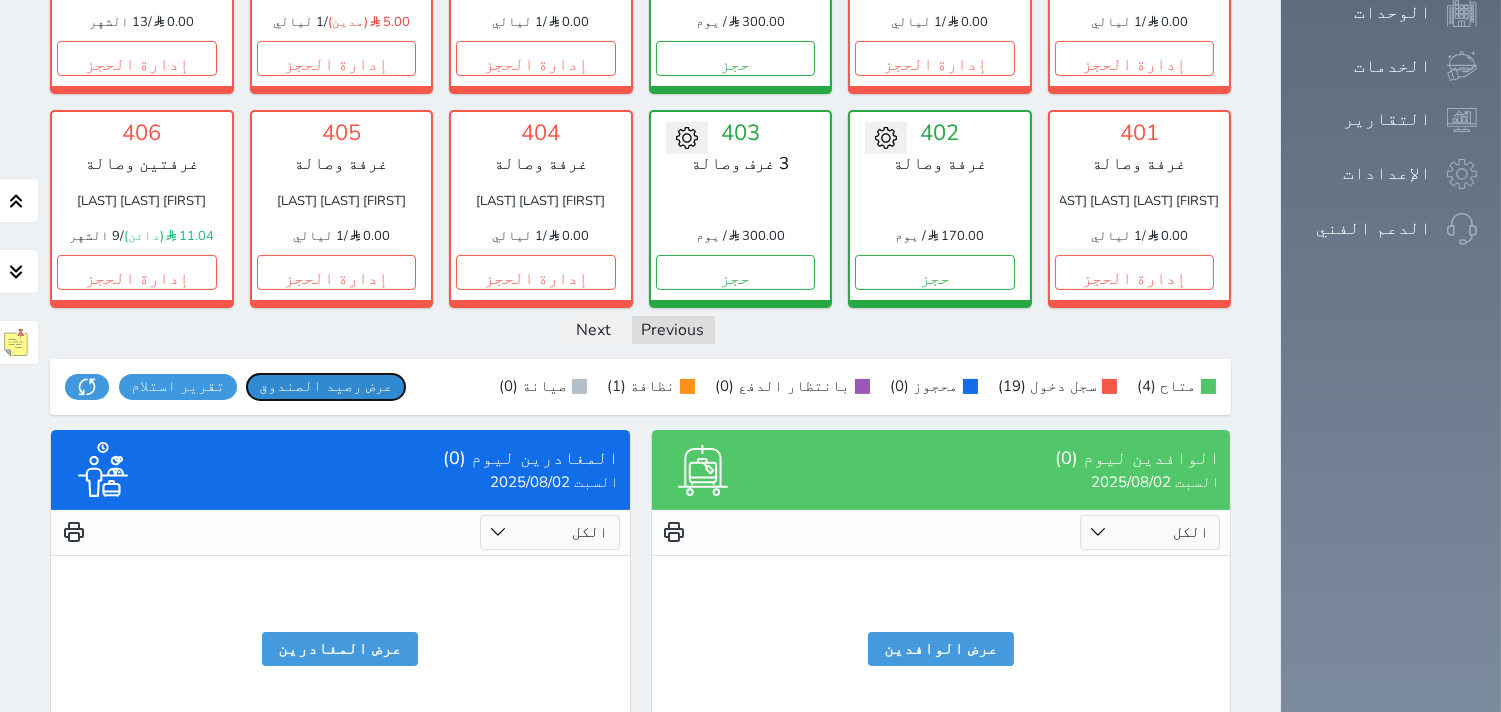 click on "عرض رصيد الصندوق" at bounding box center (326, 386) 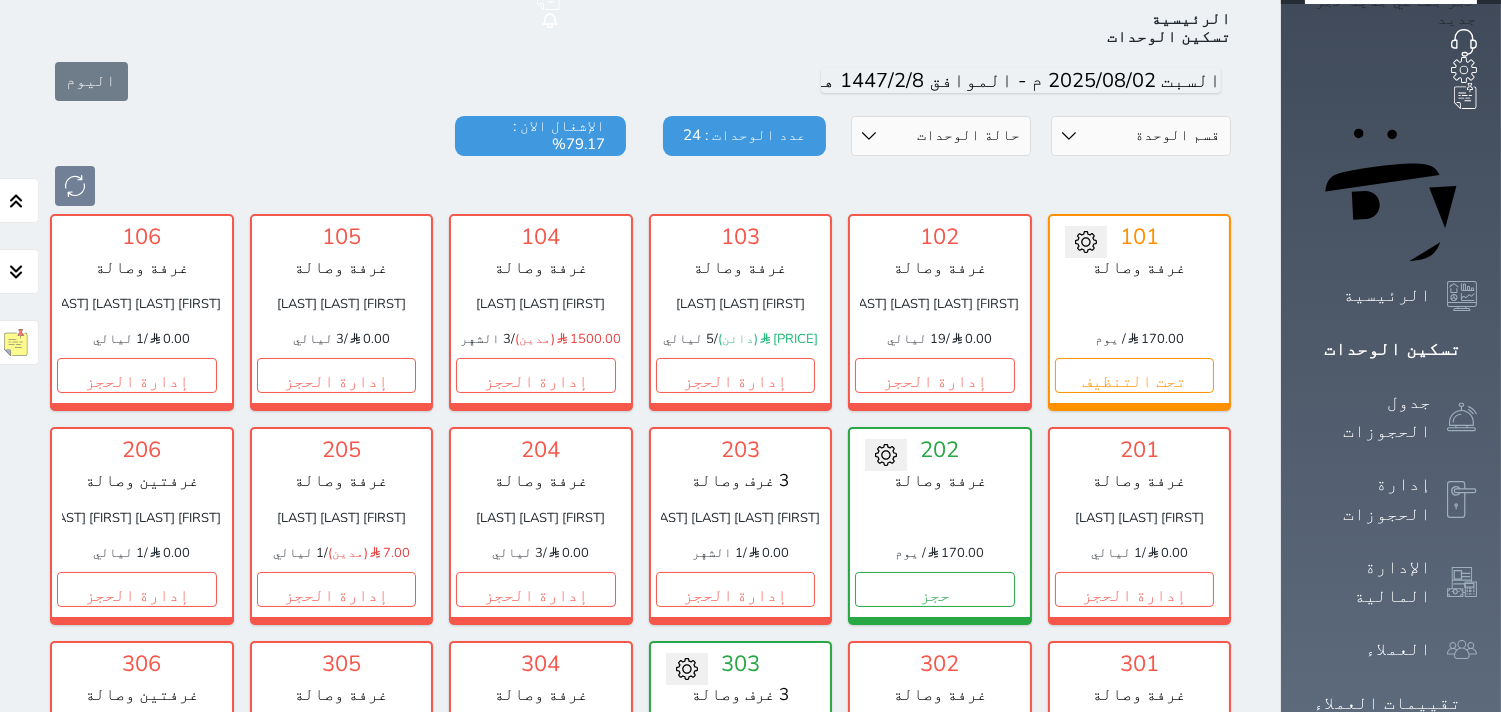 scroll, scrollTop: 0, scrollLeft: 0, axis: both 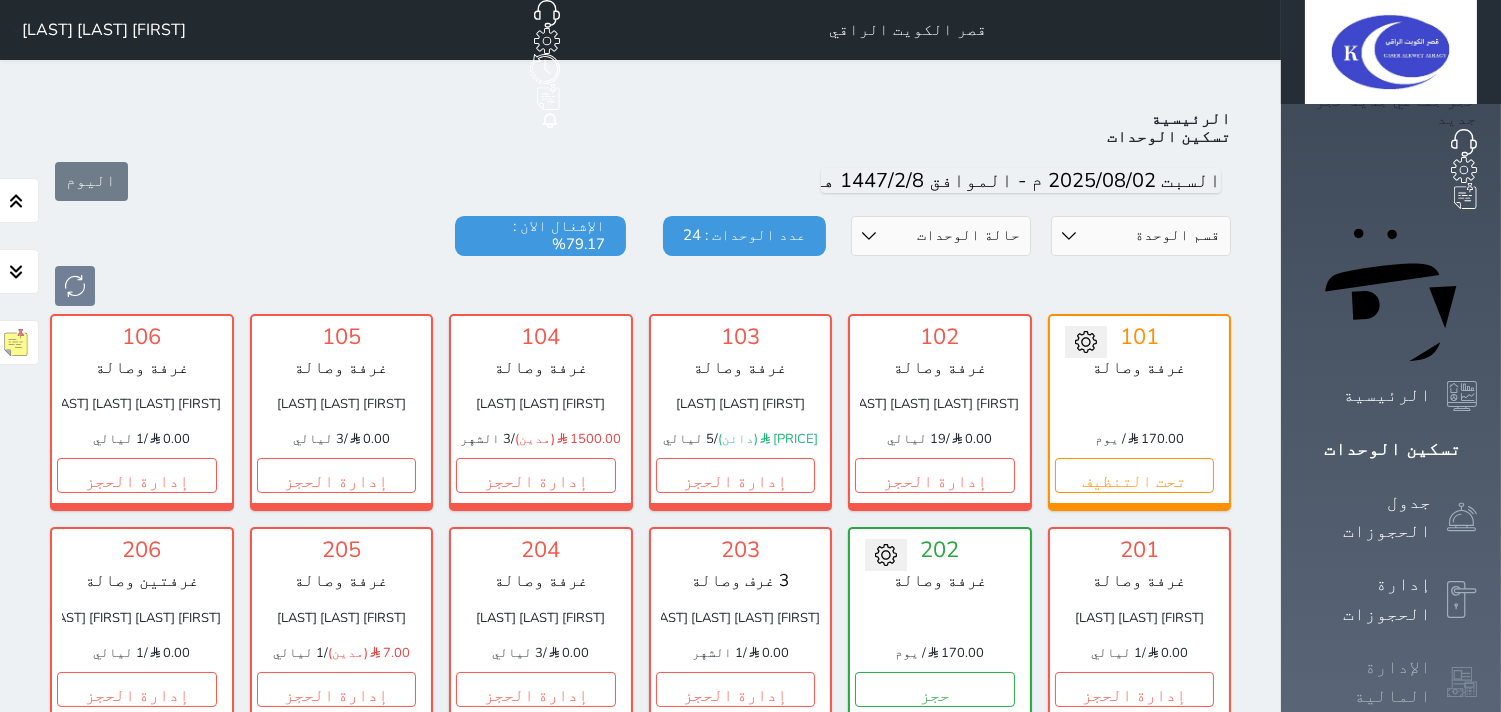 click on "الإدارة المالية" at bounding box center [1391, 682] 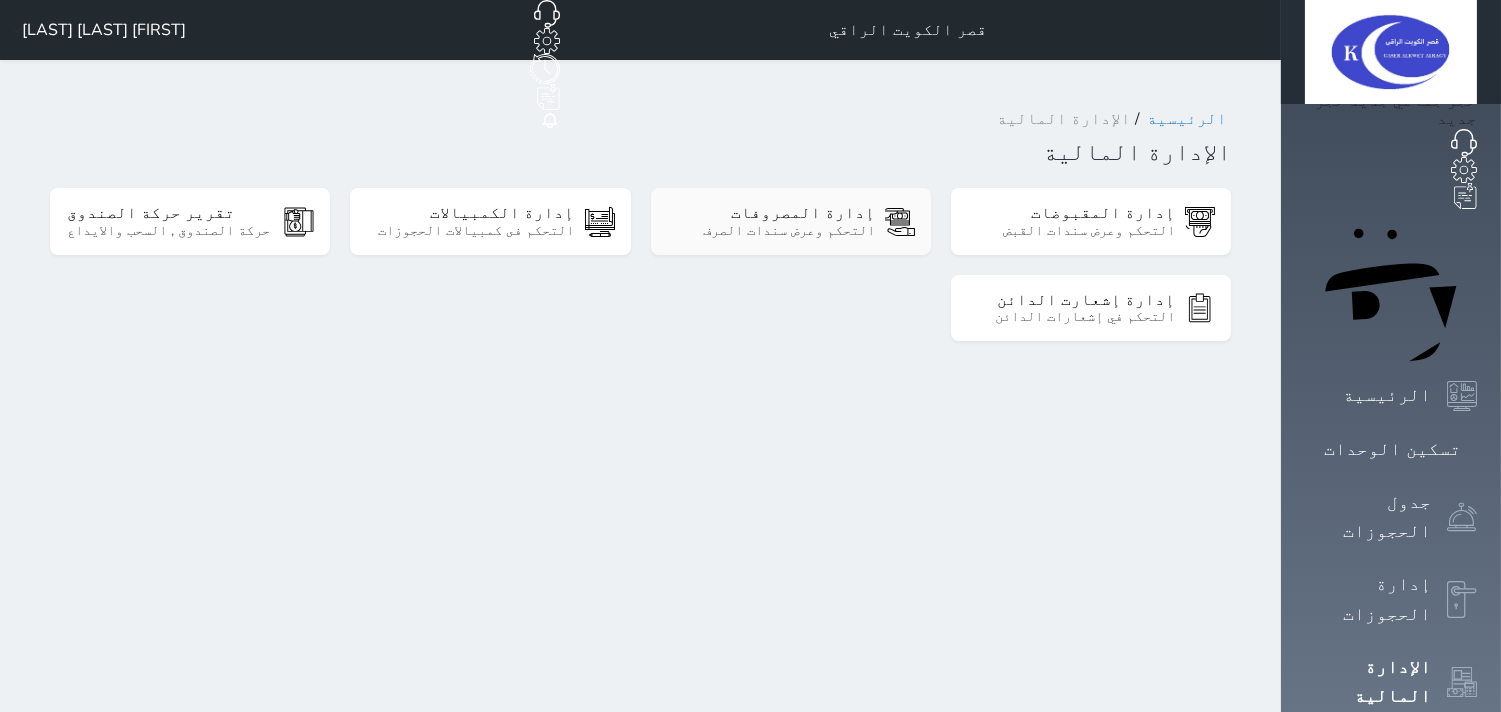 click on "التحكم وعرض سندات الصرف" at bounding box center [771, 231] 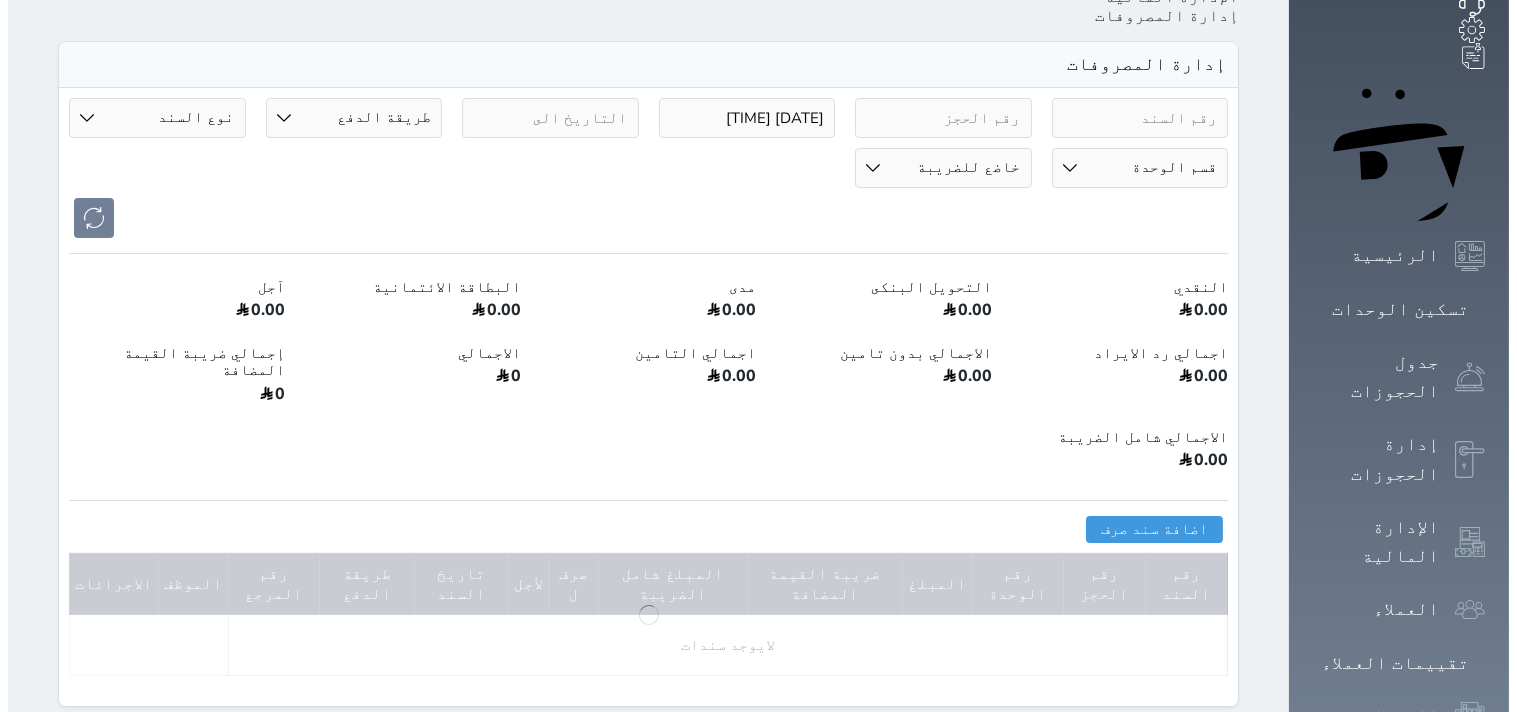 scroll, scrollTop: 333, scrollLeft: 0, axis: vertical 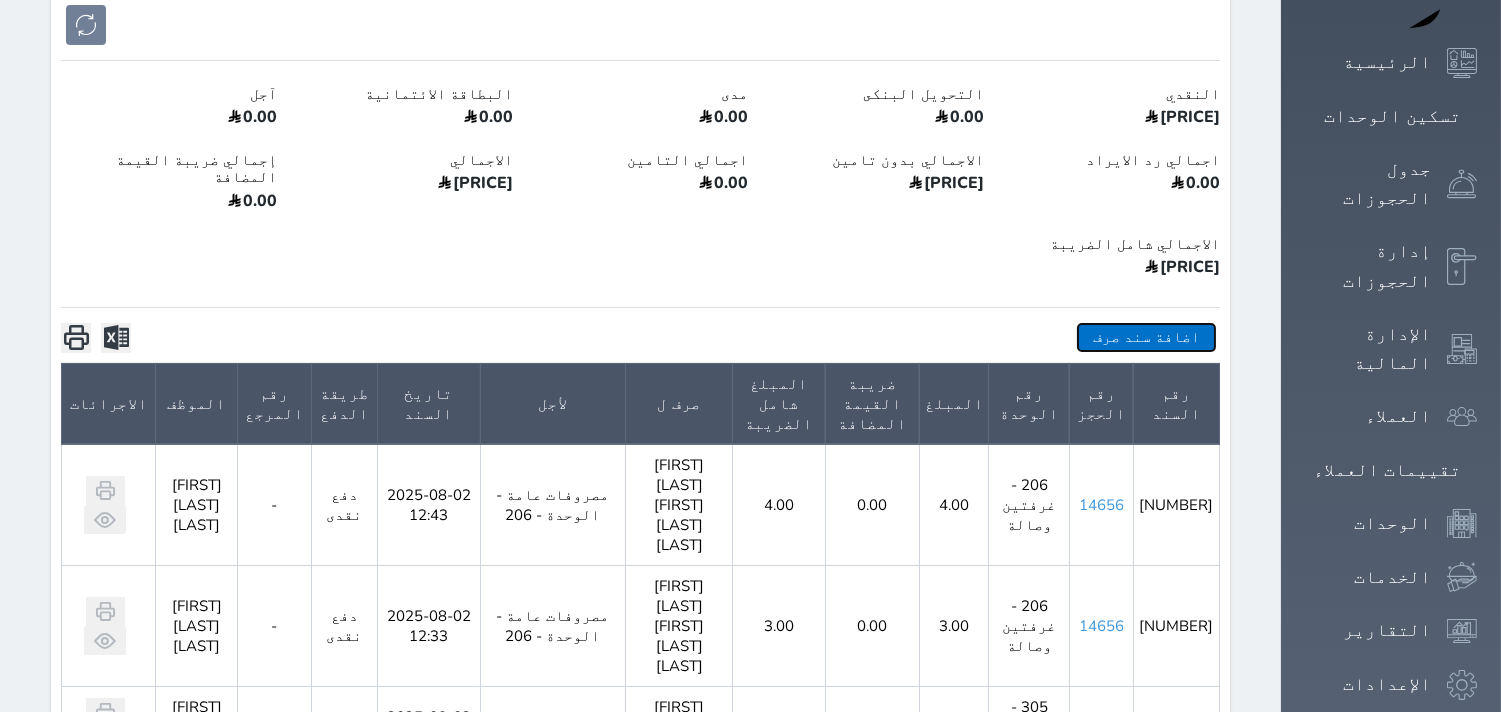 click on "اضافة سند صرف" at bounding box center (1146, 337) 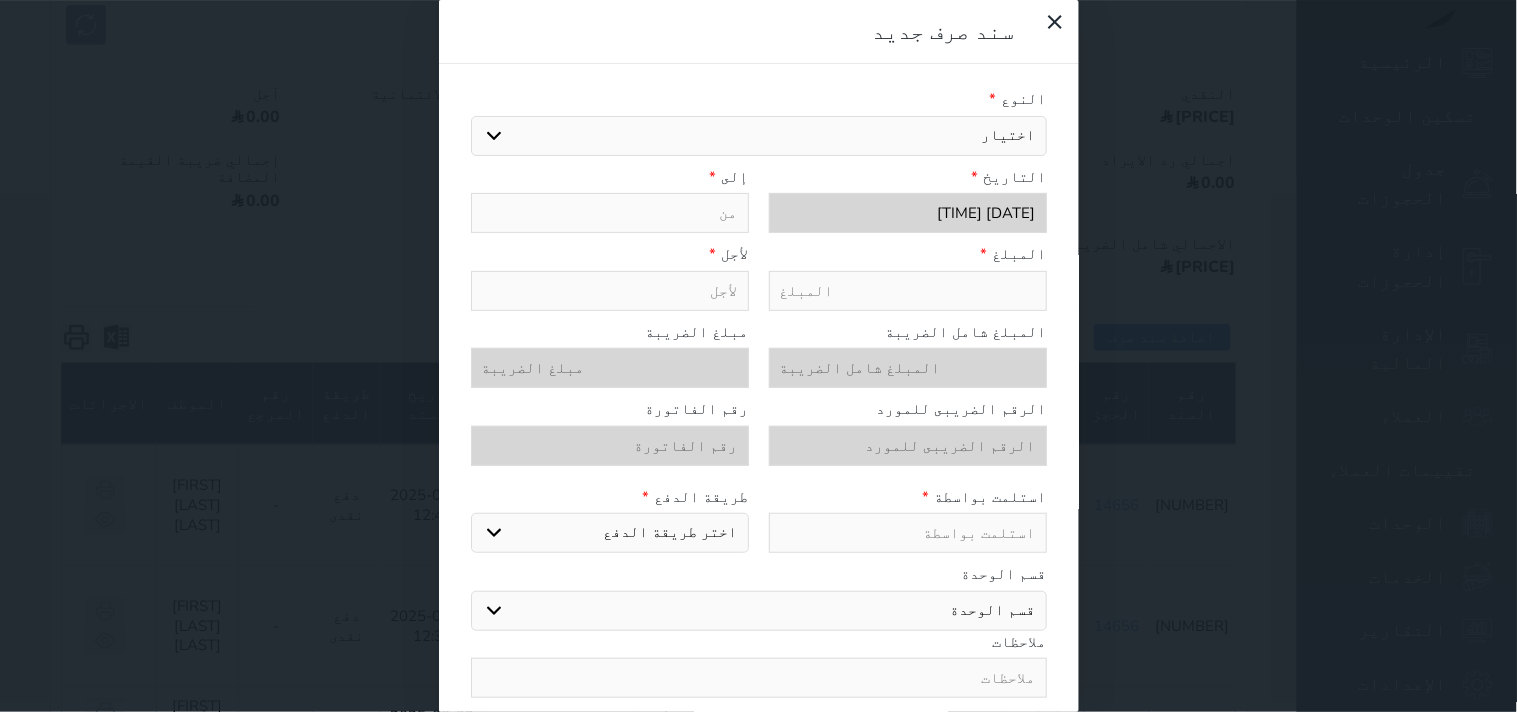 click at bounding box center [908, 291] 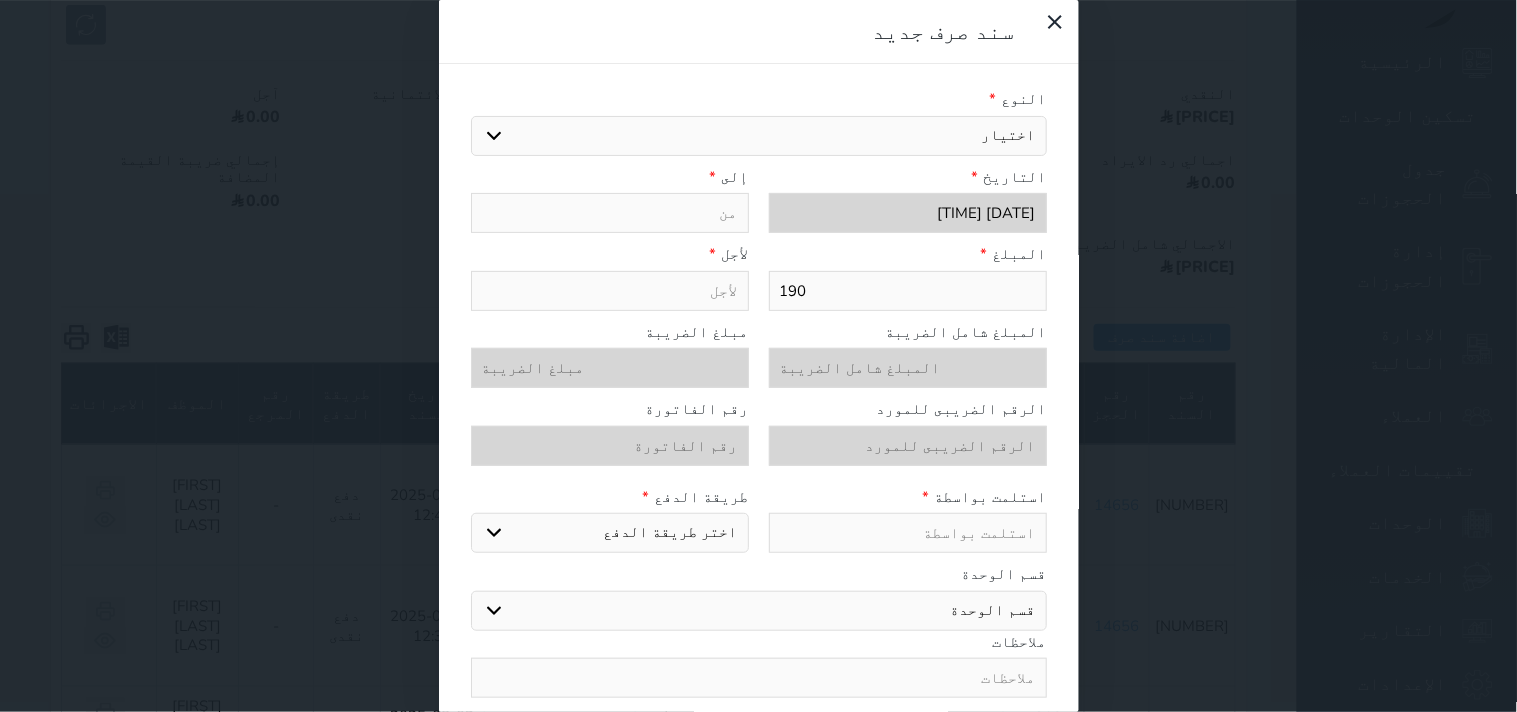 click on "اختيار   مرتجع إيجار رواتب صيانة مصروفات عامة تحويل من الصندوق الى الادارة استرجاع تامين استرجاع العربون الضريبه وبلدي" at bounding box center (759, 136) 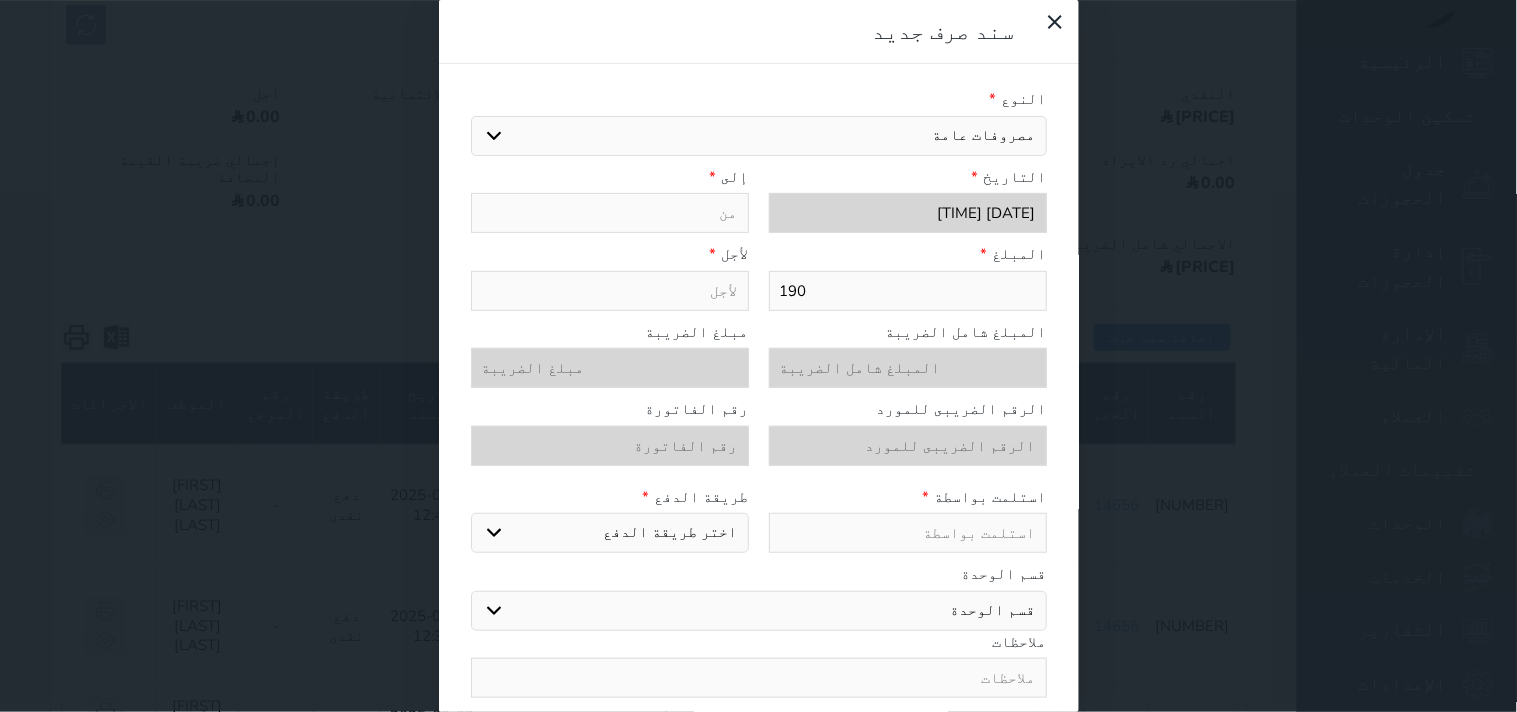 click on "اختيار   مرتجع إيجار رواتب صيانة مصروفات عامة تحويل من الصندوق الى الادارة استرجاع تامين استرجاع العربون الضريبه وبلدي" at bounding box center (759, 136) 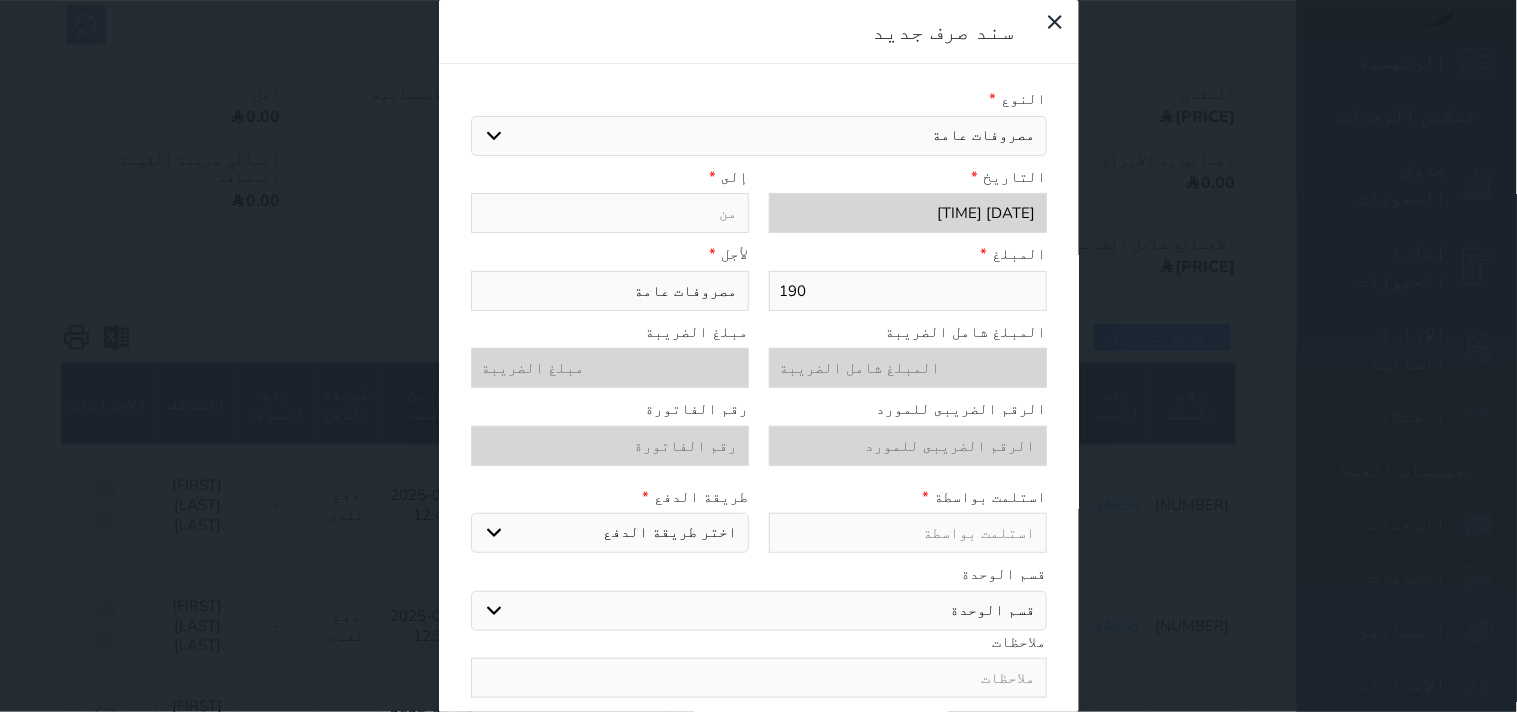 click at bounding box center [610, 213] 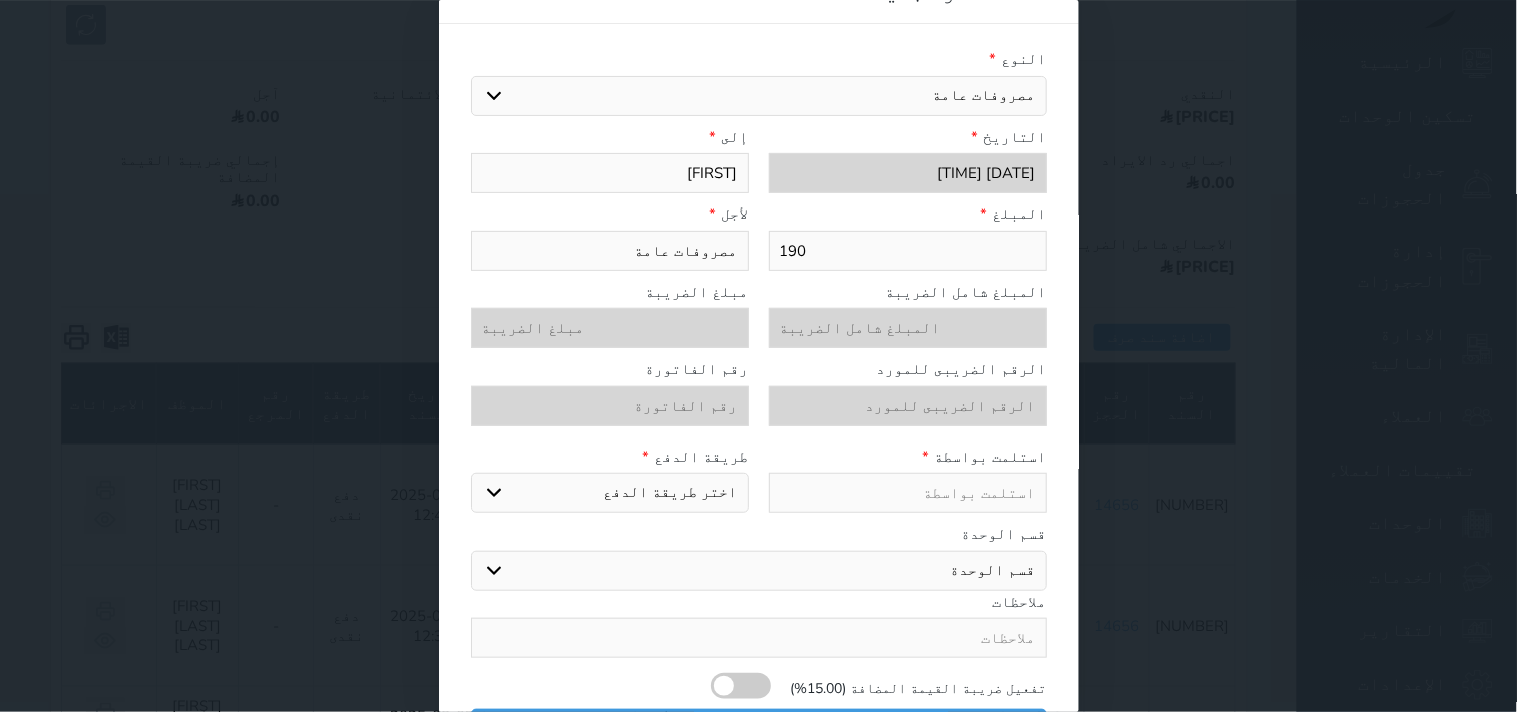 scroll, scrollTop: 76, scrollLeft: 0, axis: vertical 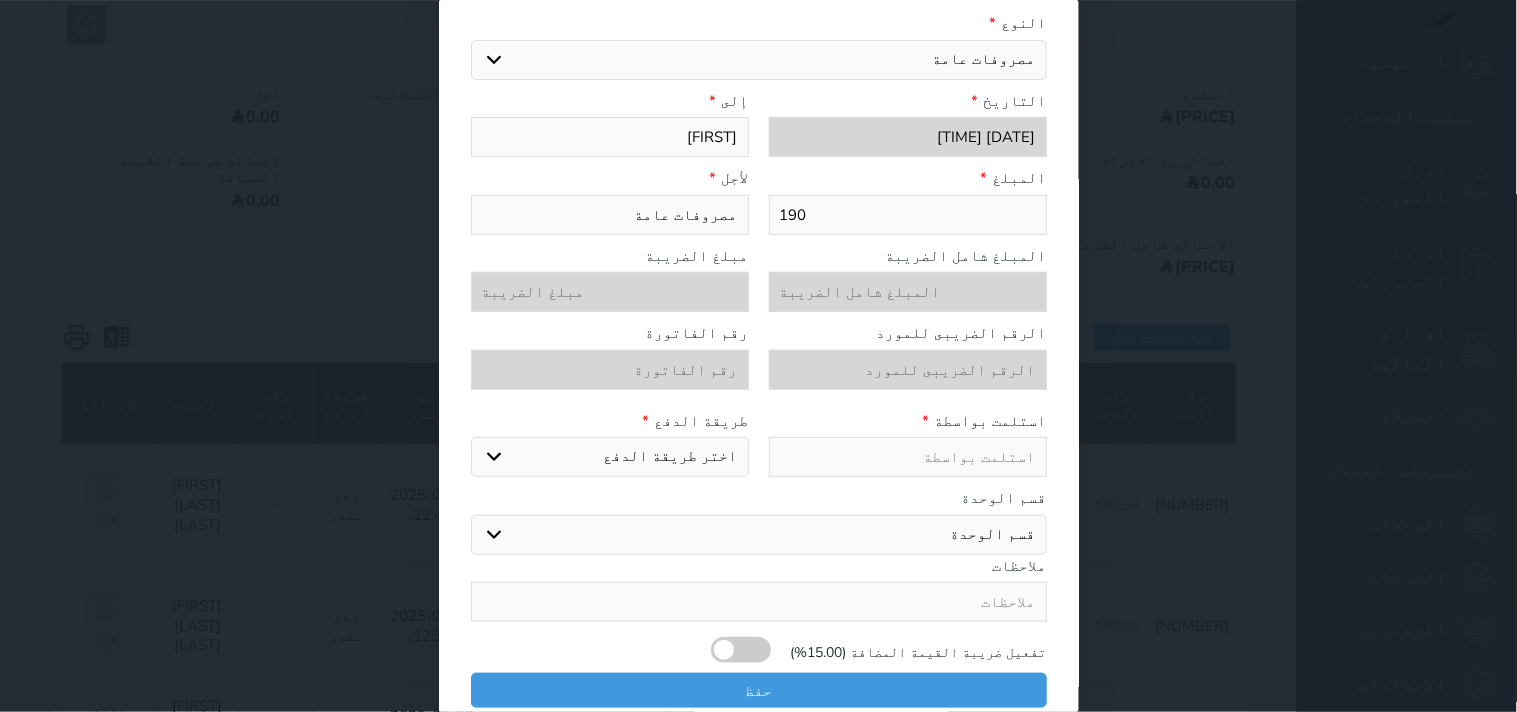 click on "استلمت بواسطة *     طريقة الدفع *   اختر طريقة الدفع   دفع نقدى   تحويل بنكى   مدى   بطاقة ائتمان" at bounding box center [759, 449] 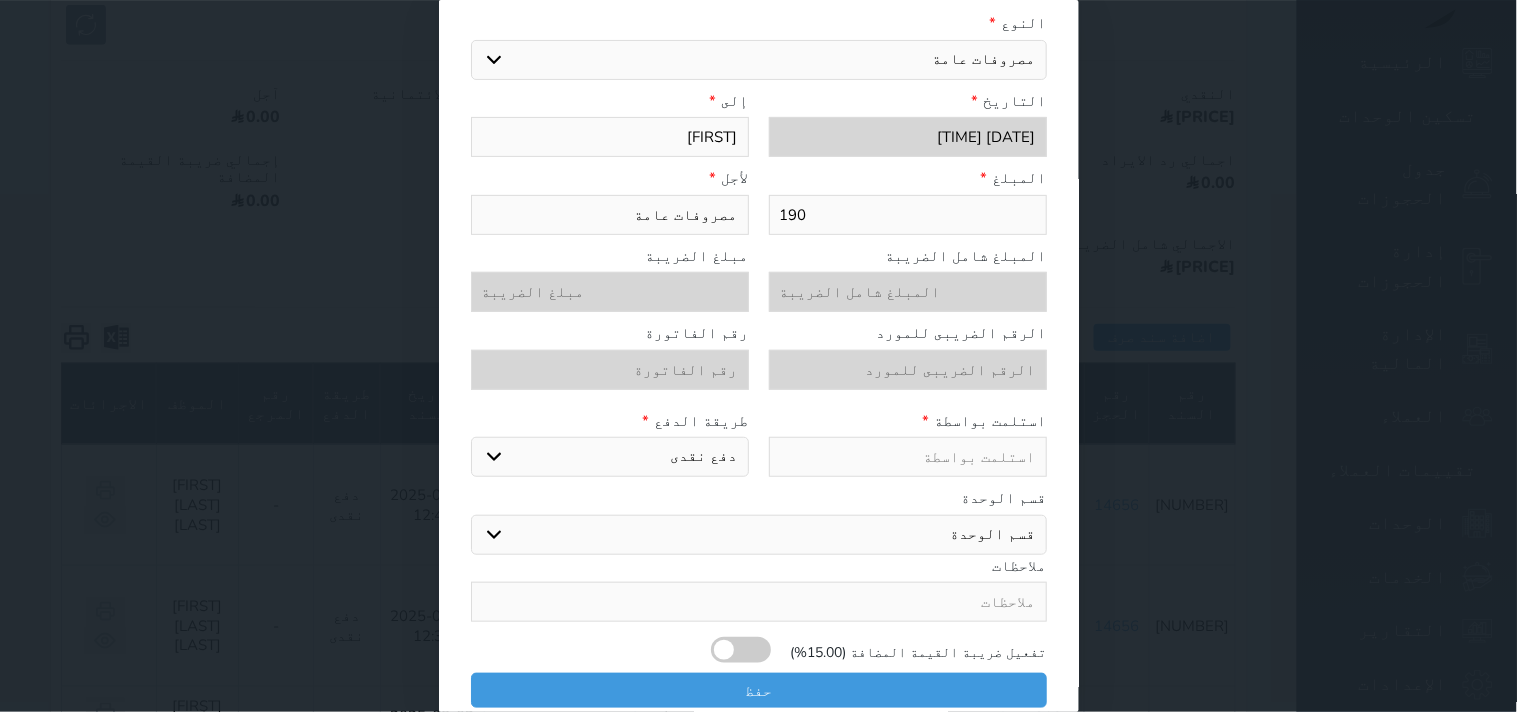 click on "اختر طريقة الدفع   دفع نقدى   تحويل بنكى   مدى   بطاقة ائتمان" at bounding box center [610, 457] 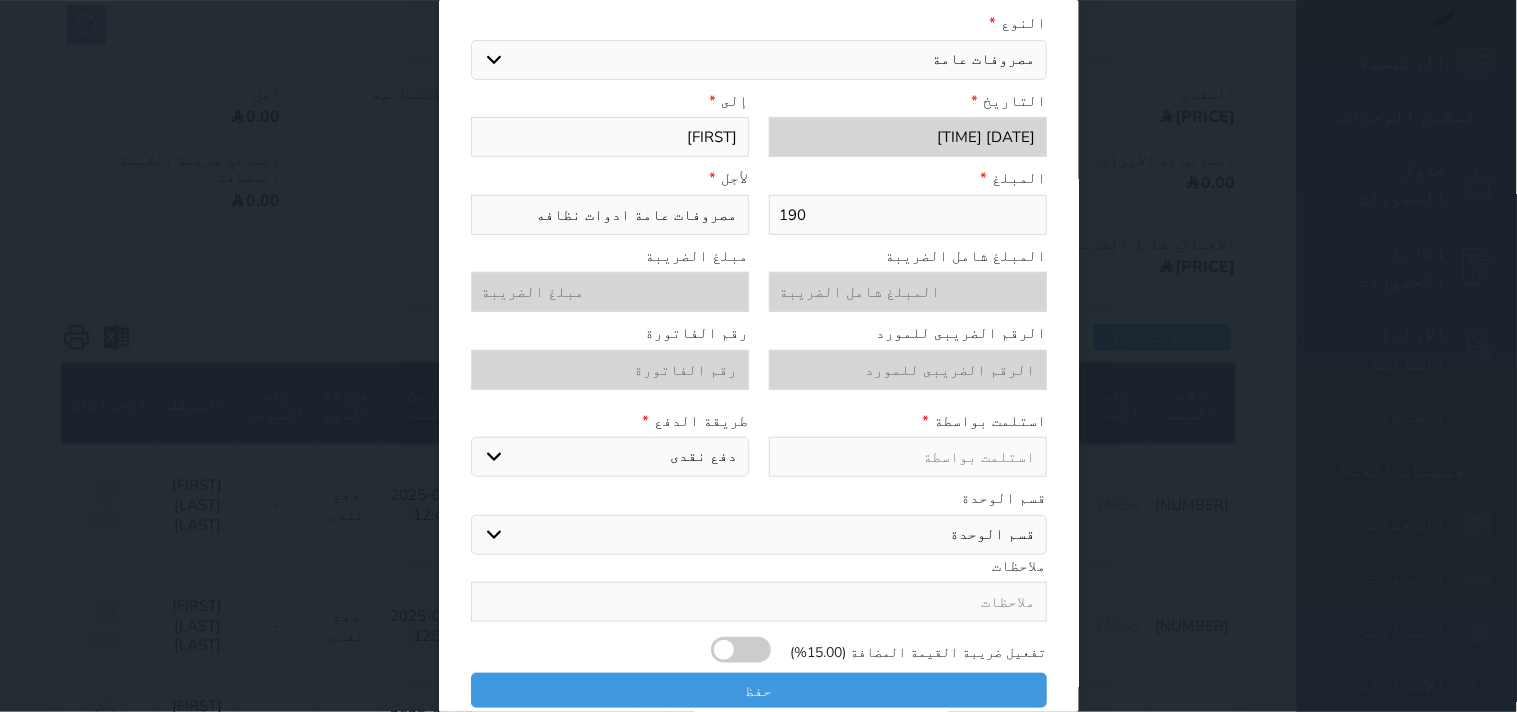 click at bounding box center [759, 602] 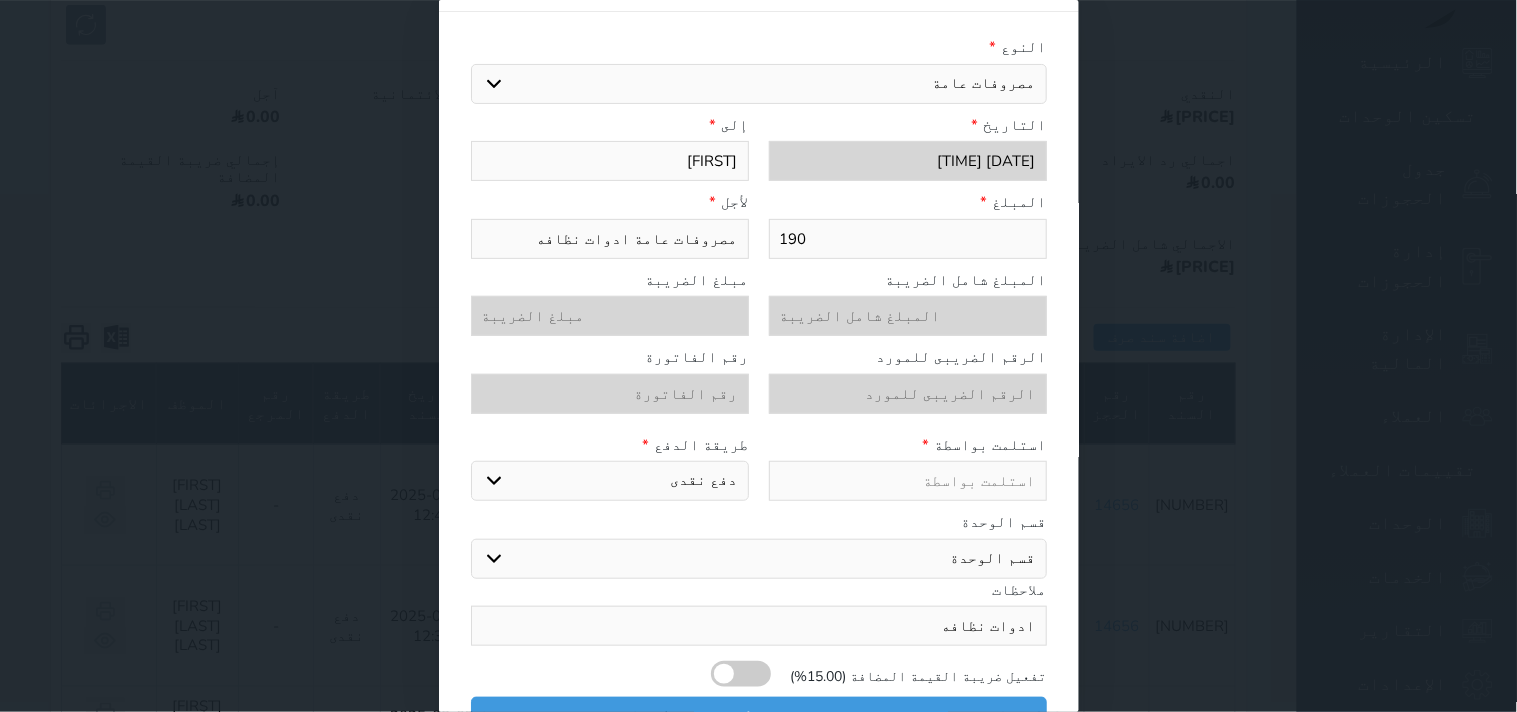 scroll, scrollTop: 76, scrollLeft: 0, axis: vertical 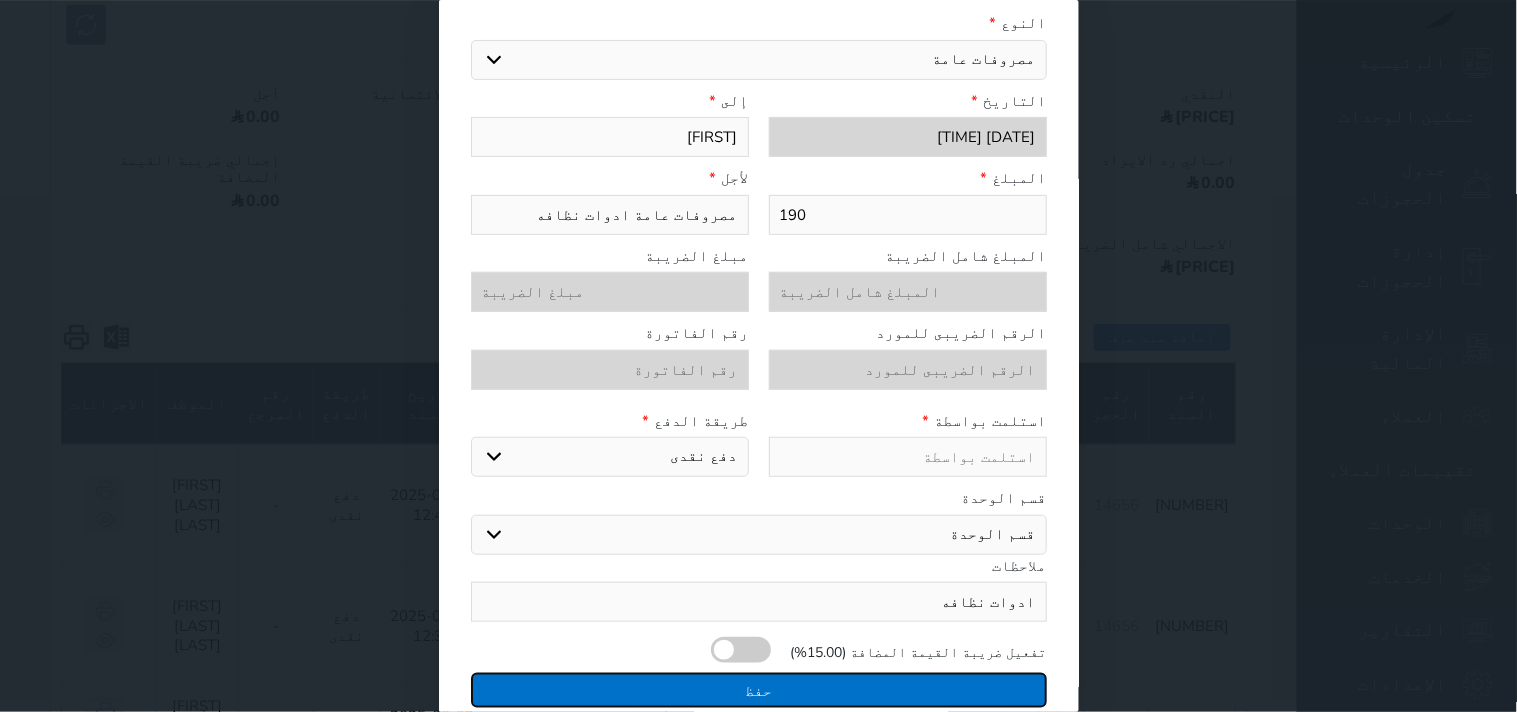 click on "حفظ" at bounding box center (759, 690) 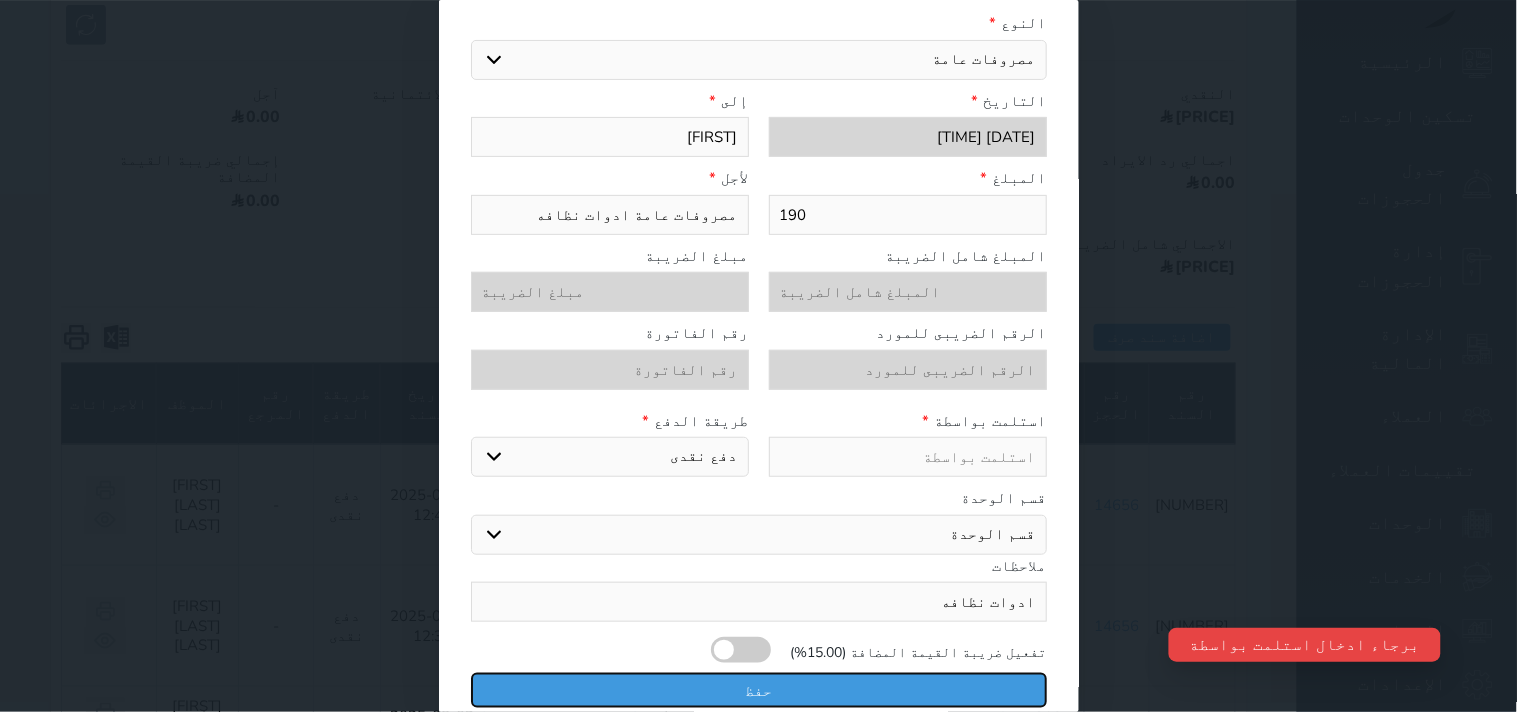 scroll, scrollTop: 0, scrollLeft: 0, axis: both 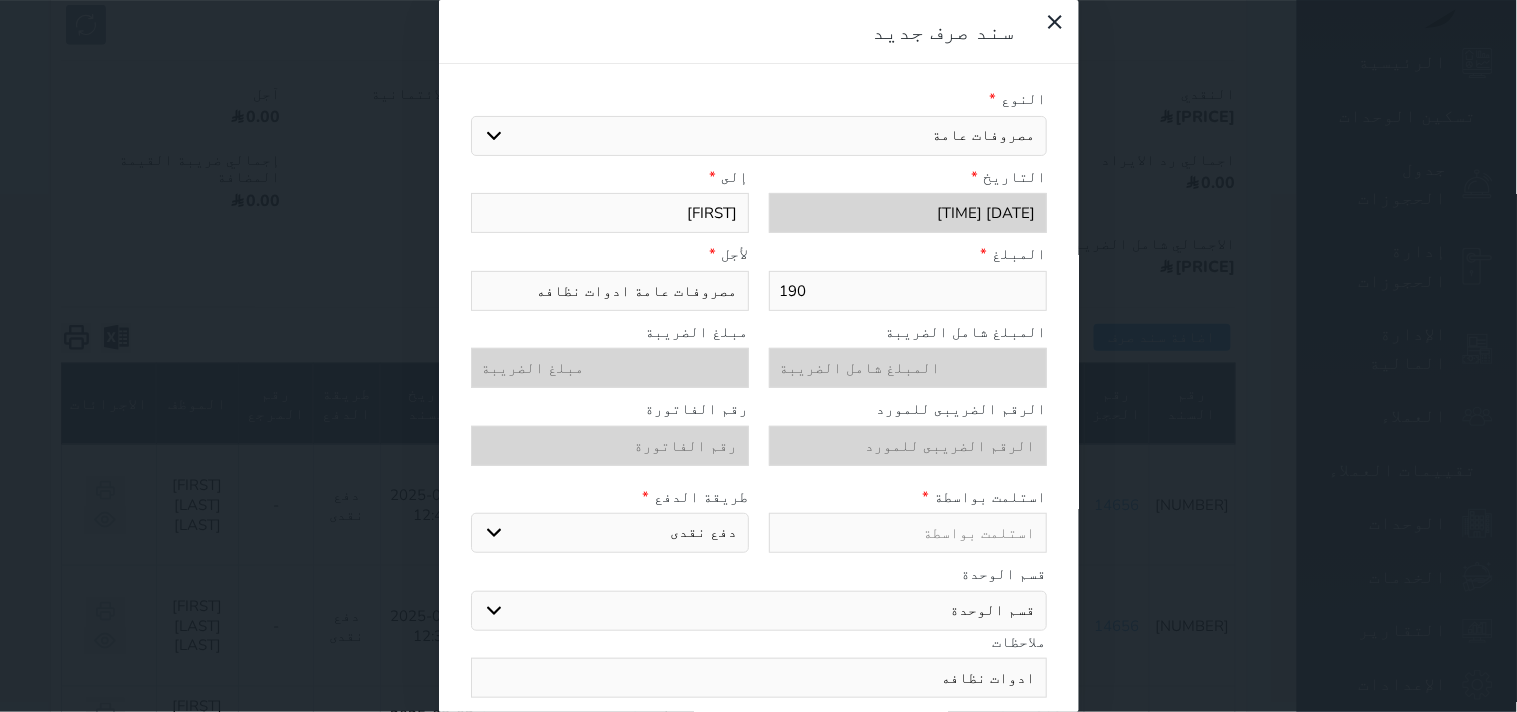 click at bounding box center [908, 533] 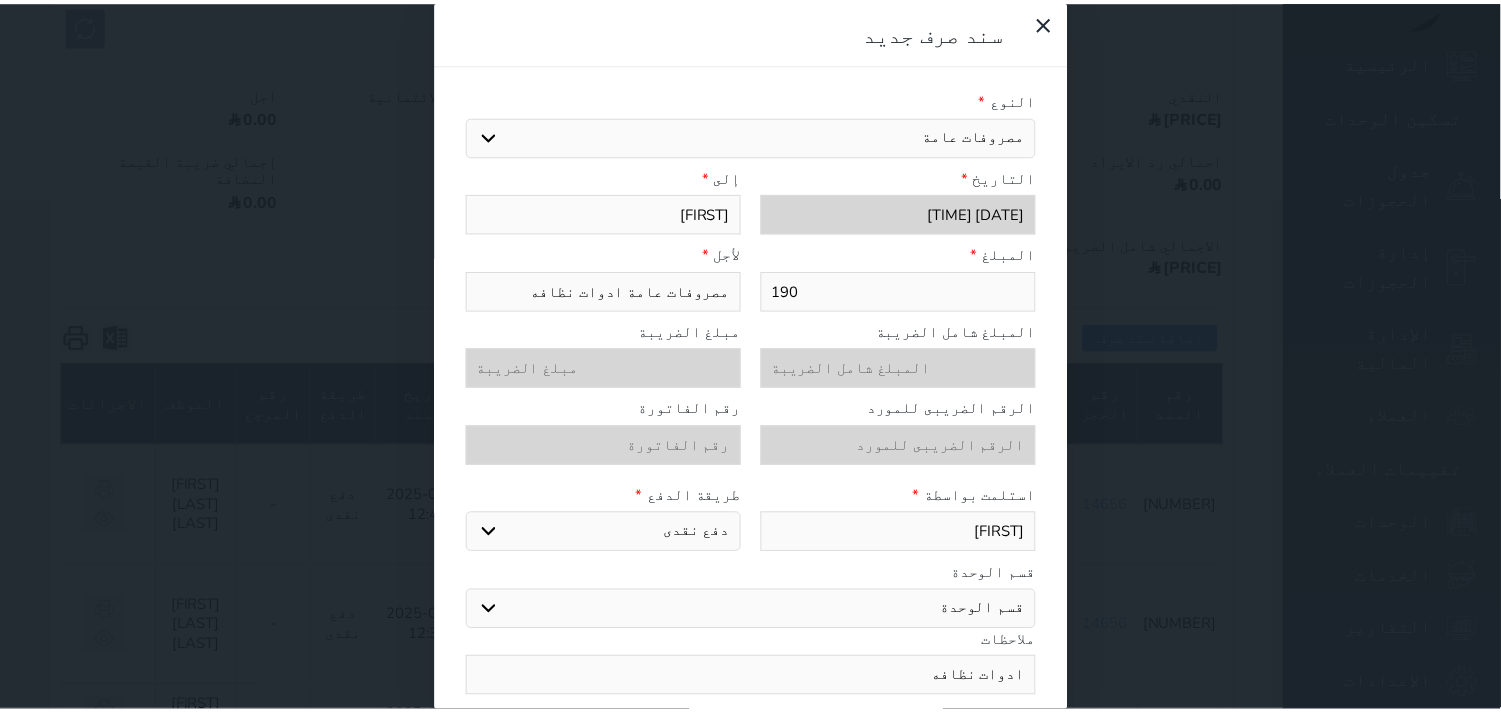 scroll, scrollTop: 76, scrollLeft: 0, axis: vertical 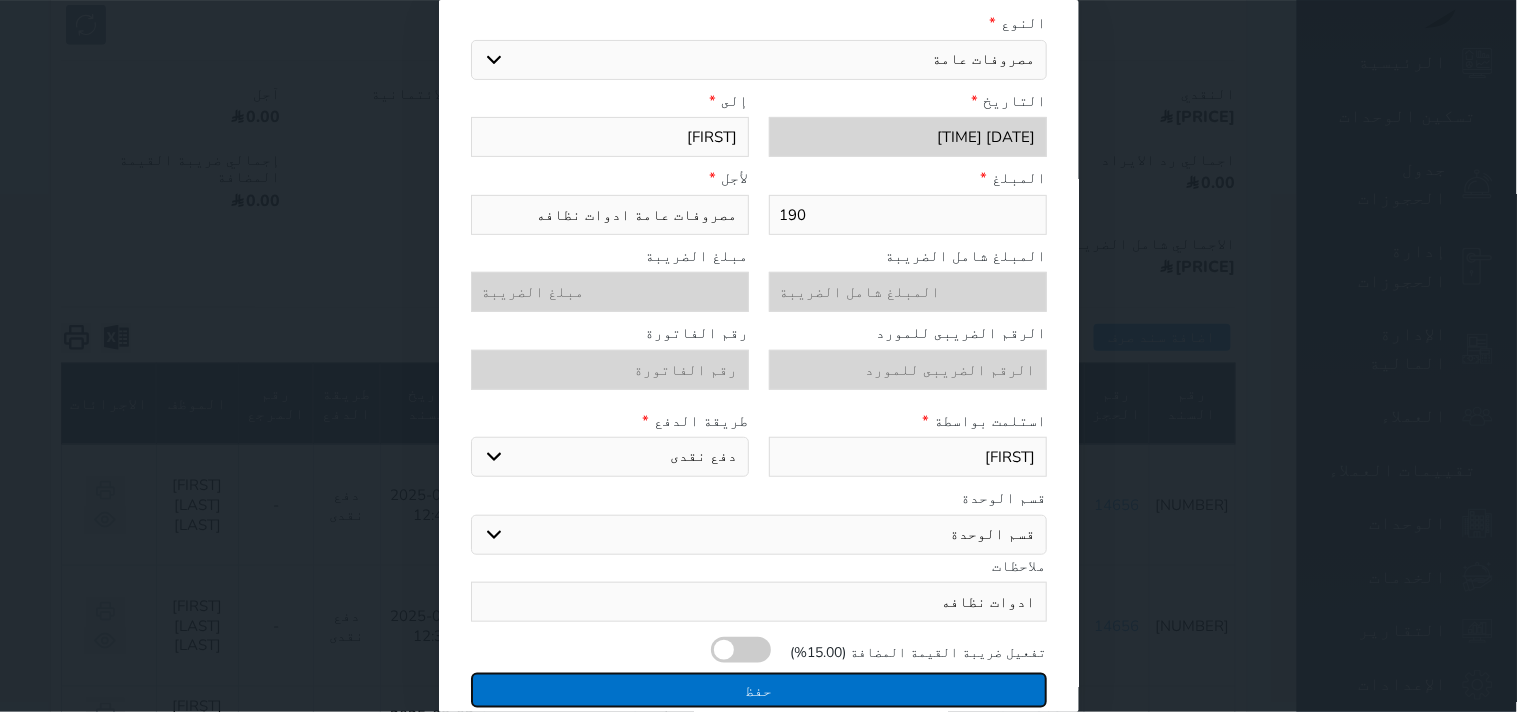 click on "حفظ" at bounding box center (759, 690) 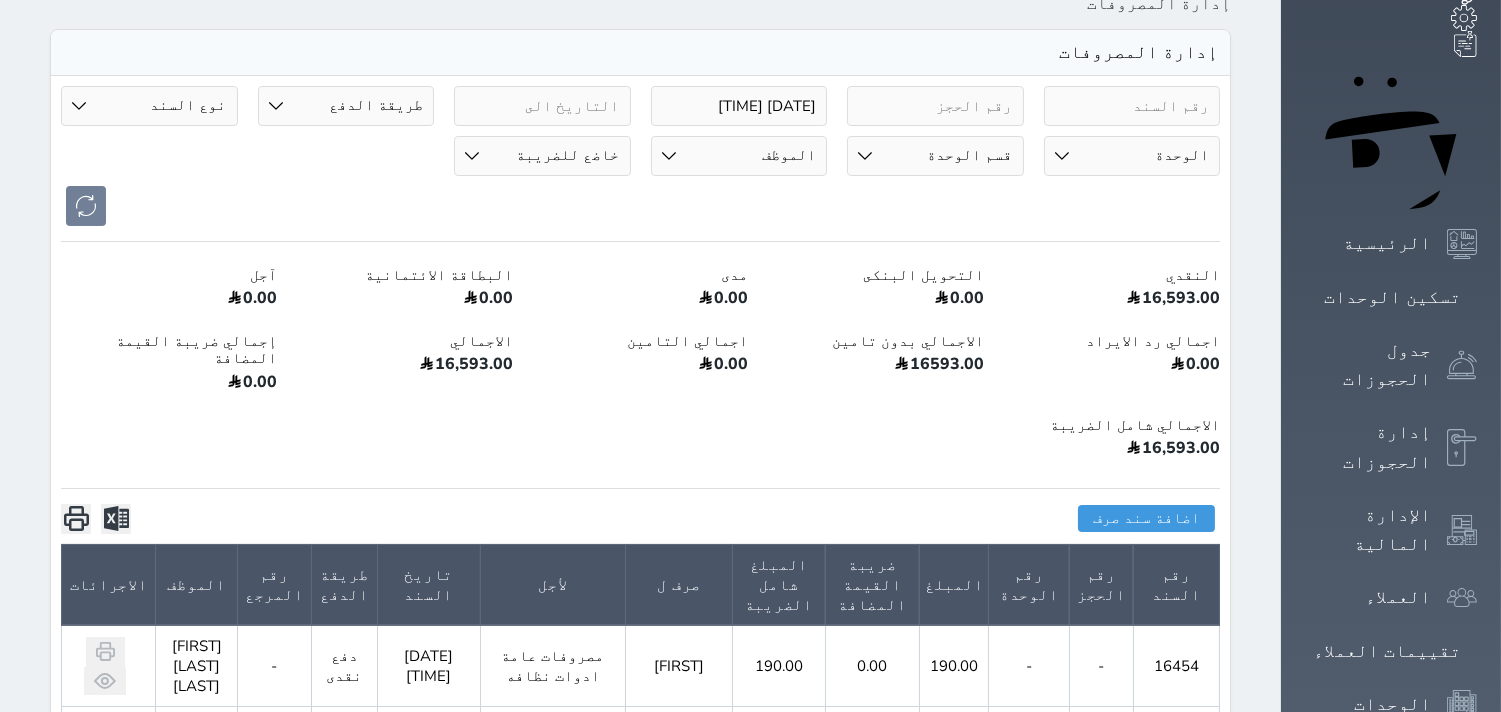 scroll, scrollTop: 0, scrollLeft: 0, axis: both 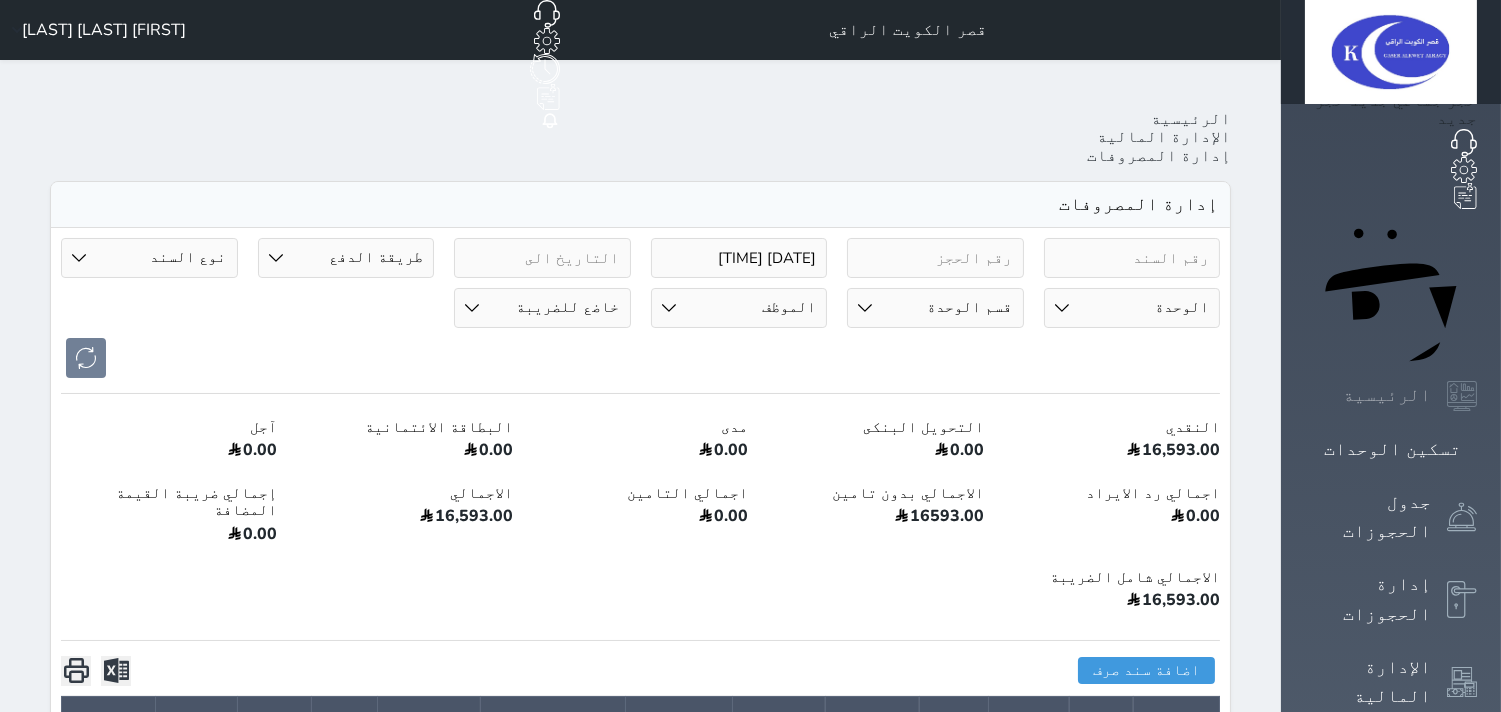 click on "الرئيسية" at bounding box center (1387, 395) 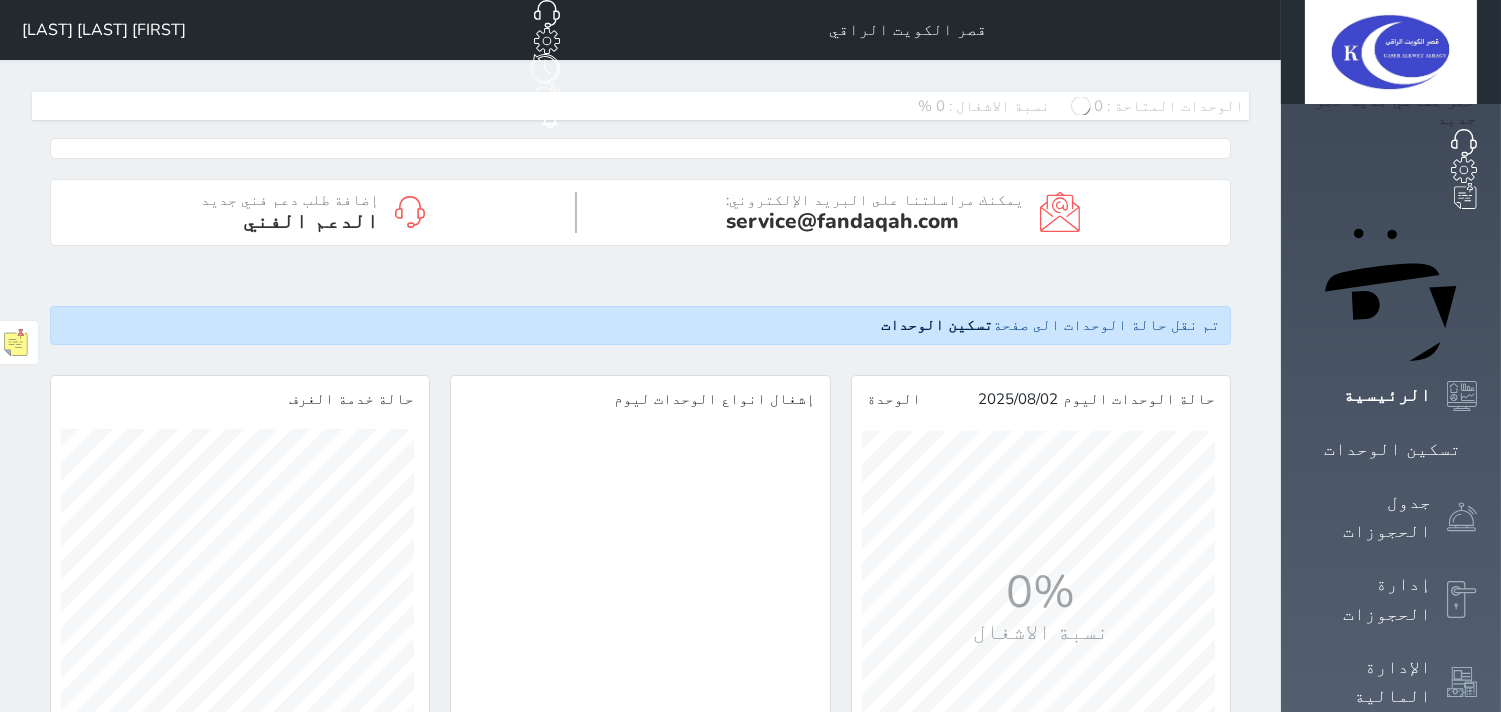 scroll, scrollTop: 997613, scrollLeft: 998648, axis: both 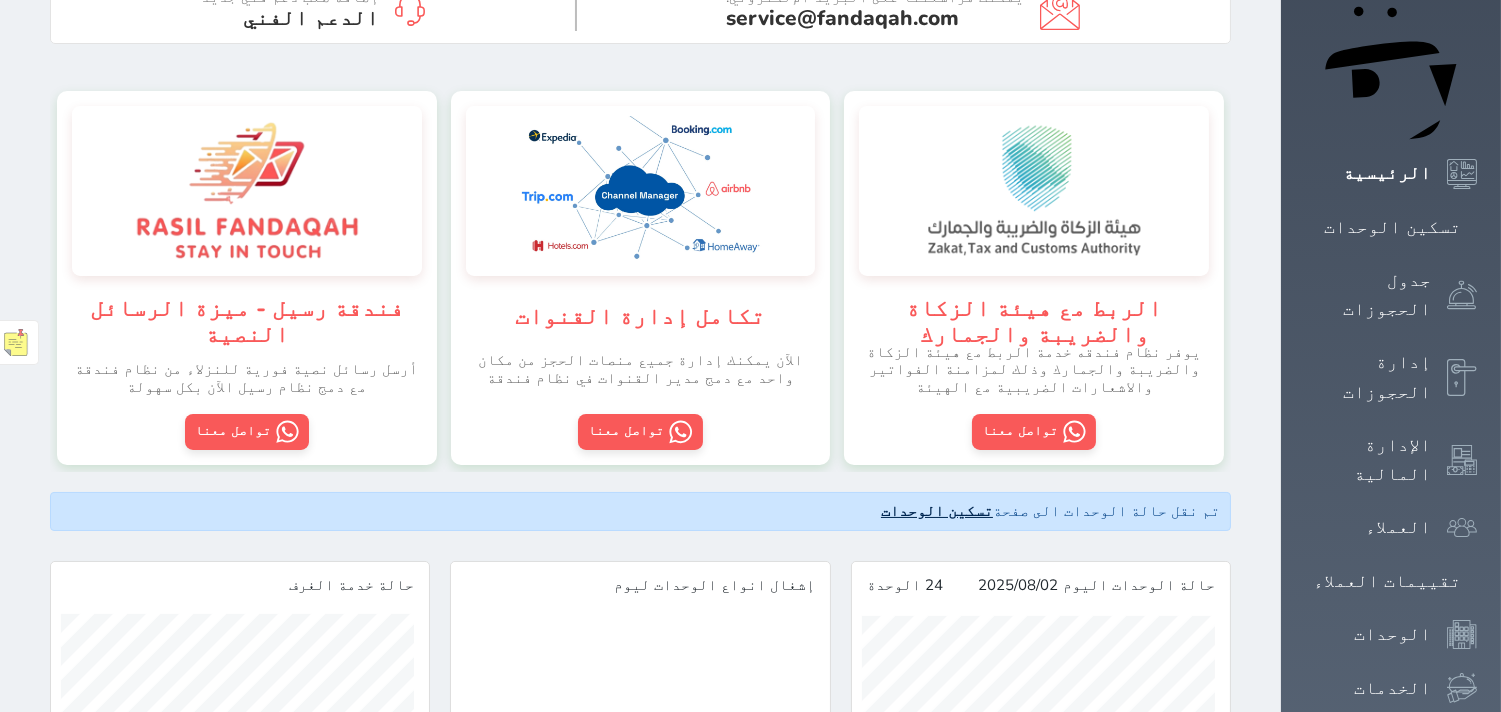 click on "تسكين الوحدات" at bounding box center (937, 511) 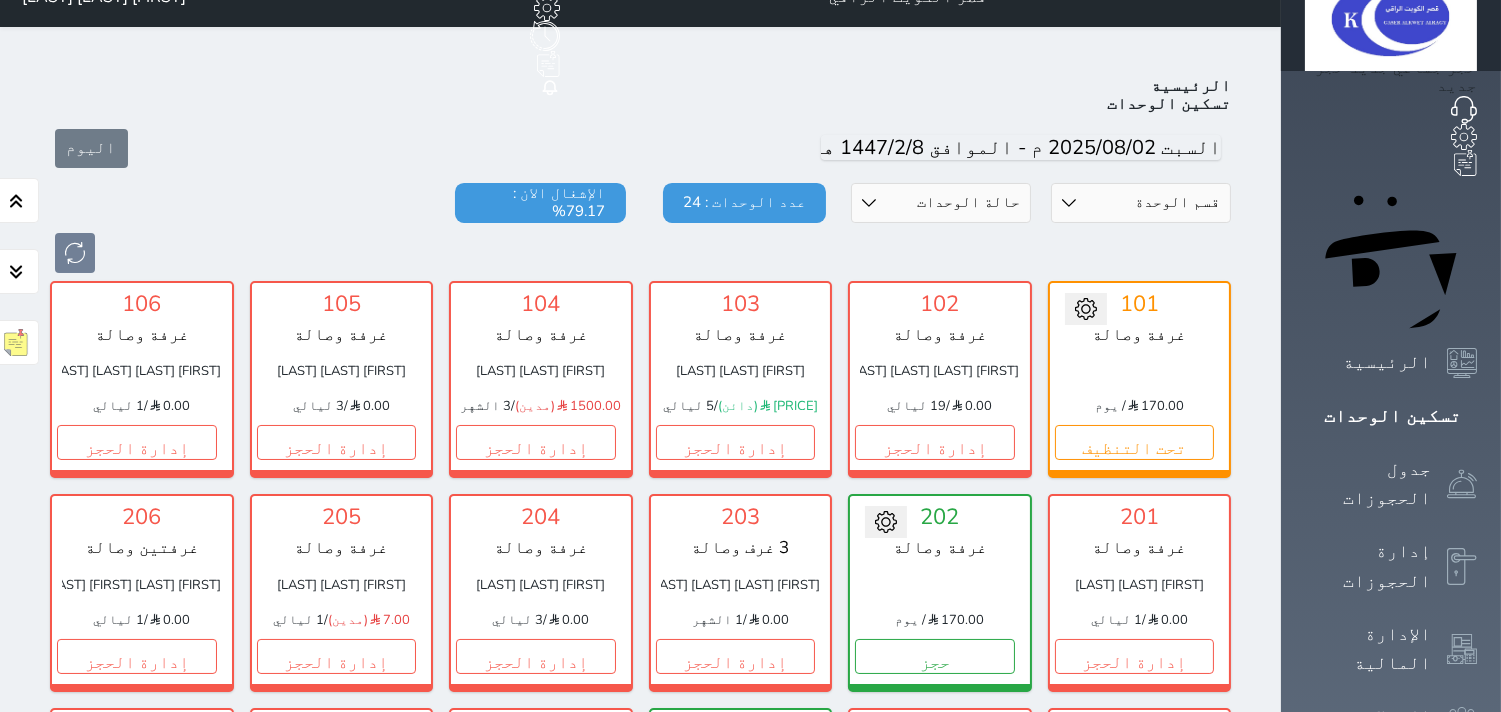 scroll, scrollTop: 0, scrollLeft: 0, axis: both 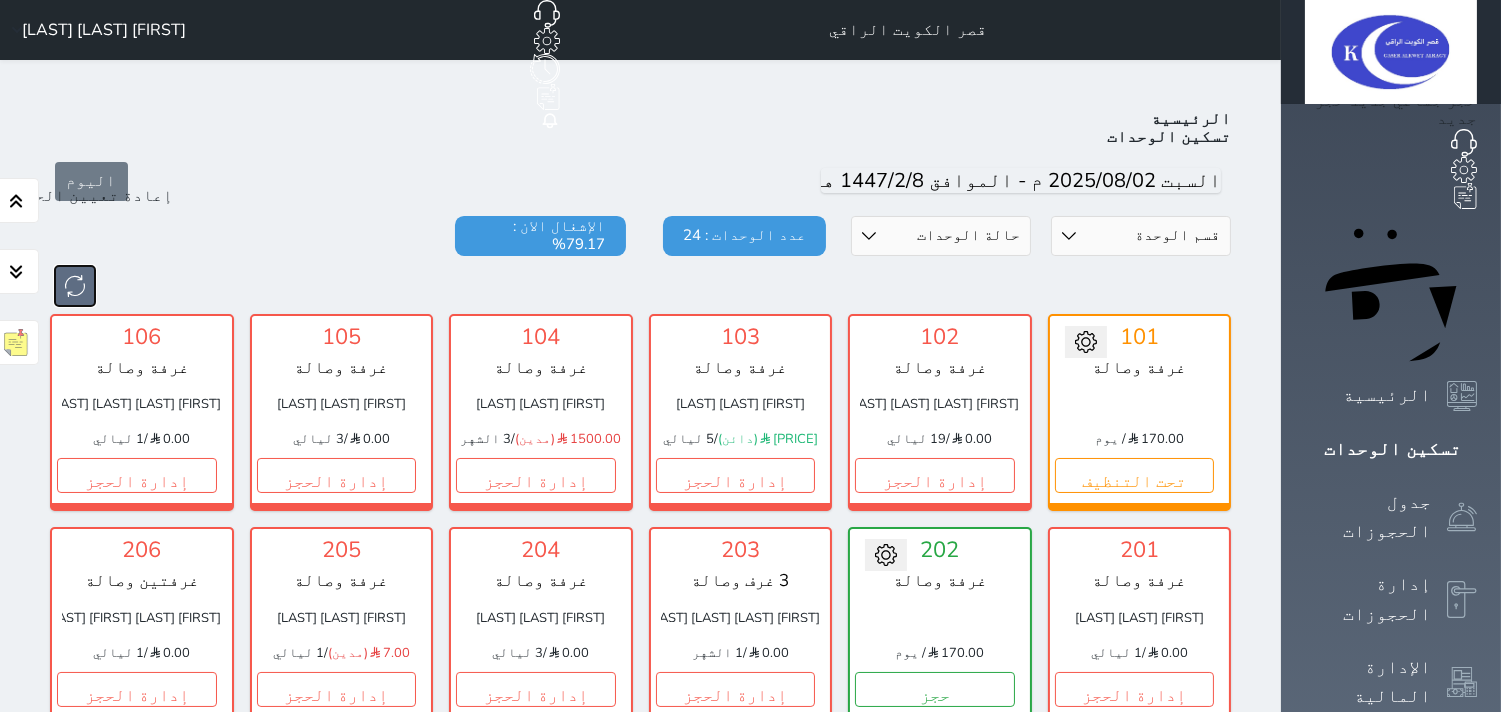 click at bounding box center [75, 286] 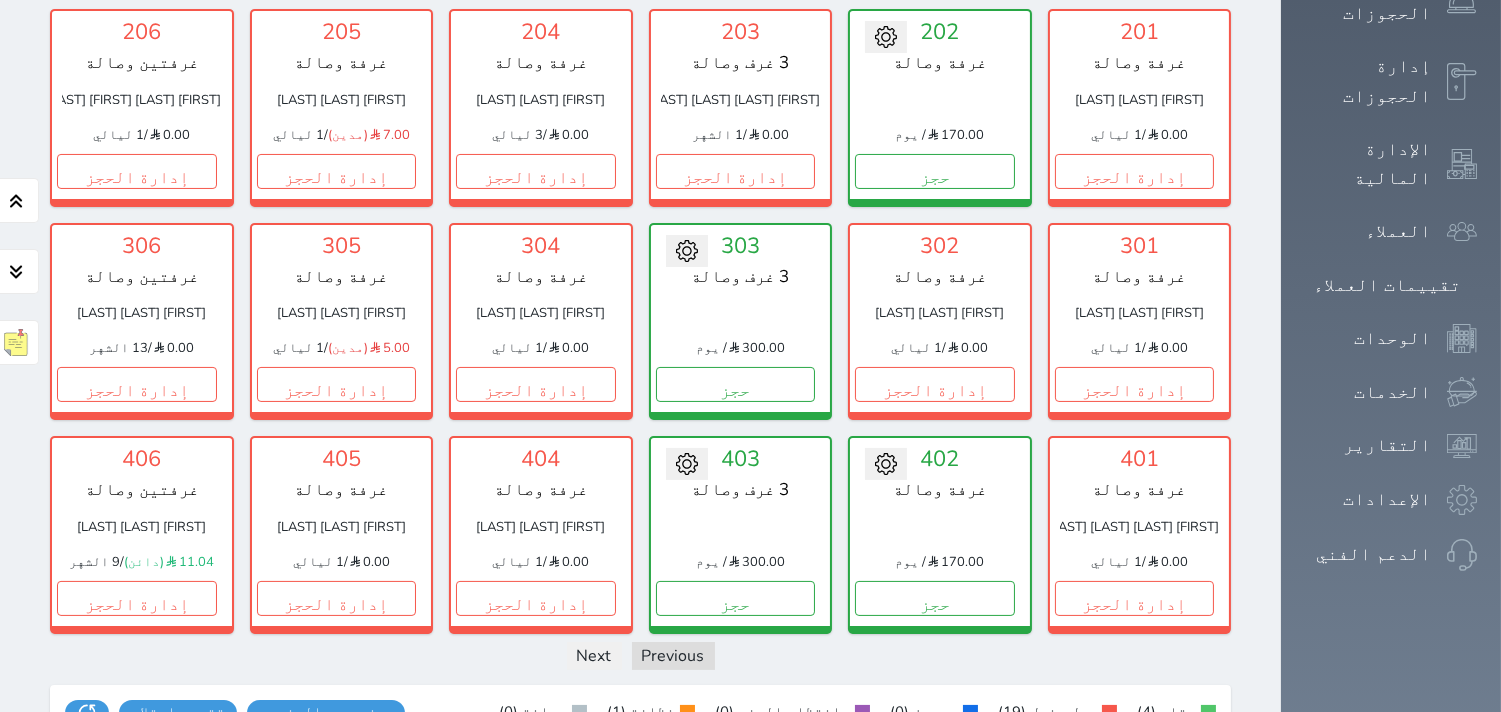 scroll, scrollTop: 522, scrollLeft: 0, axis: vertical 